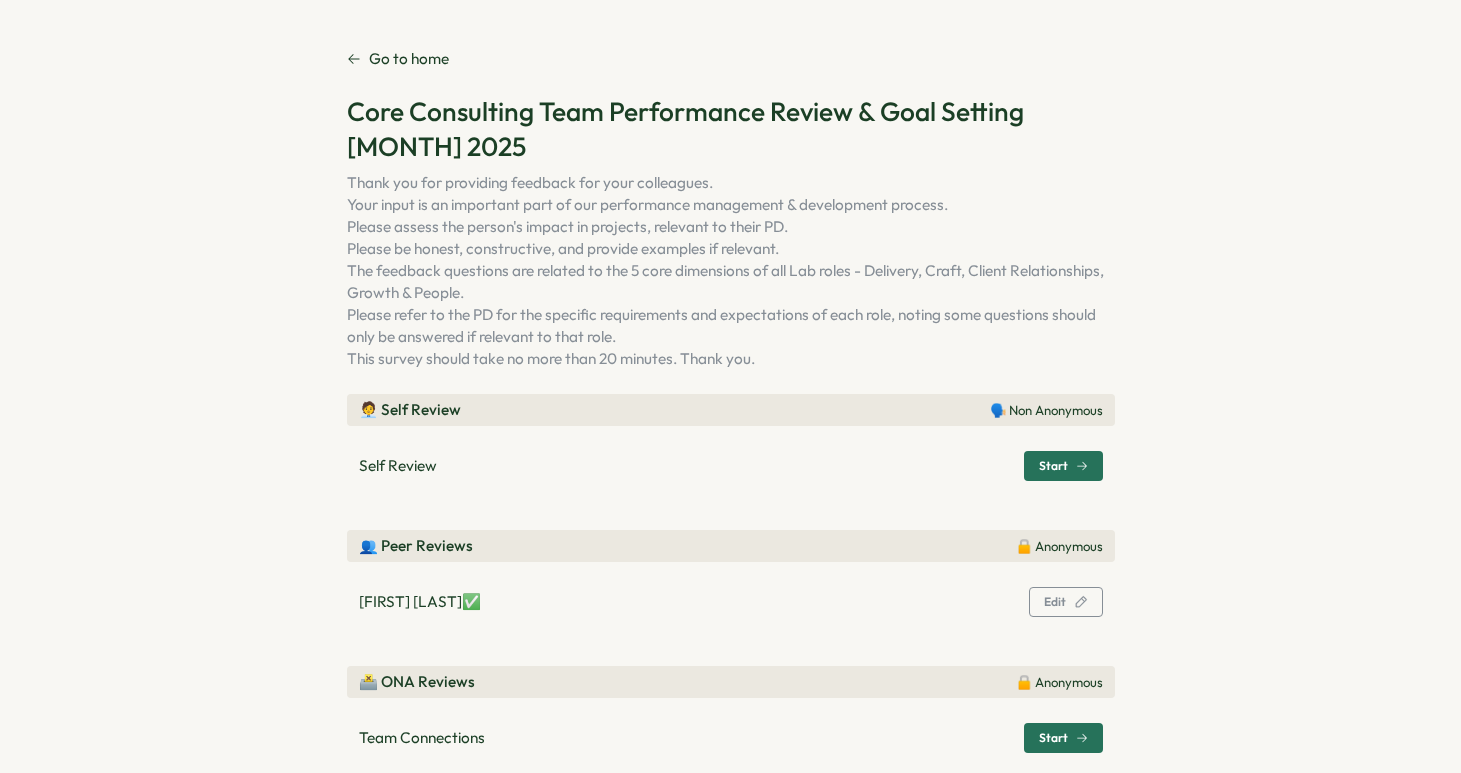 scroll, scrollTop: 0, scrollLeft: 0, axis: both 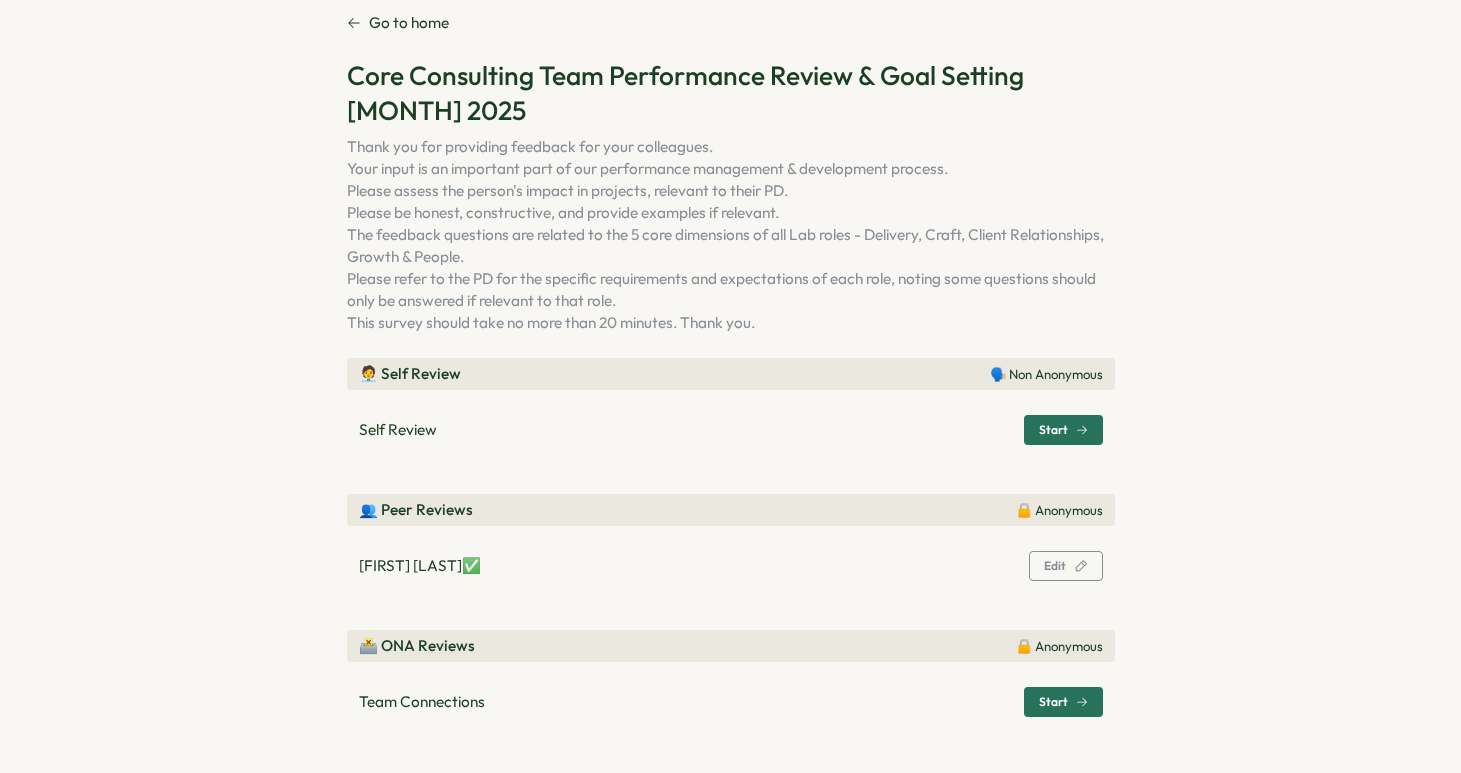 click on "Start" at bounding box center [1053, 702] 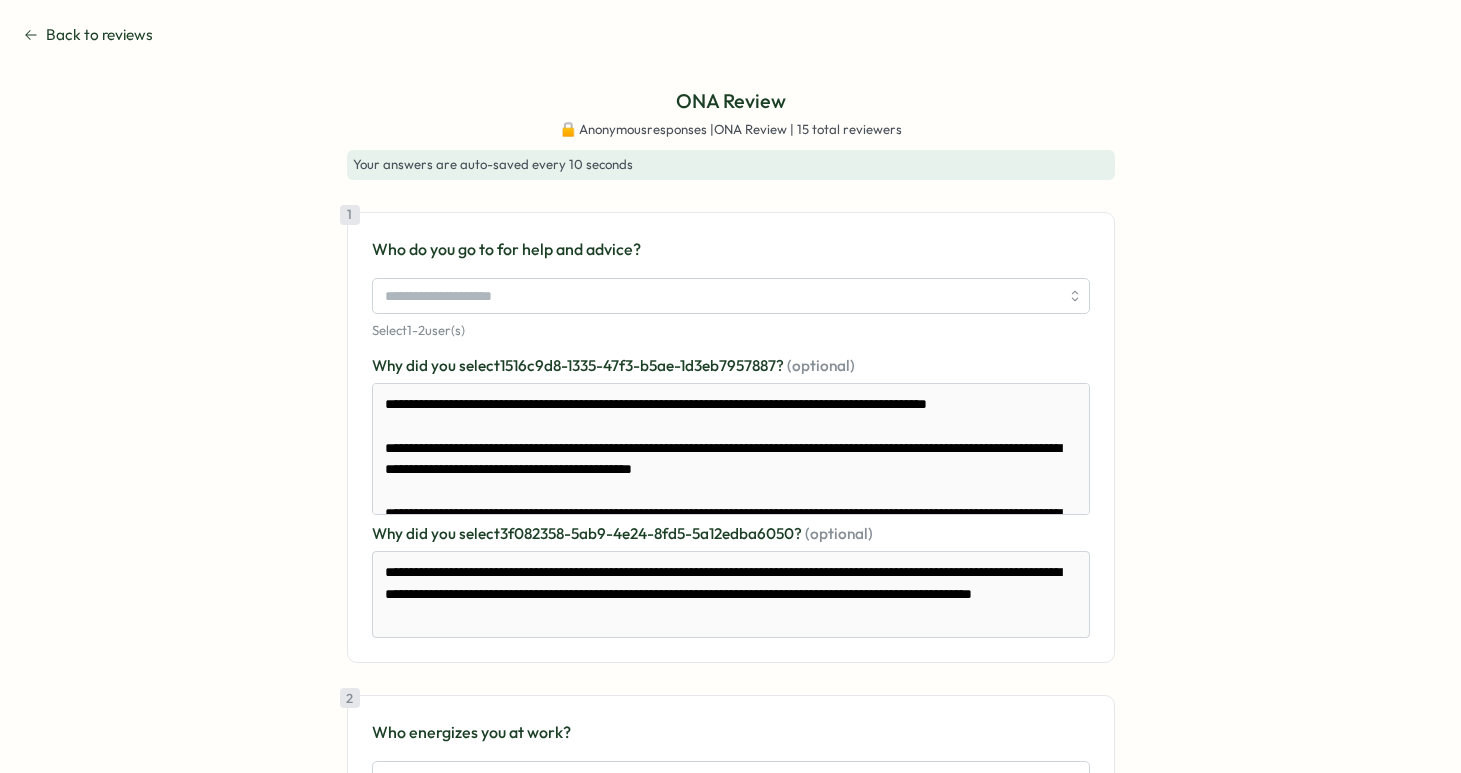 type on "*" 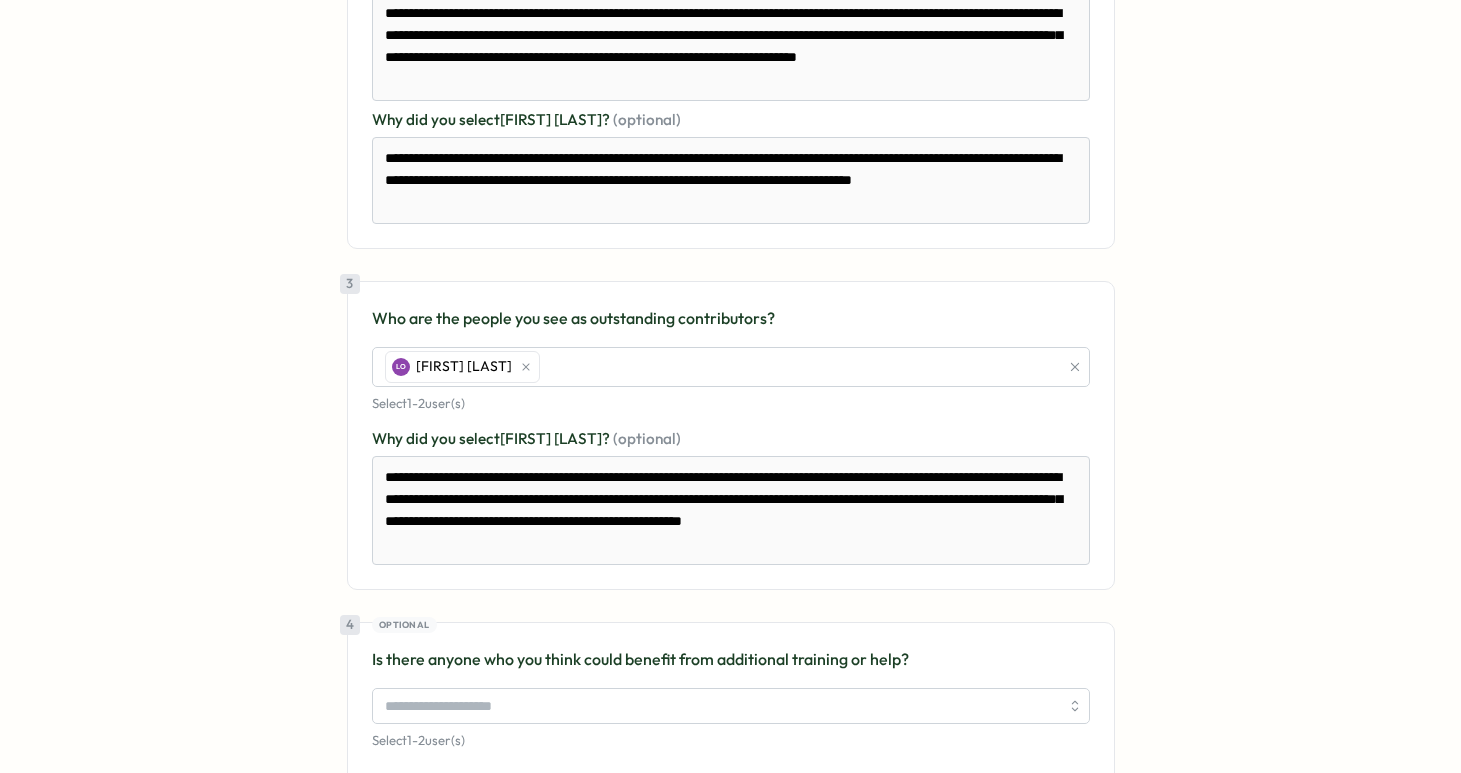 scroll, scrollTop: 1007, scrollLeft: 0, axis: vertical 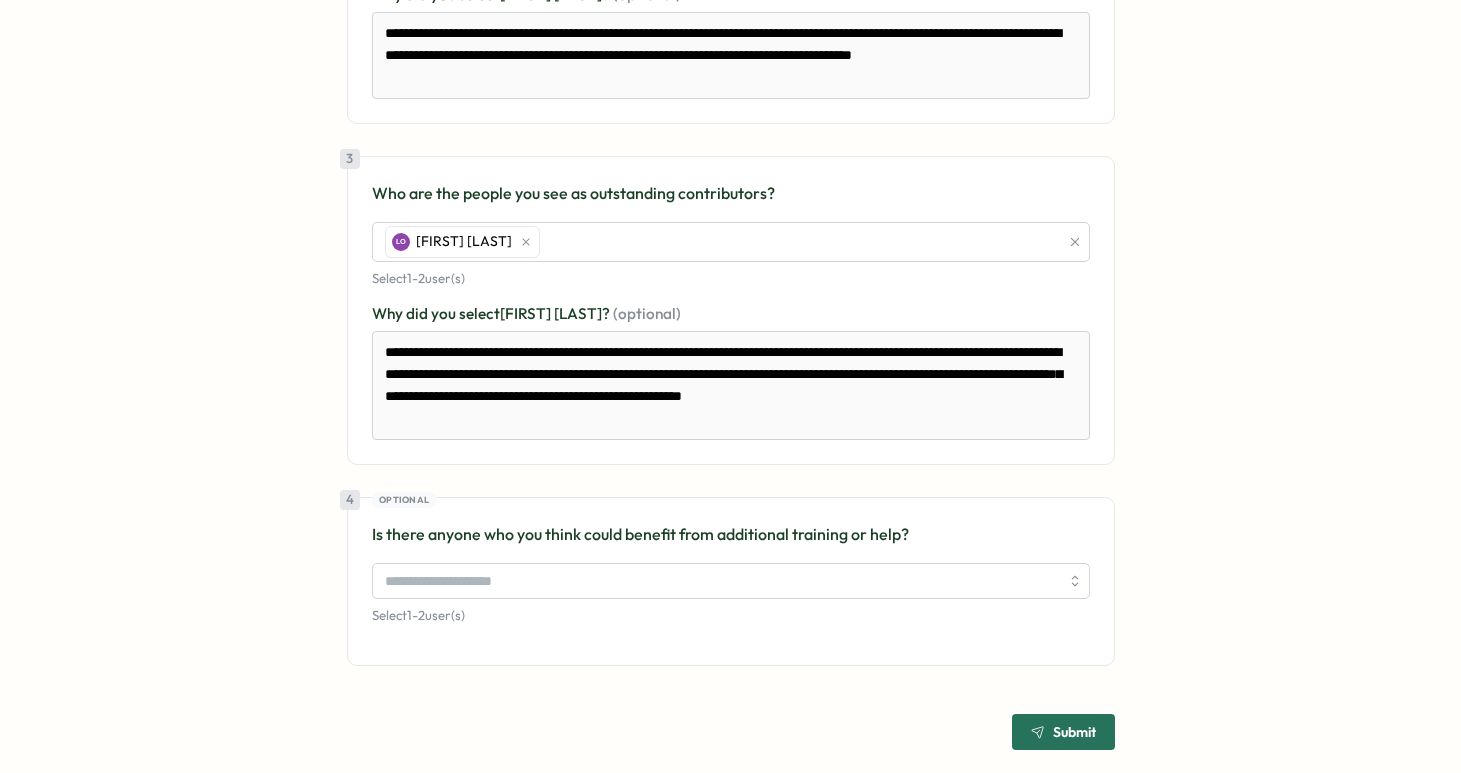 click on "Submit" at bounding box center [1063, 732] 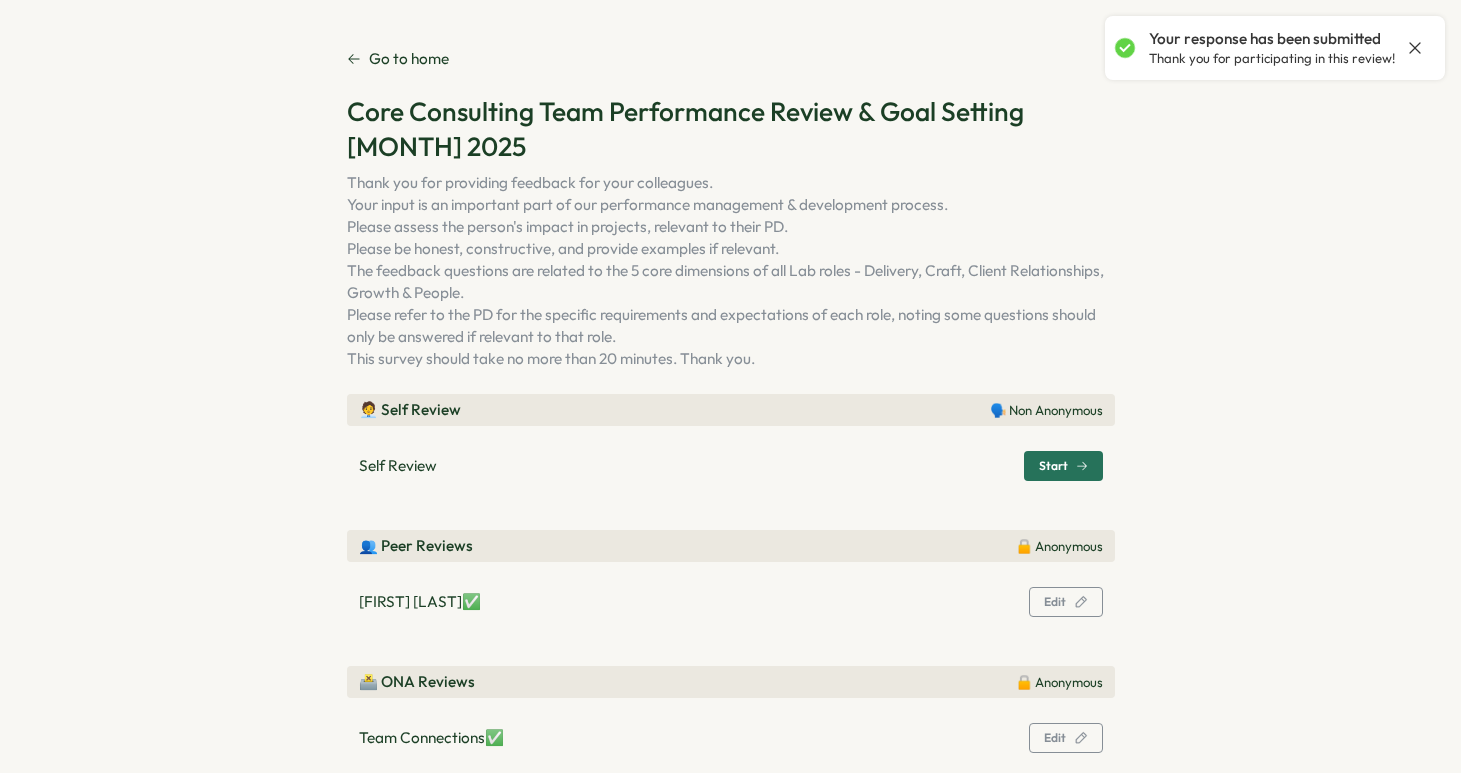 click 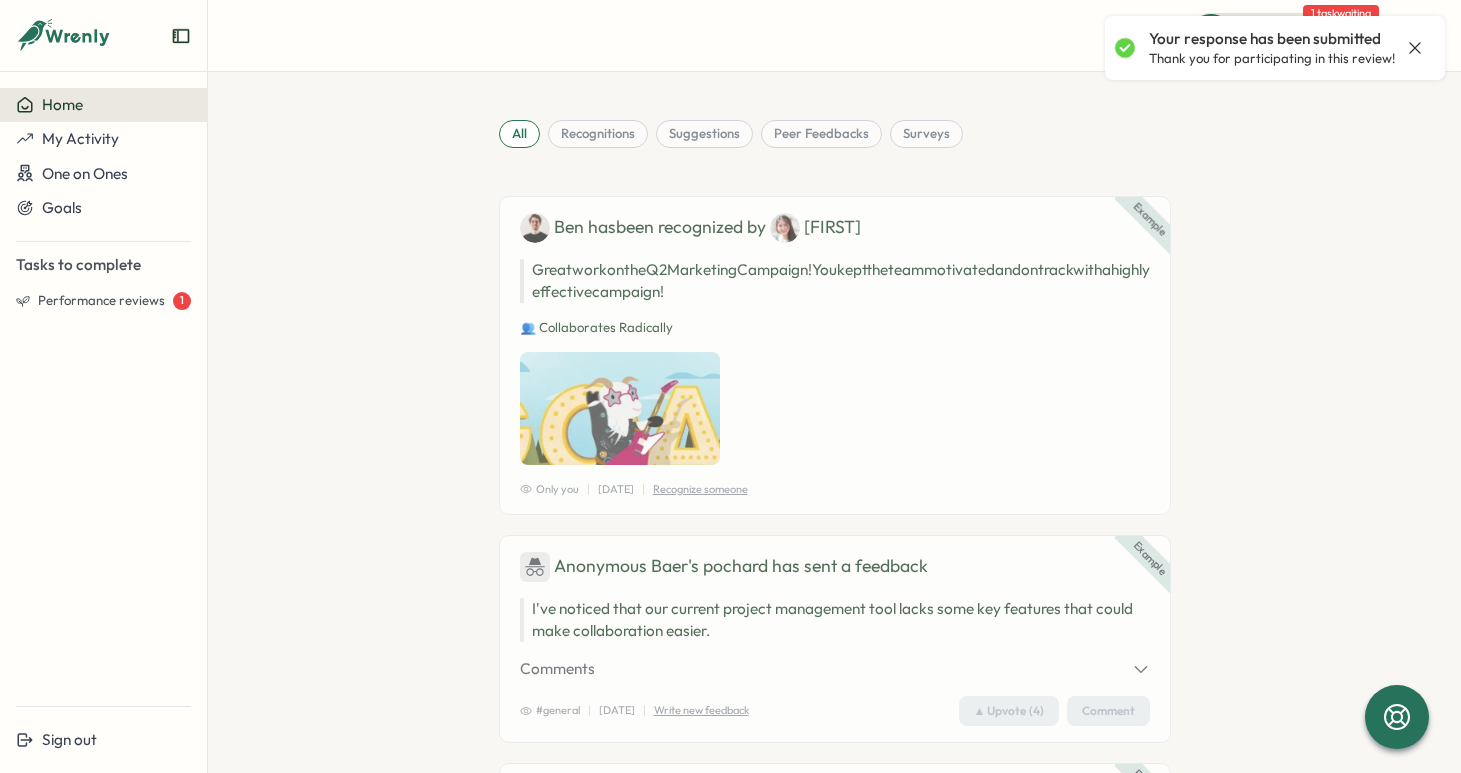 click 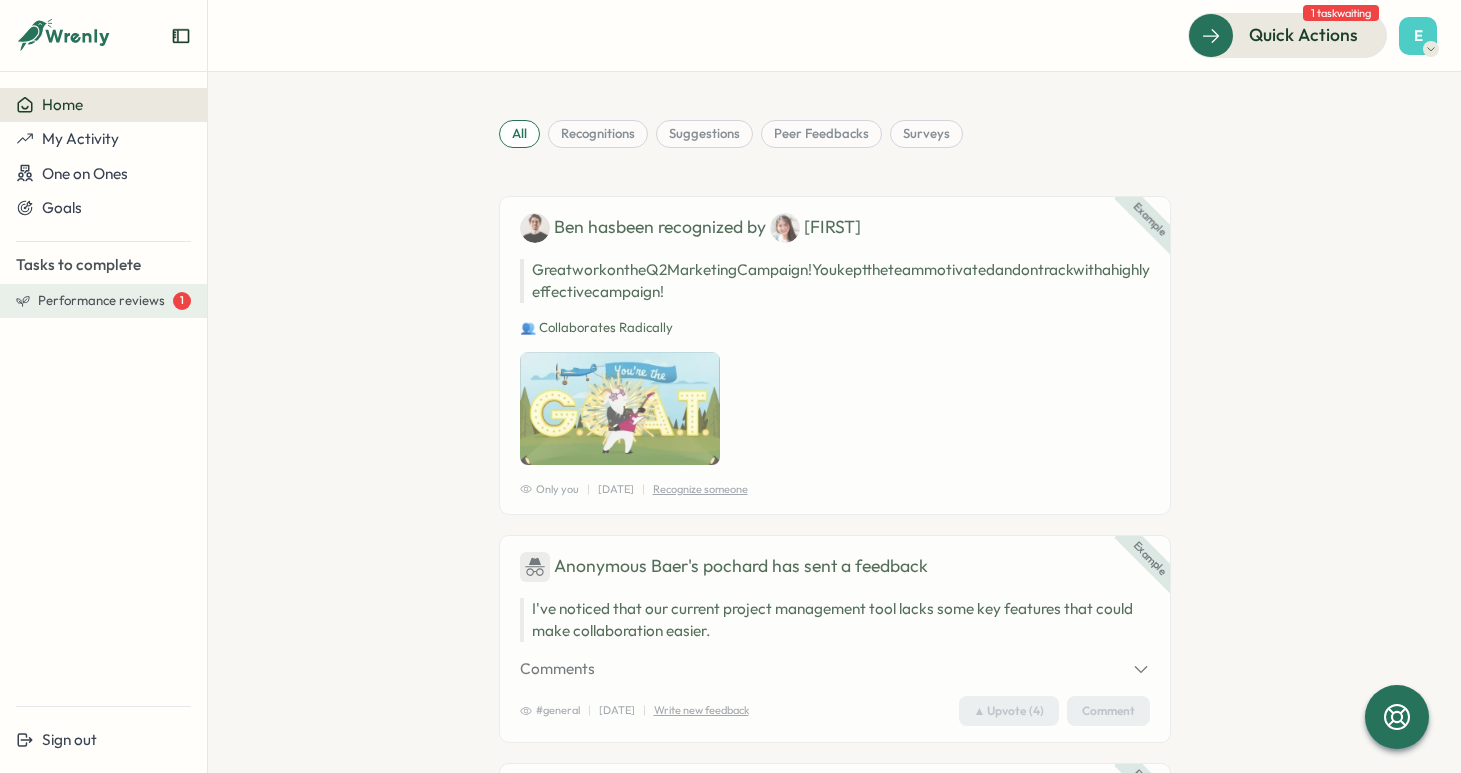 click on "Performance reviews" at bounding box center (101, 301) 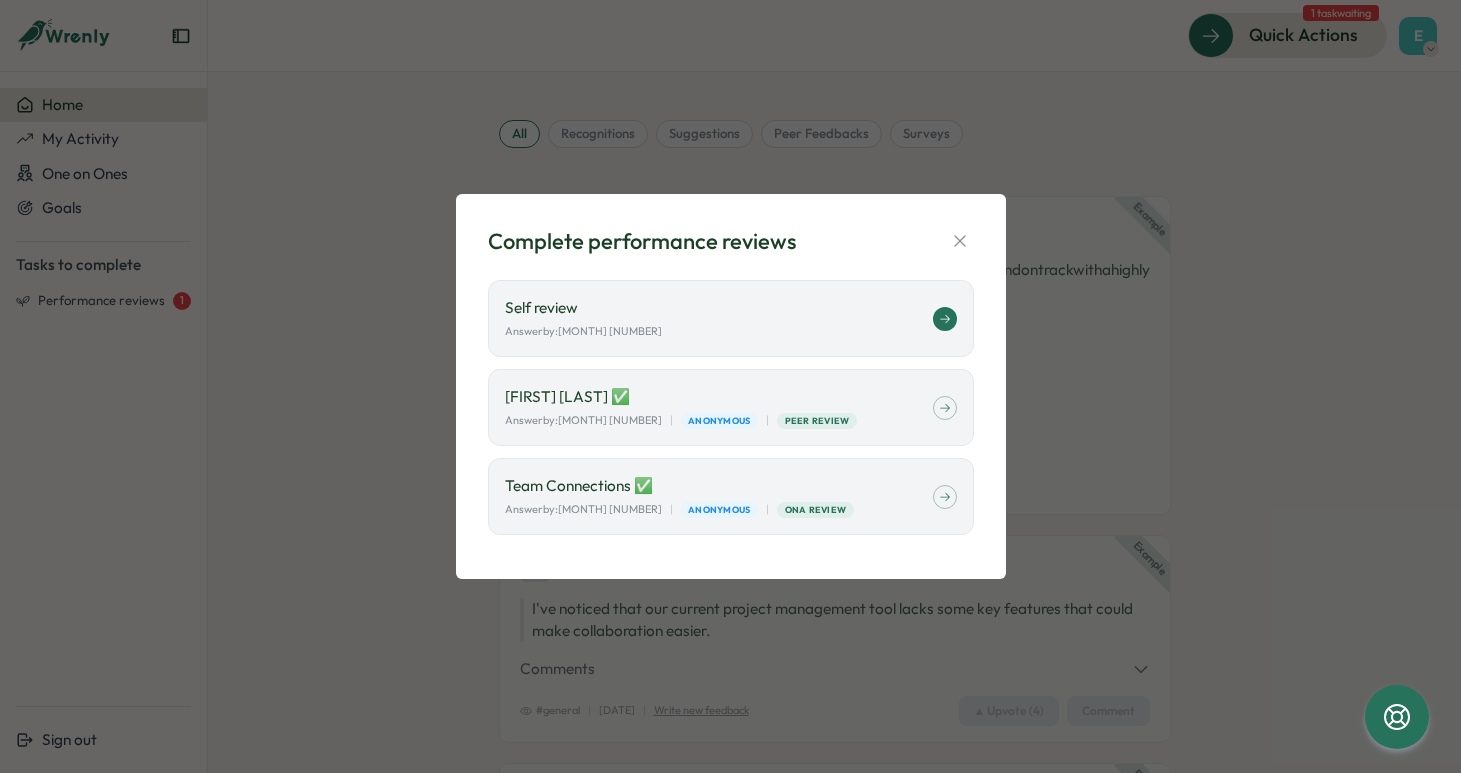 click on "Self review" at bounding box center [719, 308] 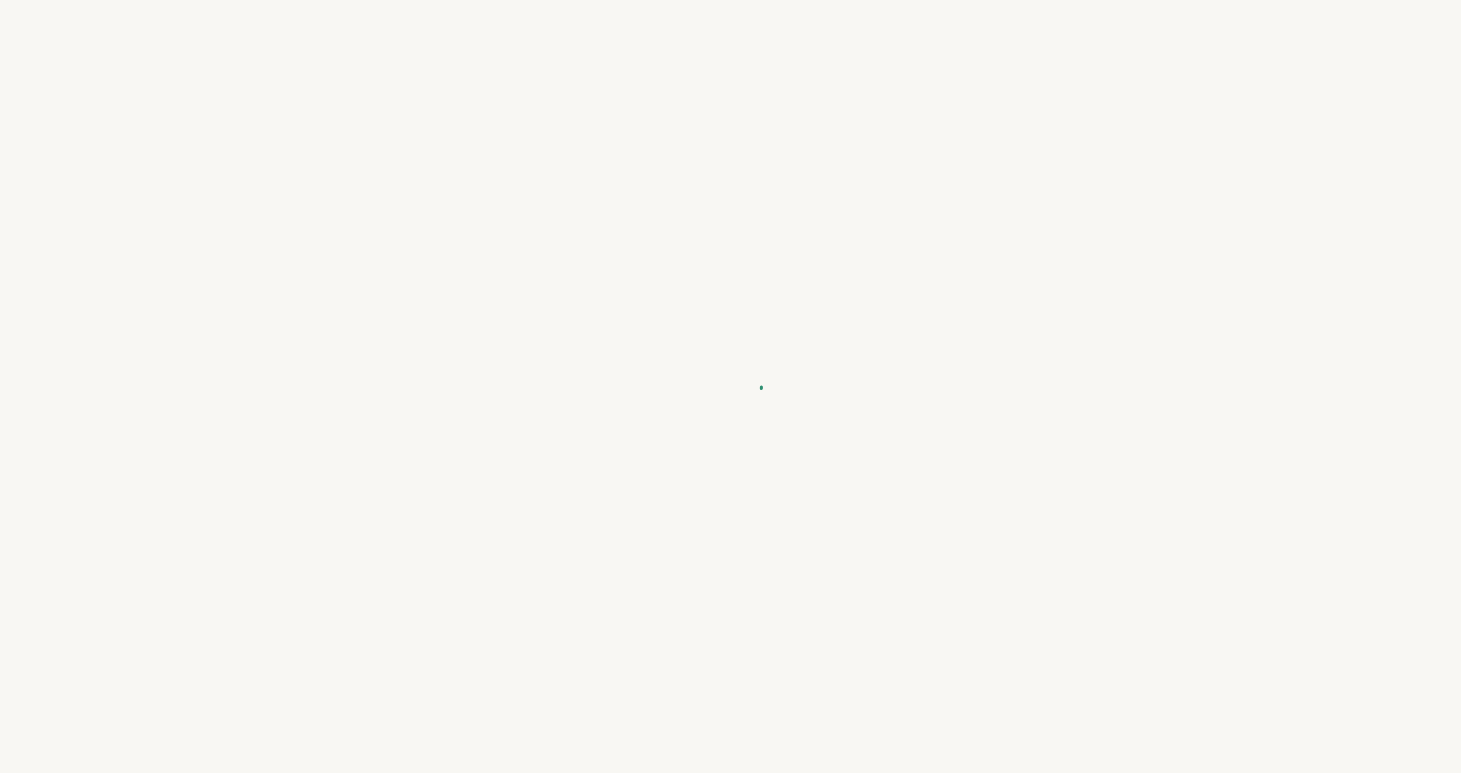 scroll, scrollTop: 0, scrollLeft: 0, axis: both 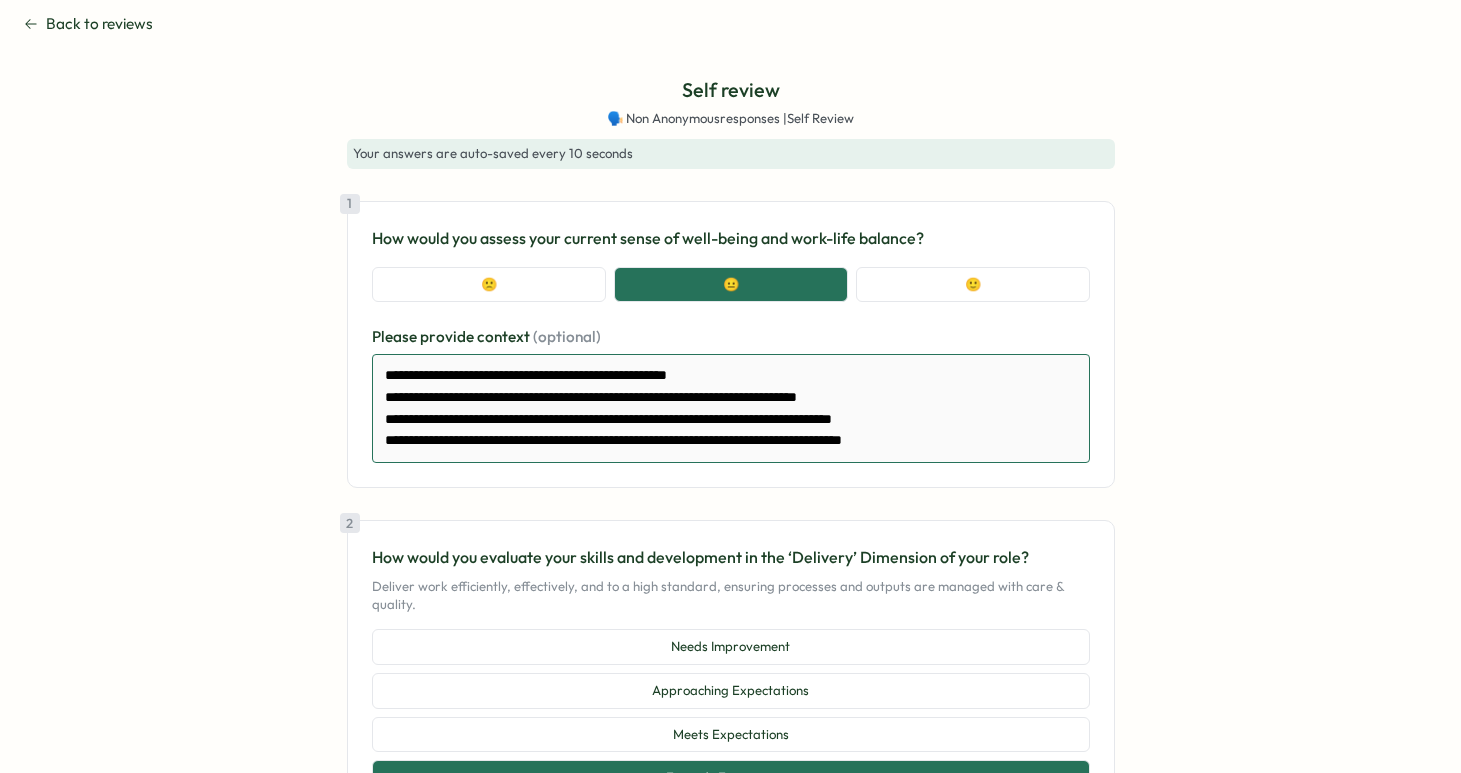 click on "**********" at bounding box center [731, 408] 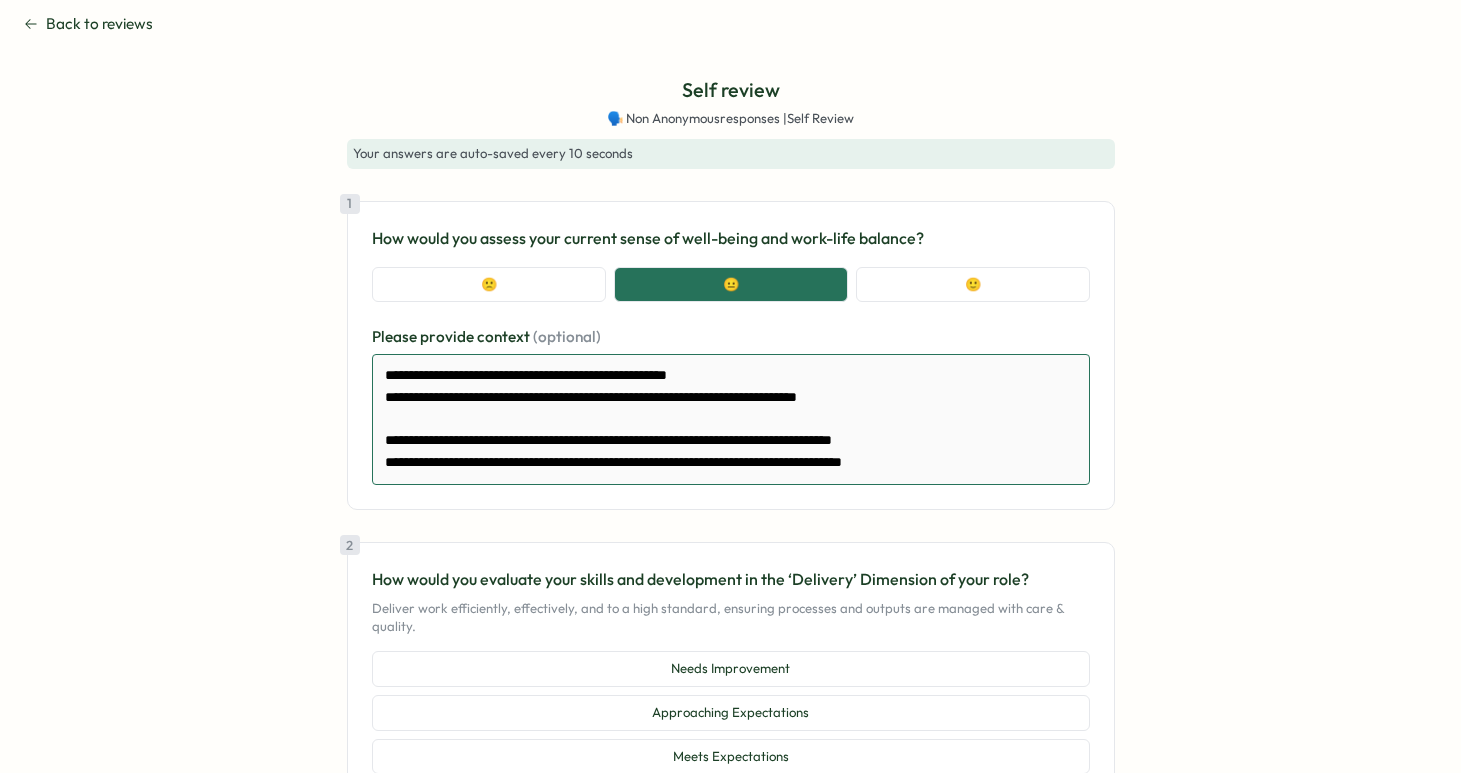 type on "*" 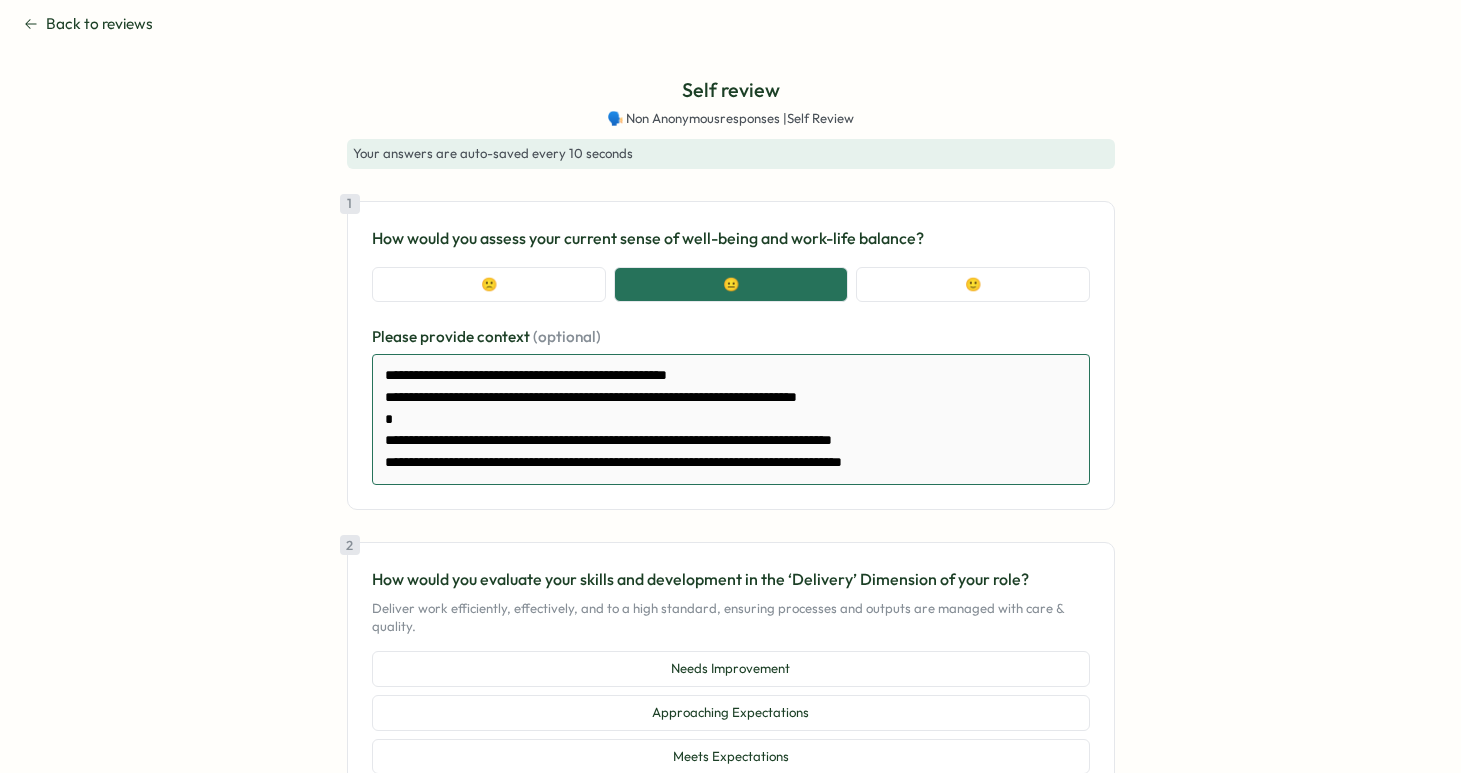type on "*" 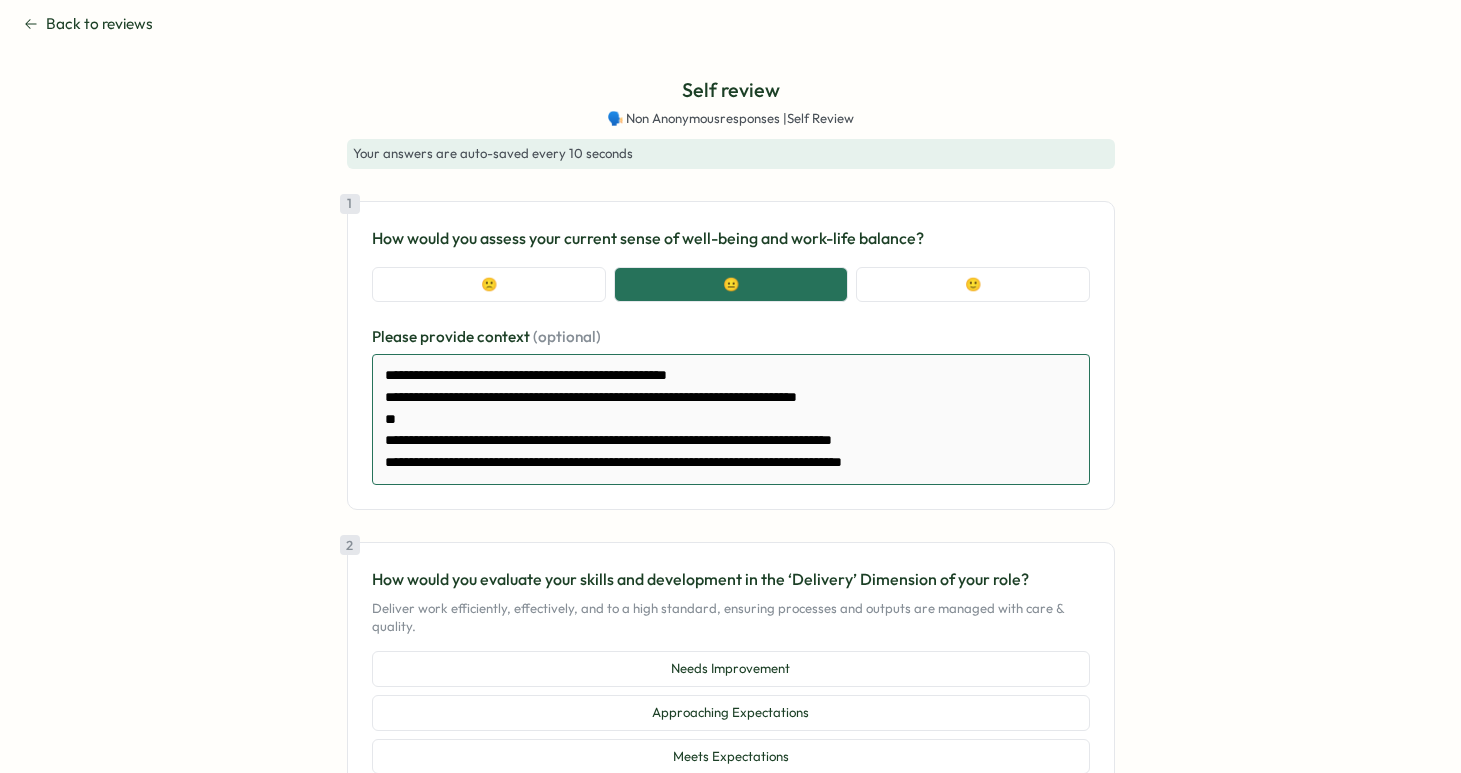 type on "*" 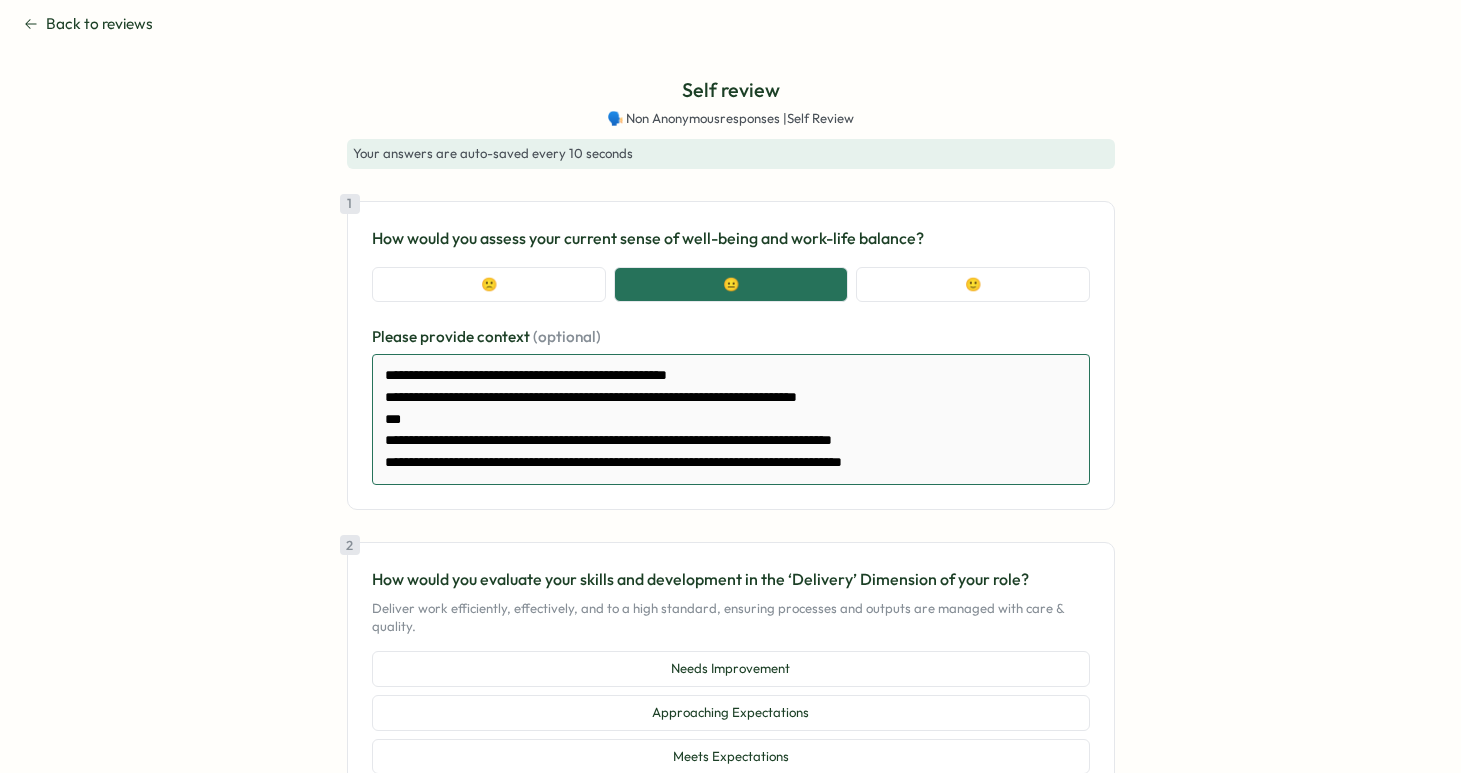 type on "*" 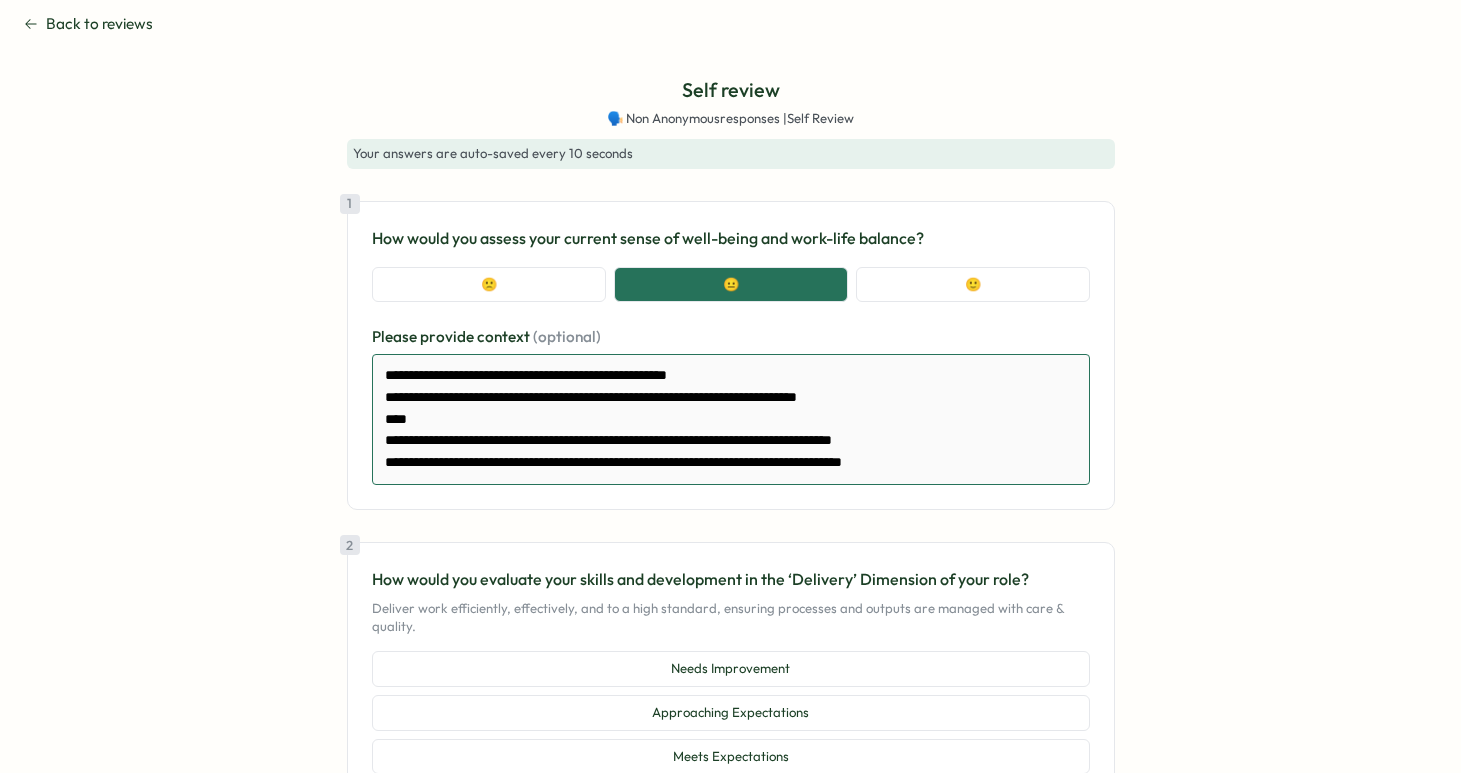 type on "*" 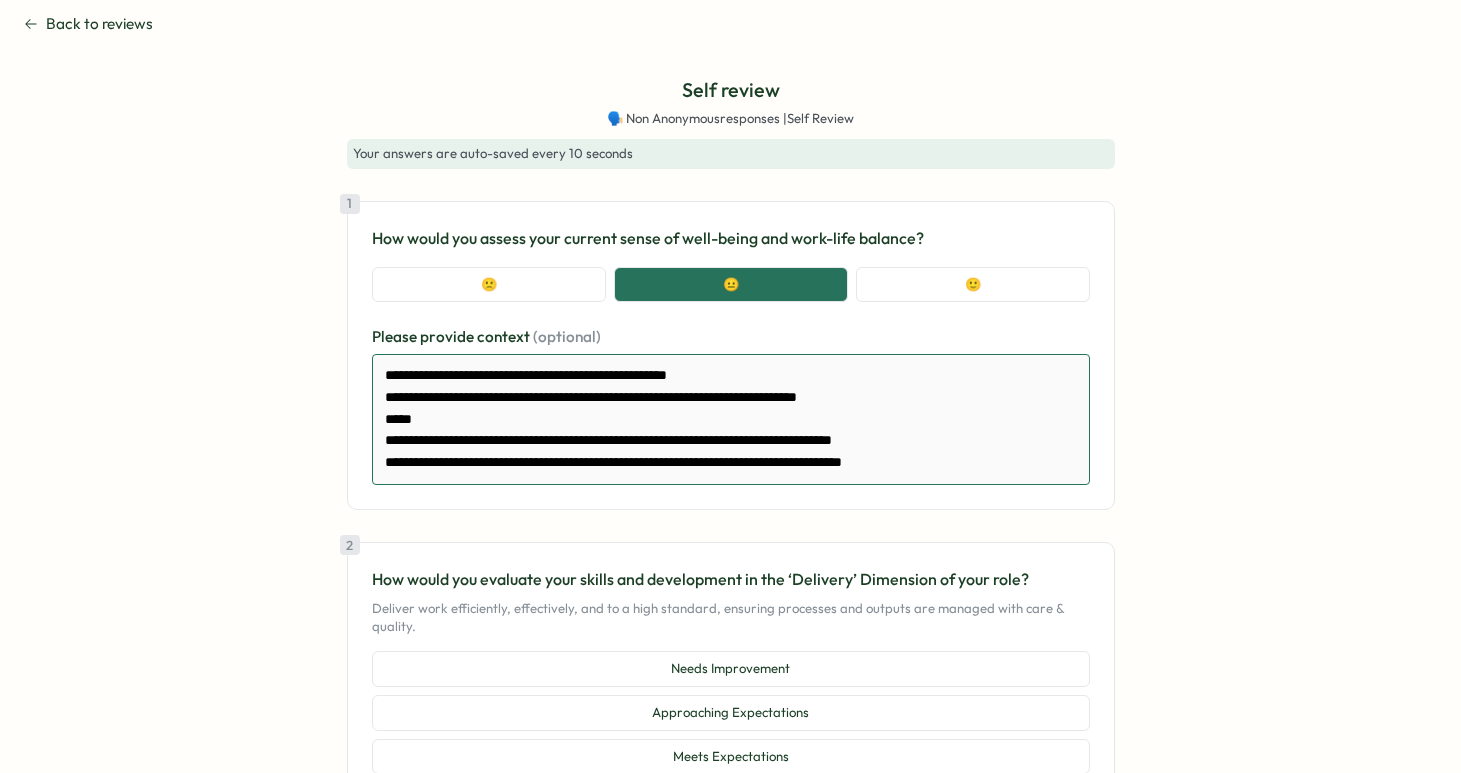 type on "*" 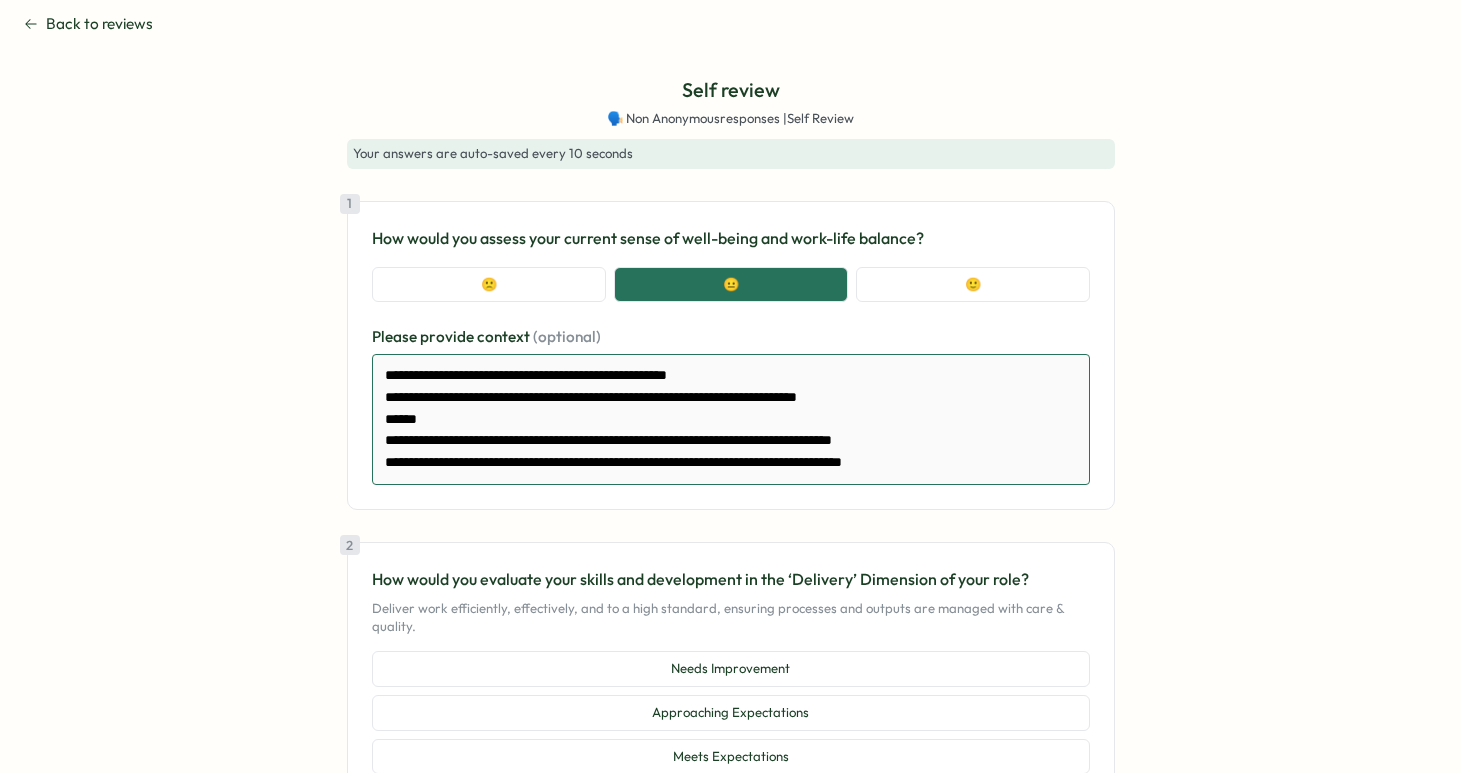 type on "*" 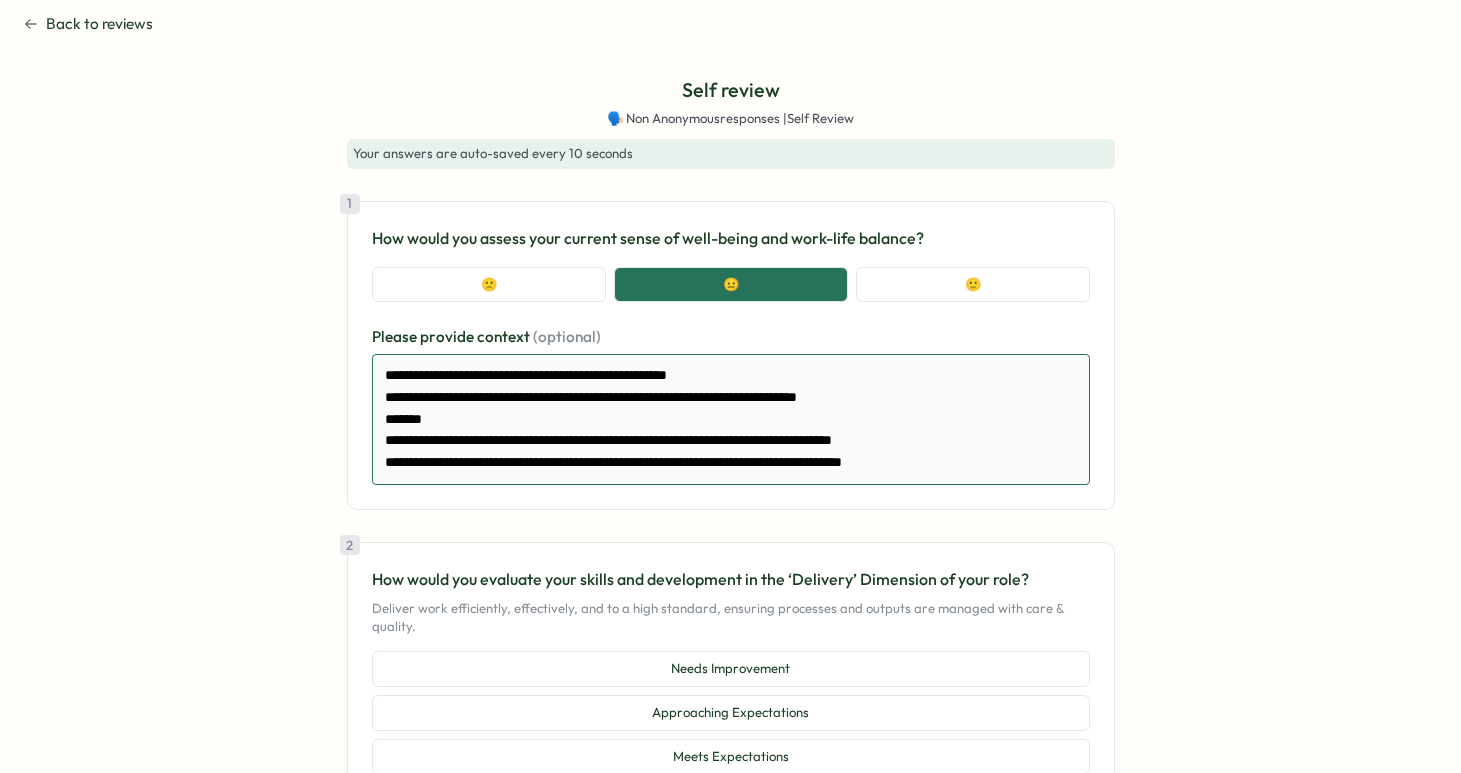 type on "*" 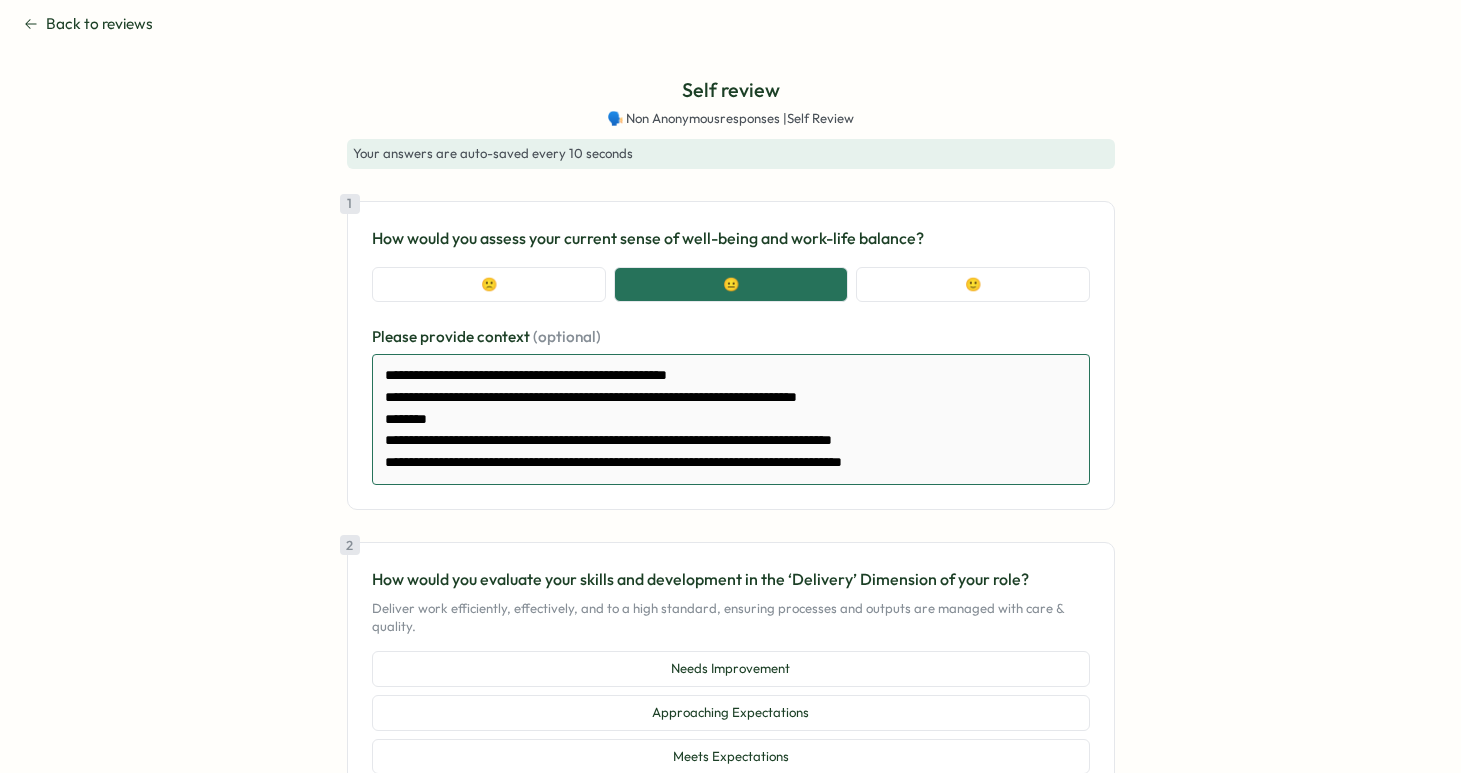 type on "*" 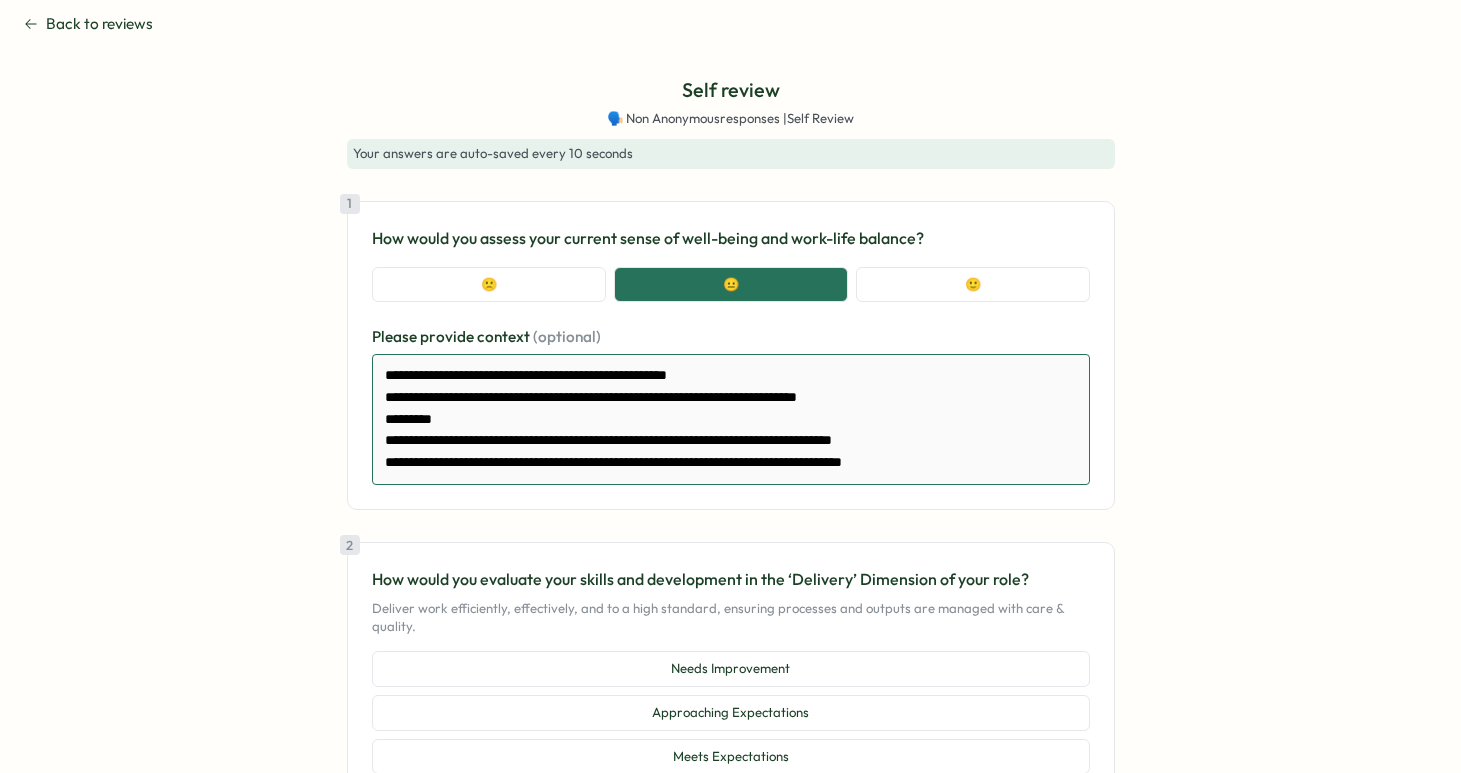 type on "*" 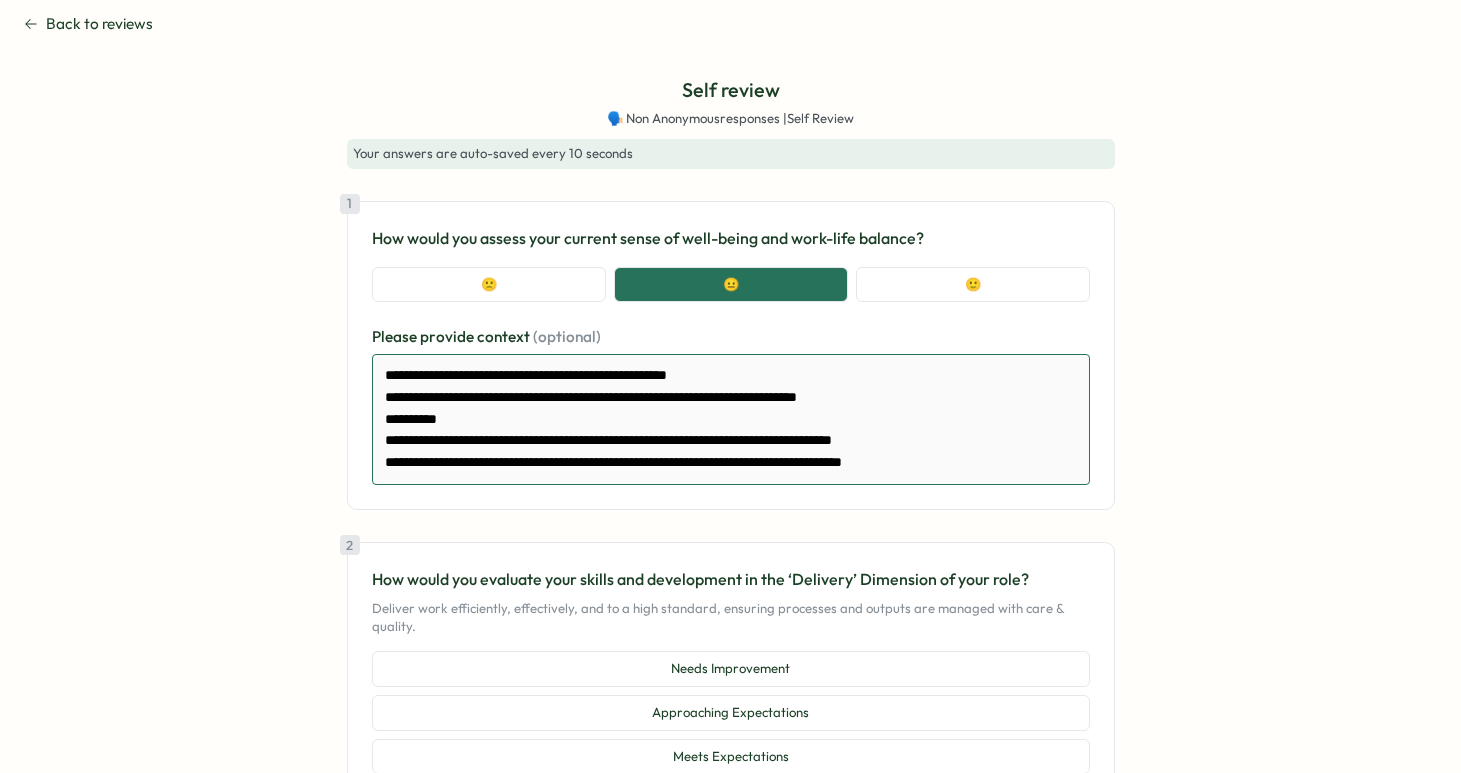 type on "*" 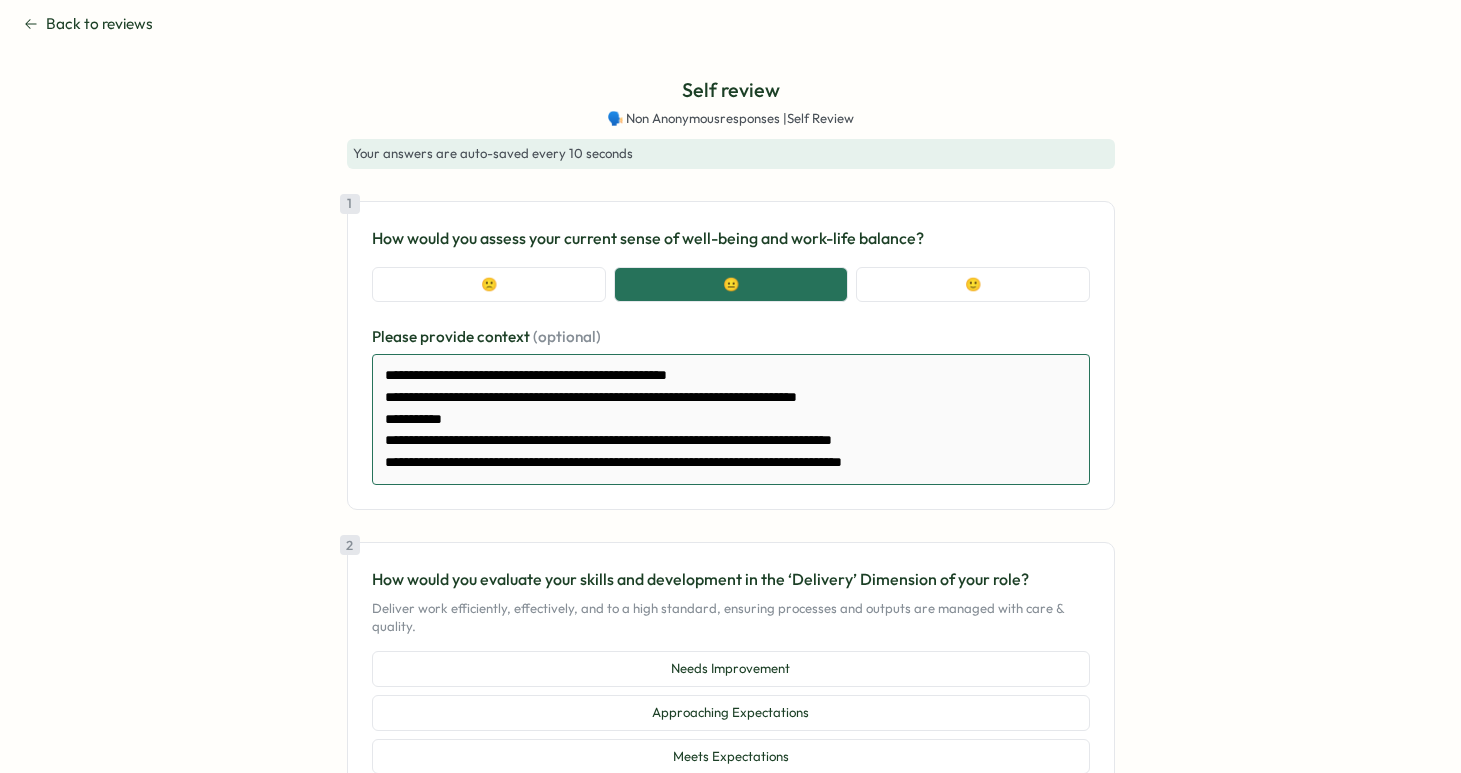 type on "*" 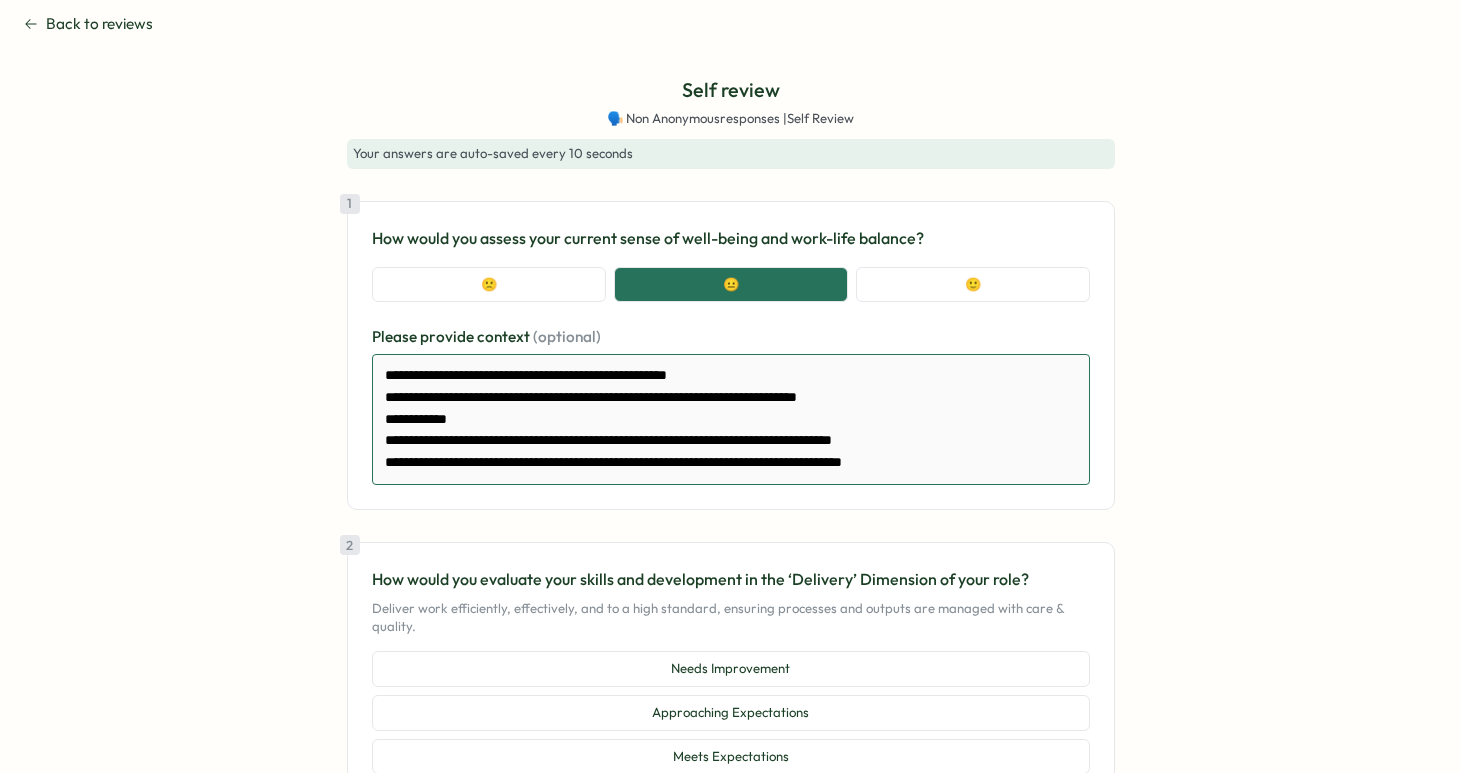 type on "*" 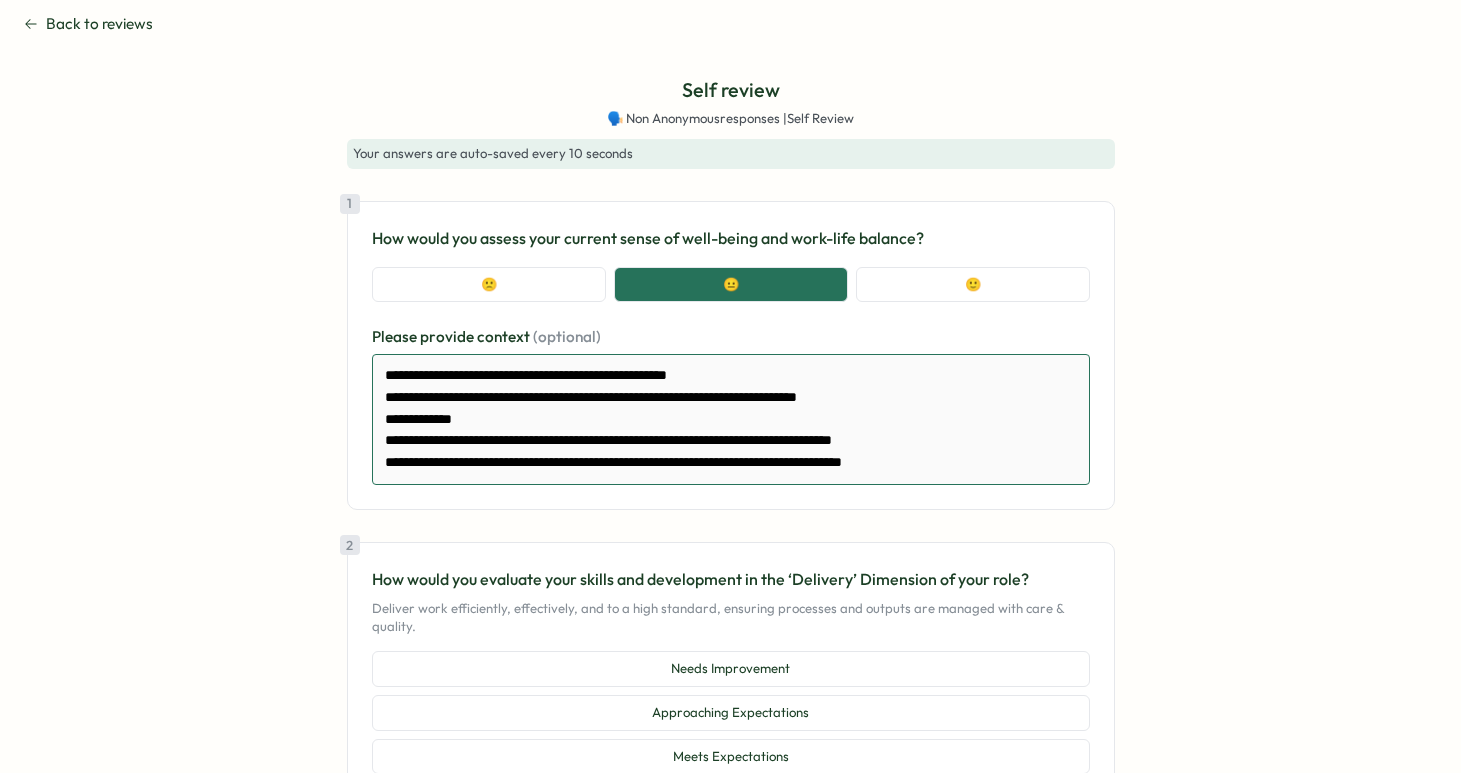 type on "*" 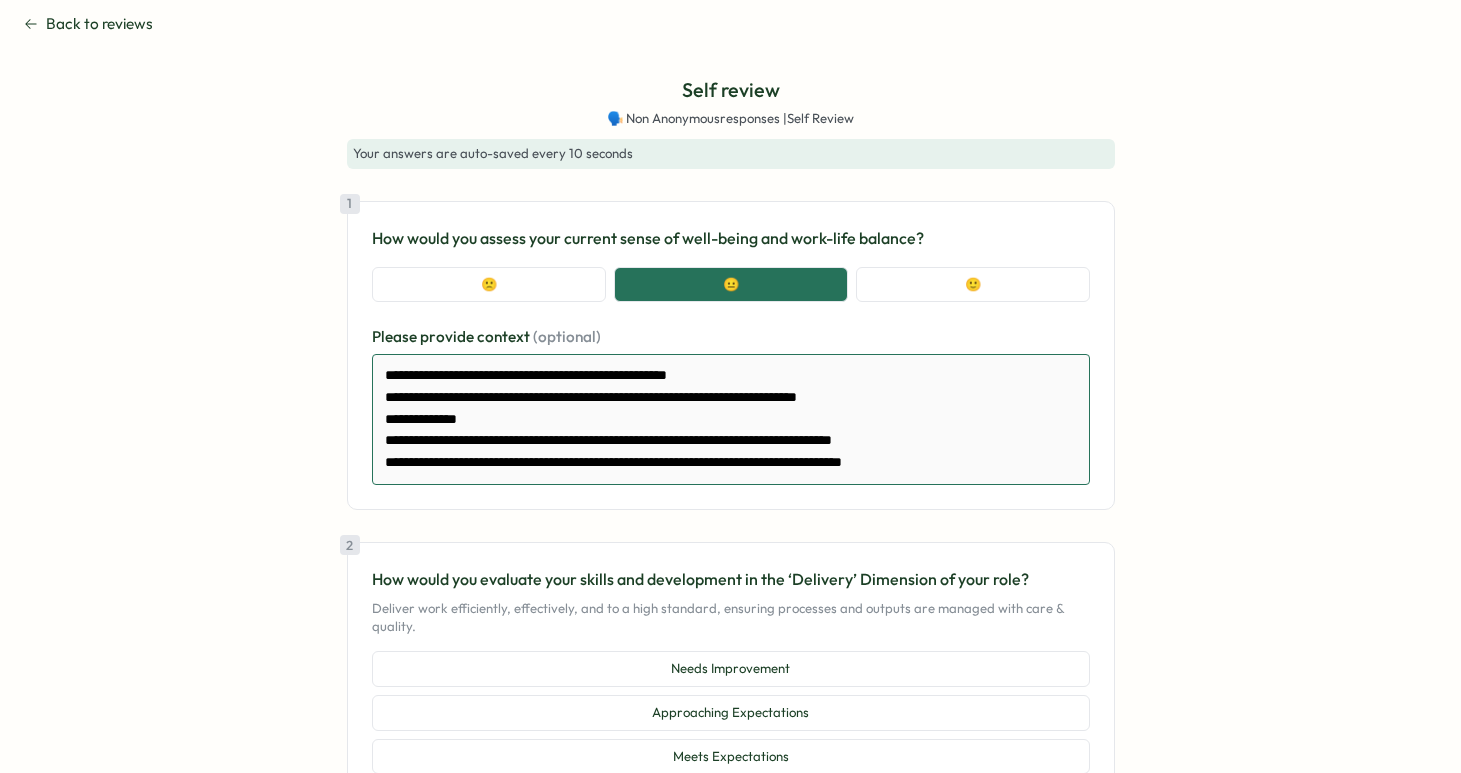 type on "*" 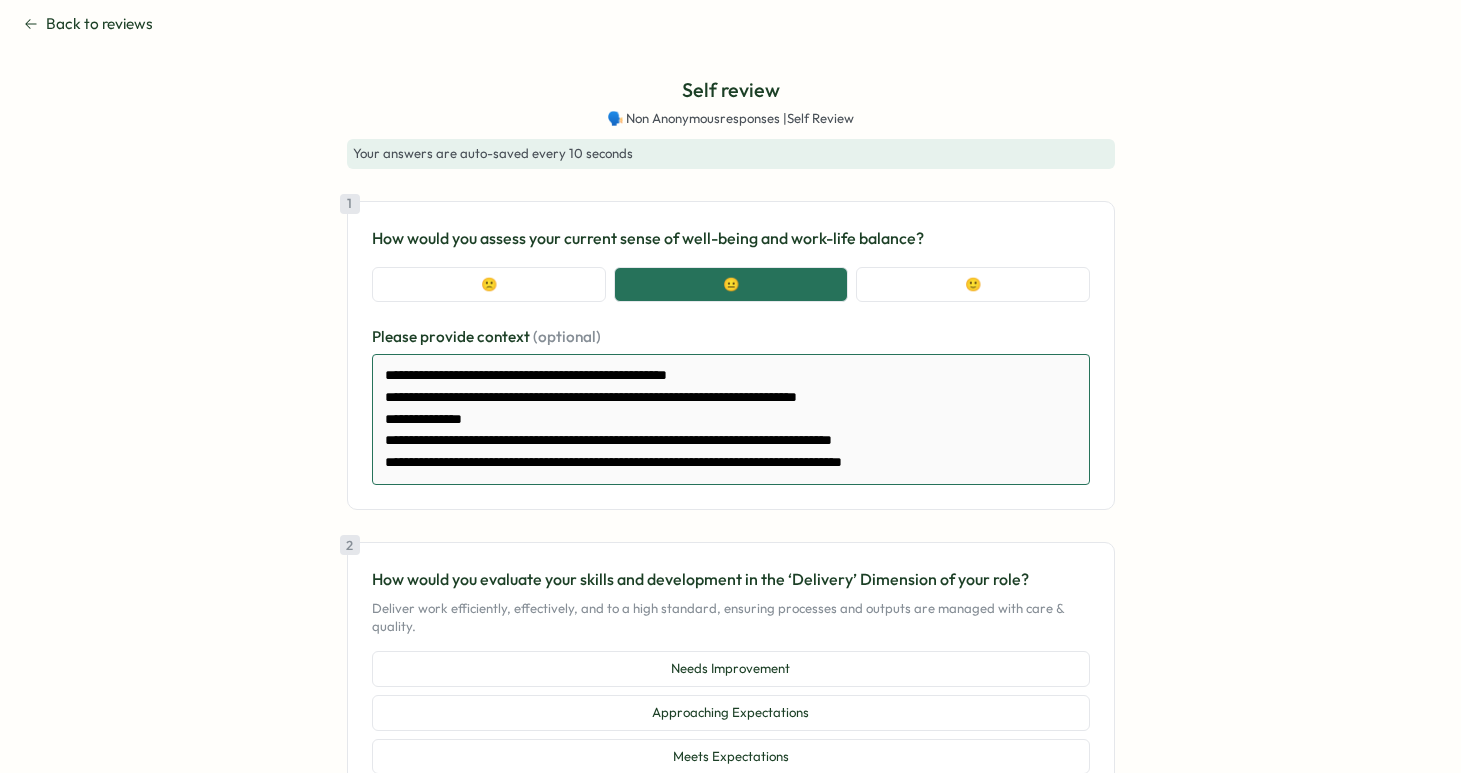 type on "*" 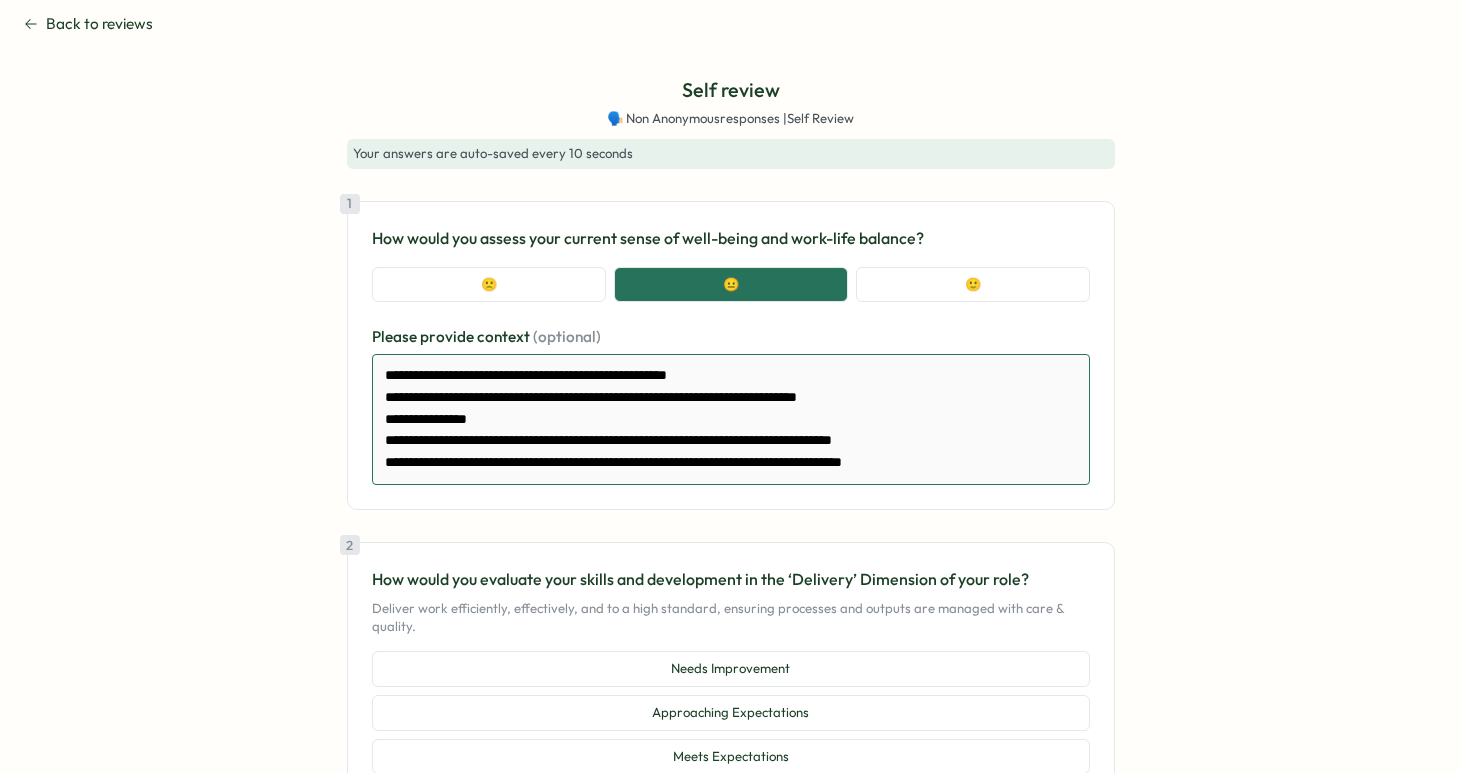 type on "**********" 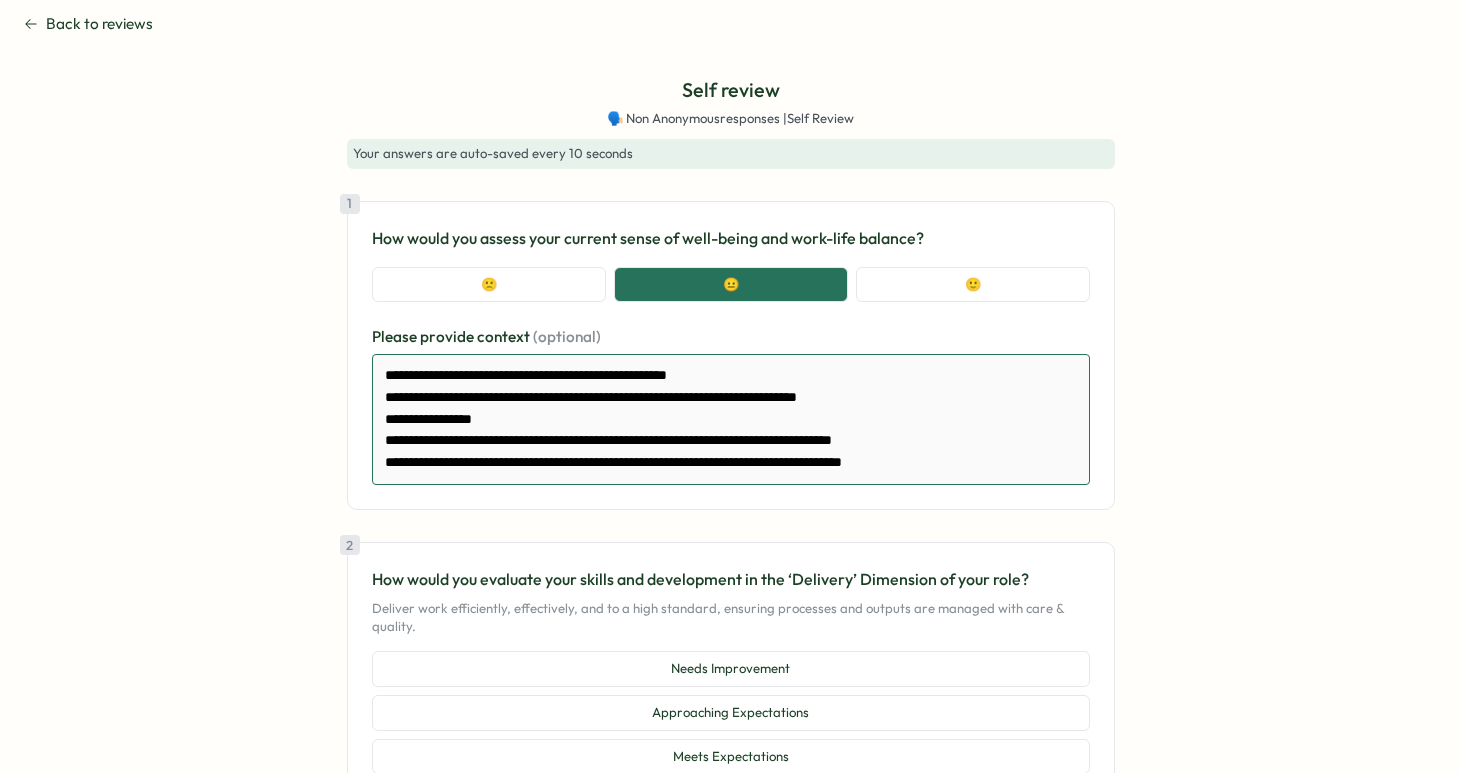 type on "*" 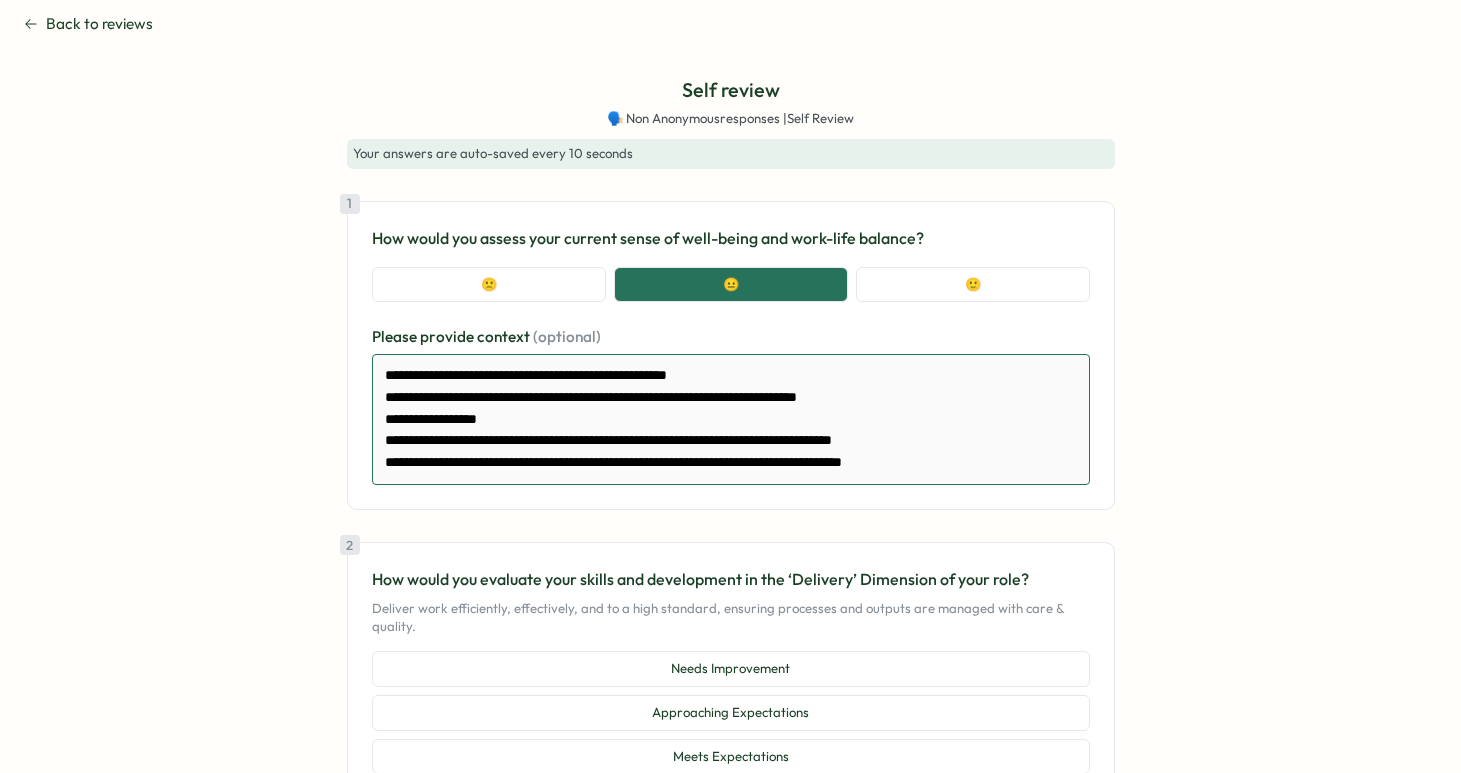 type on "*" 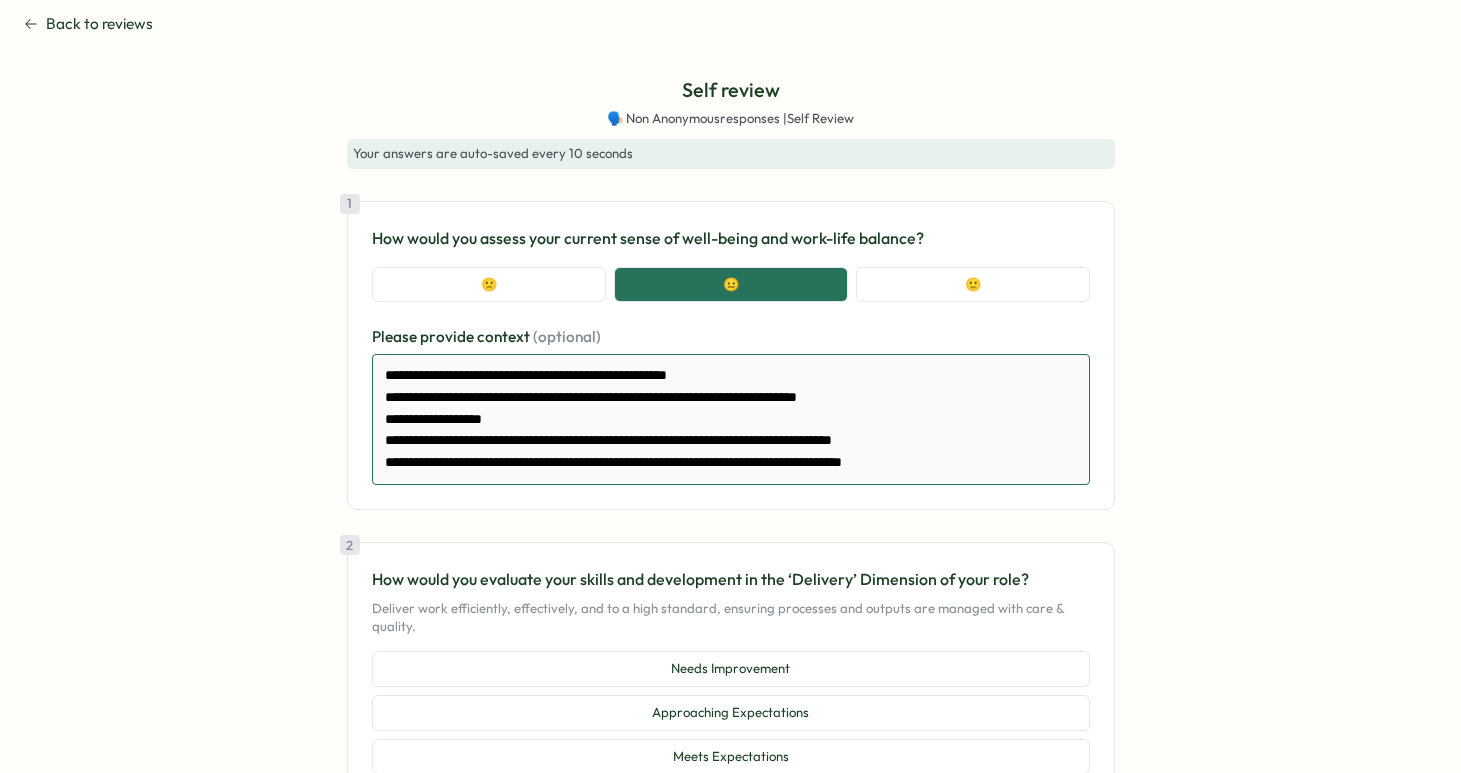 type on "**********" 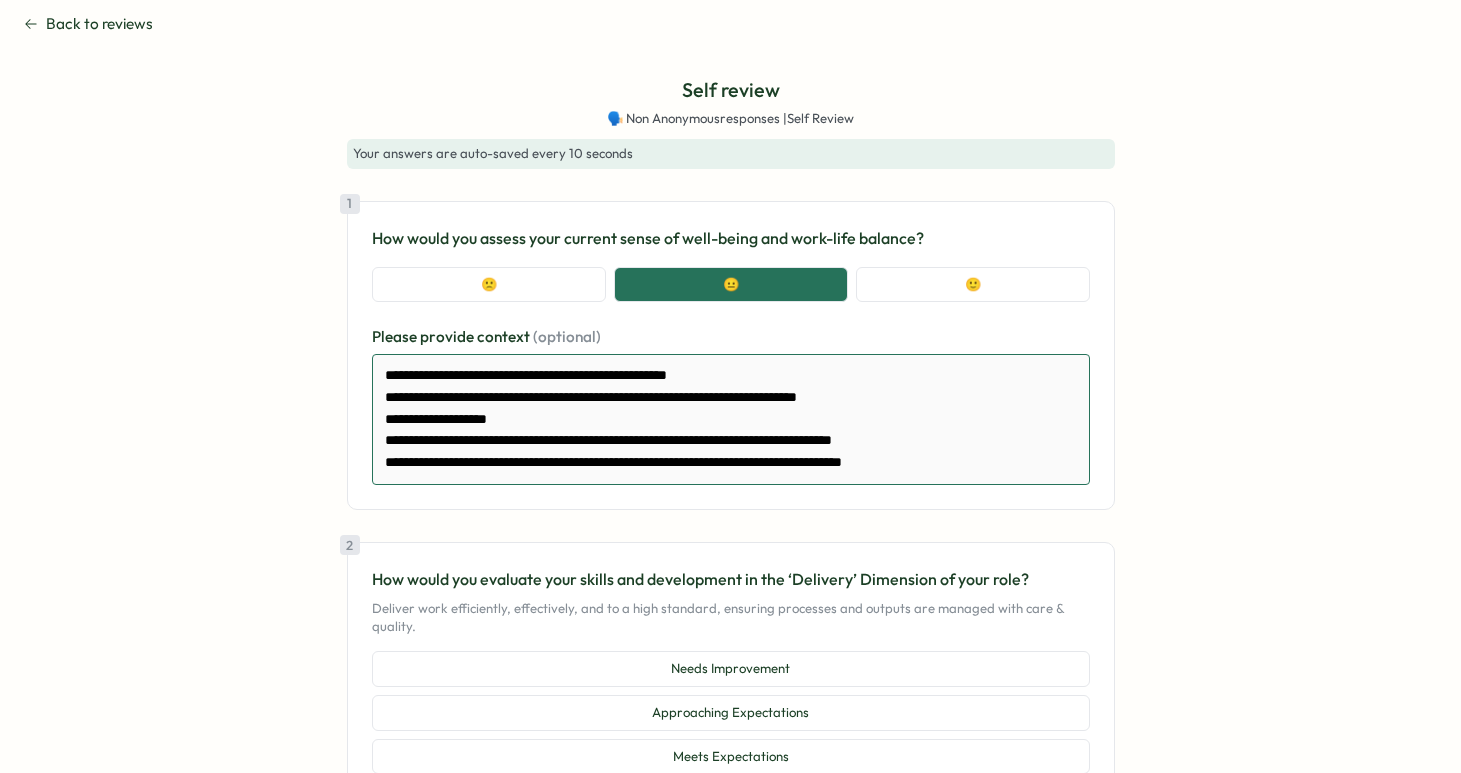 type on "*" 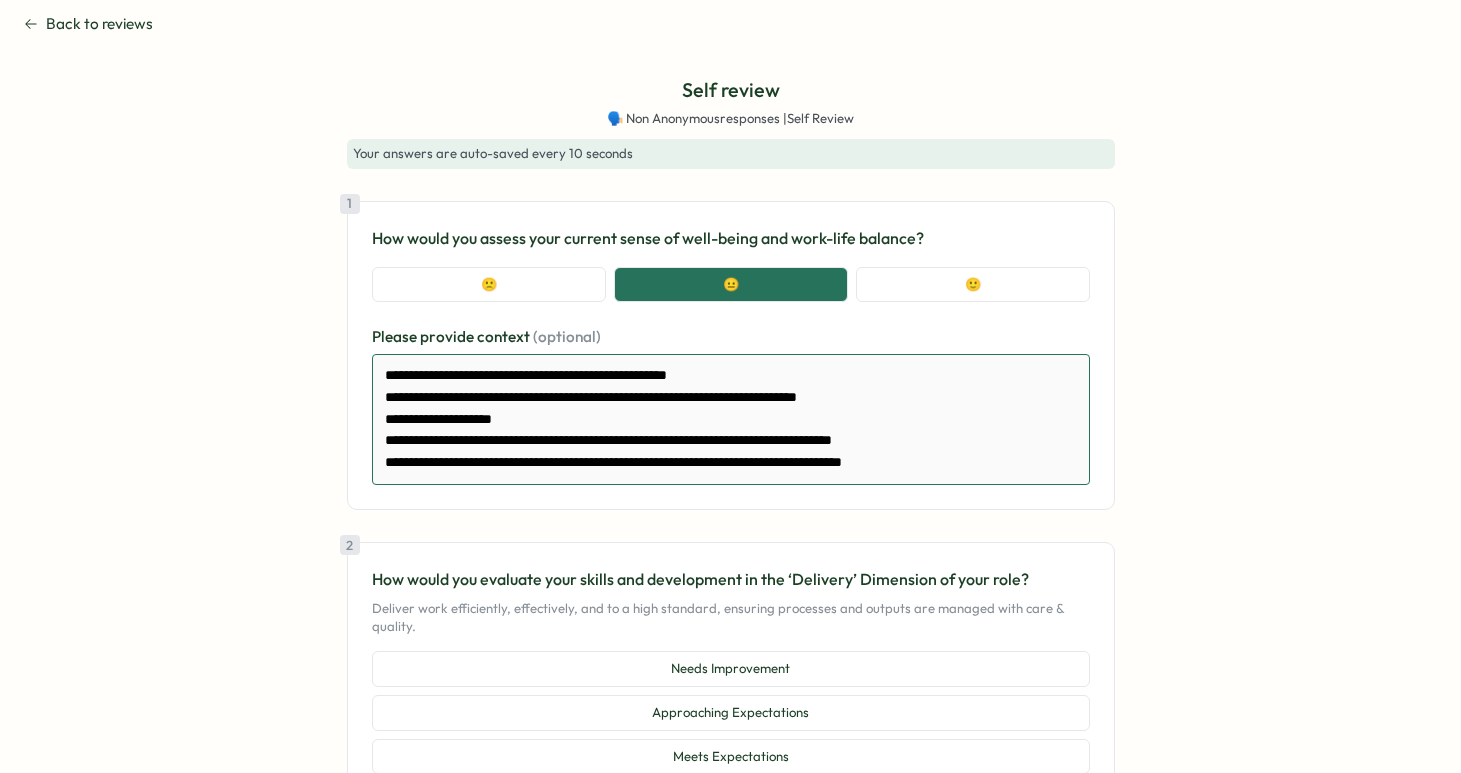 type on "*" 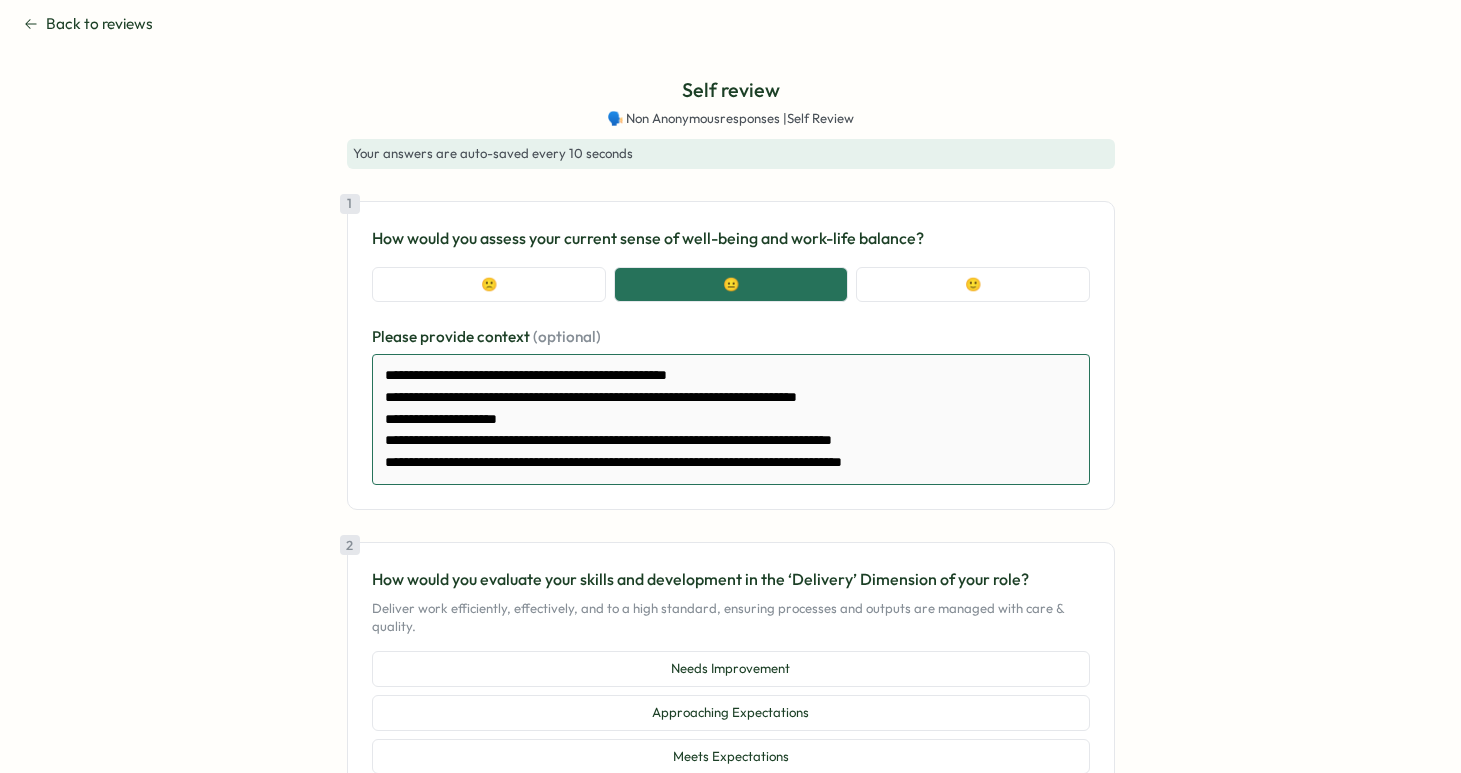 type on "*" 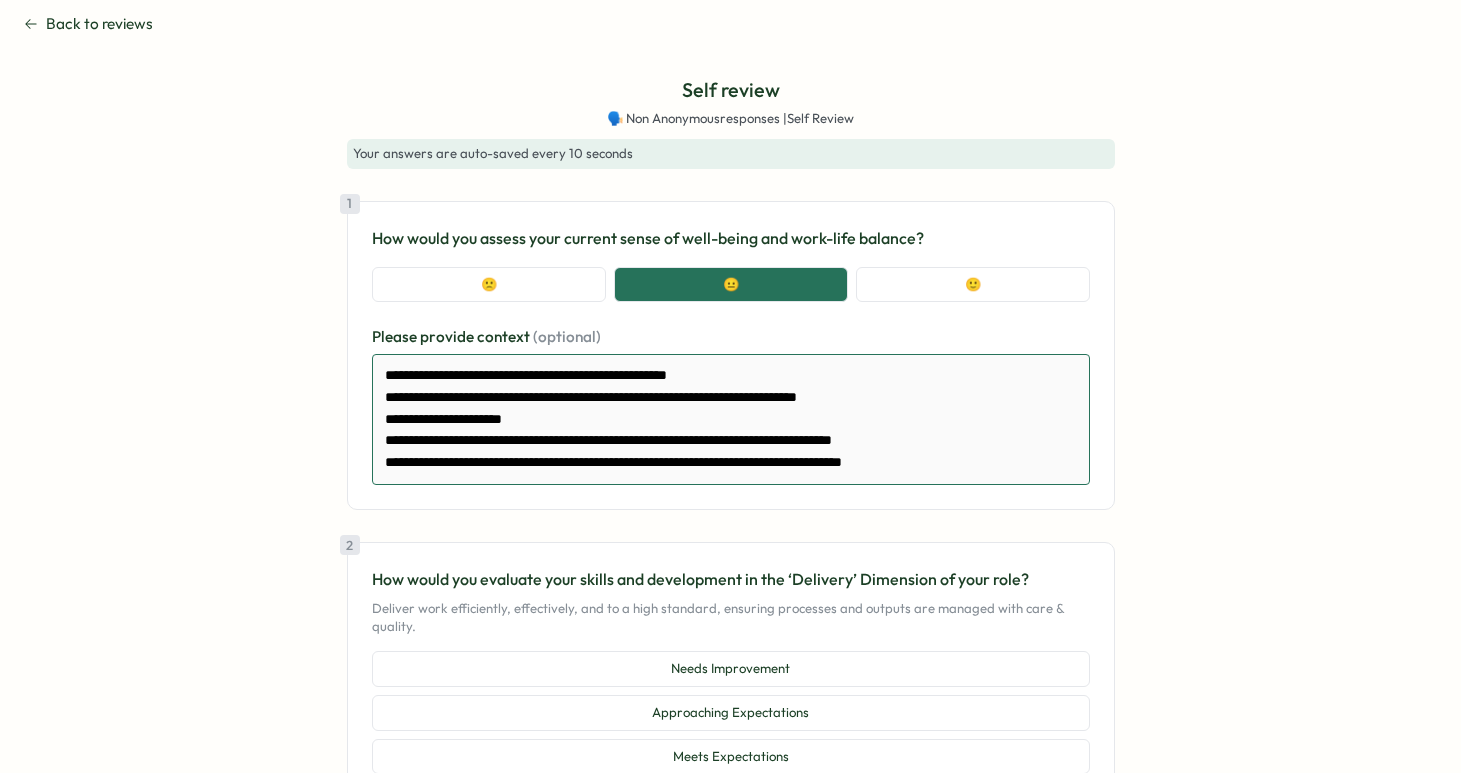 type on "*" 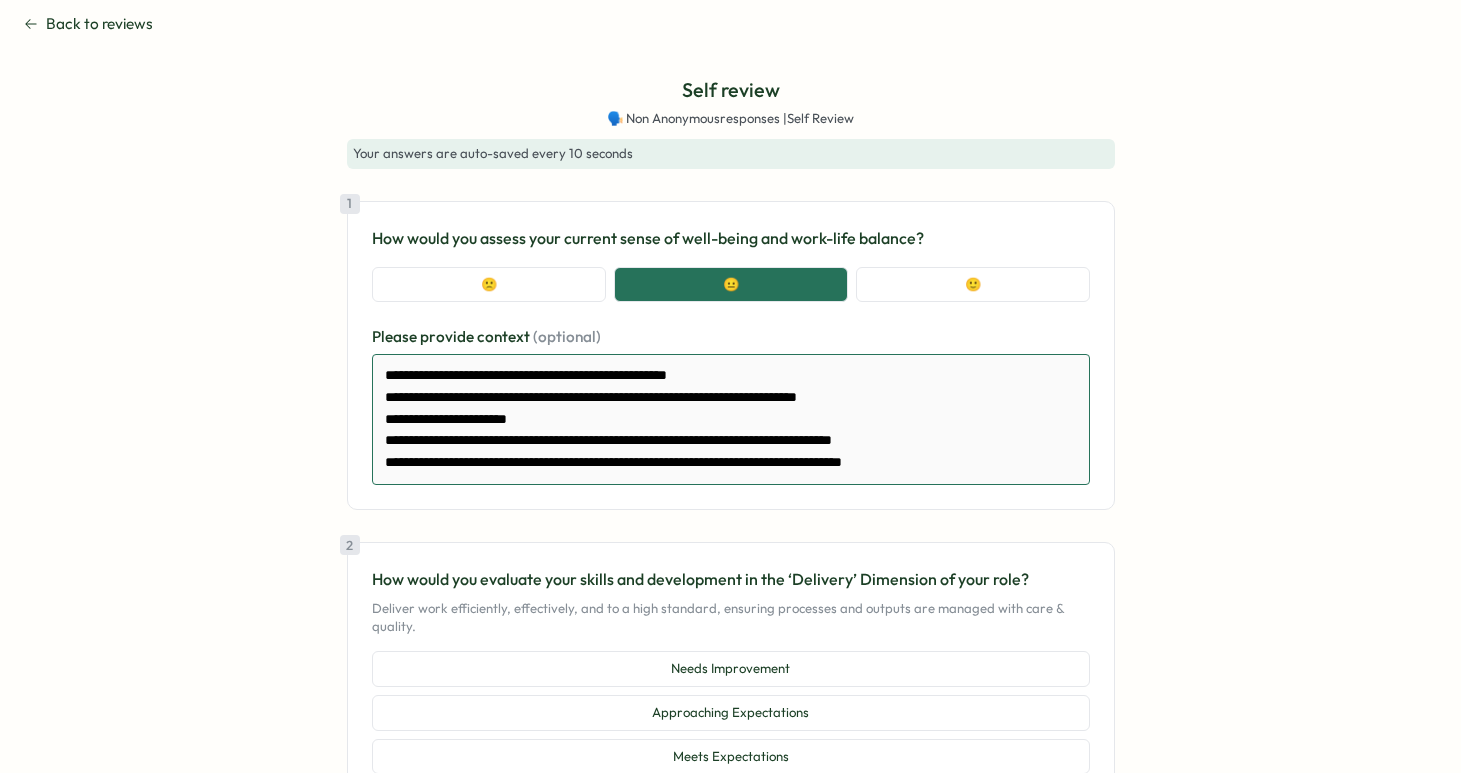 type on "*" 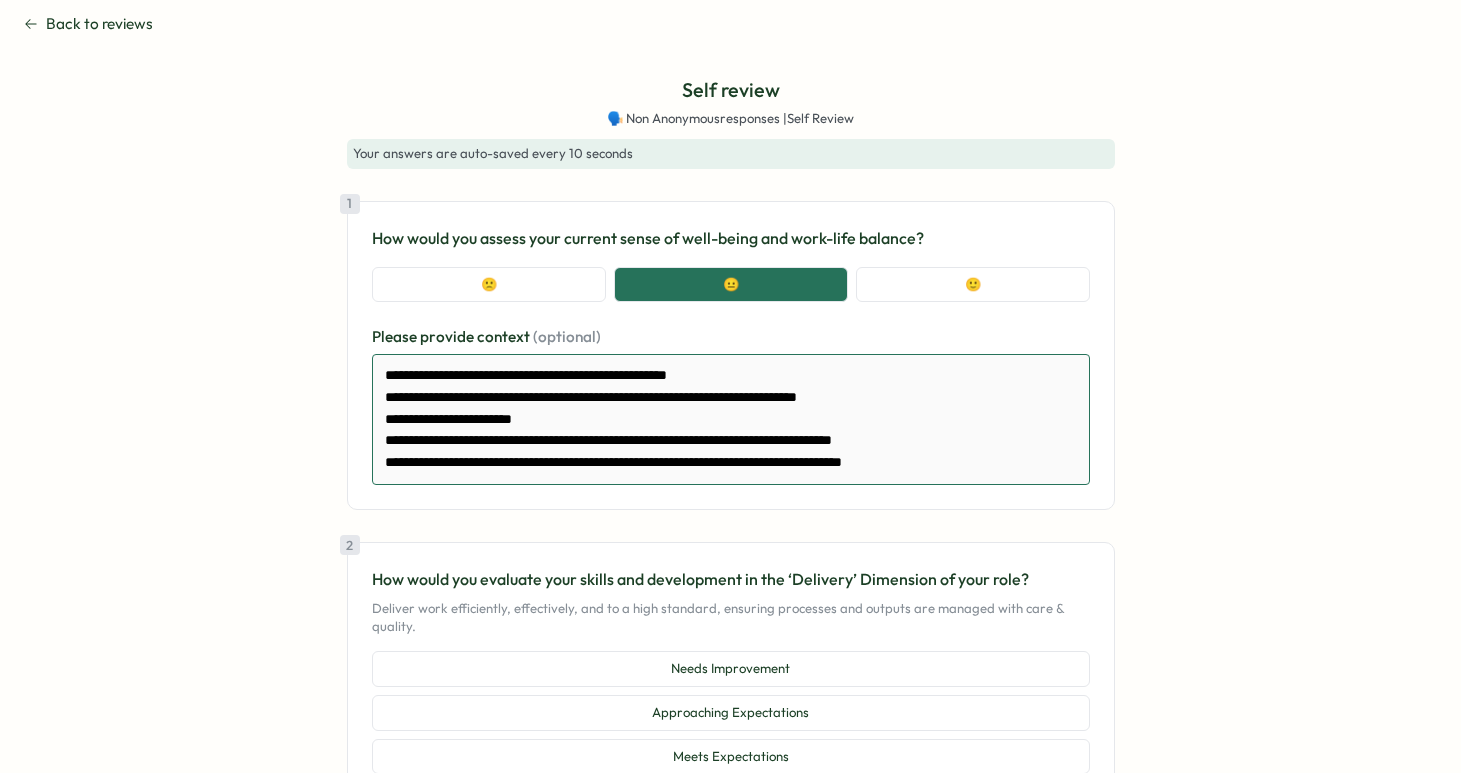 type on "*" 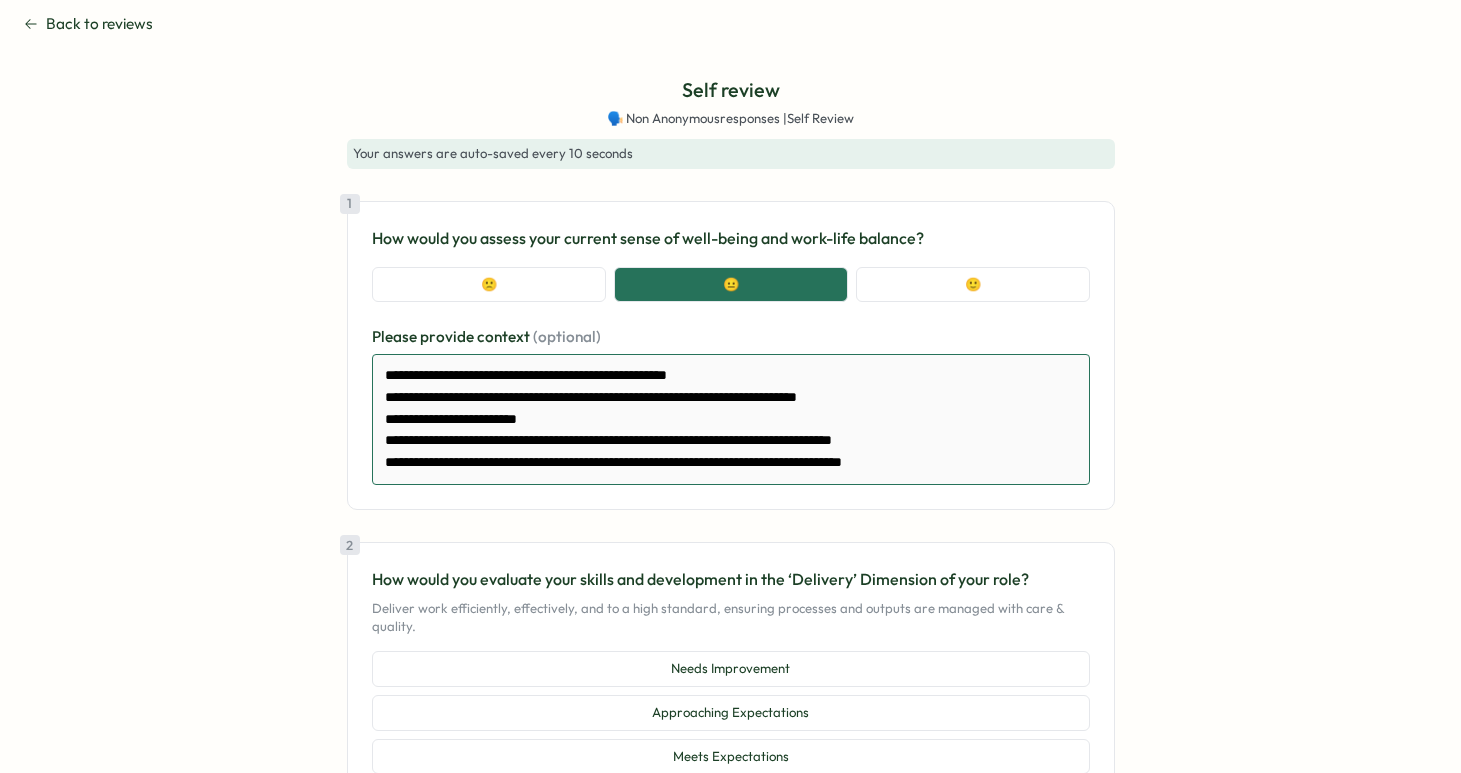 type on "*" 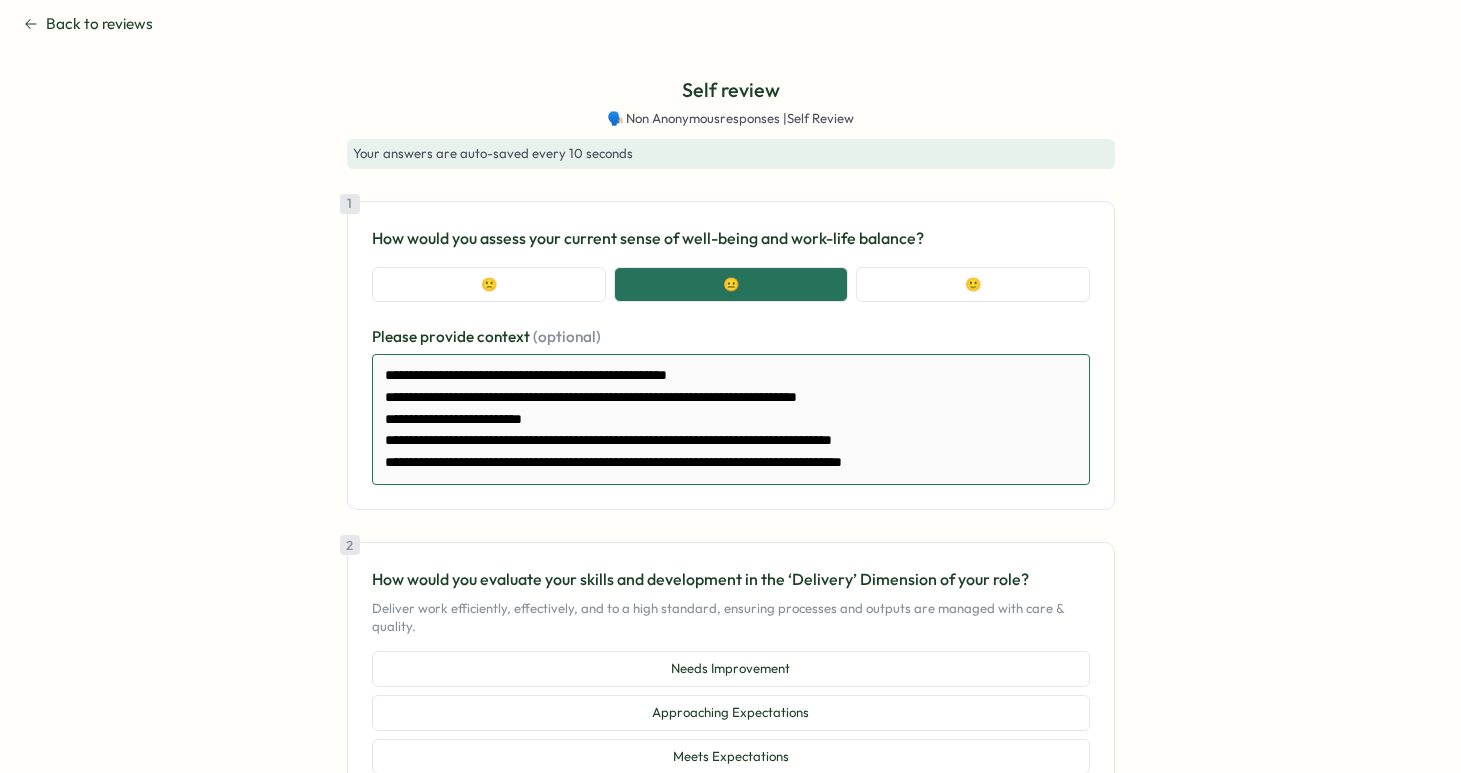 type on "*" 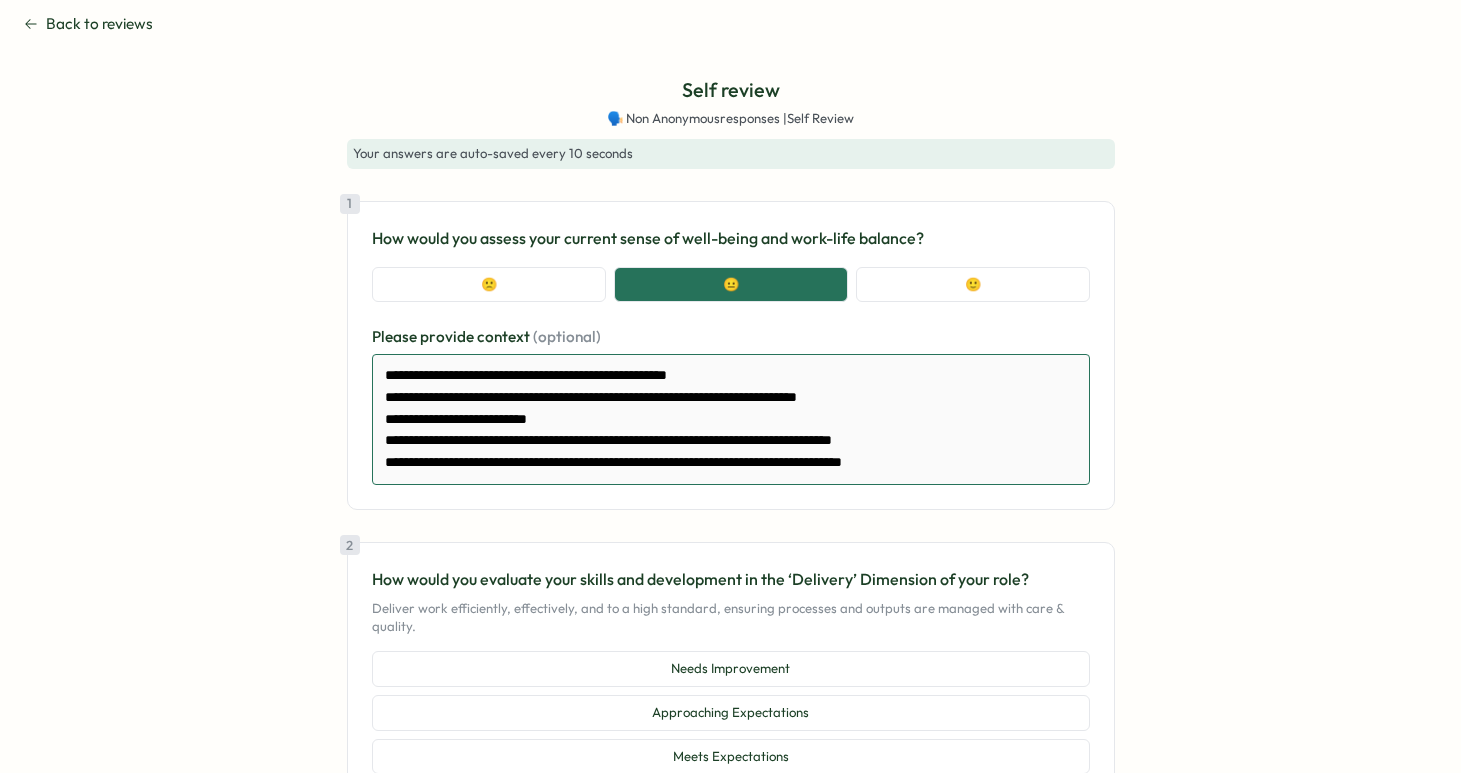 type on "*" 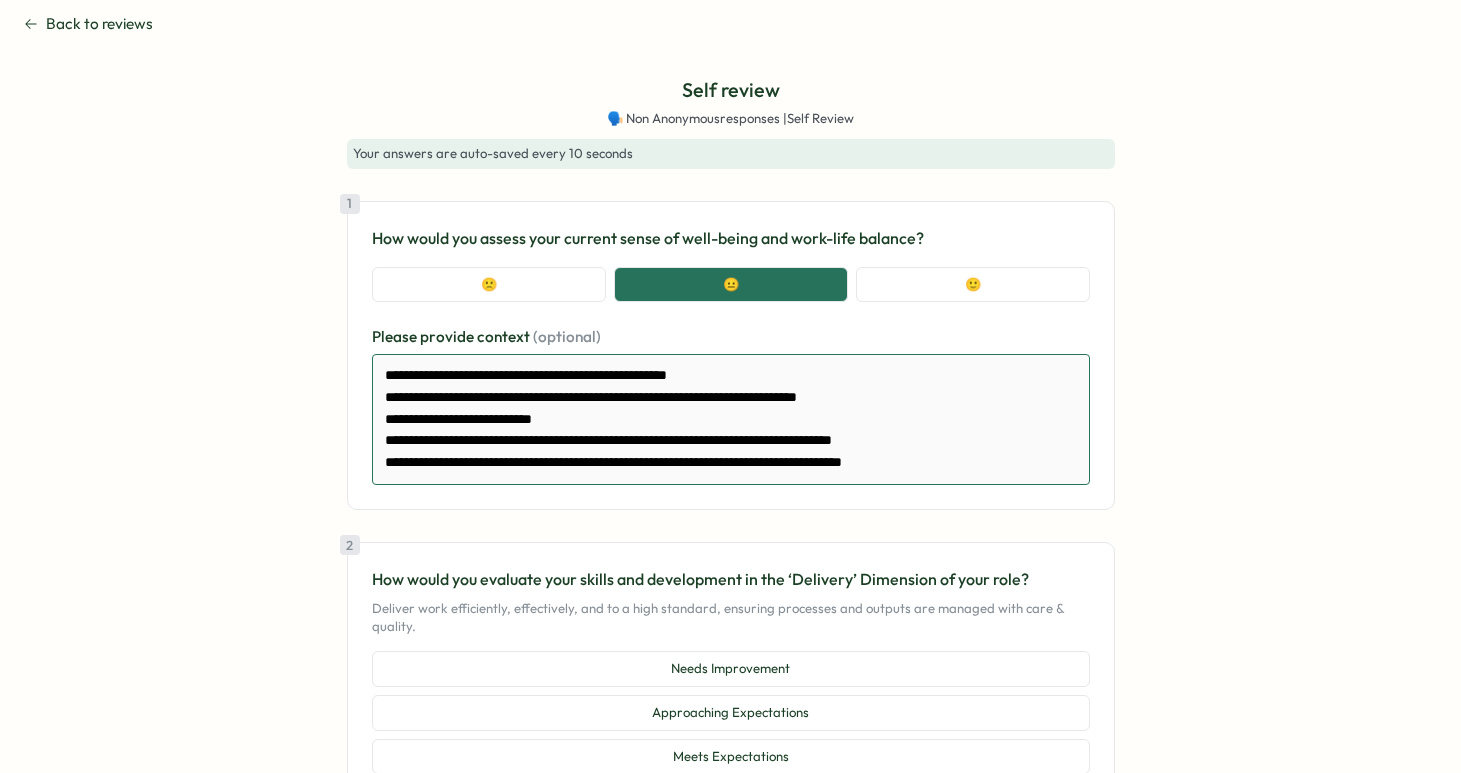 type on "**********" 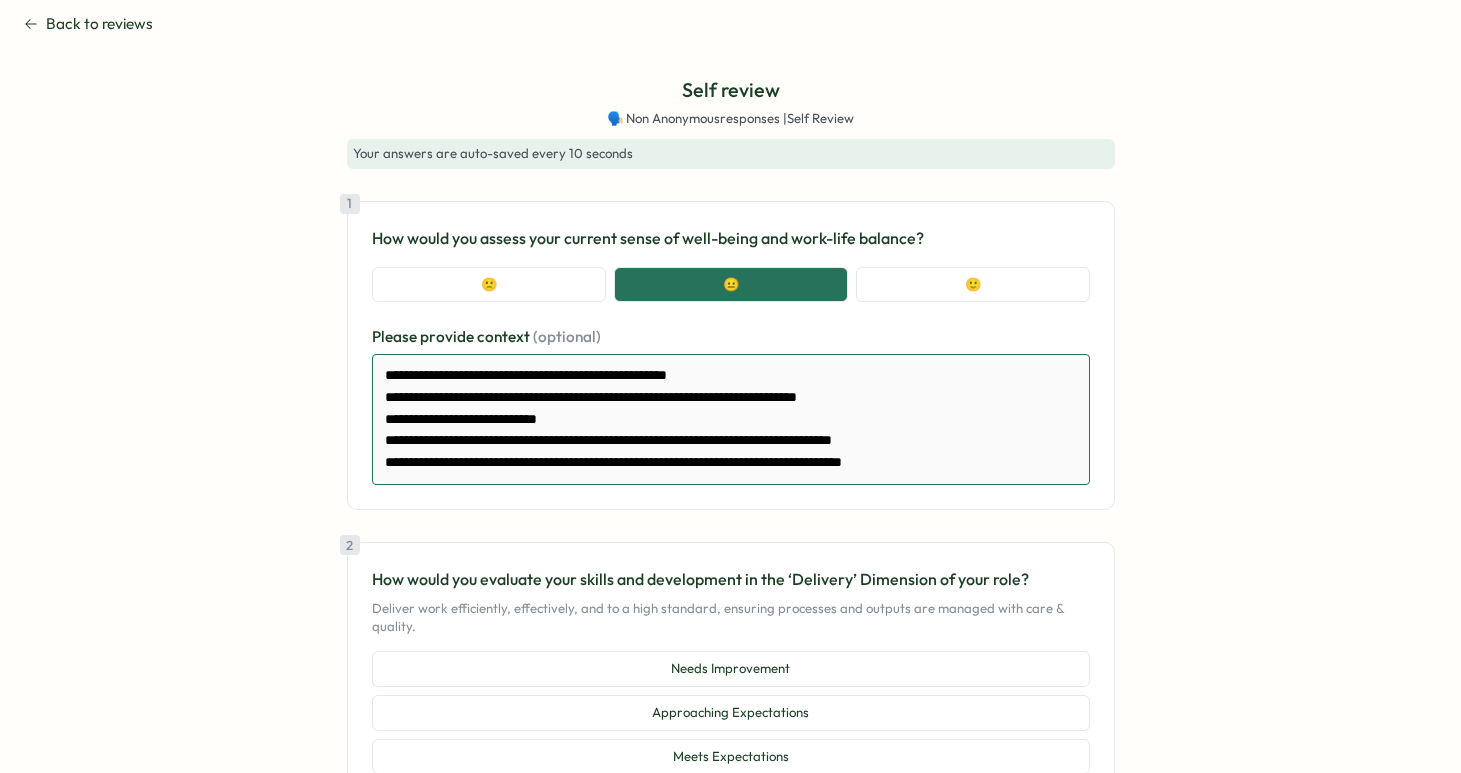 type on "*" 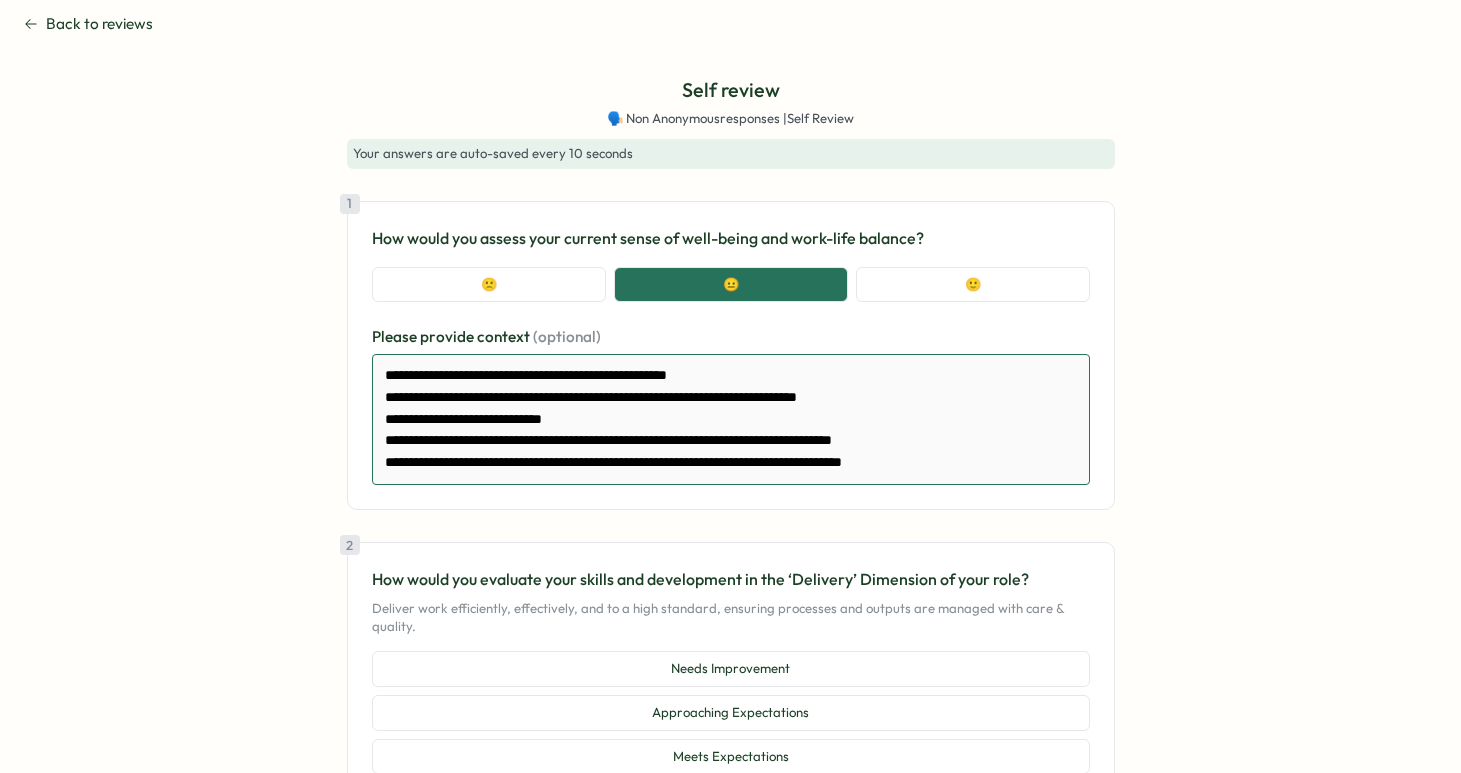 type on "*" 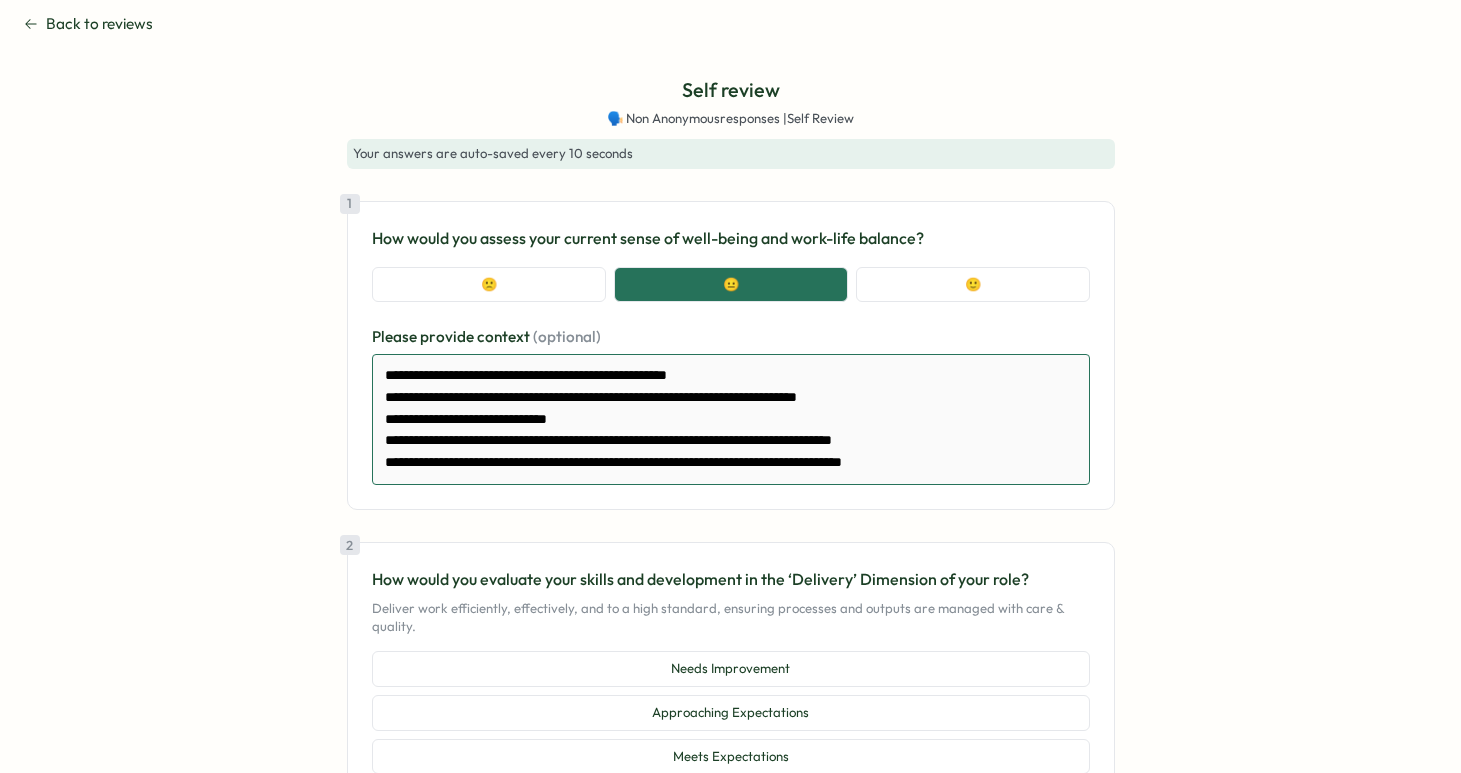 type on "**********" 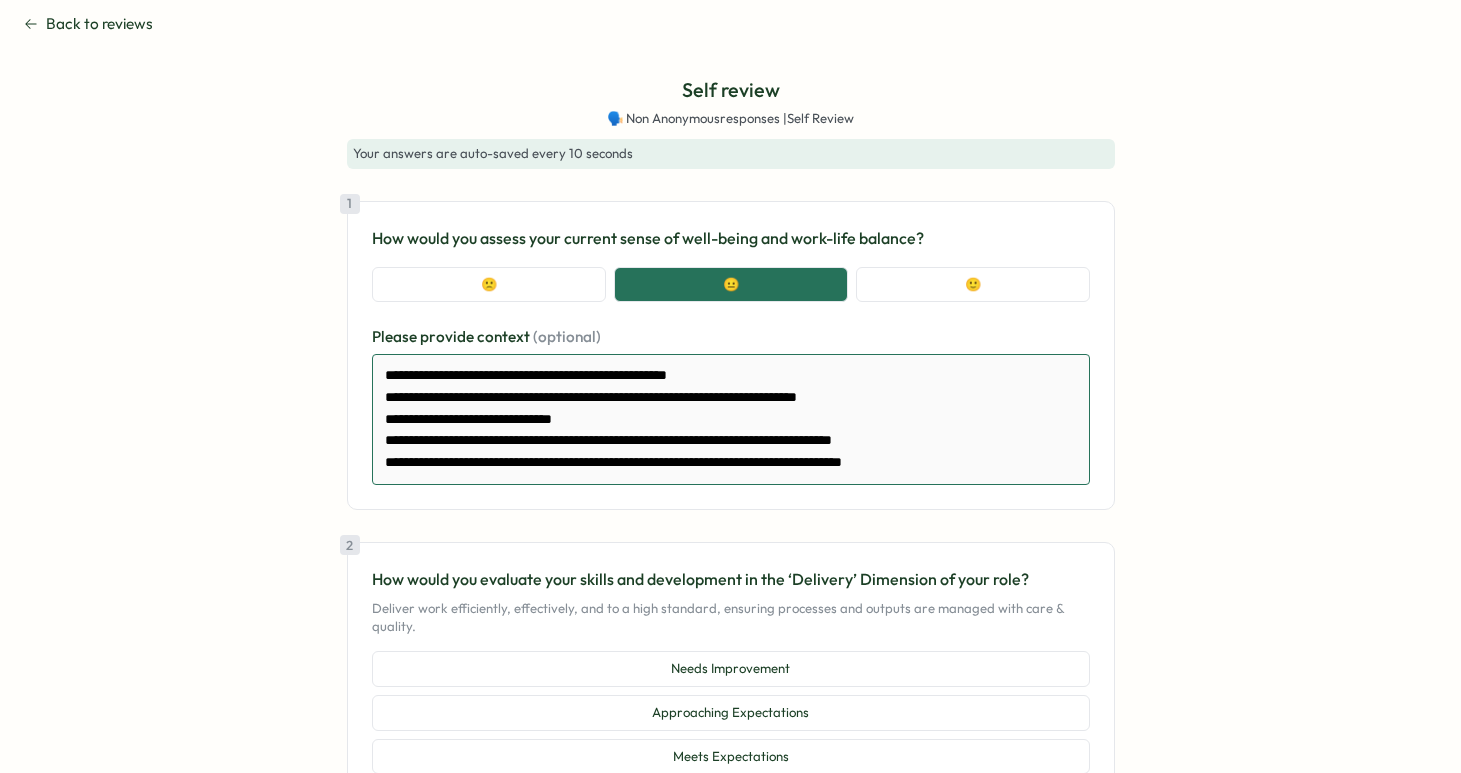 type on "*" 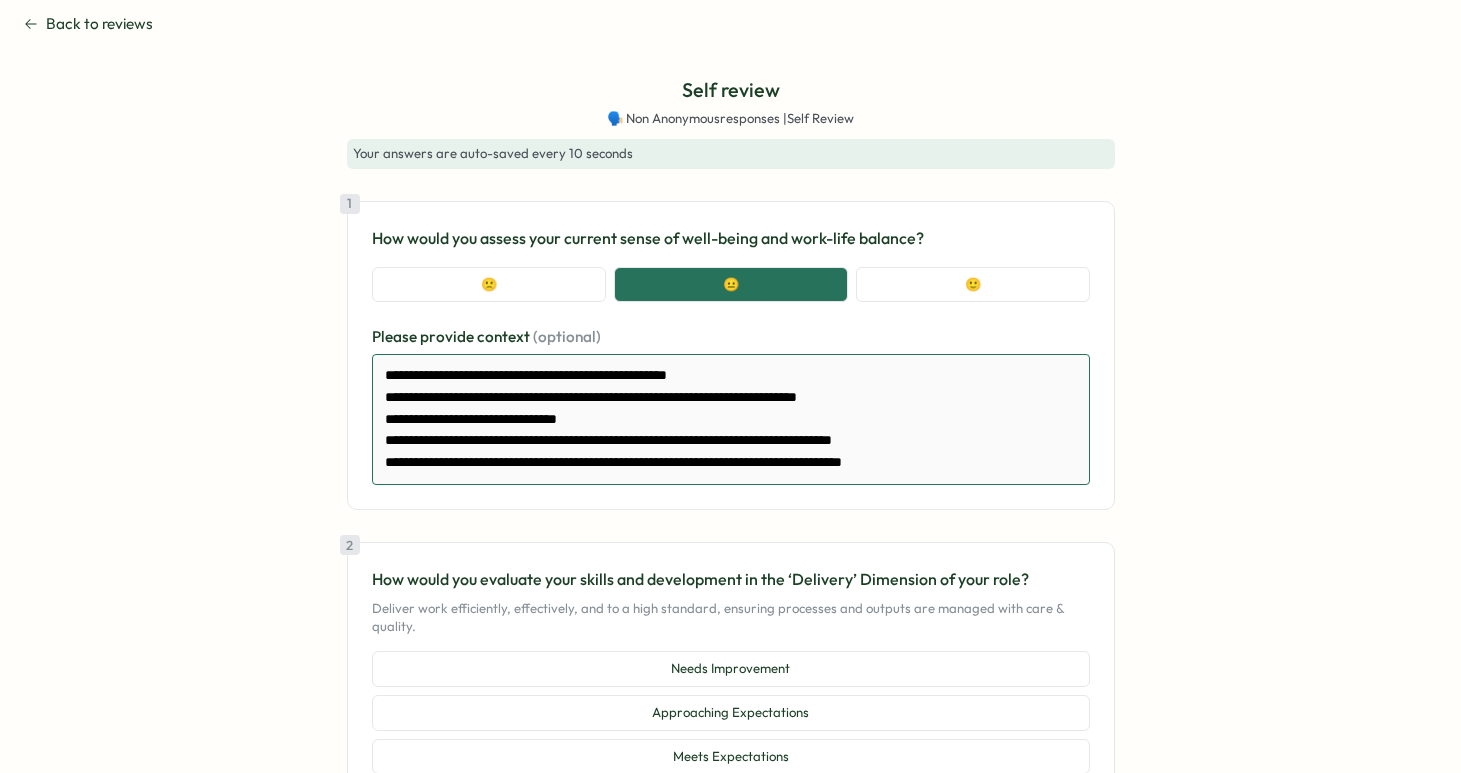 type on "*" 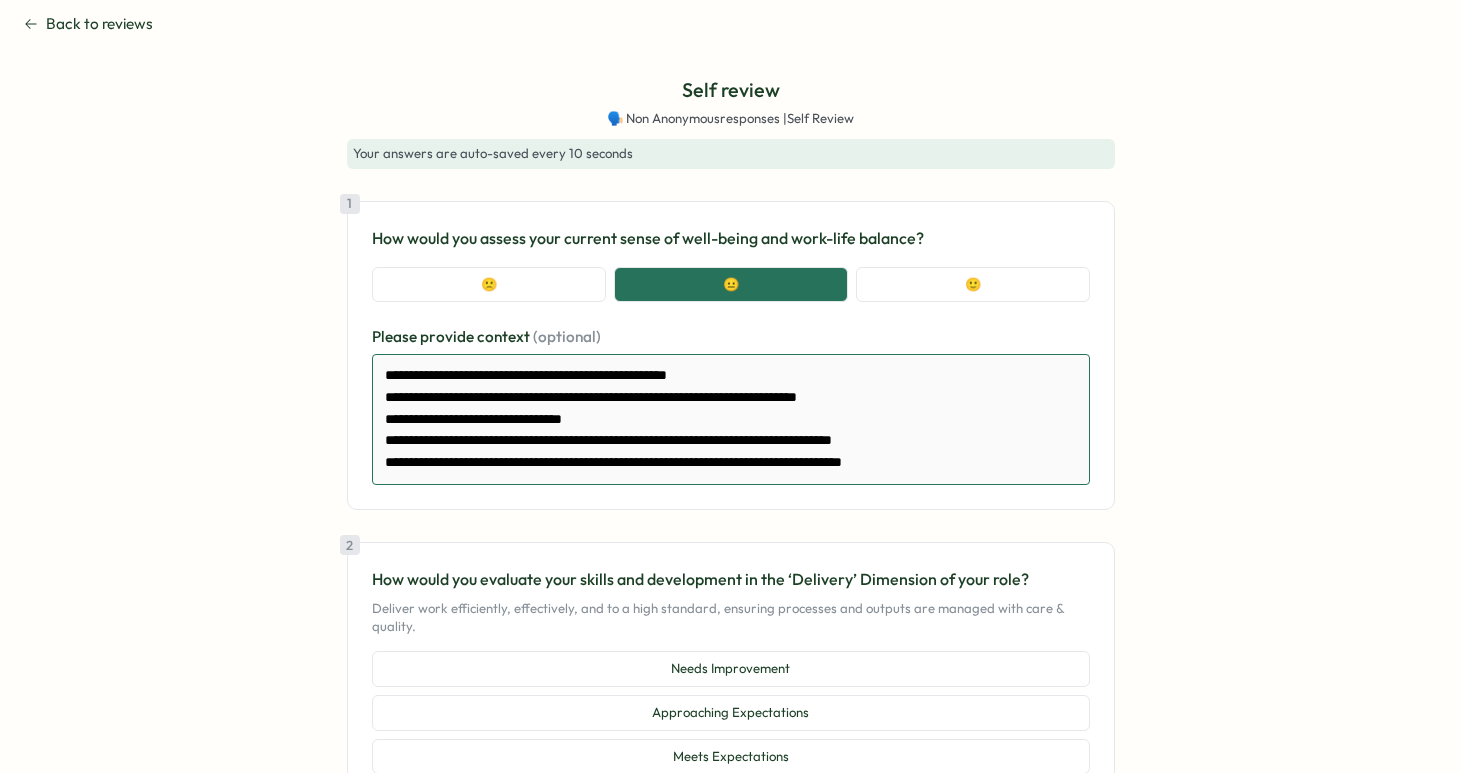 type on "*" 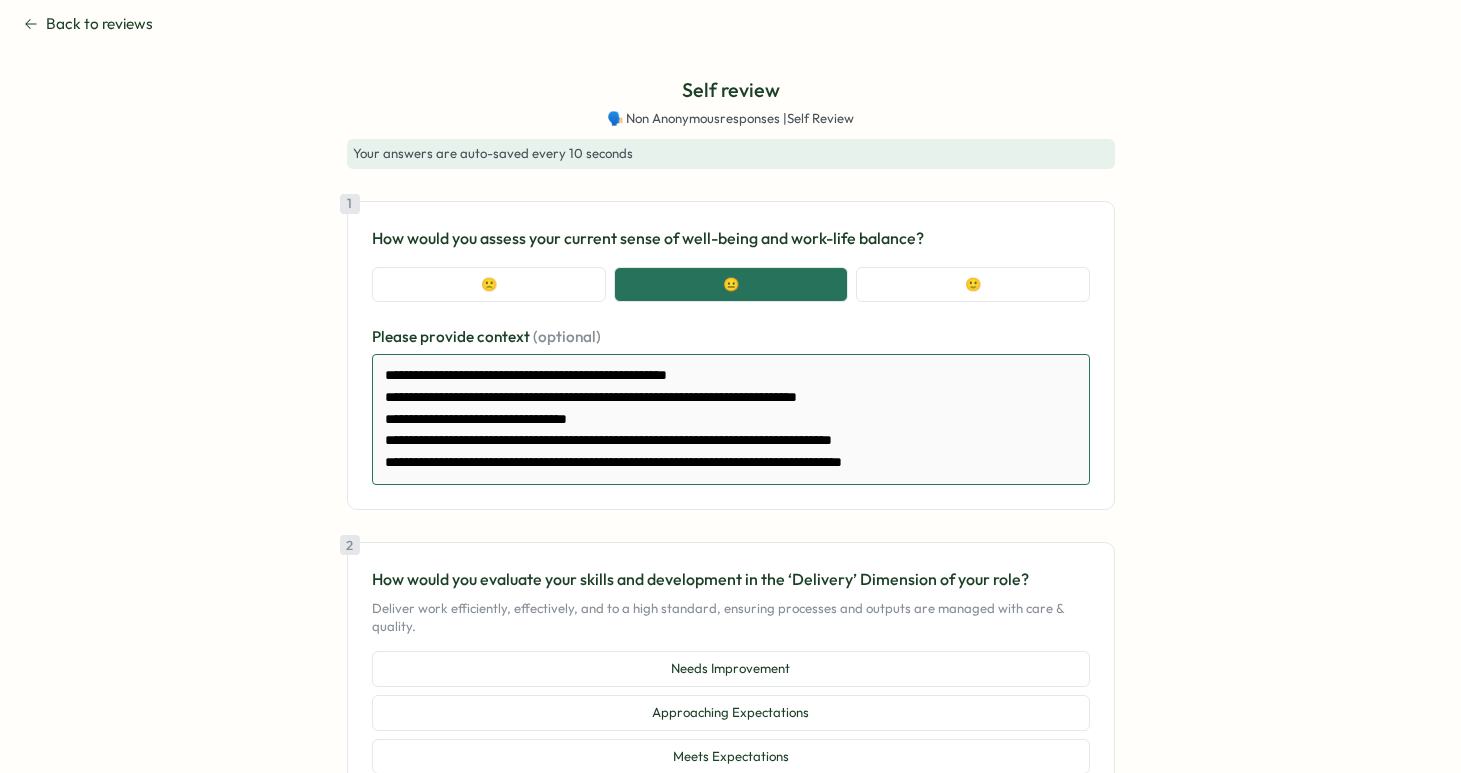 type on "**********" 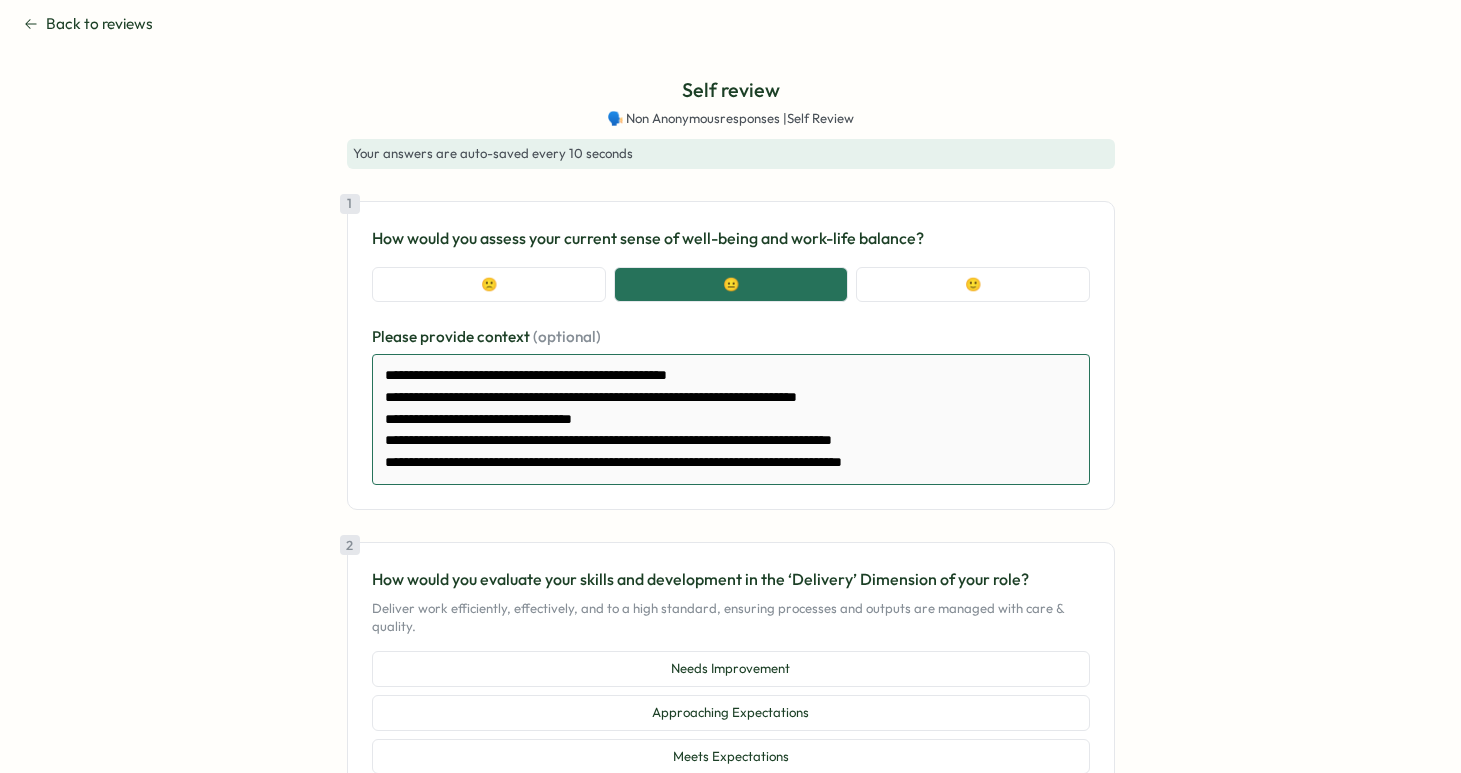 type on "*" 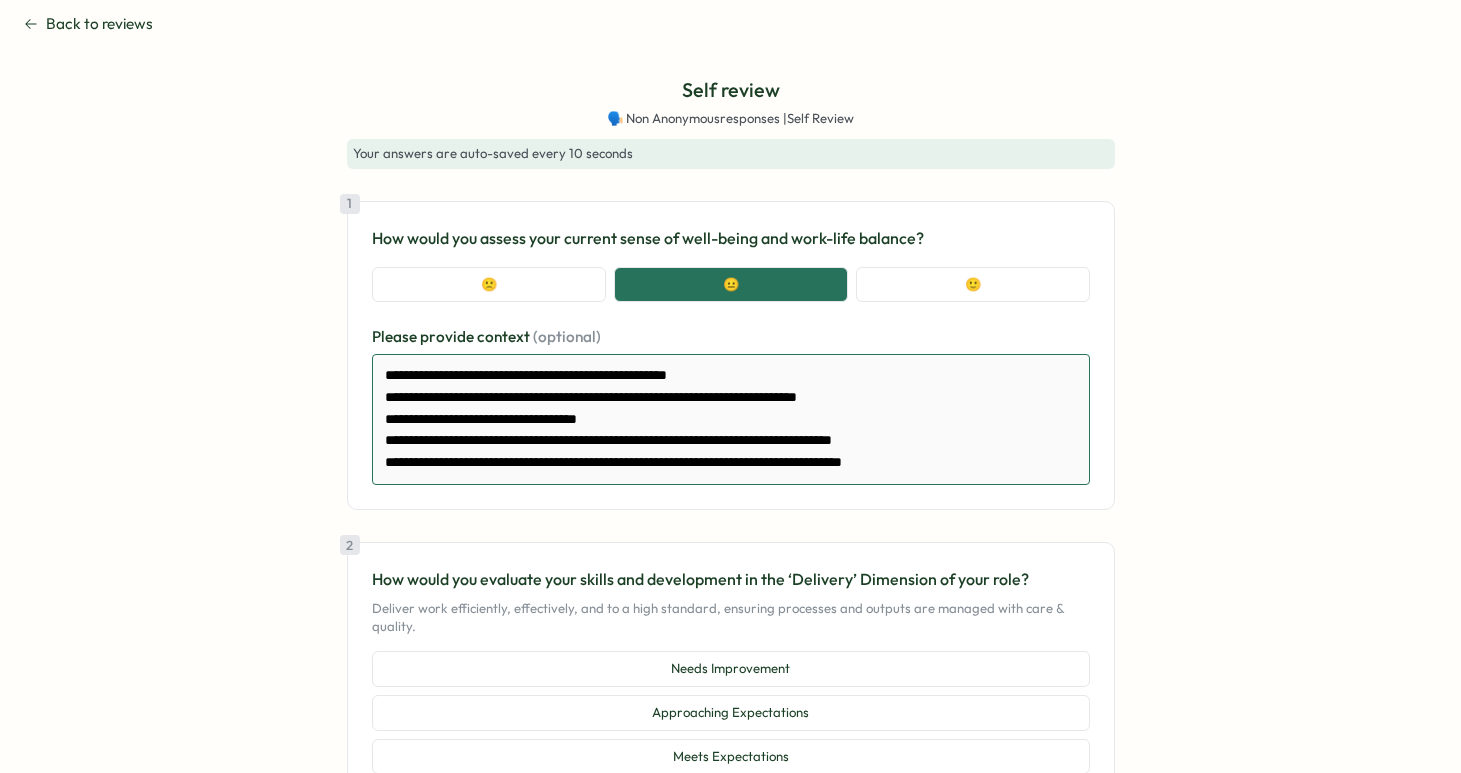 type on "*" 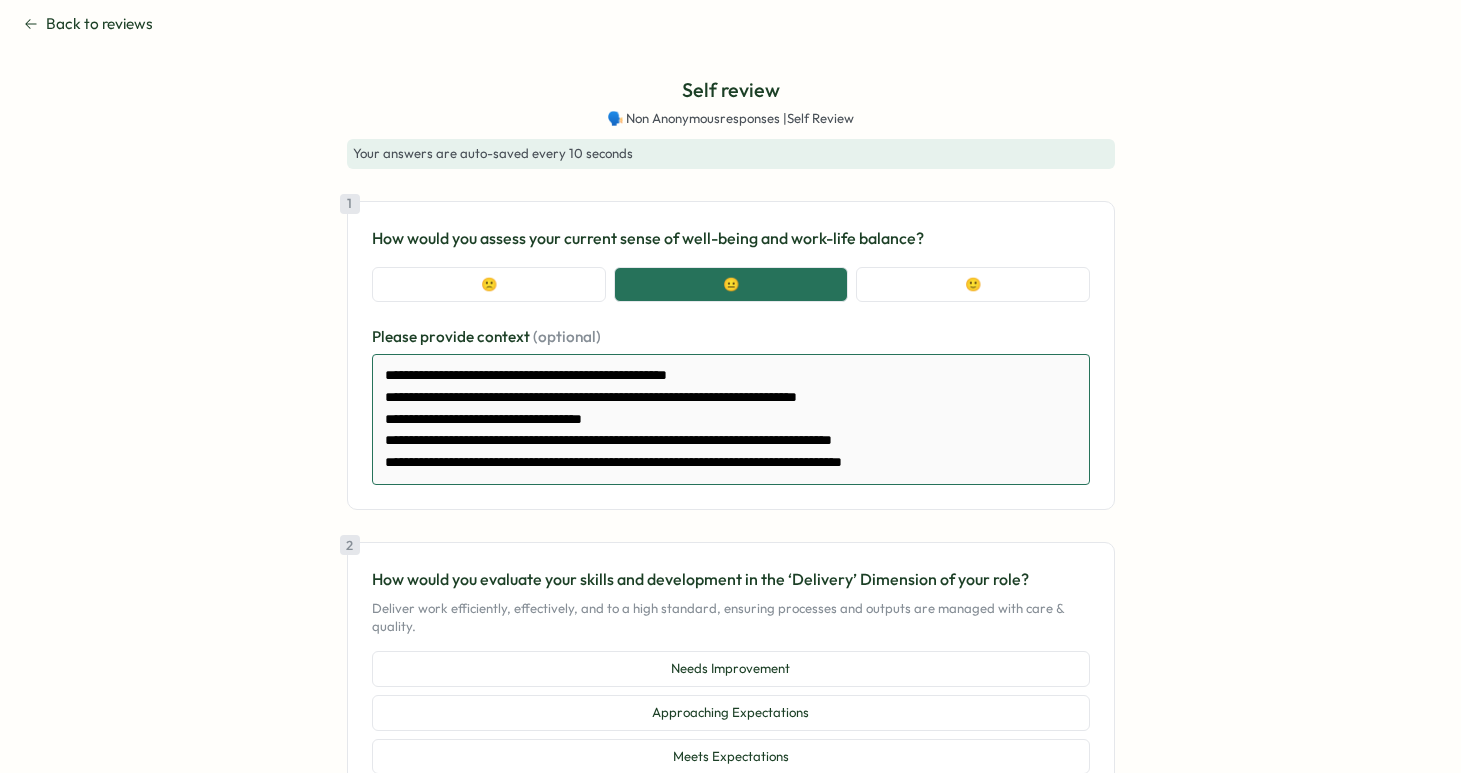 type on "**********" 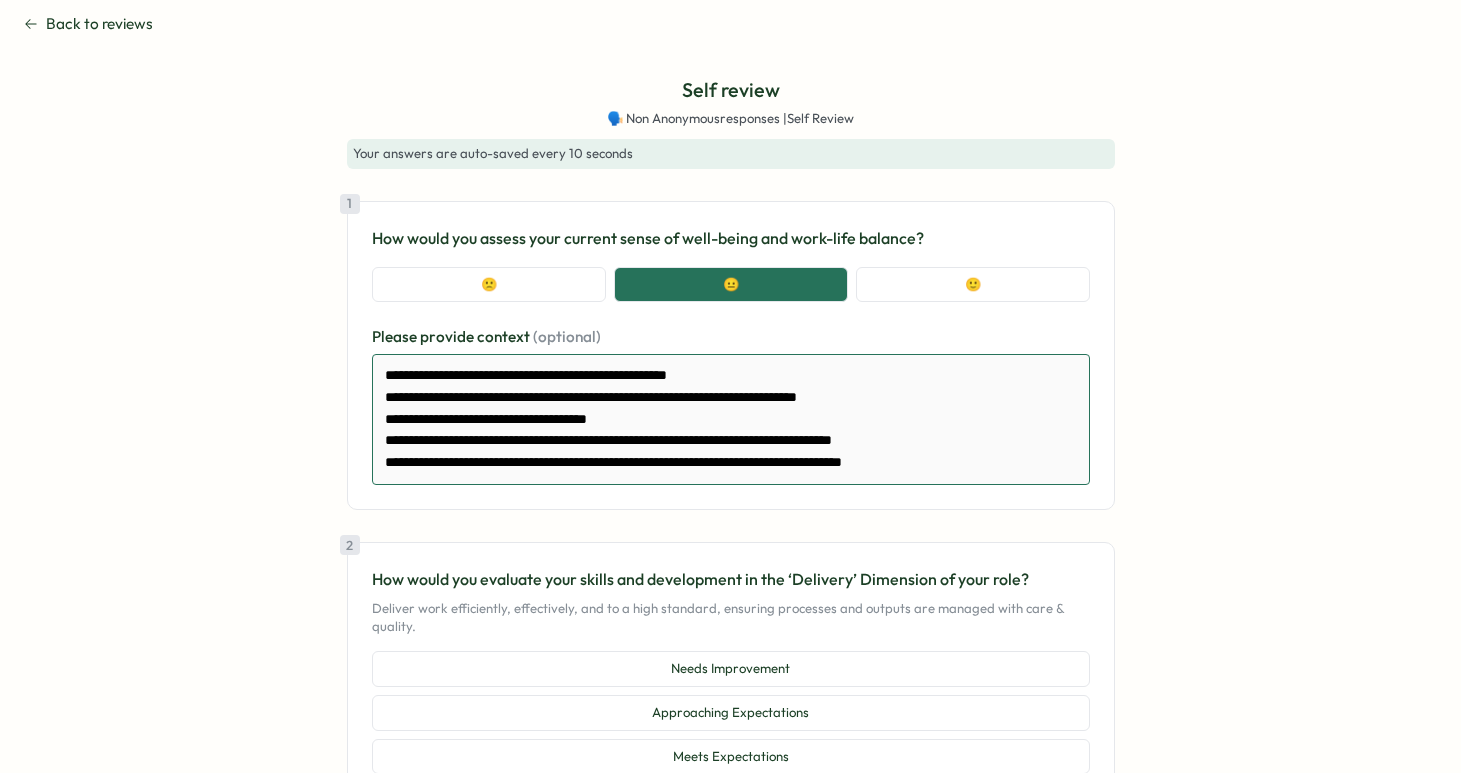 type on "*" 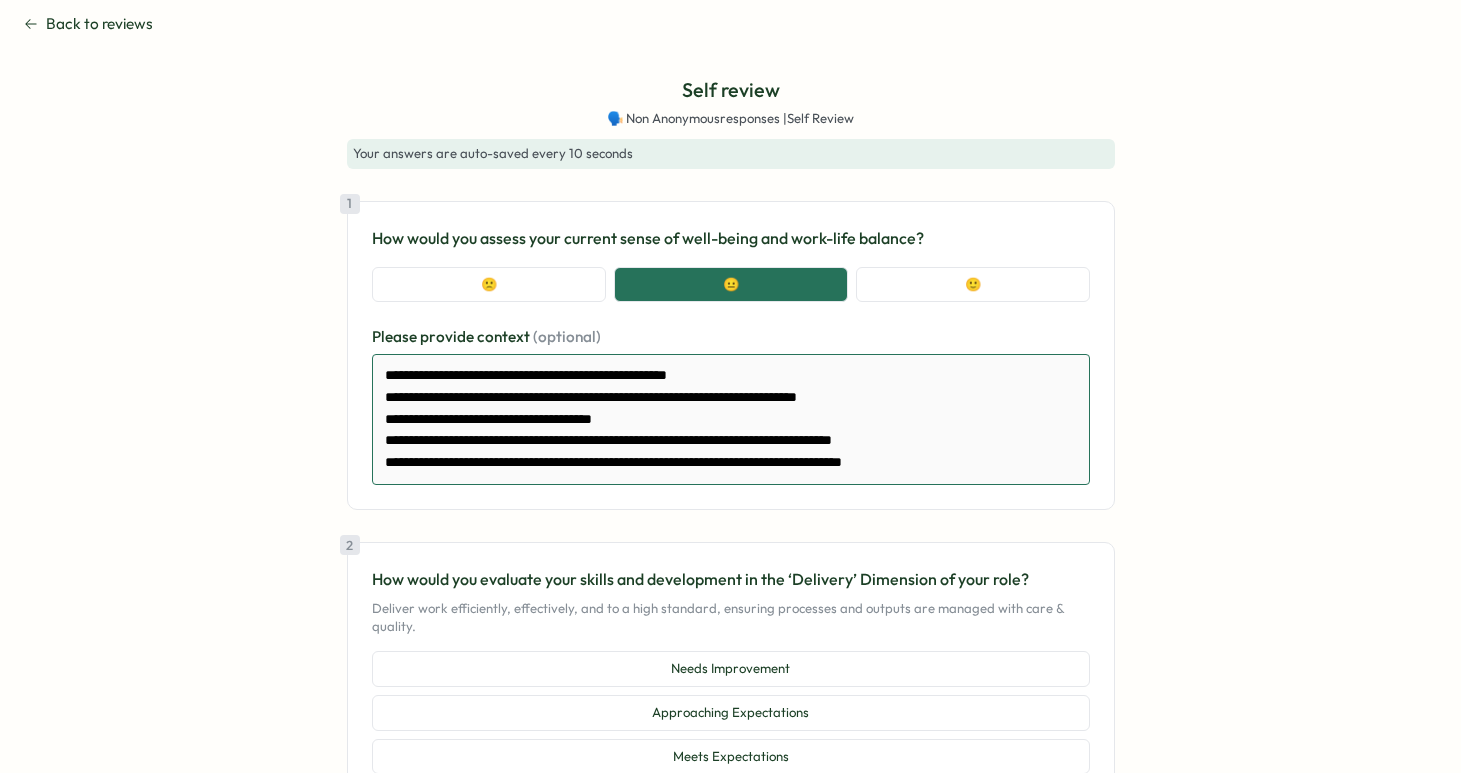 type on "*" 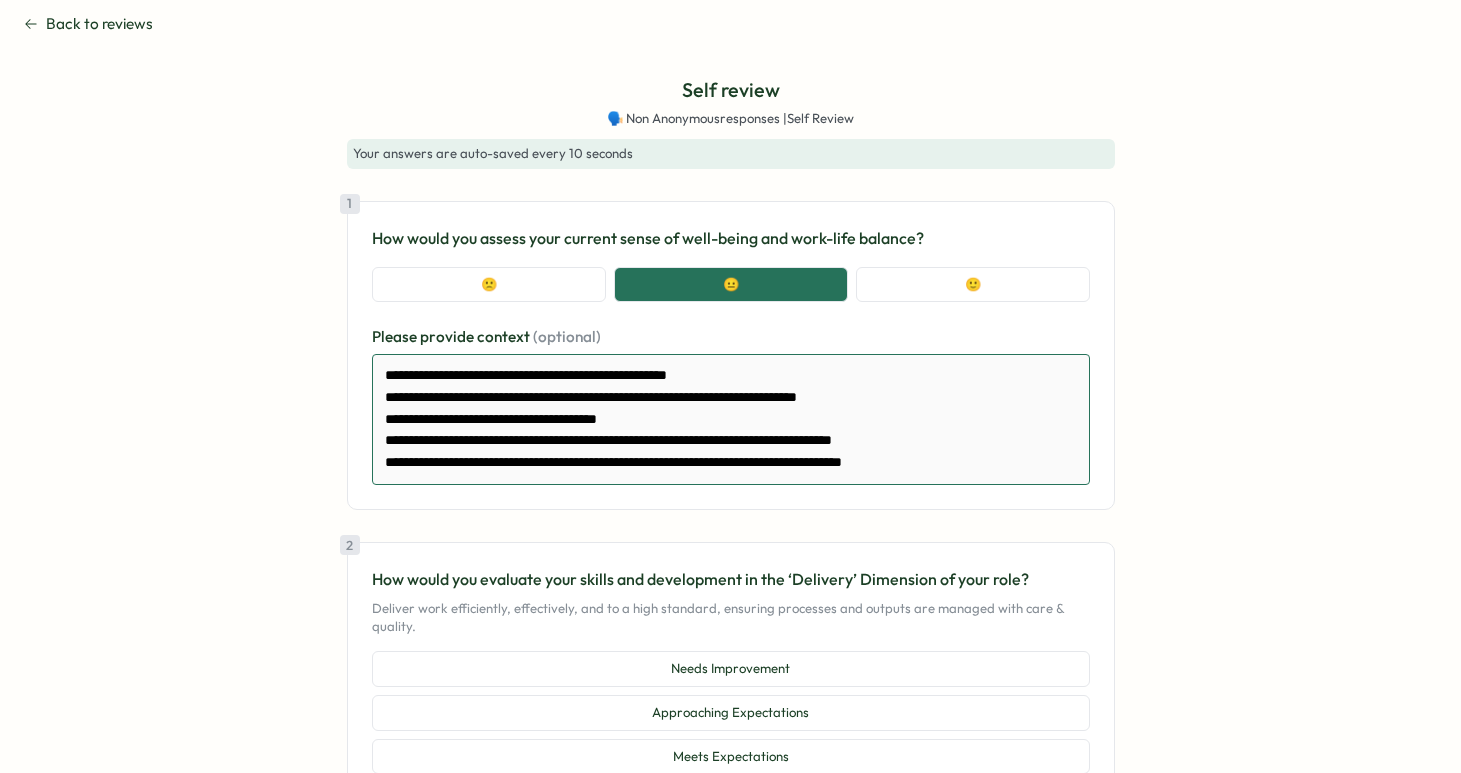type on "*" 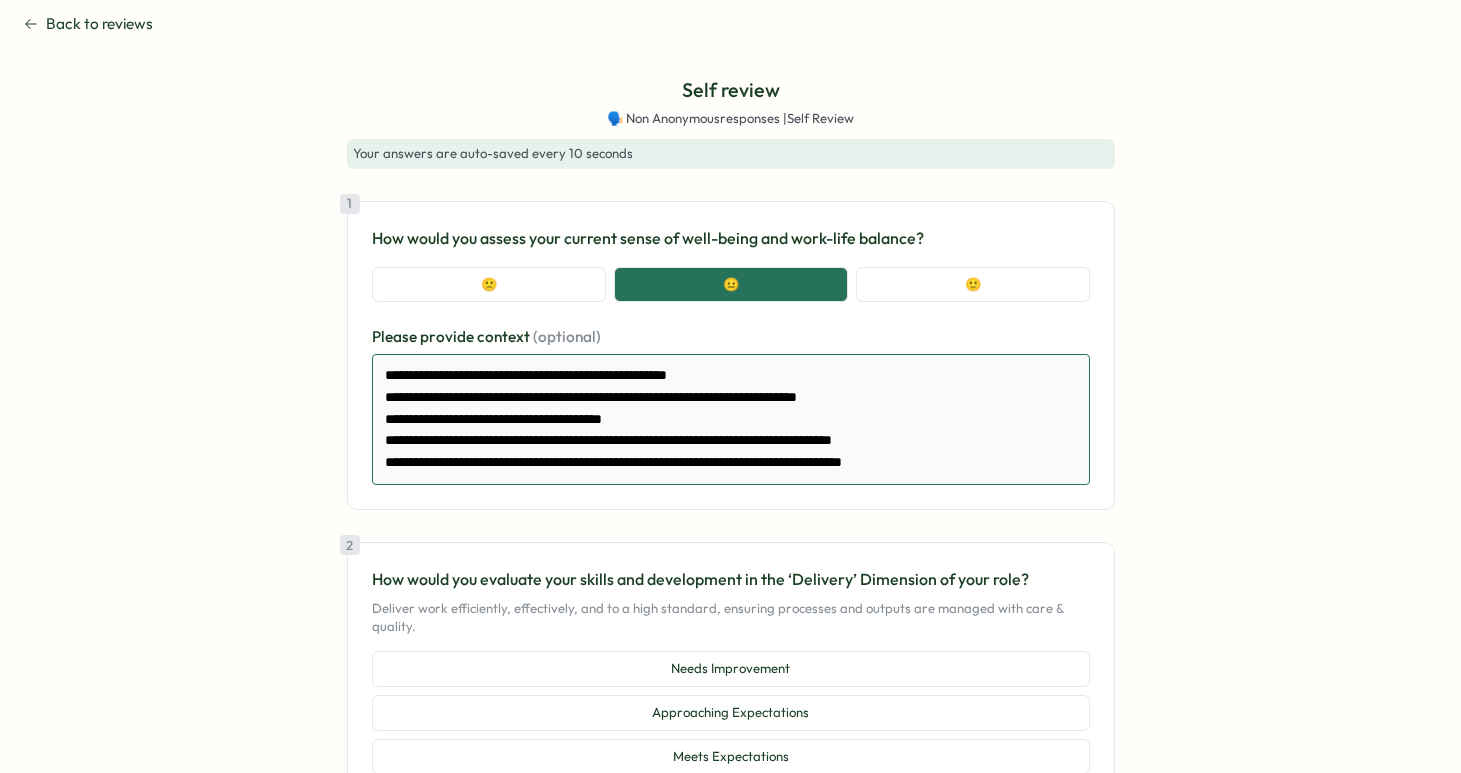 type on "*" 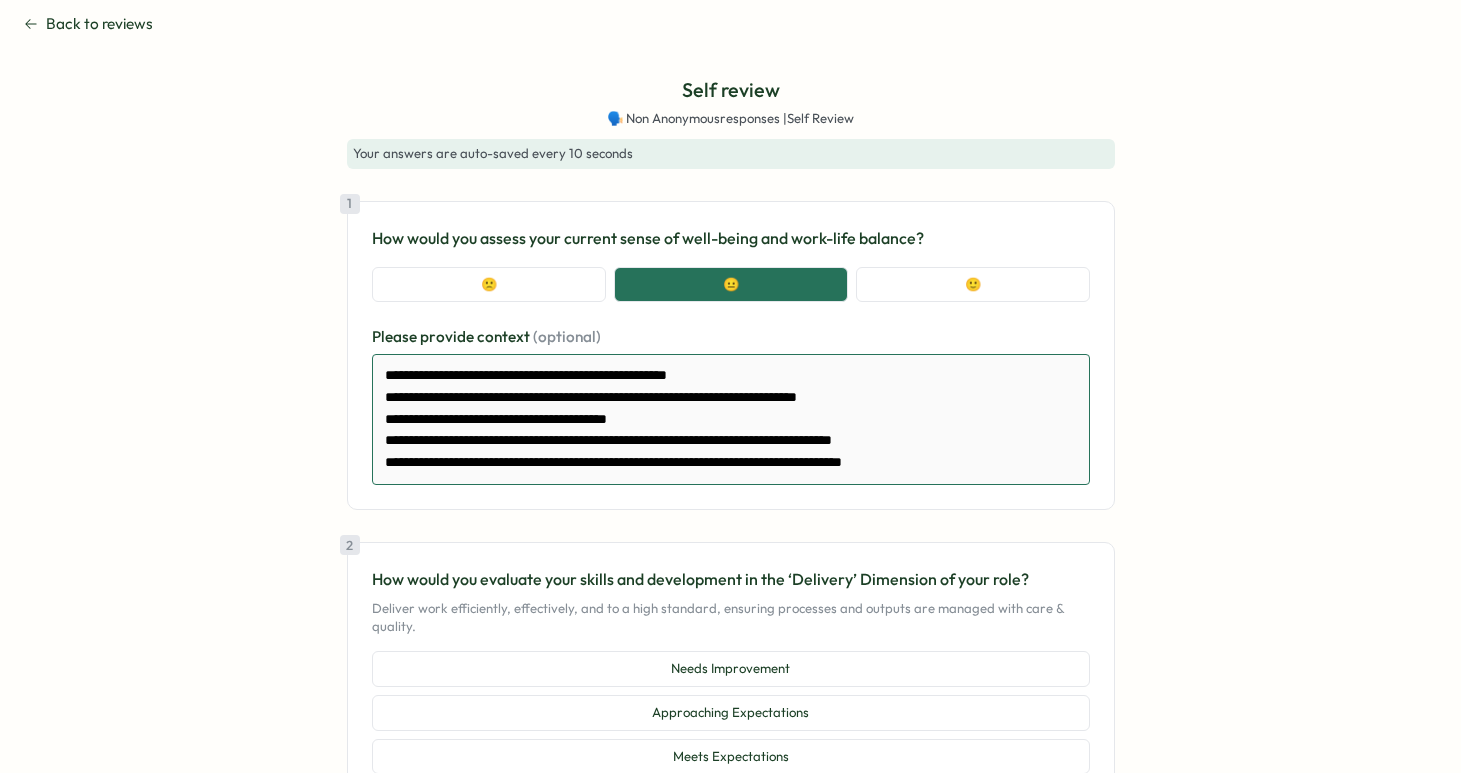 type on "*" 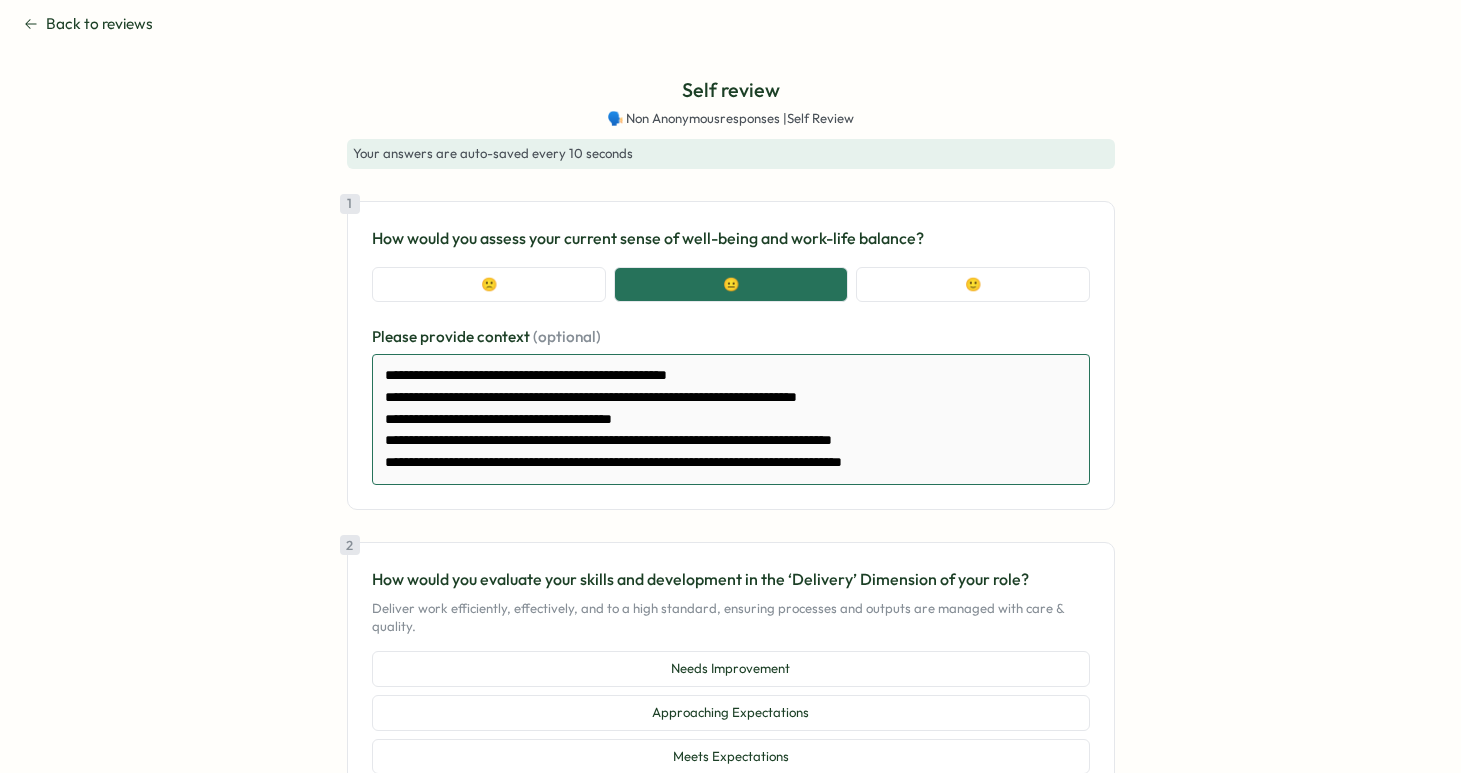 type on "*" 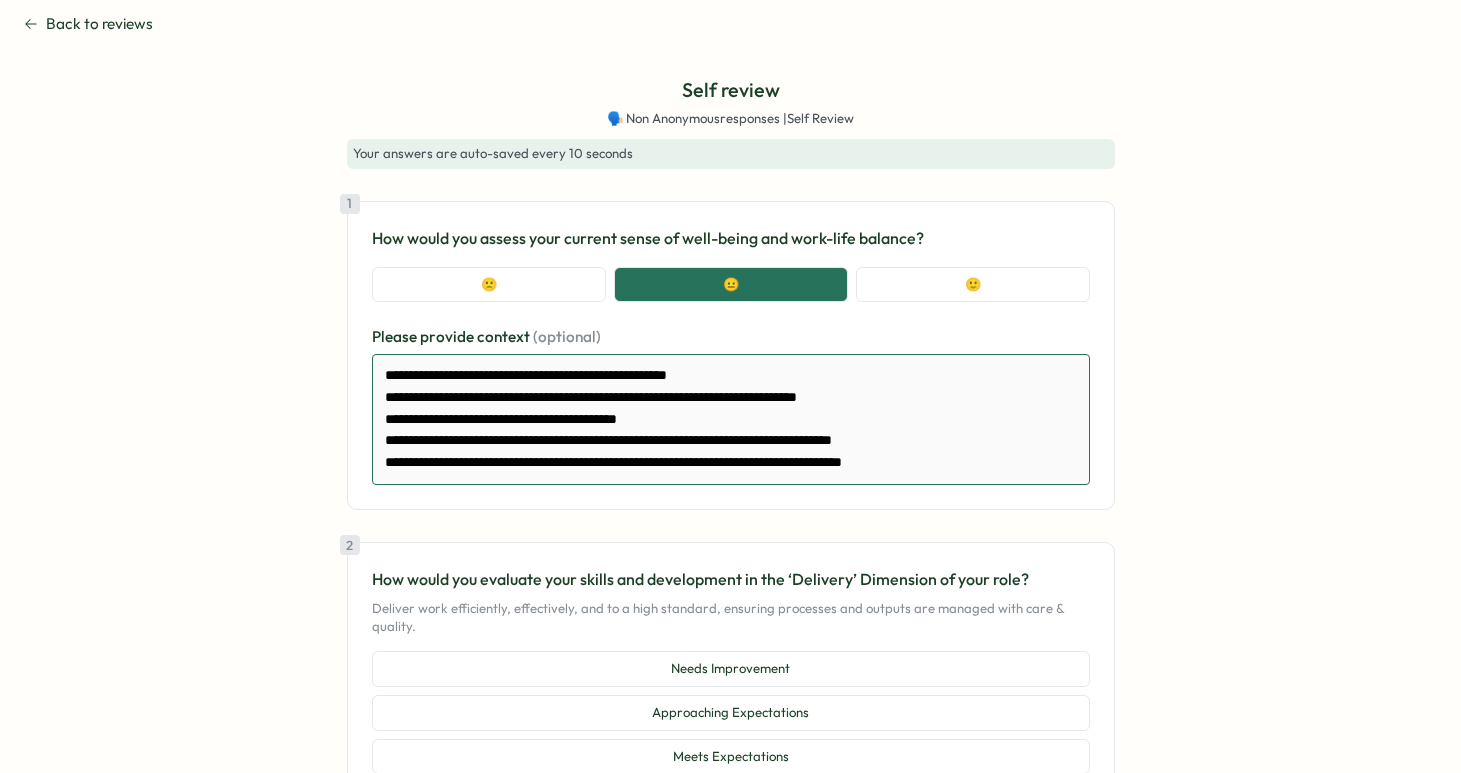 type on "*" 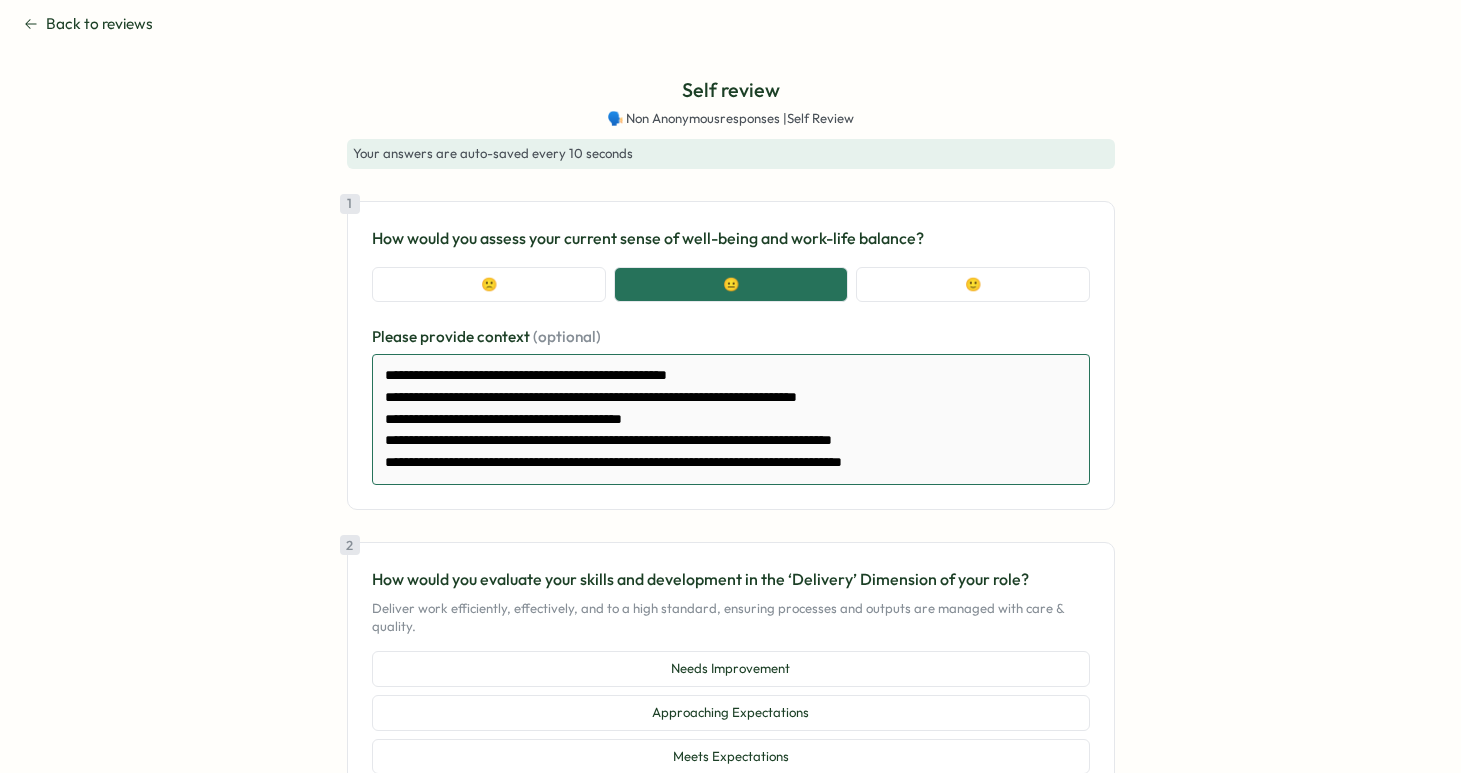 type on "**********" 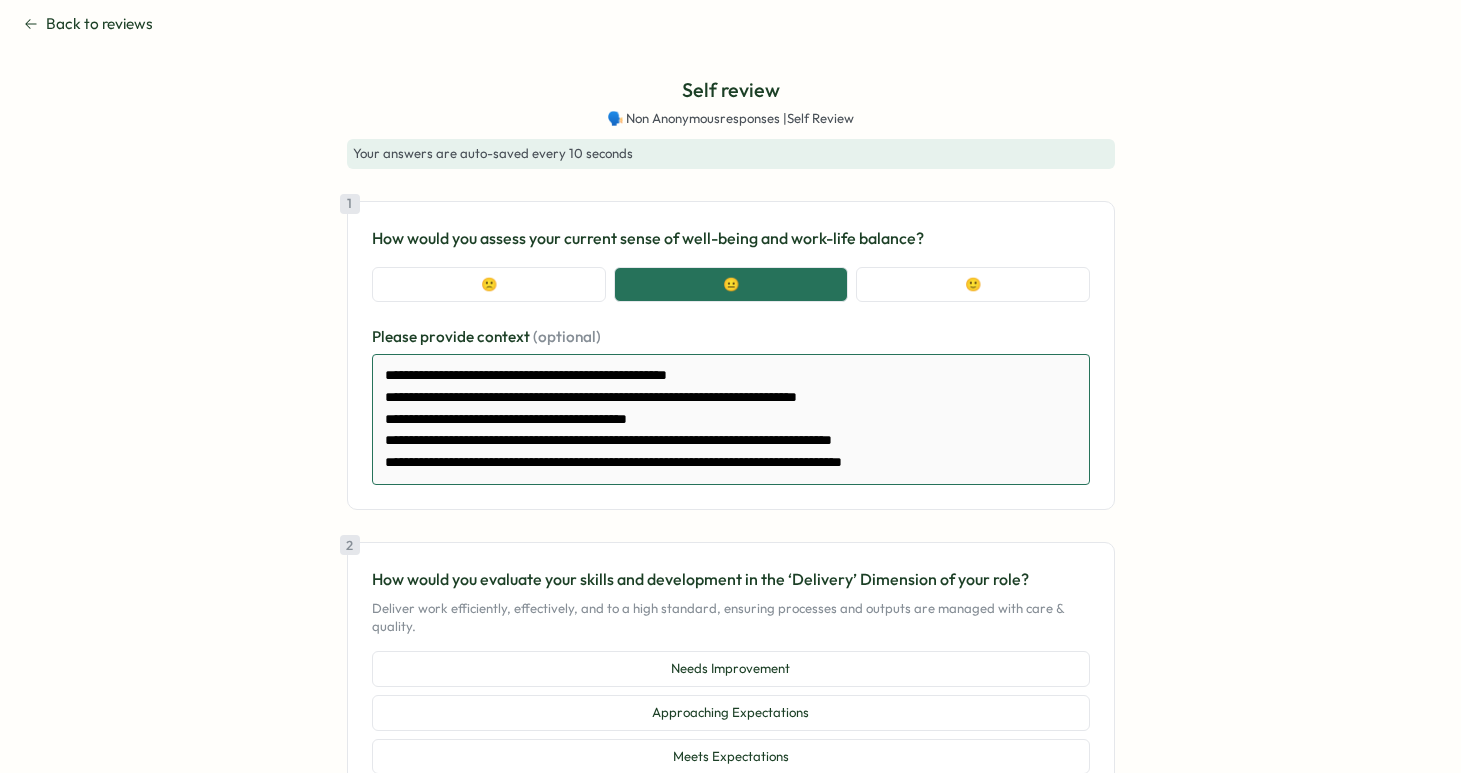 type on "*" 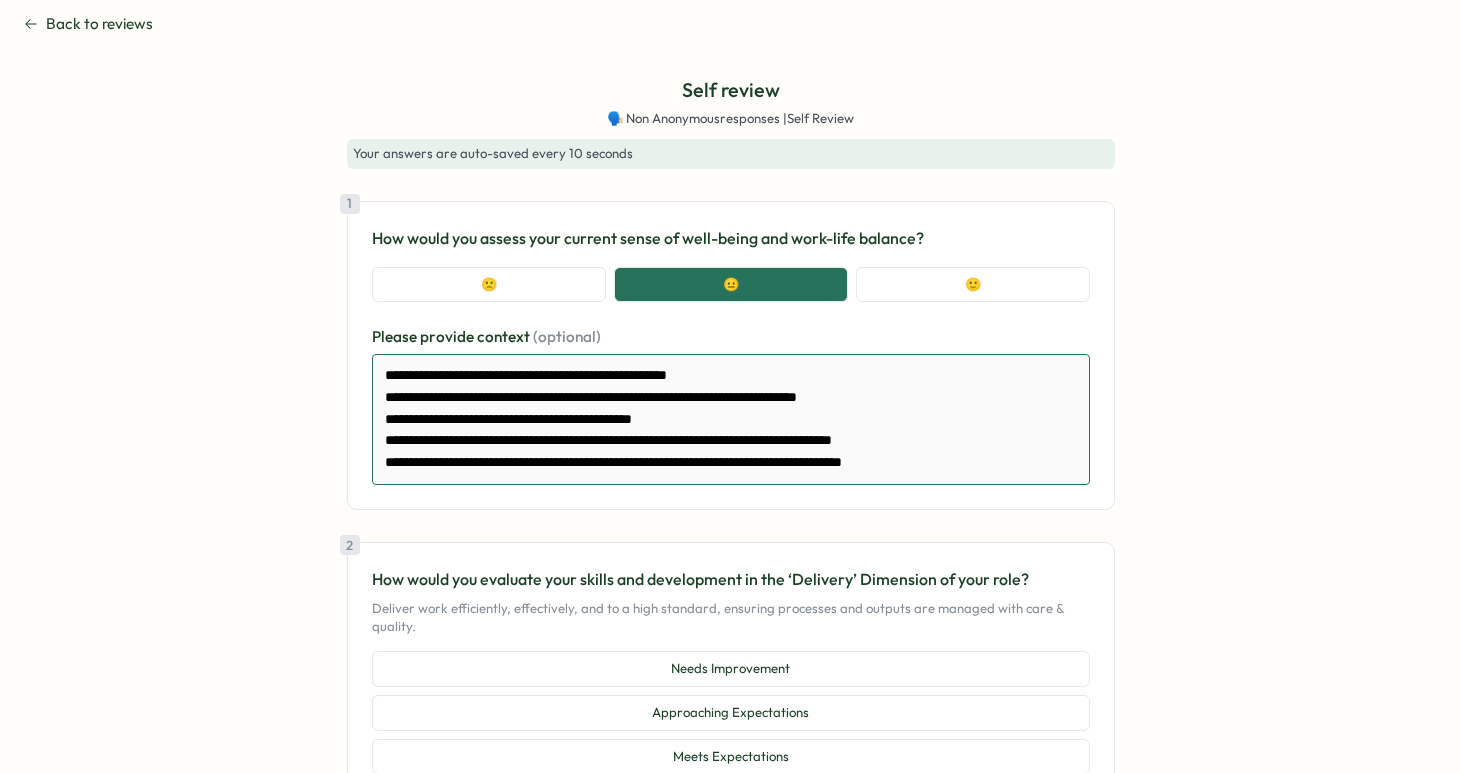 type on "*" 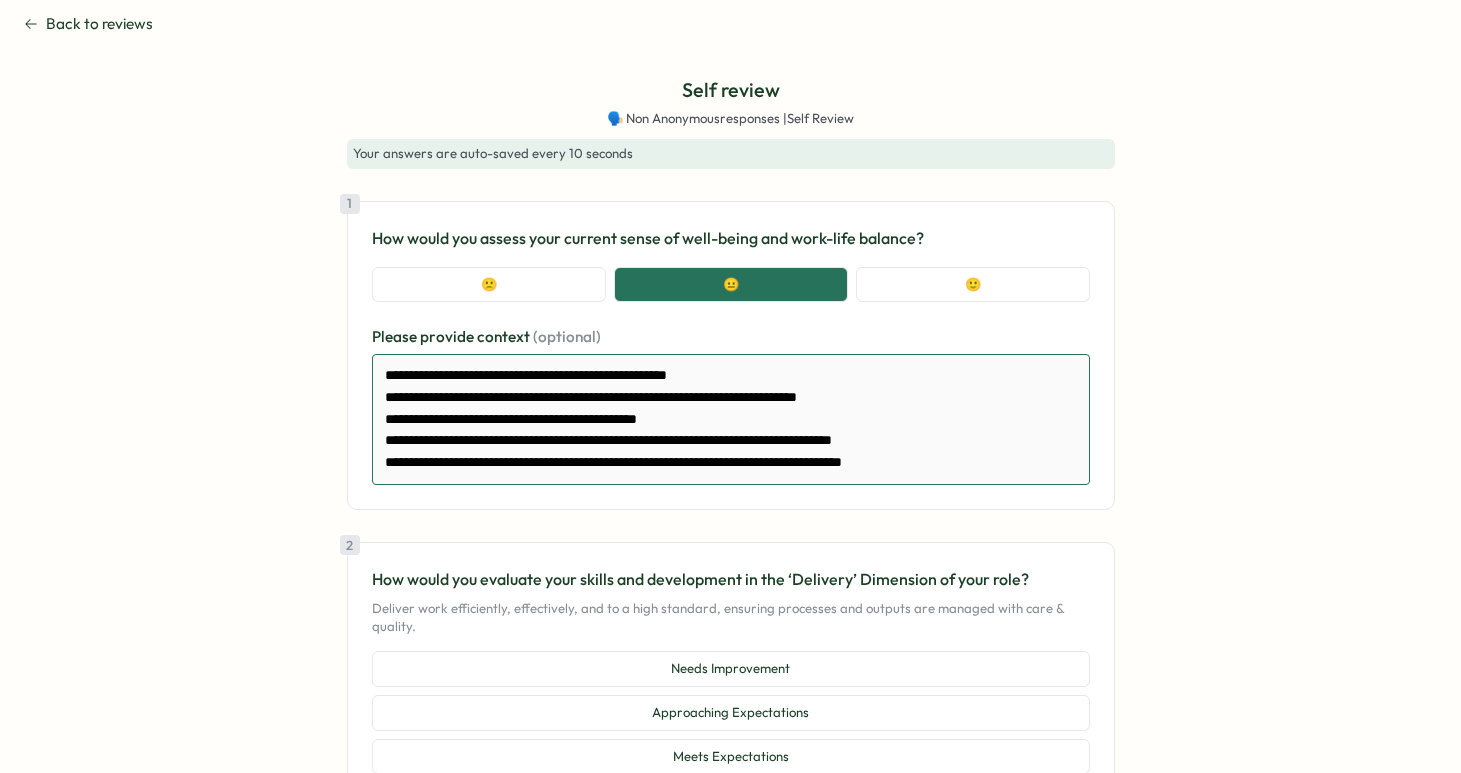 type on "*" 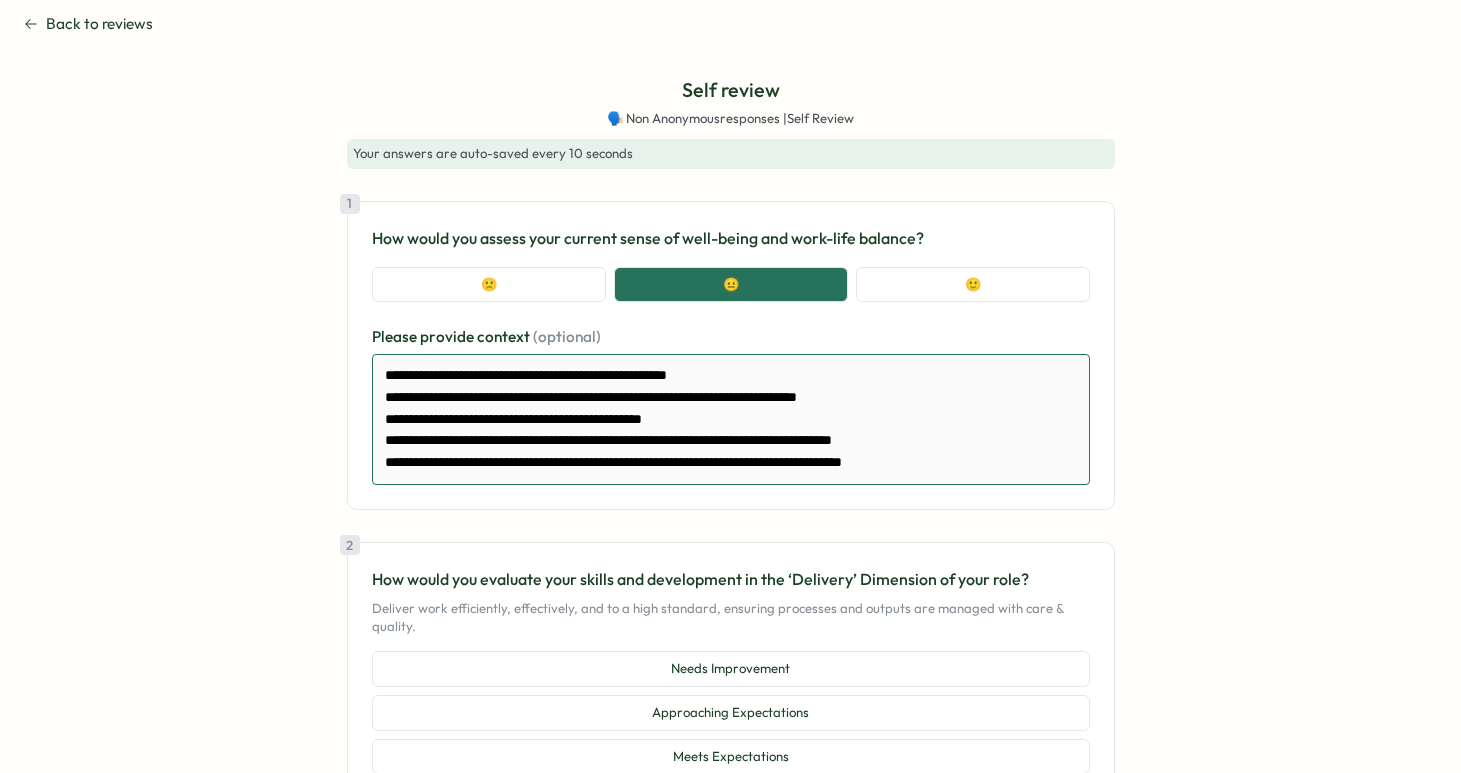 type on "*" 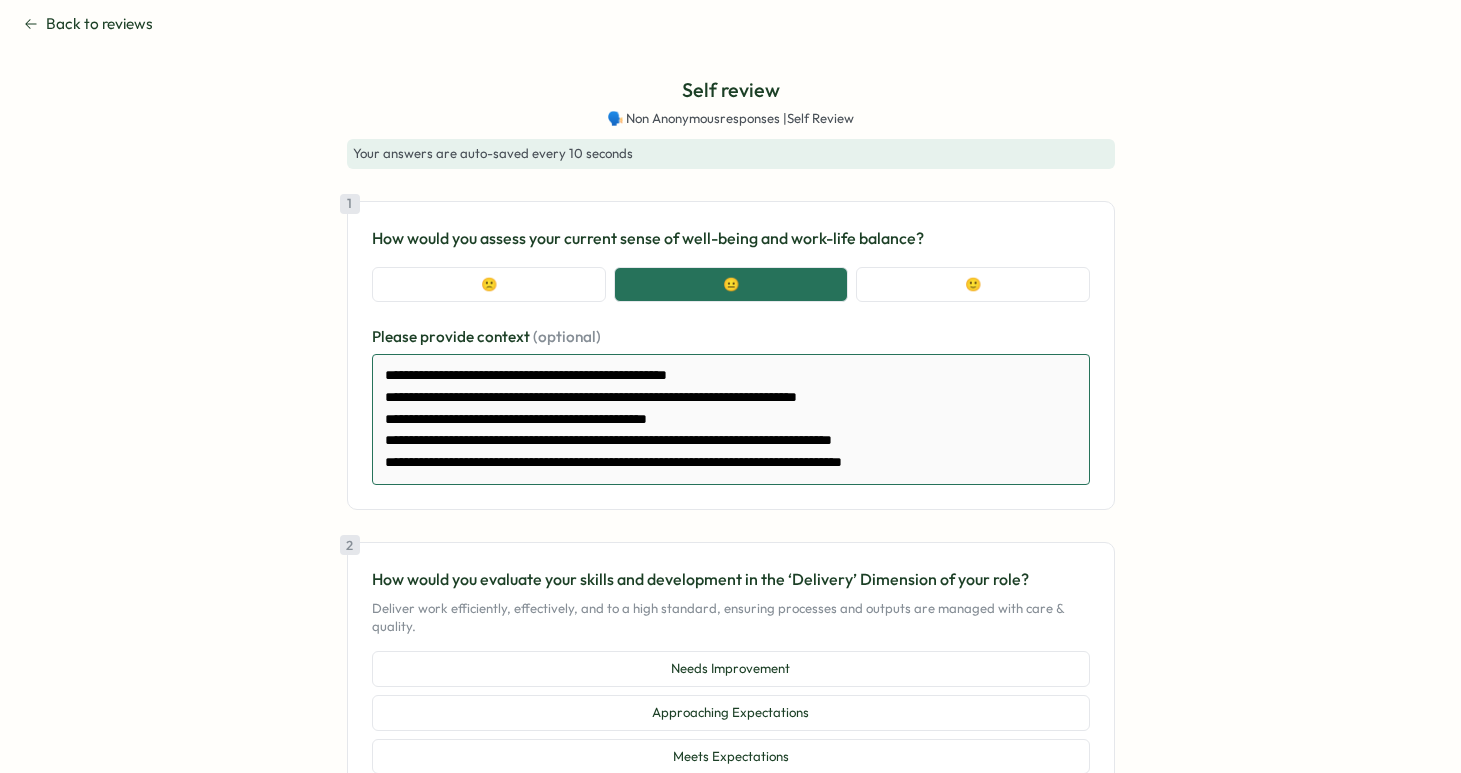 type on "**********" 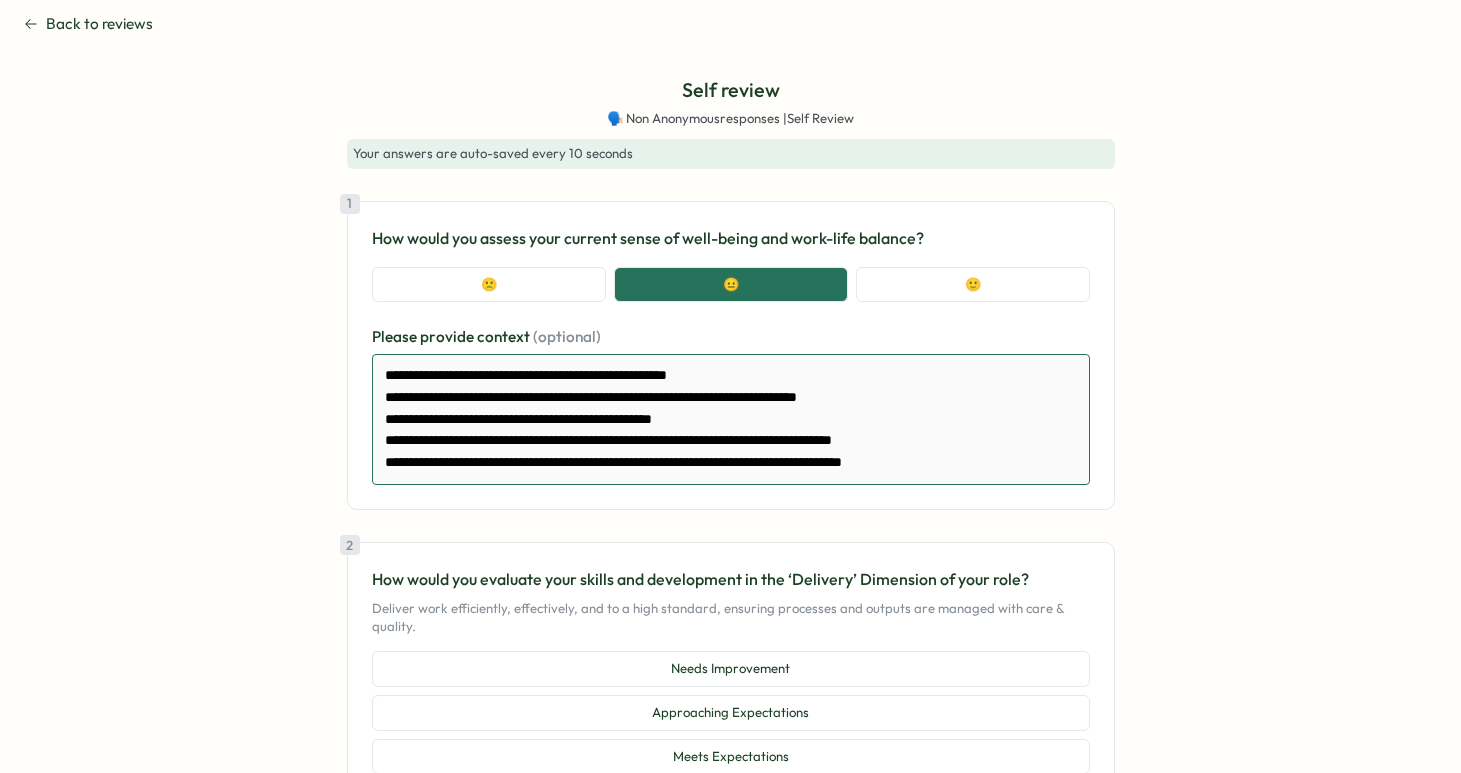 type on "*" 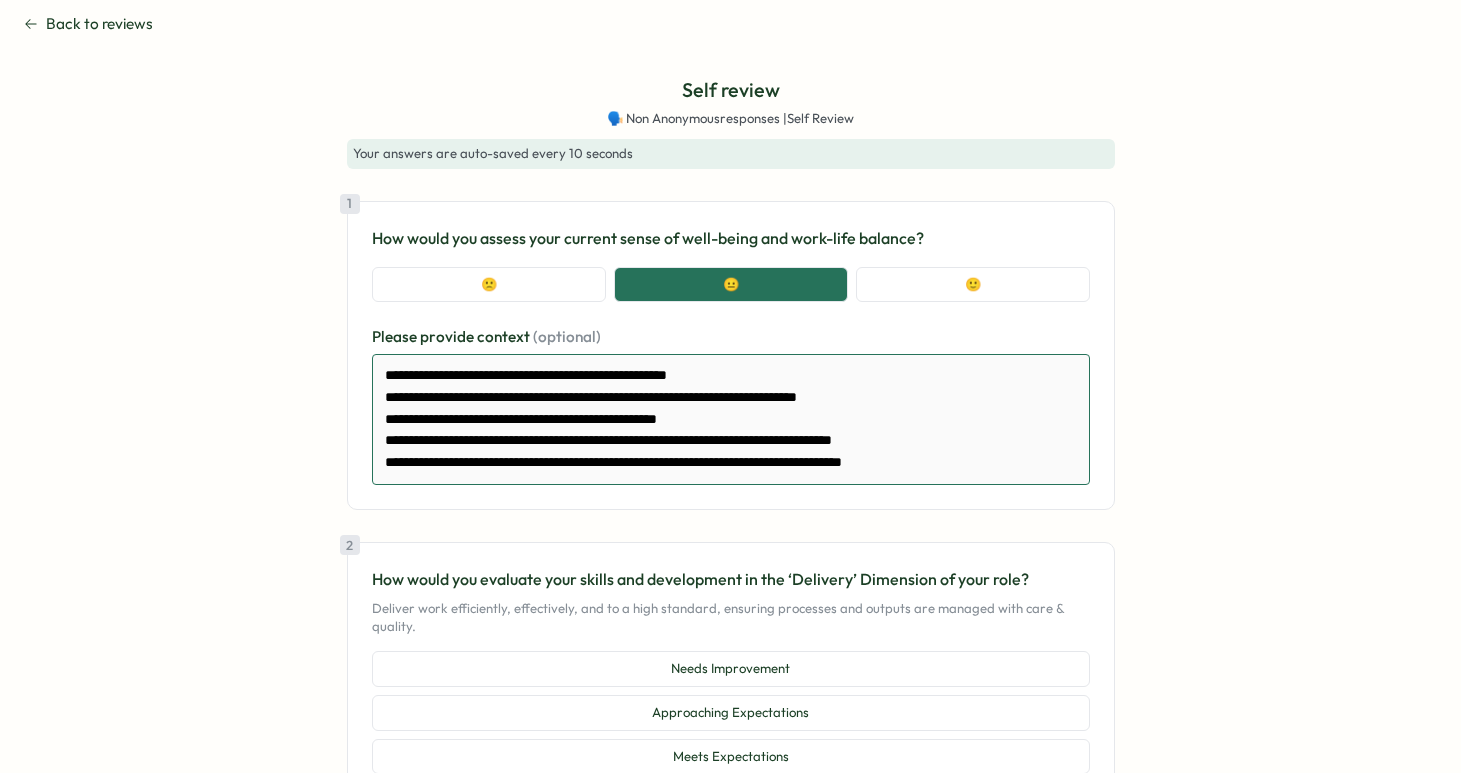 type on "*" 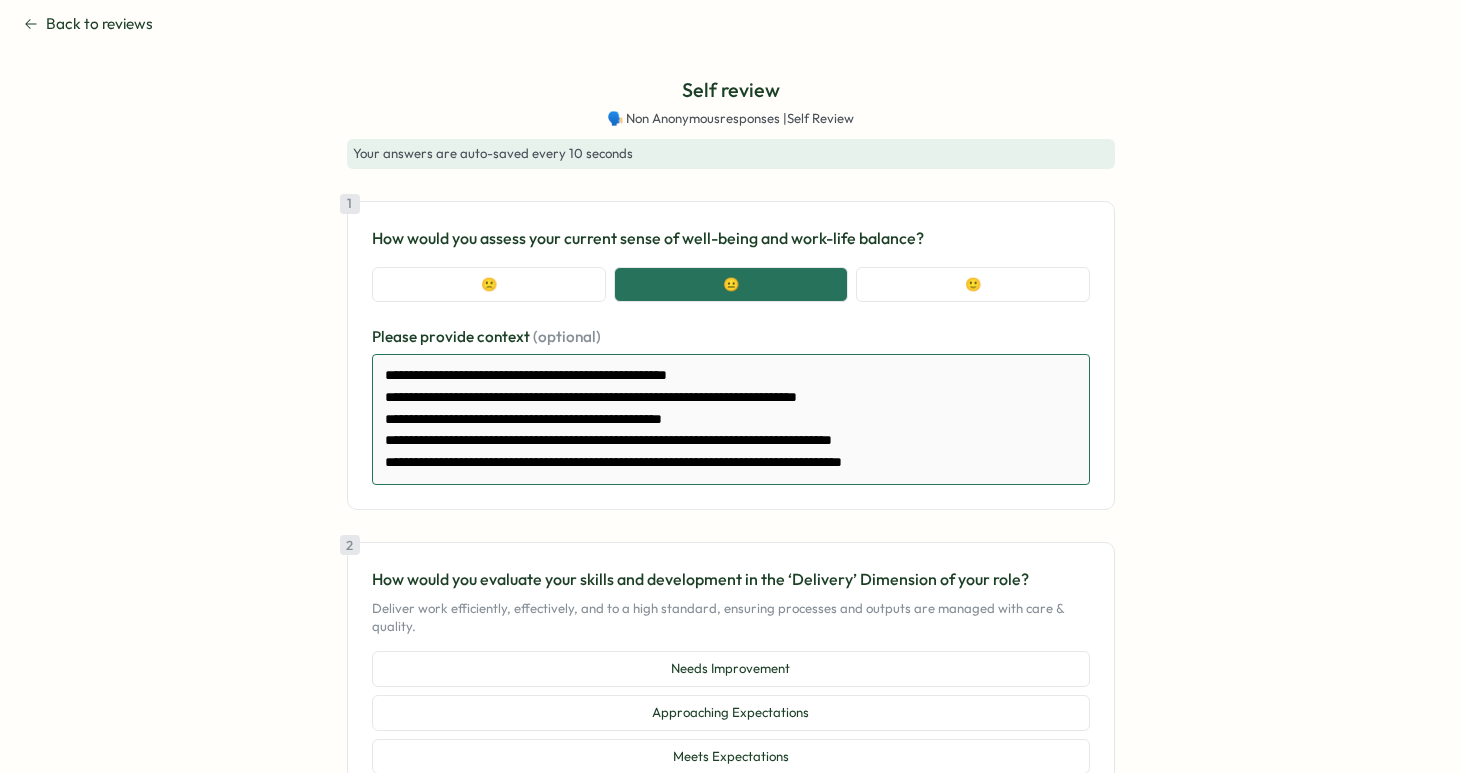 type on "*" 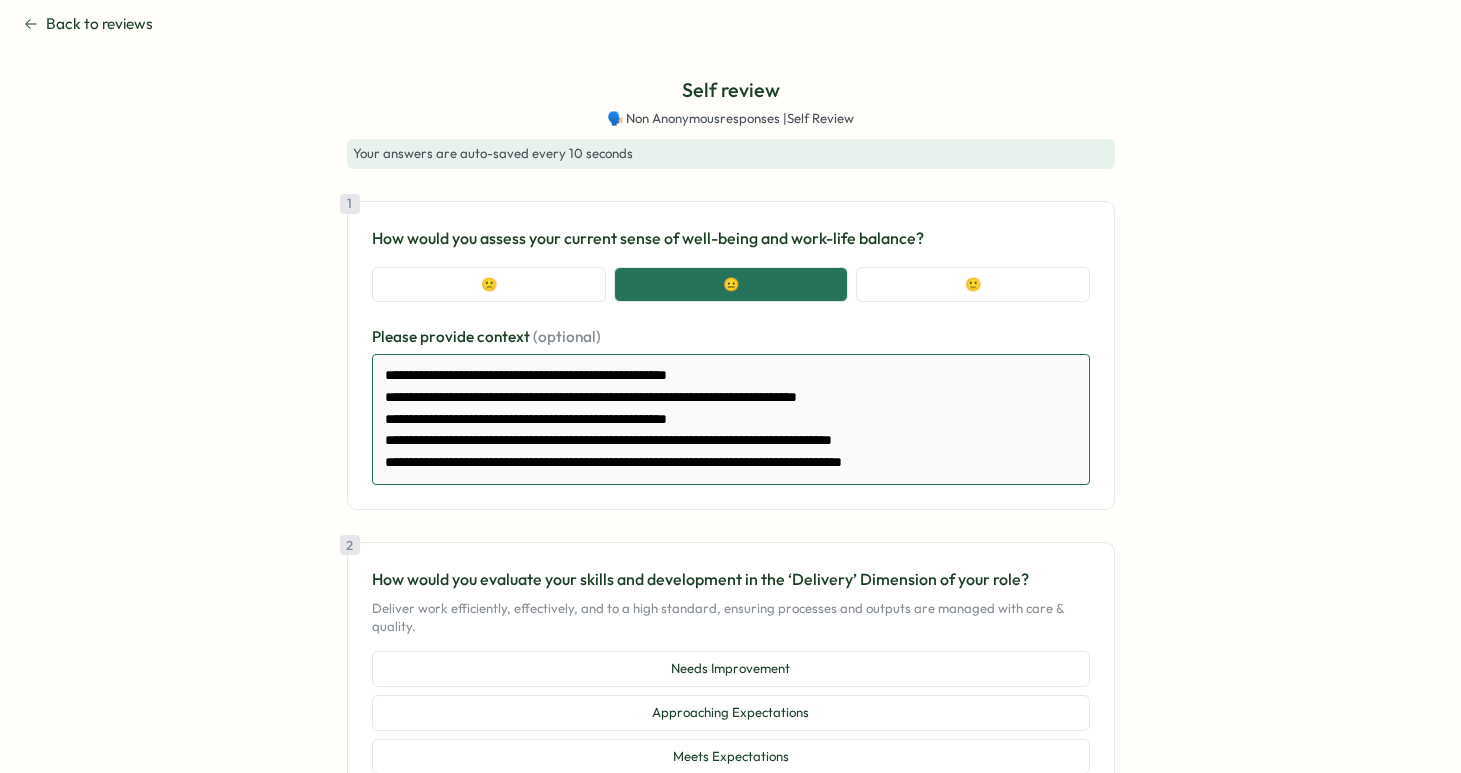 type on "*" 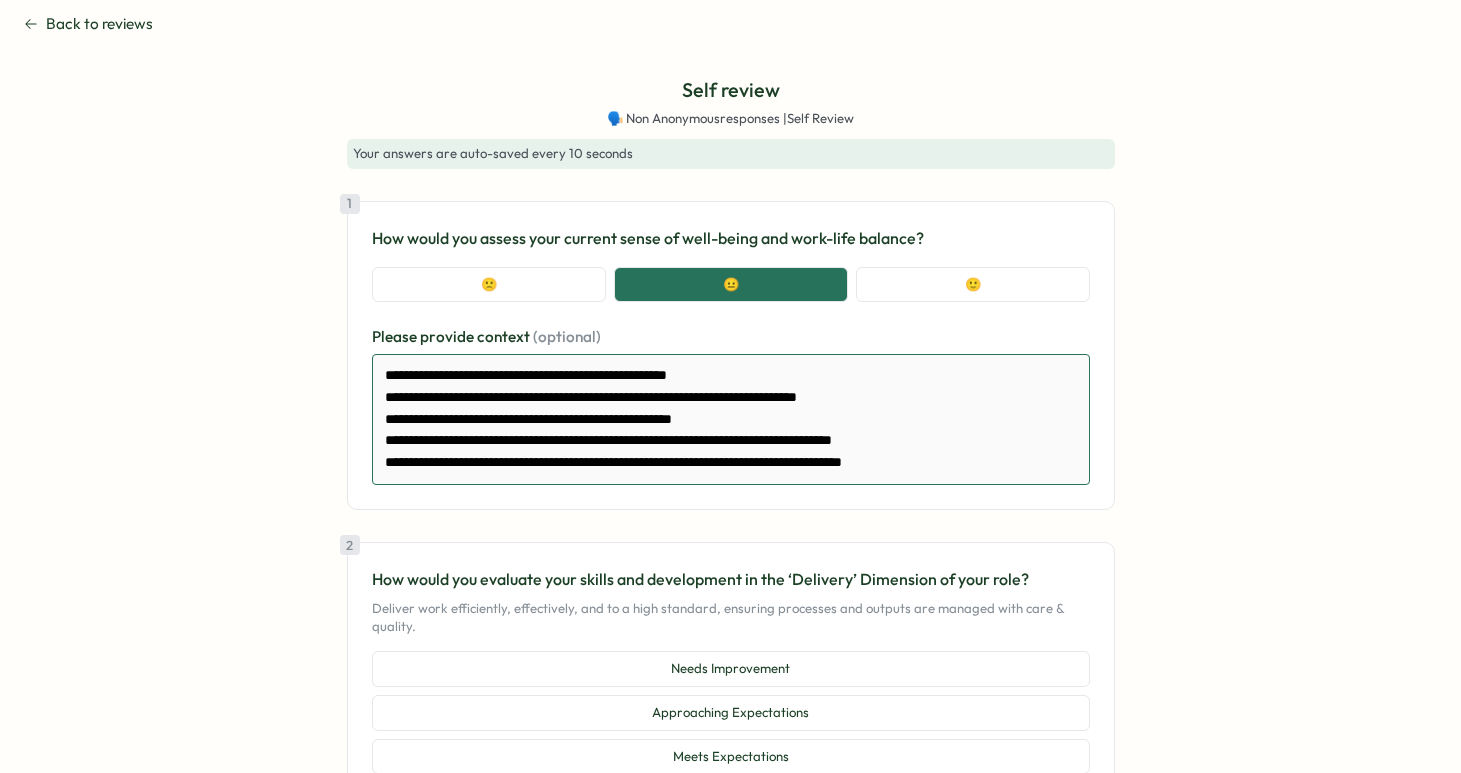 type on "*" 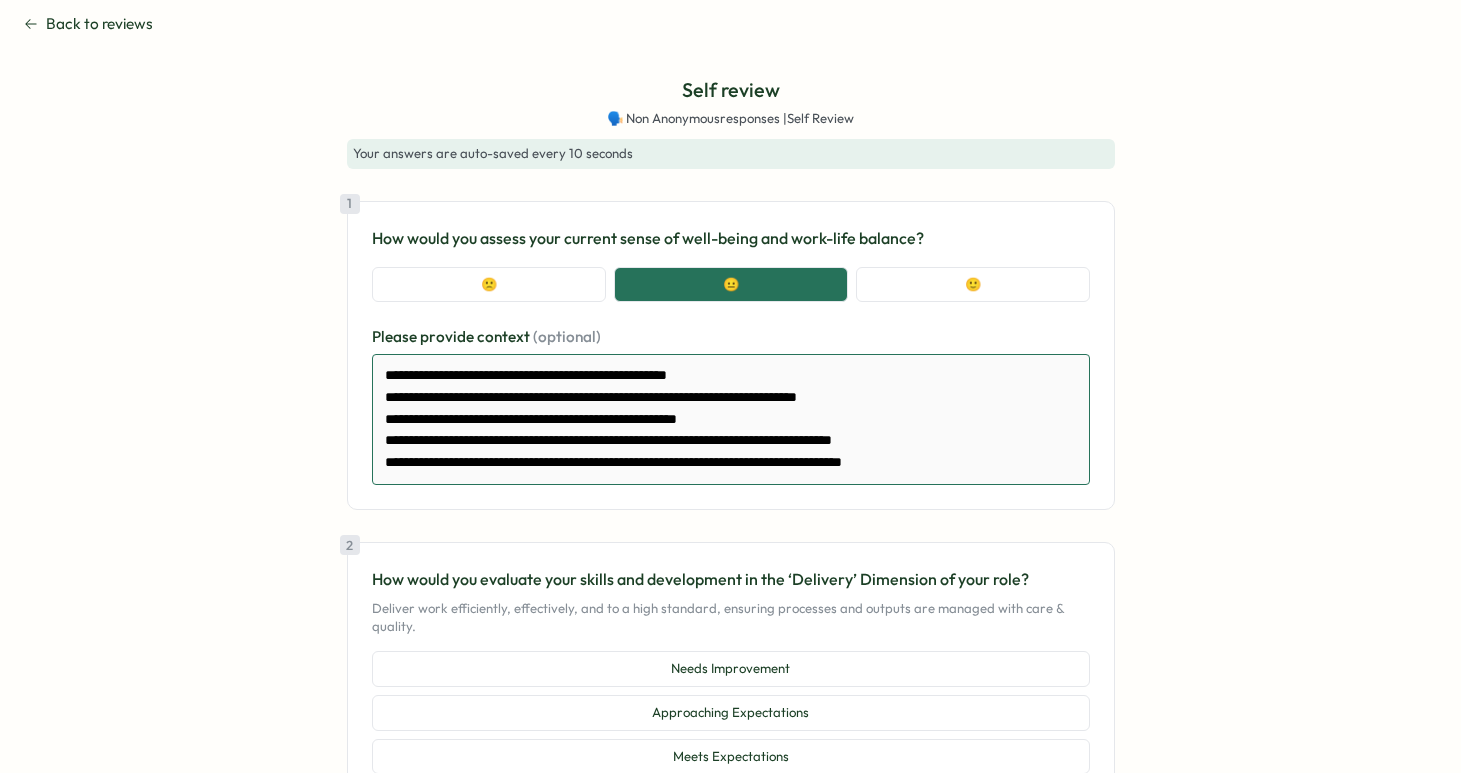 type on "*" 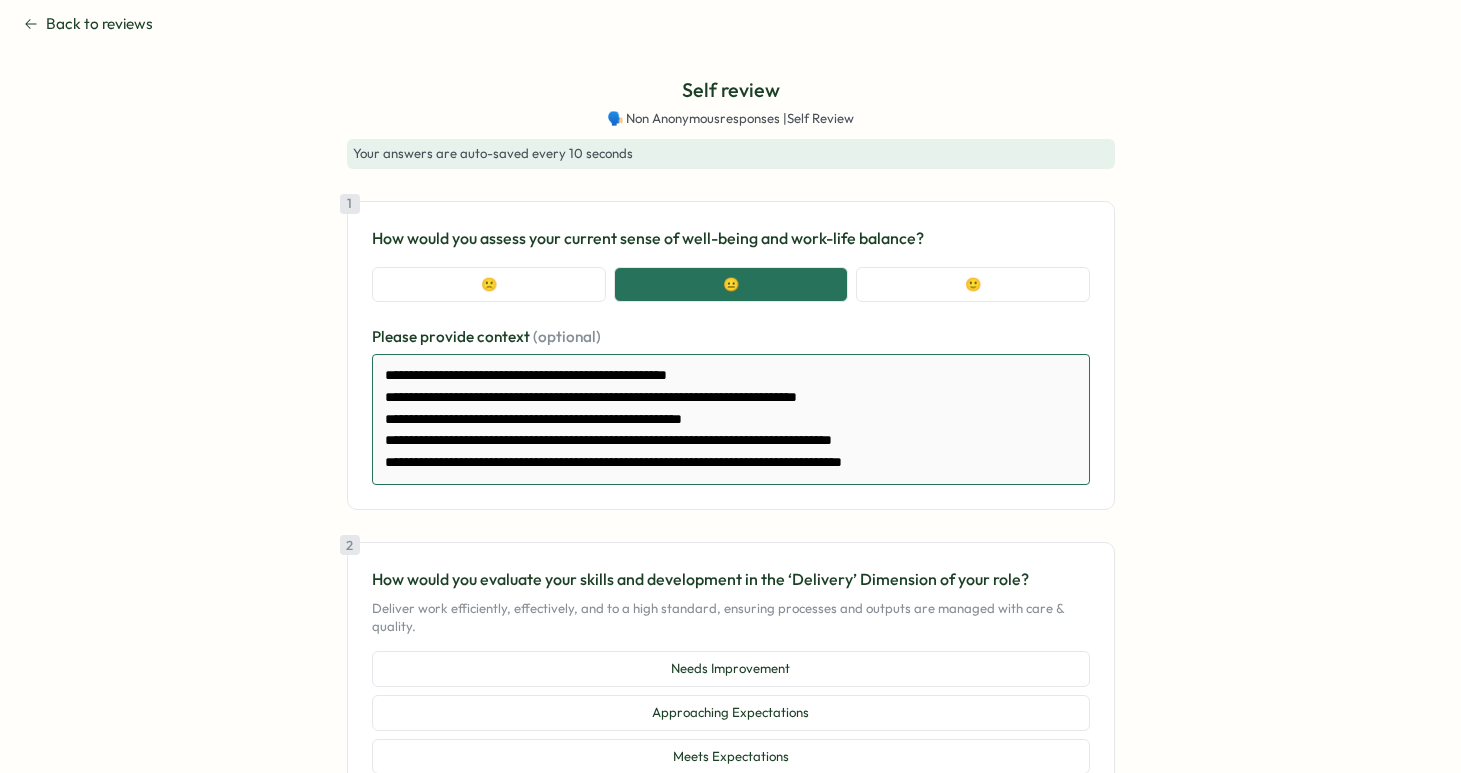 type on "*" 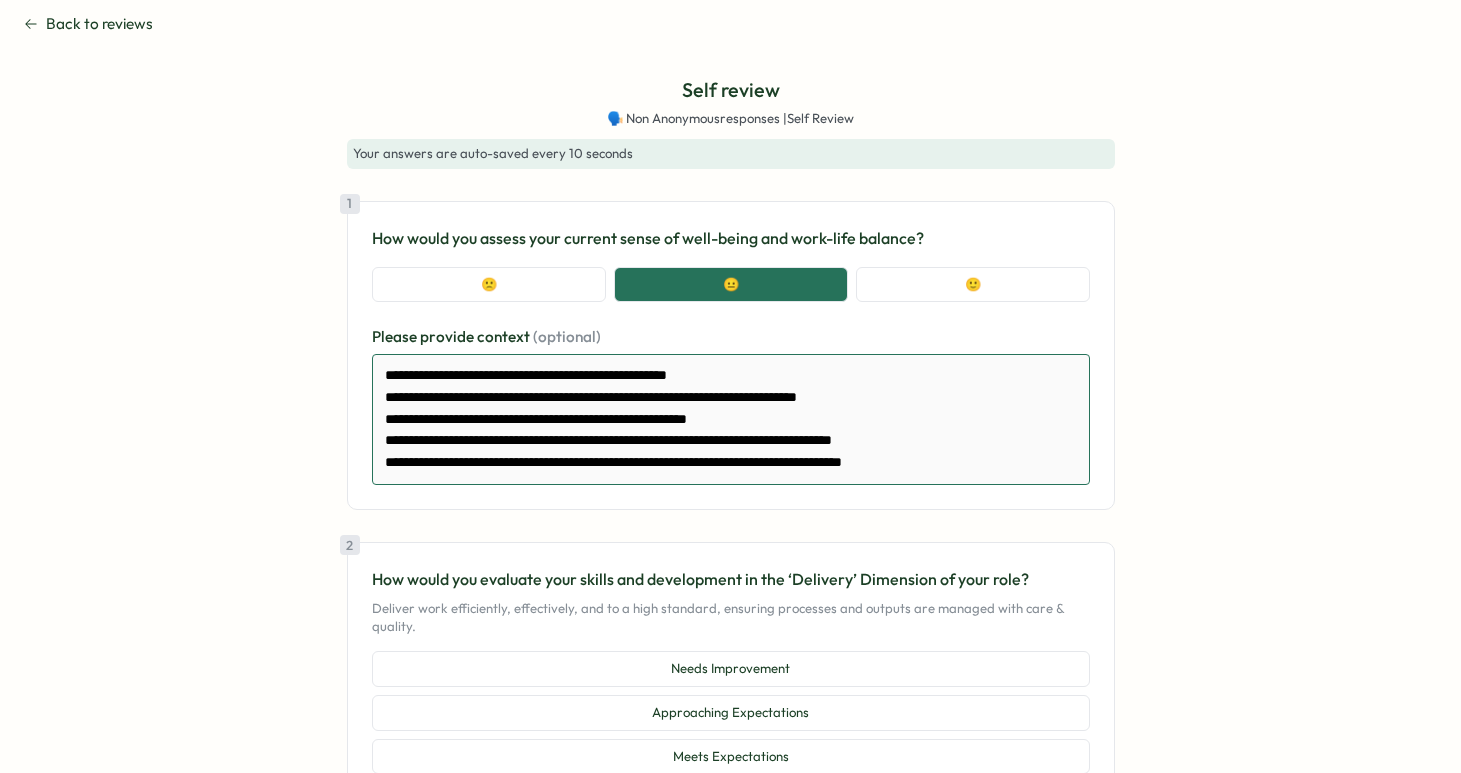 type on "*" 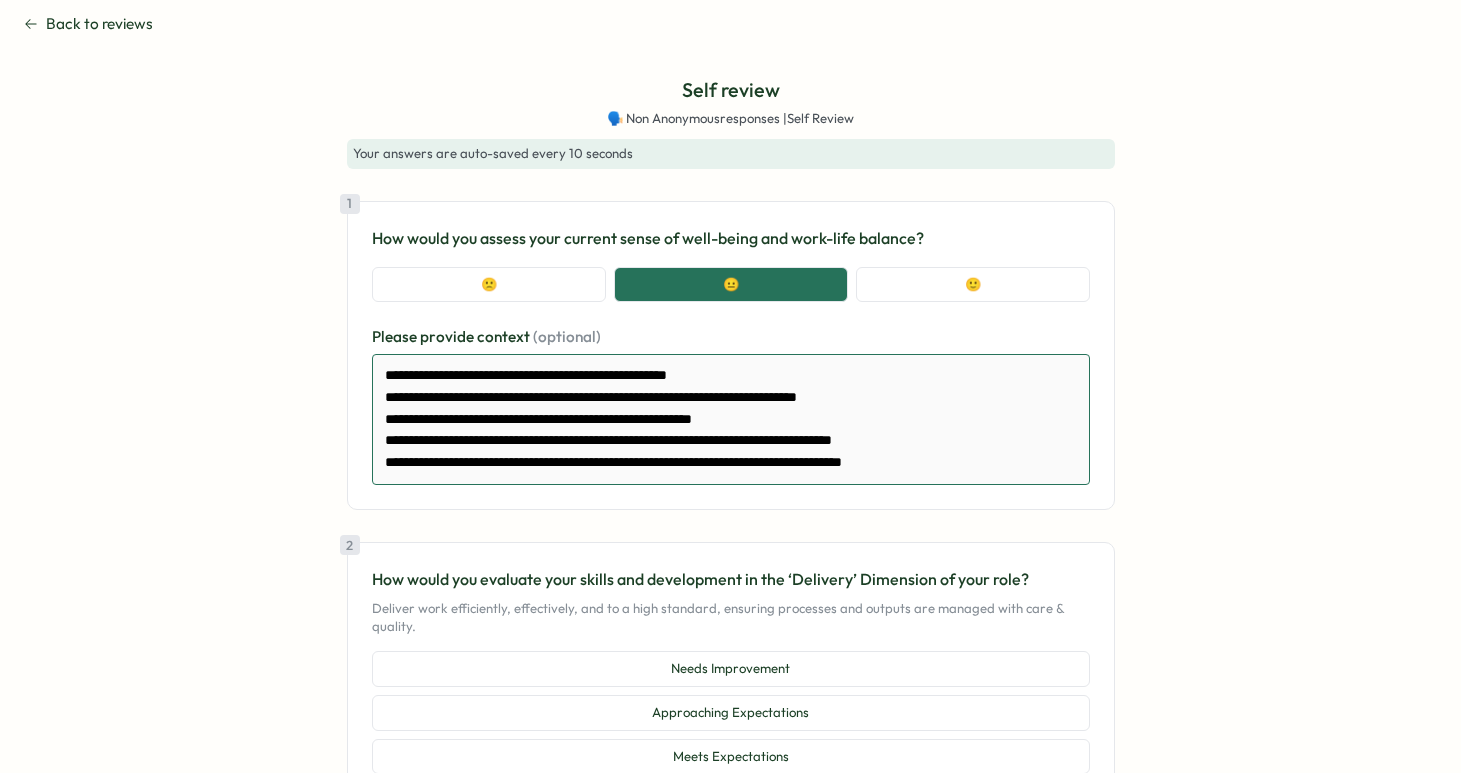 type on "**********" 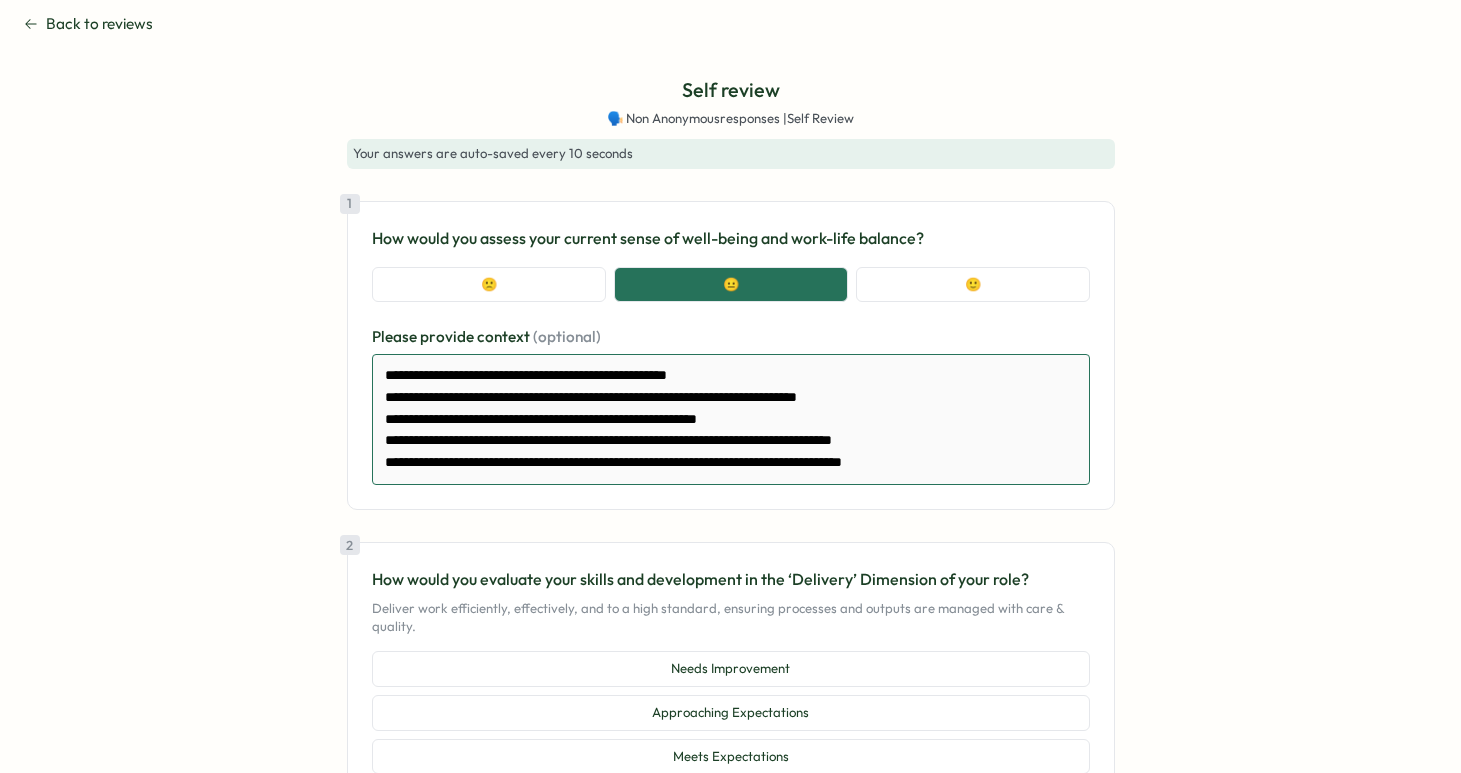 type on "*" 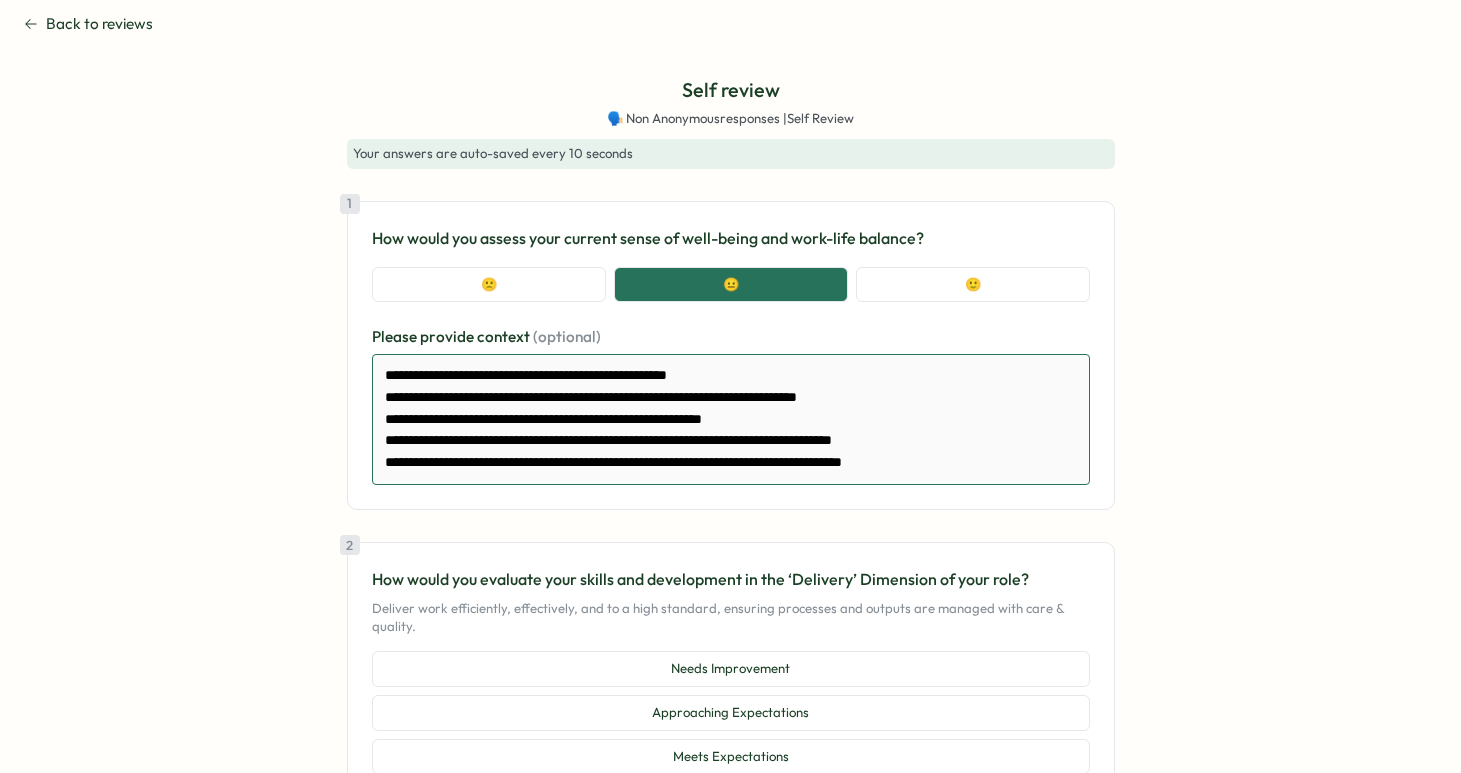 type on "*" 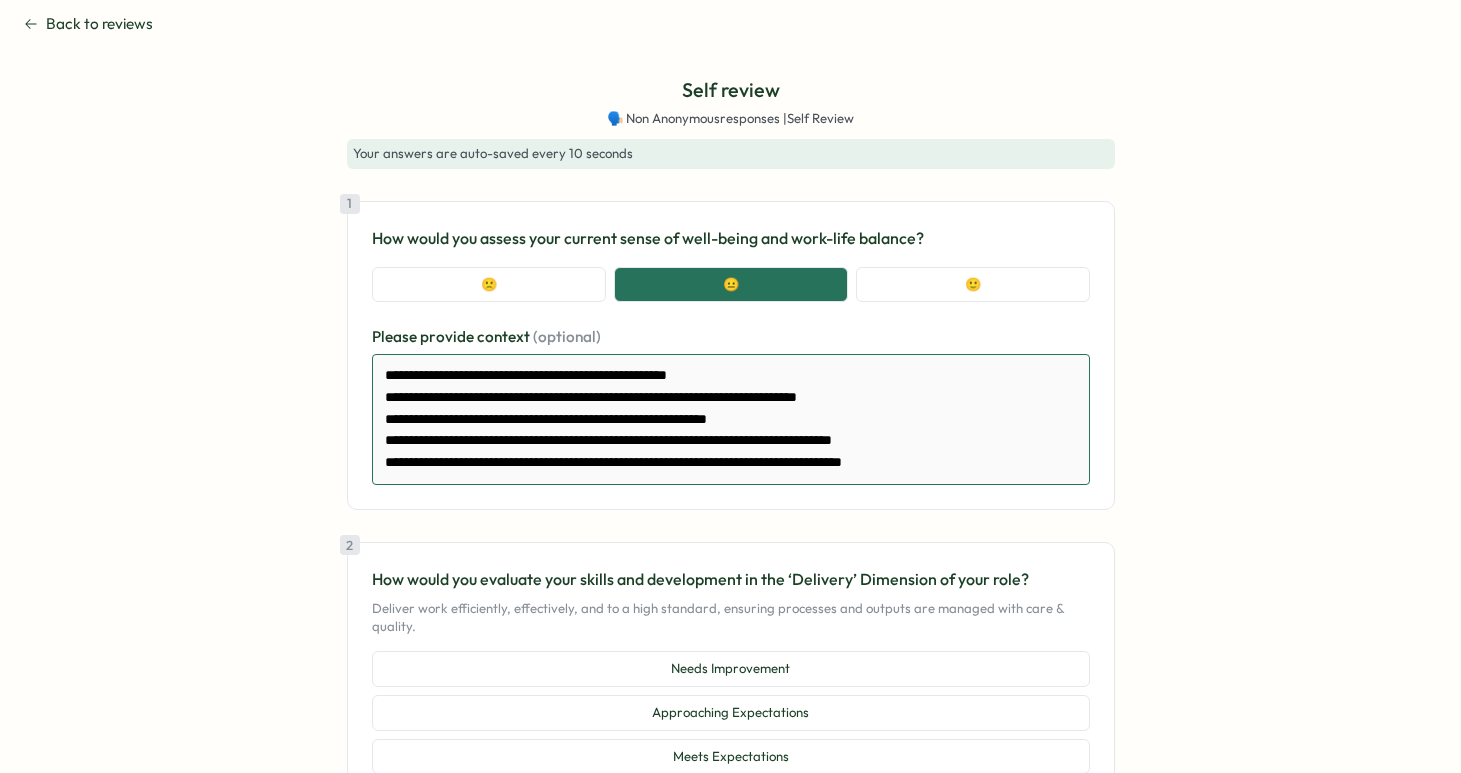 type on "*" 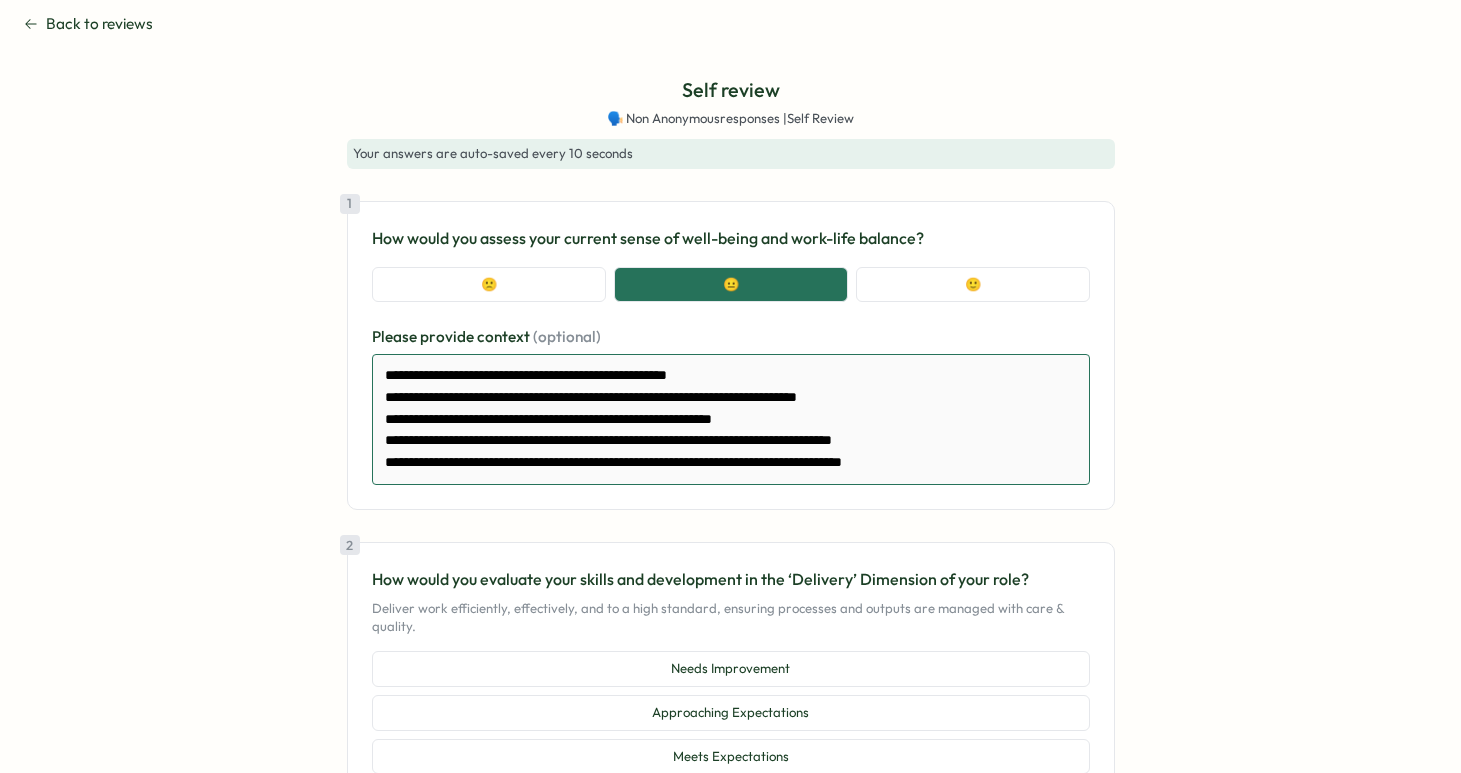 type on "*" 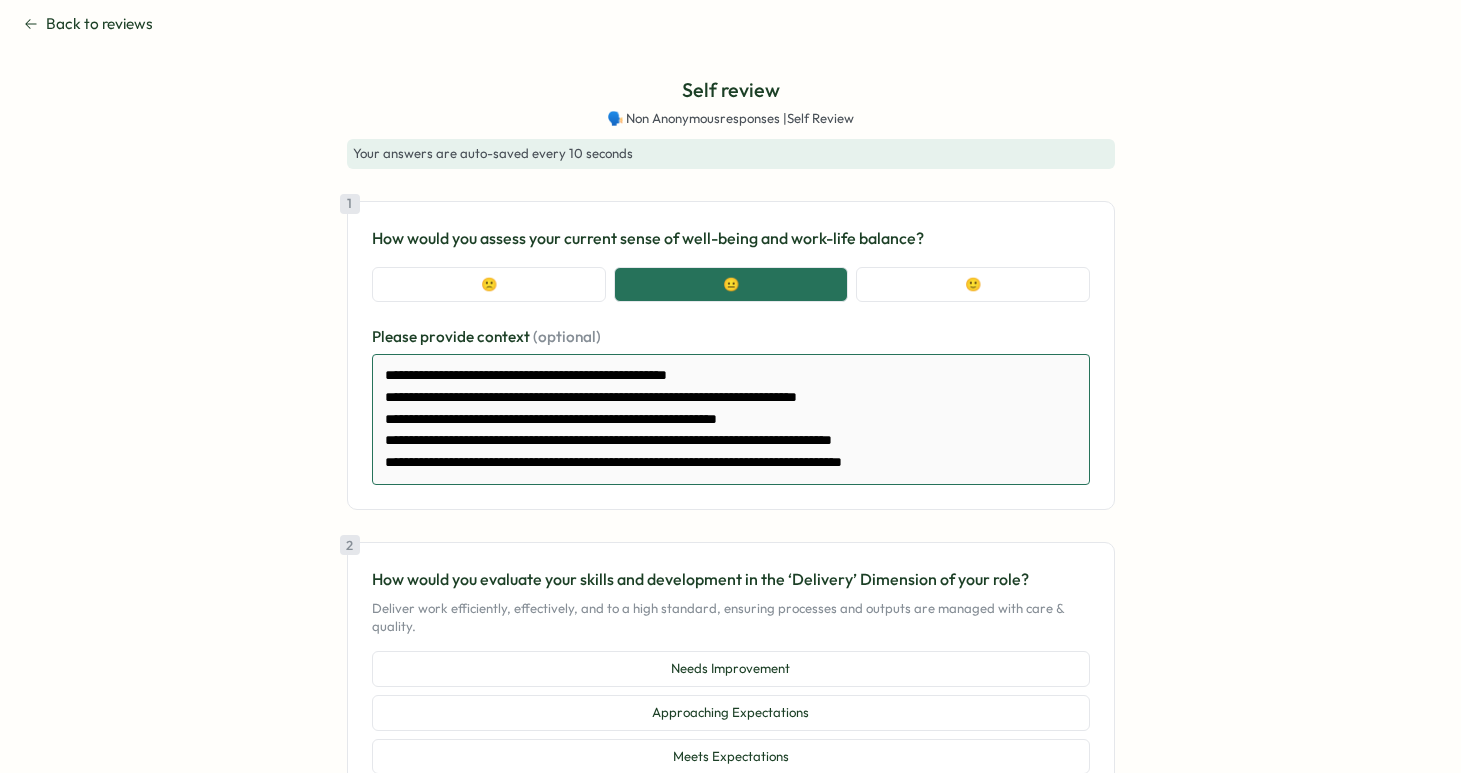 type on "*" 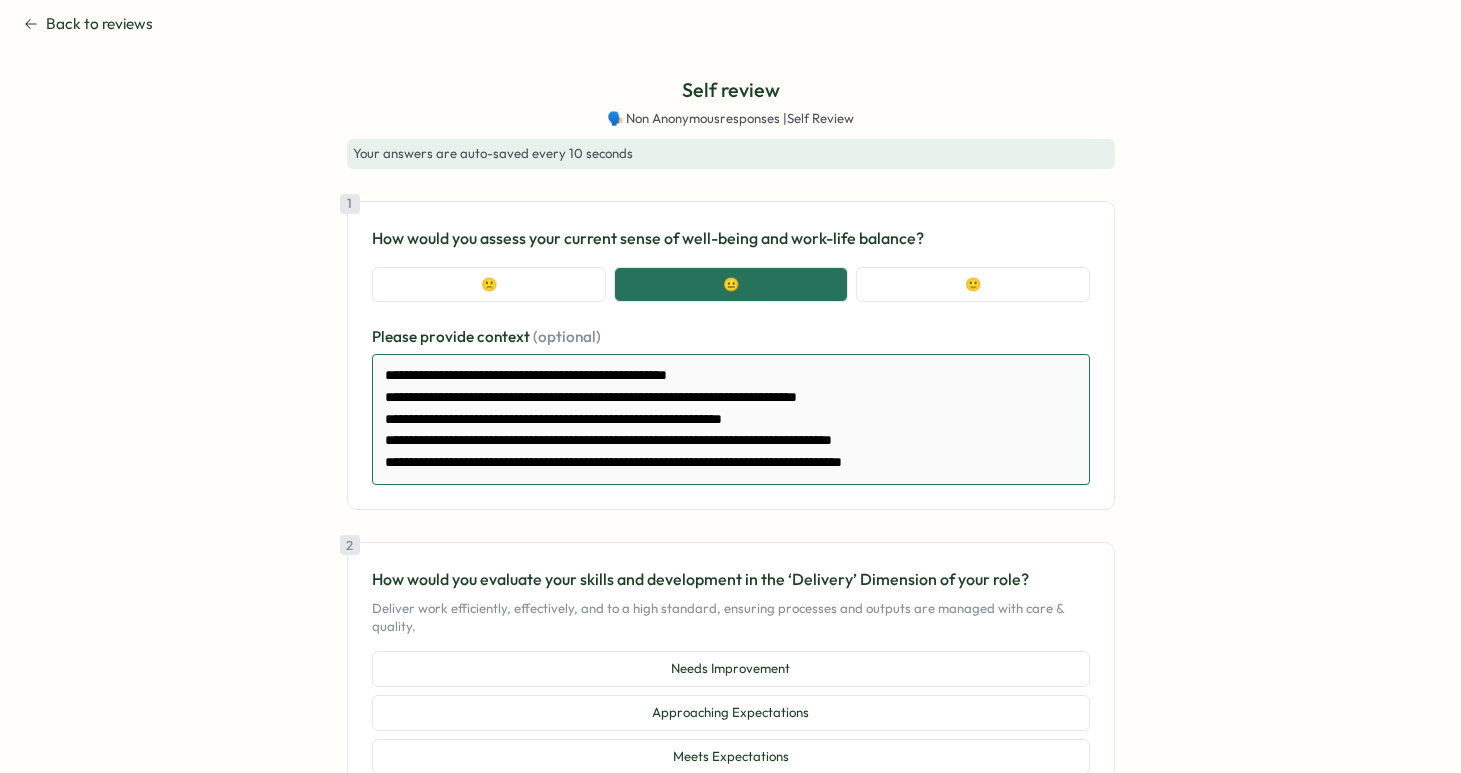 type on "*" 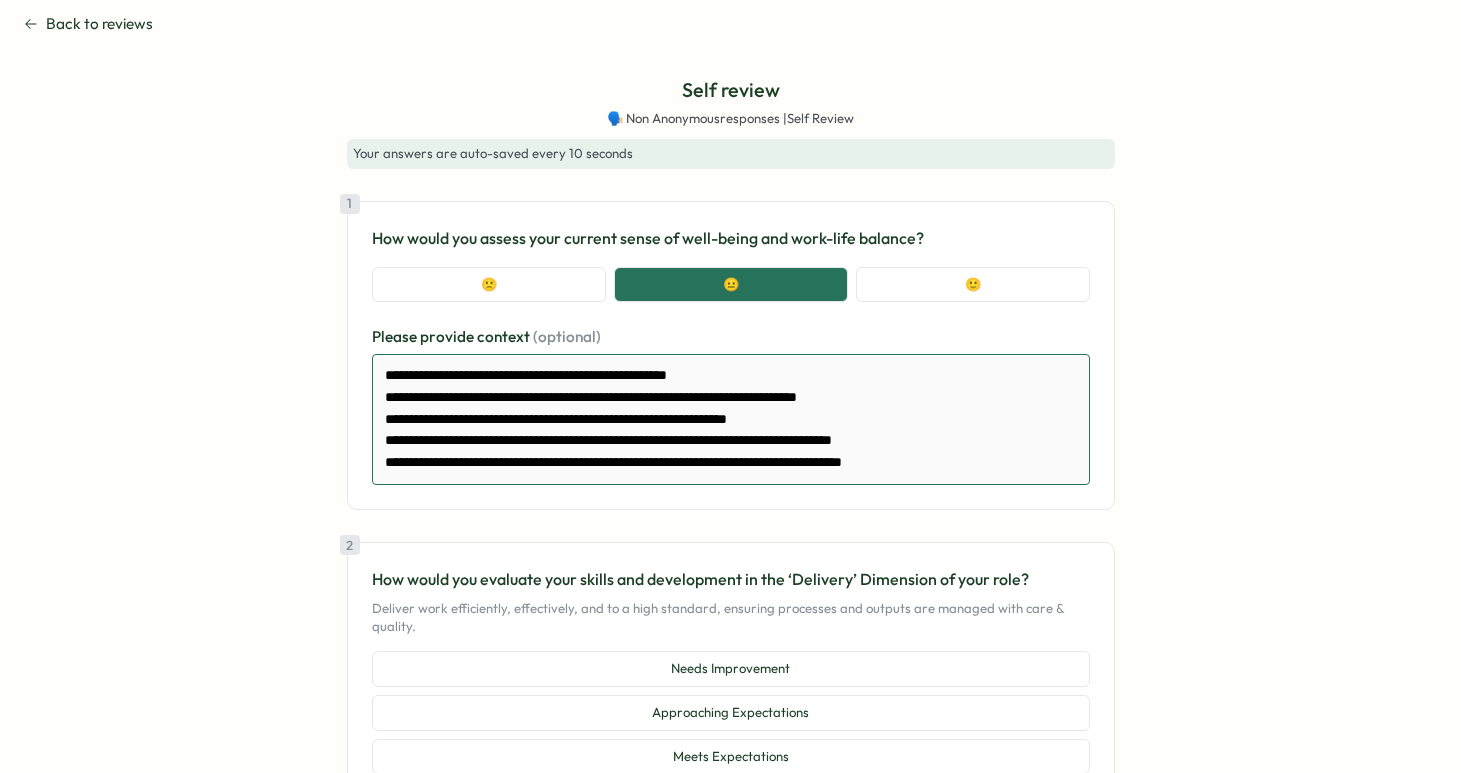 type on "*" 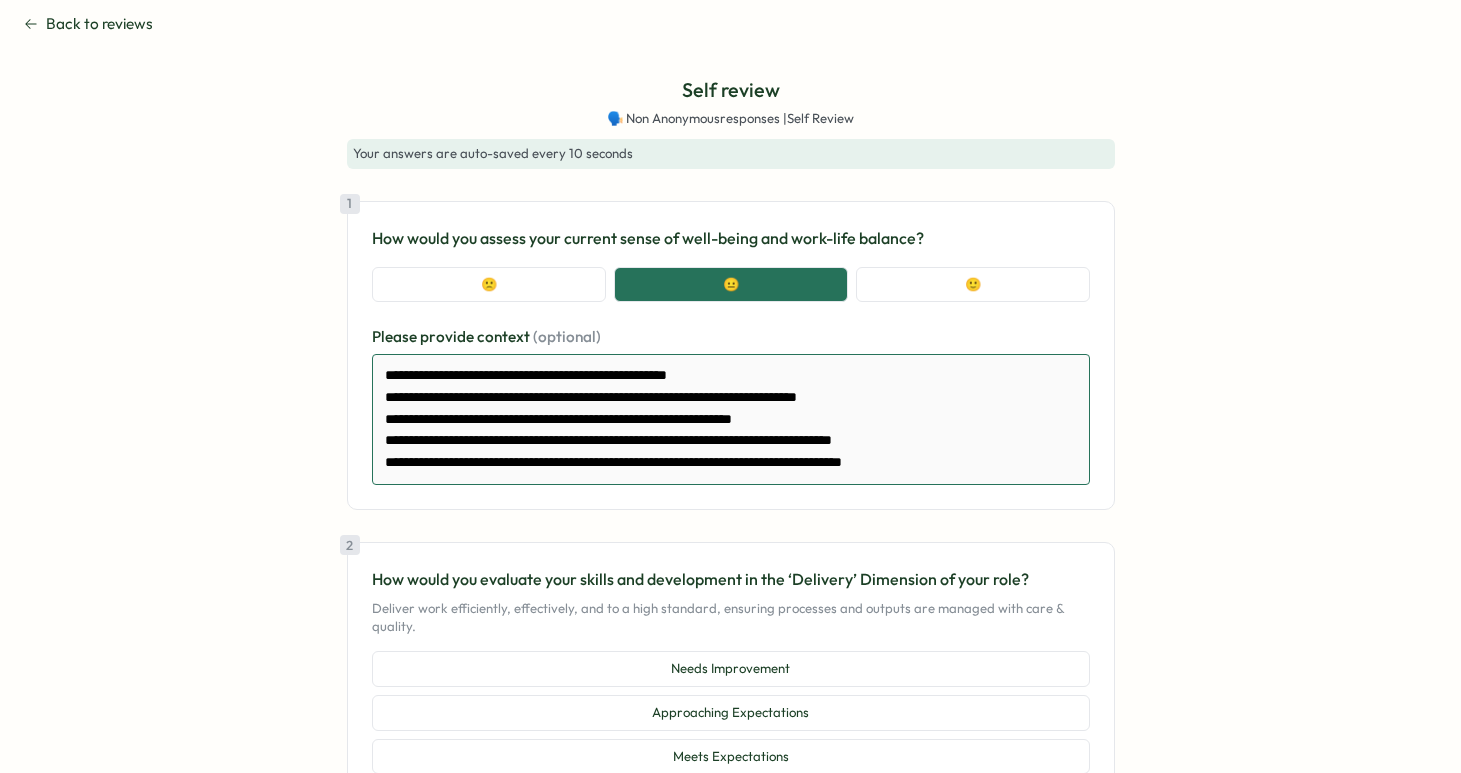 type on "*" 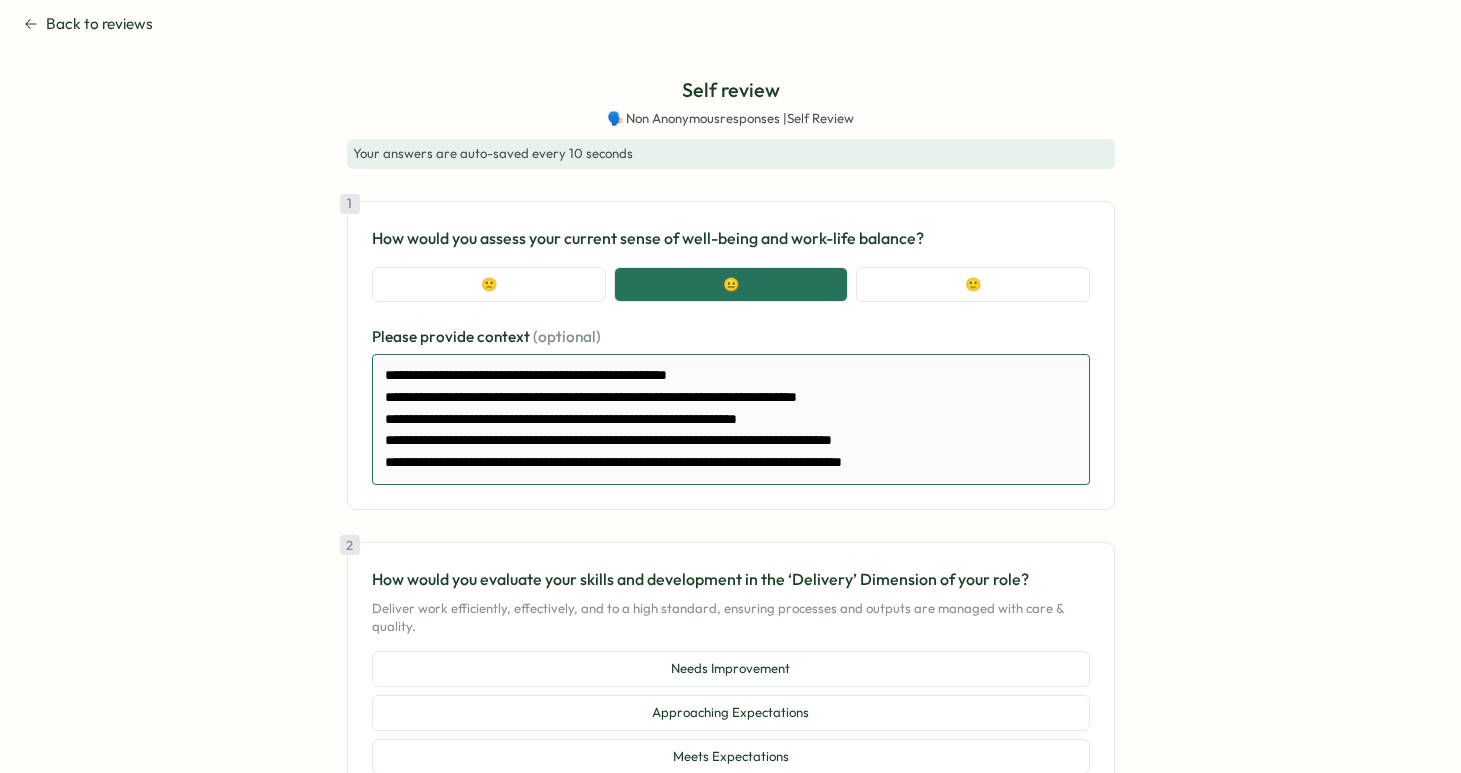 type on "*" 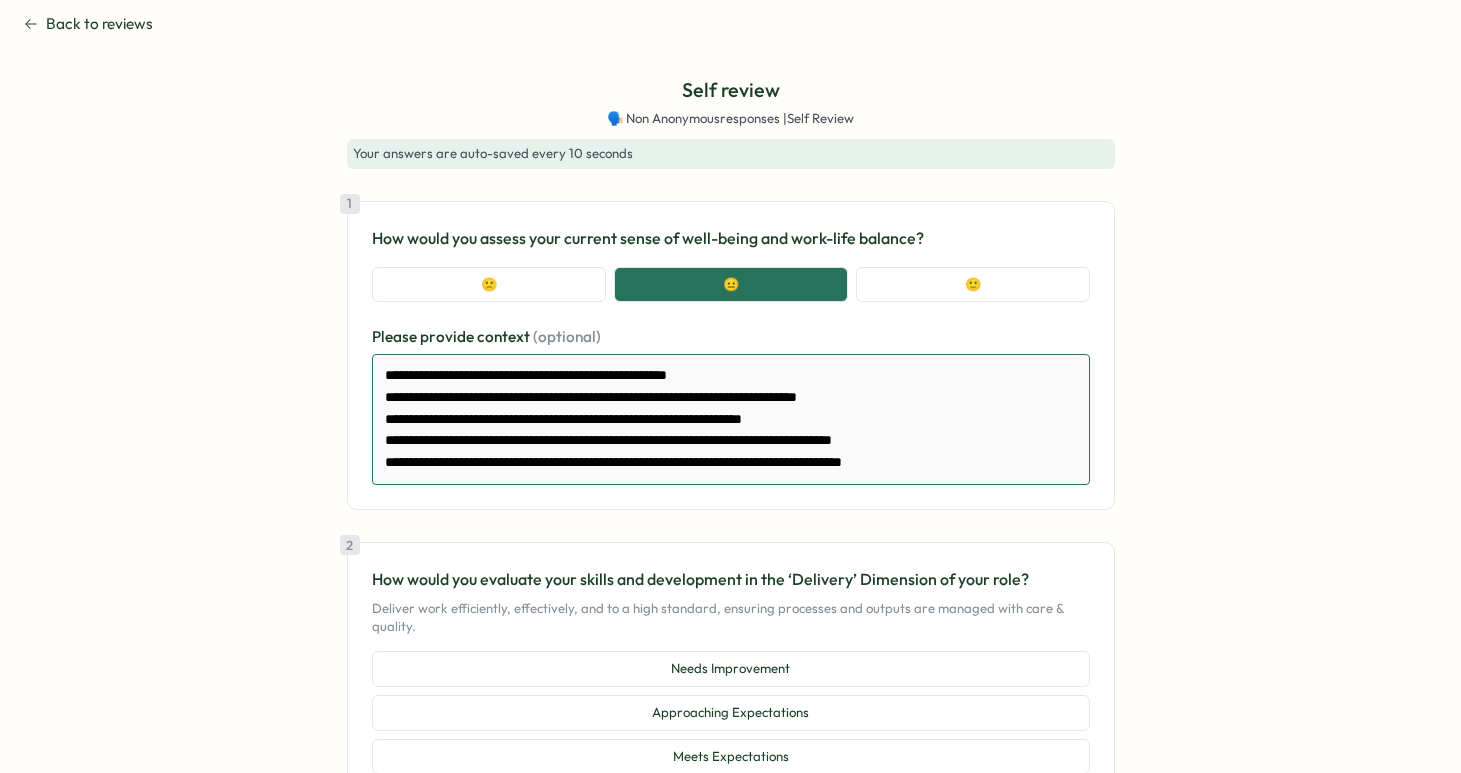 type on "*" 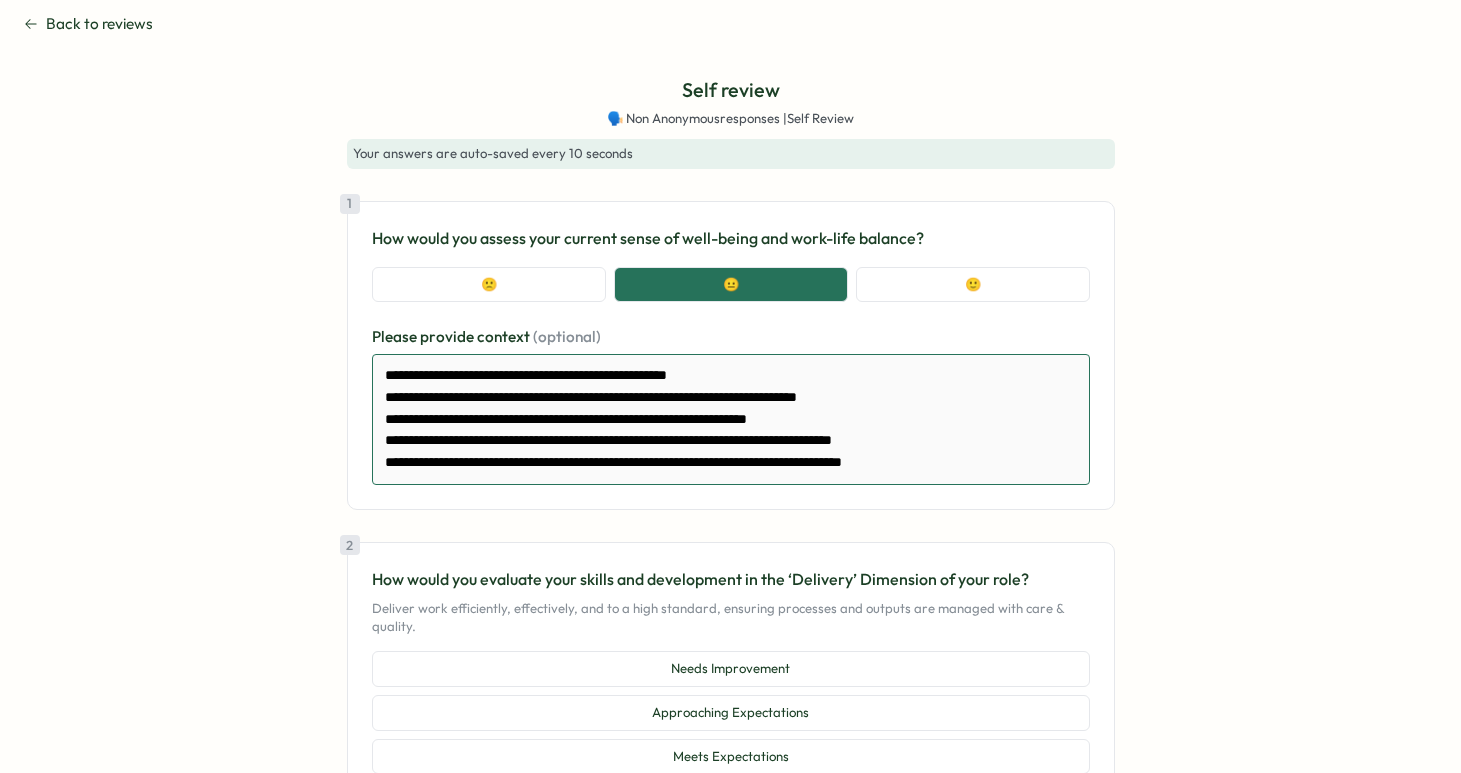 type on "**********" 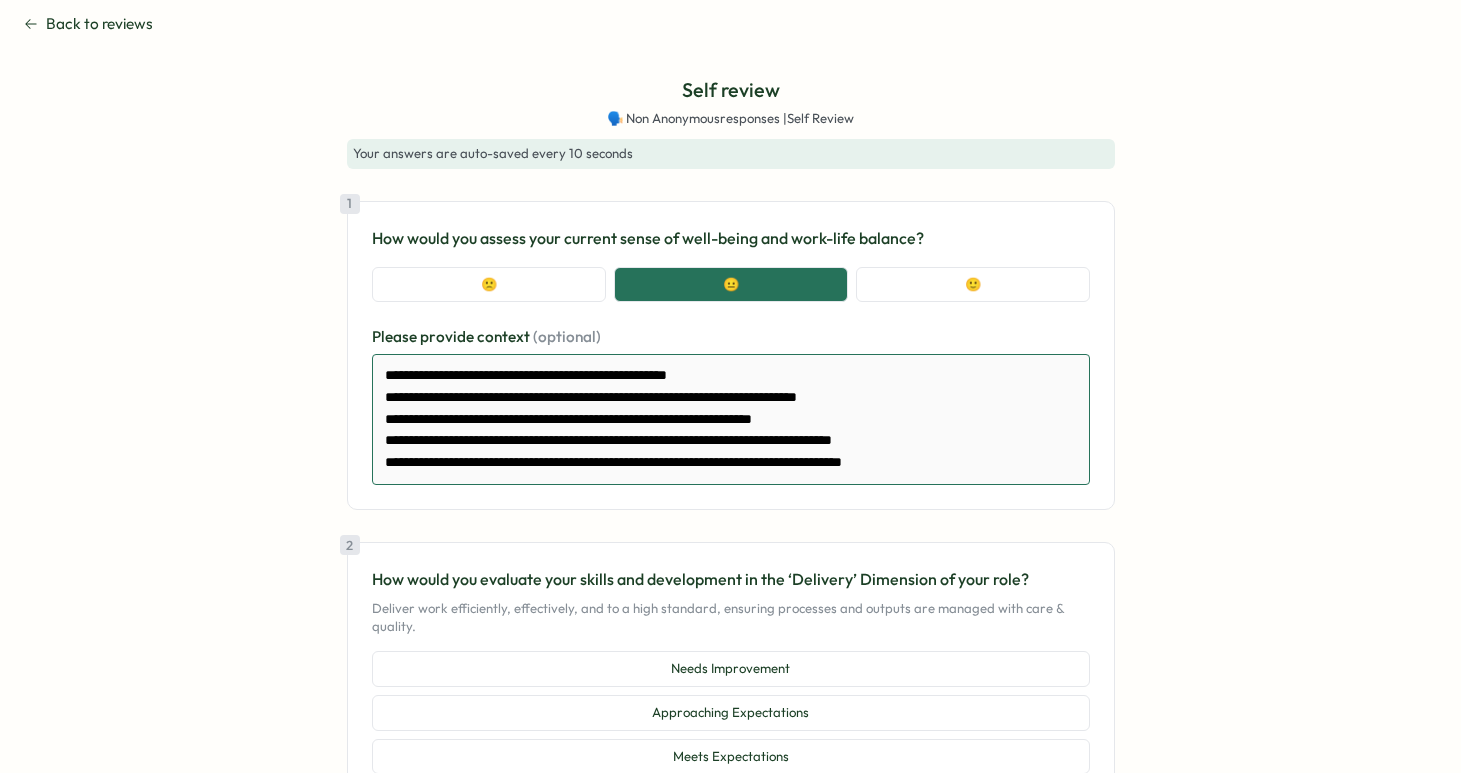 type on "*" 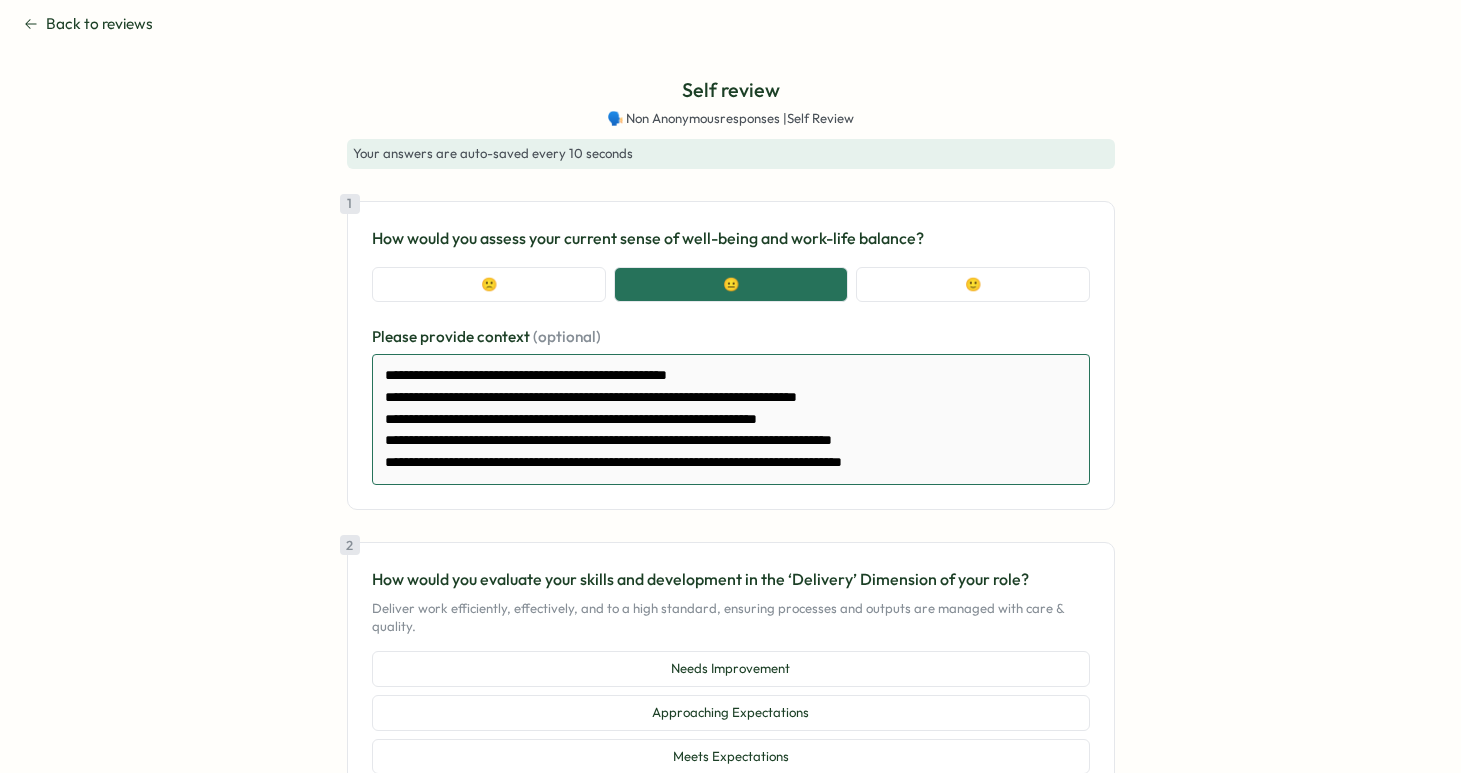 type on "**********" 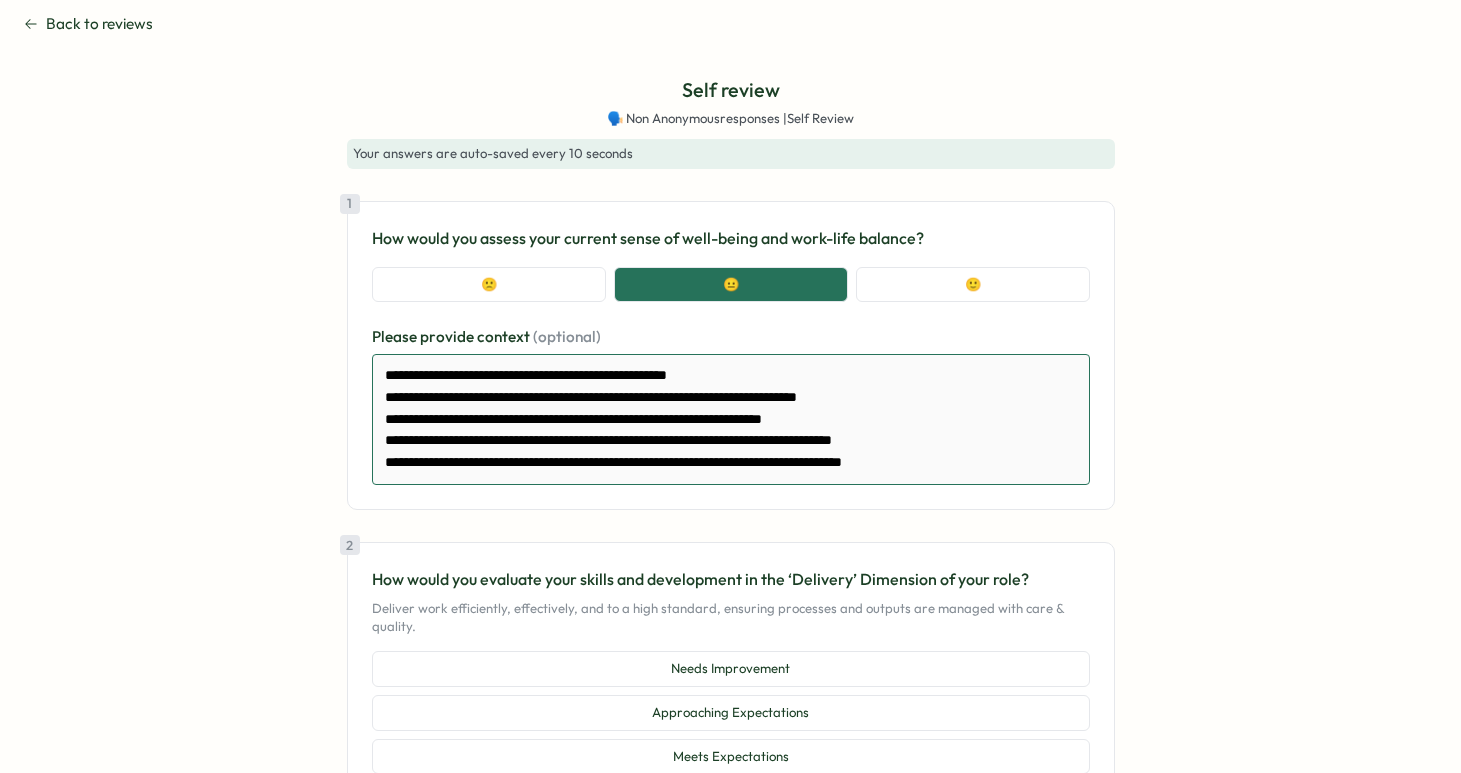 type on "*" 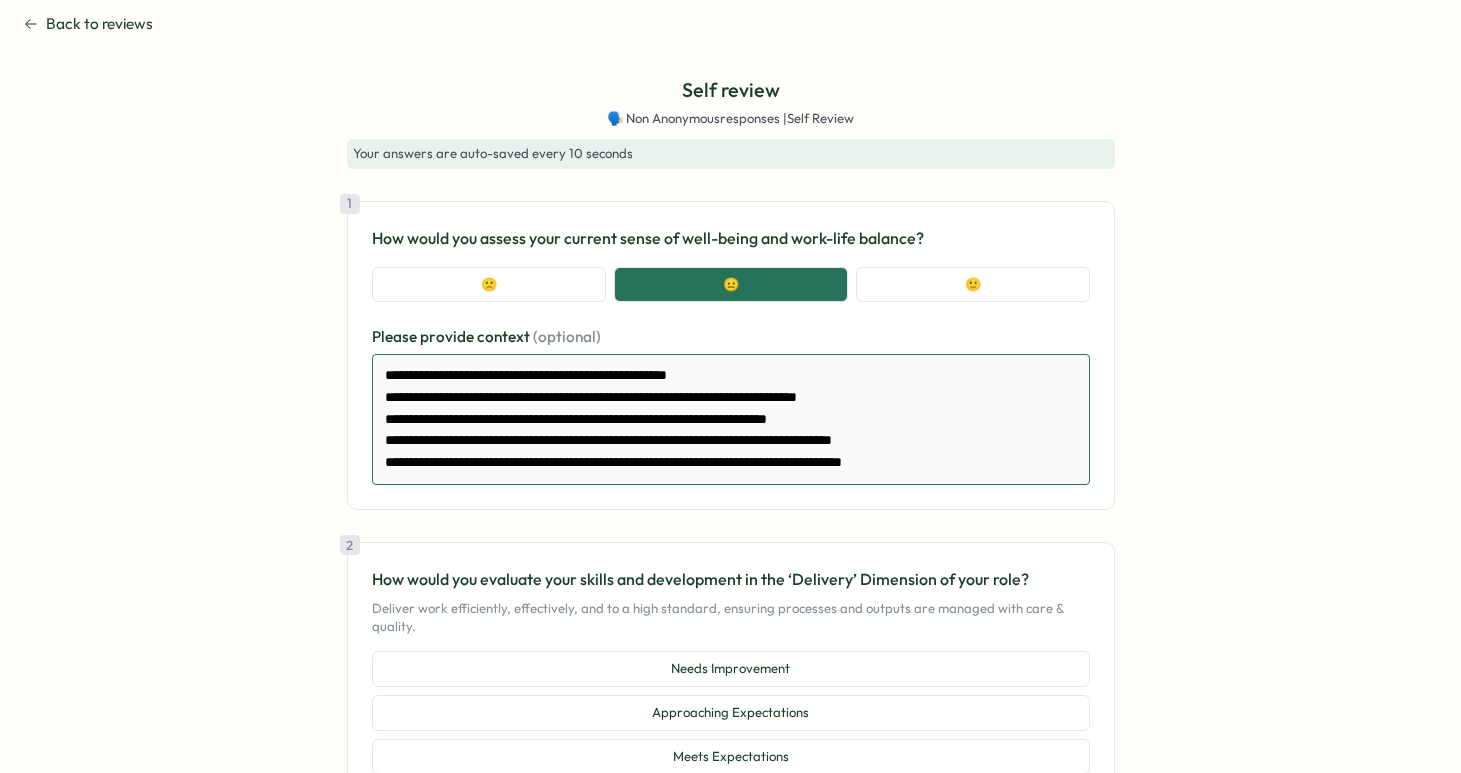 type on "*" 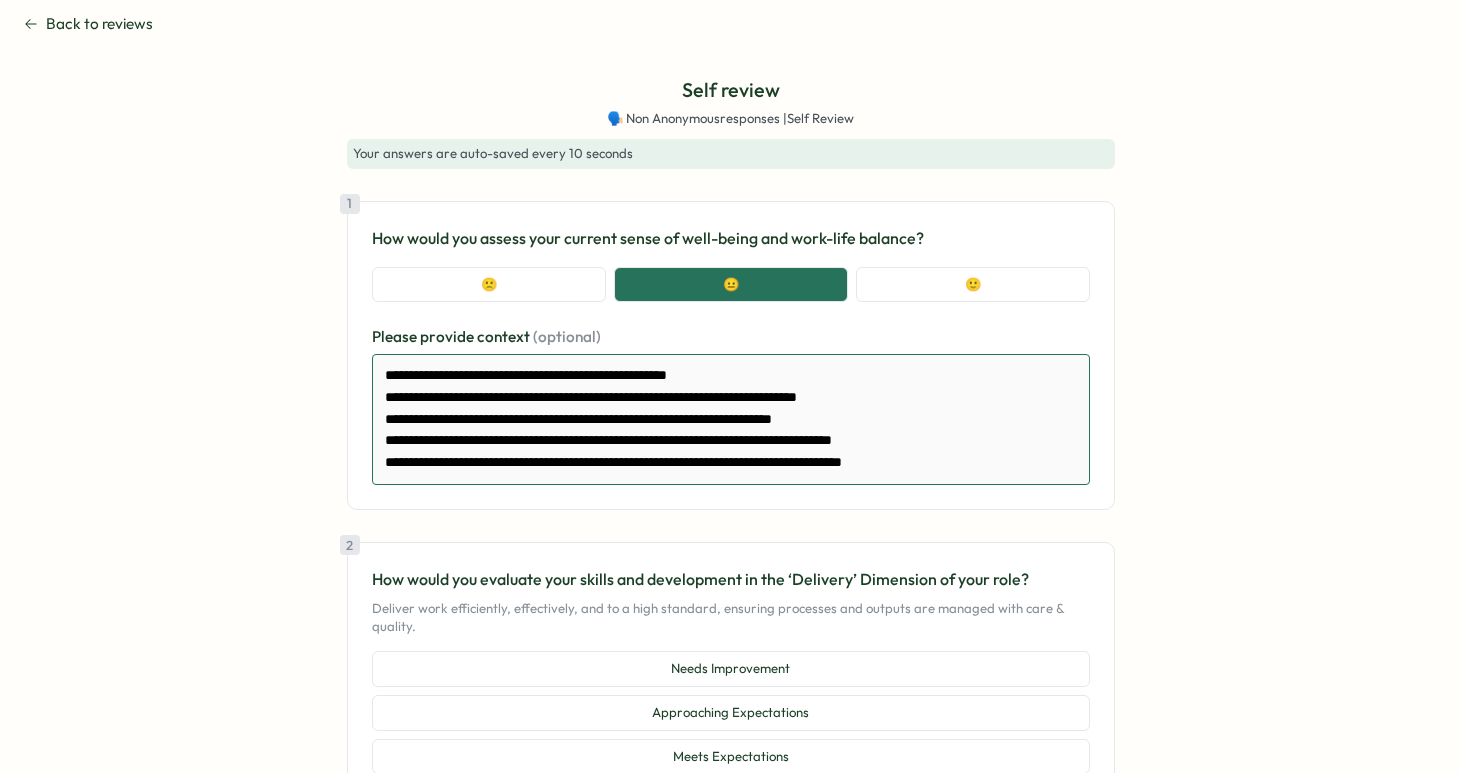 type on "**********" 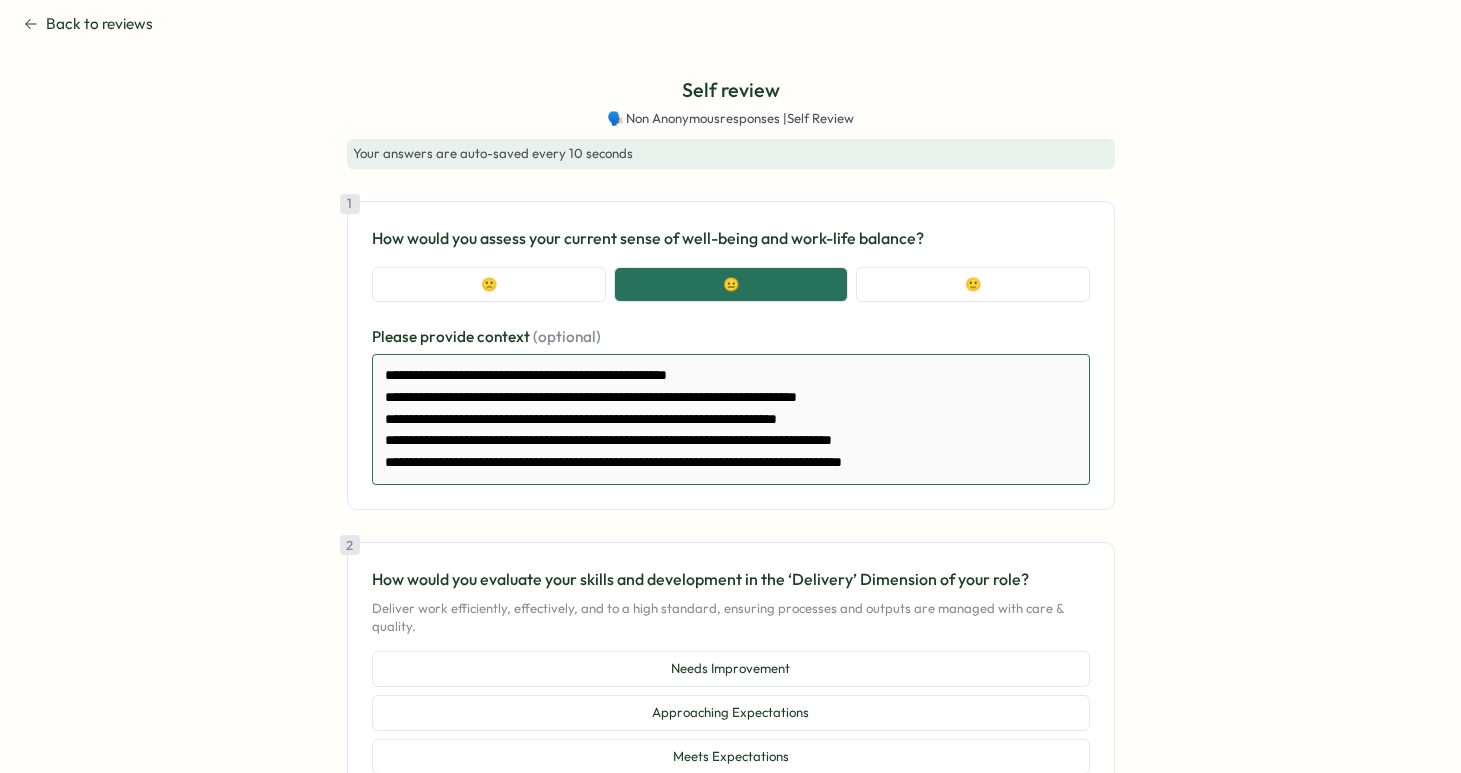 type on "*" 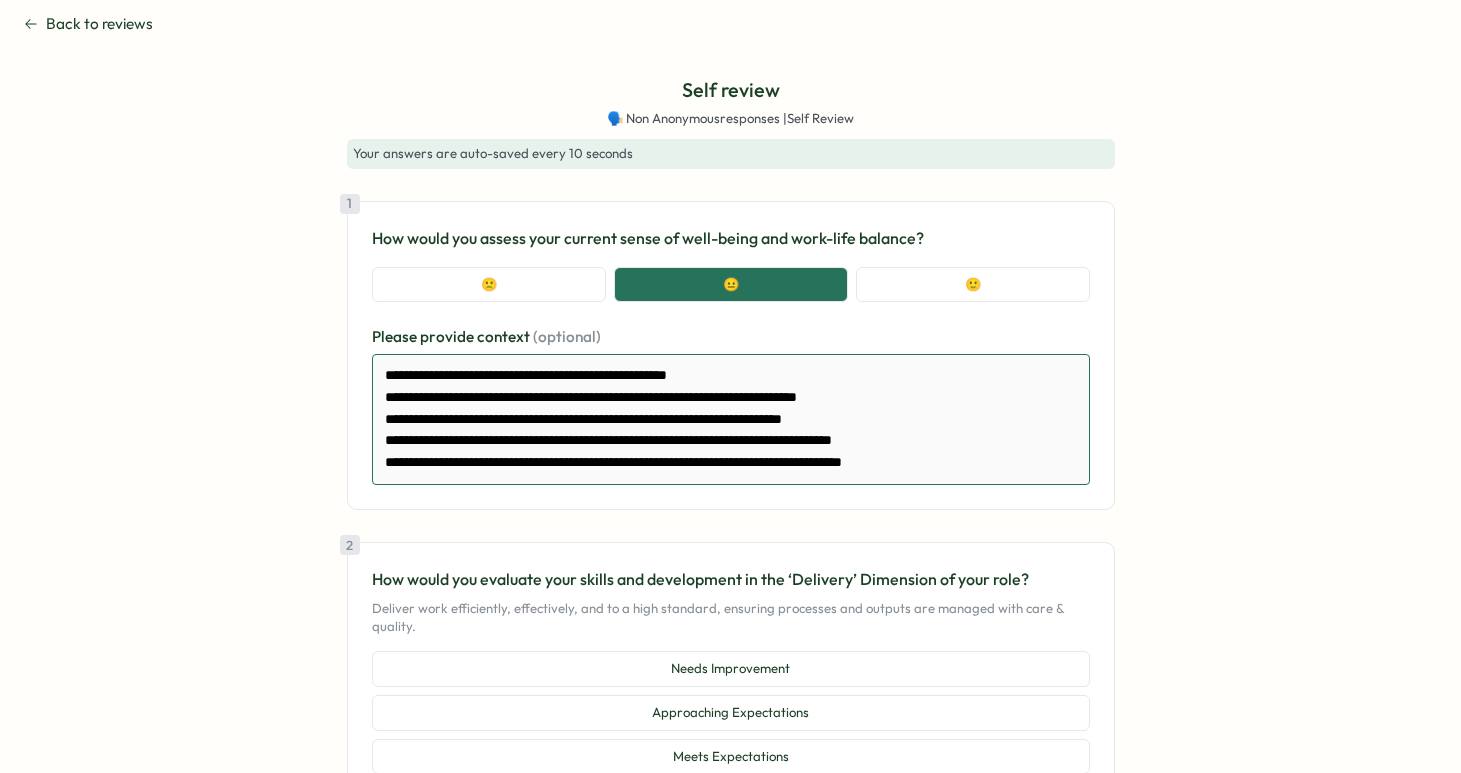 type on "*" 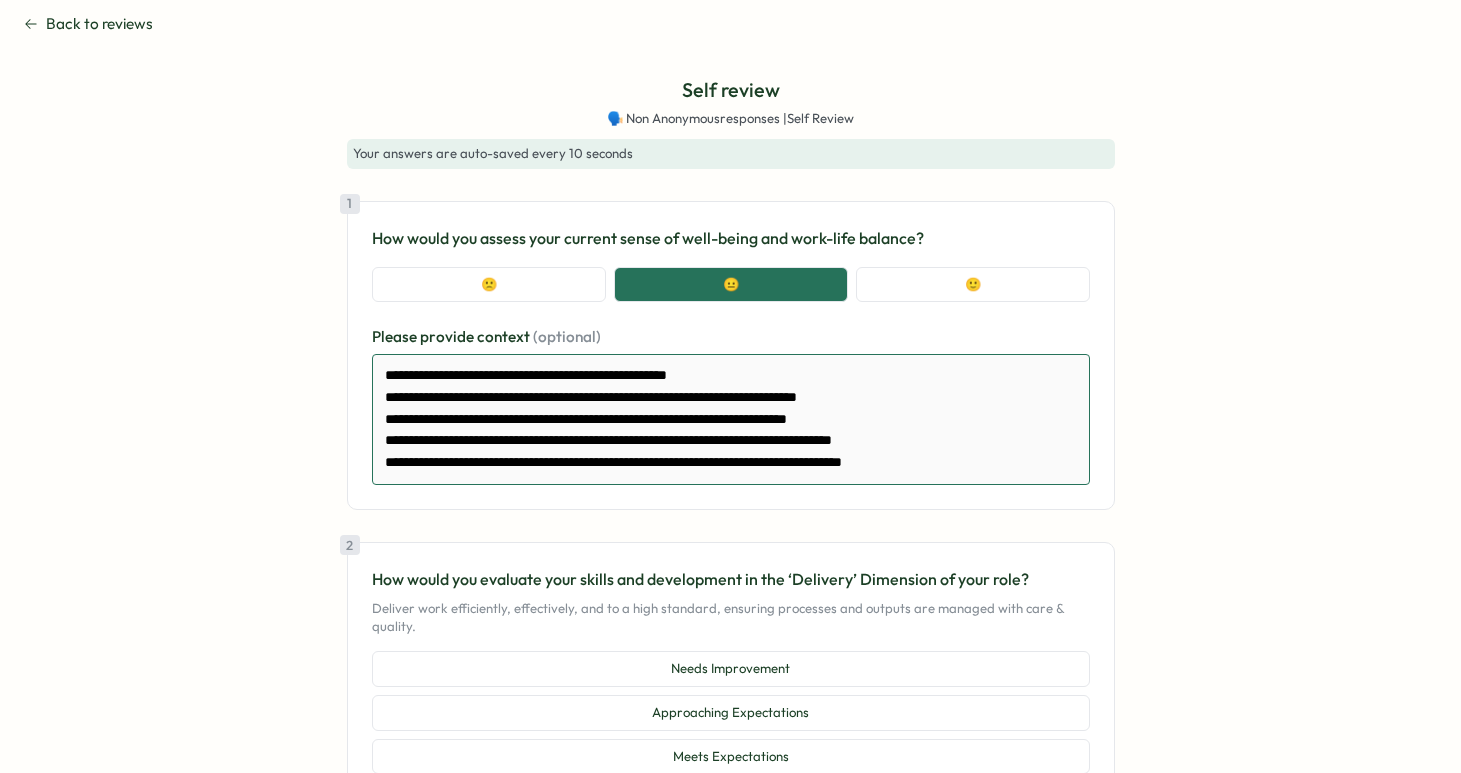 type on "*" 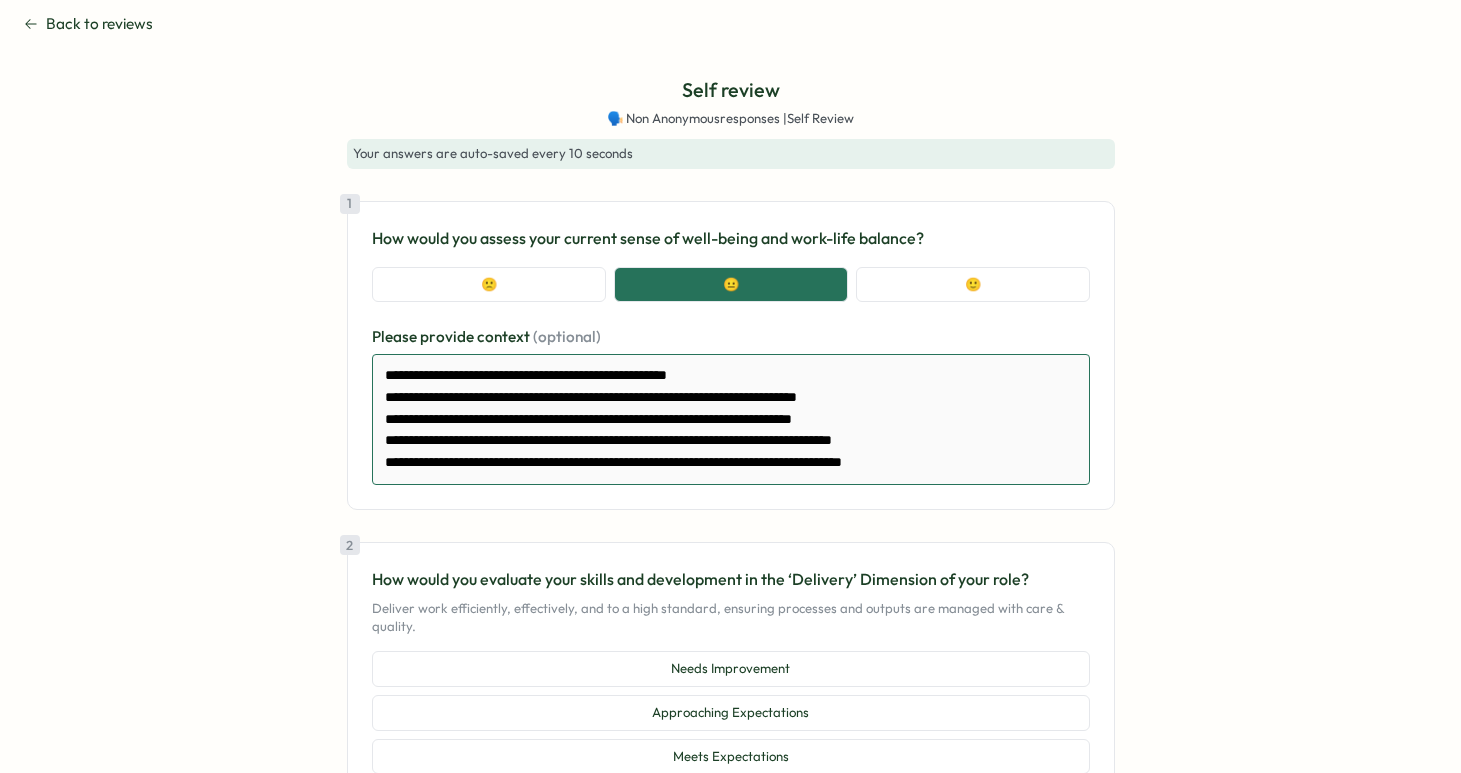 type on "*" 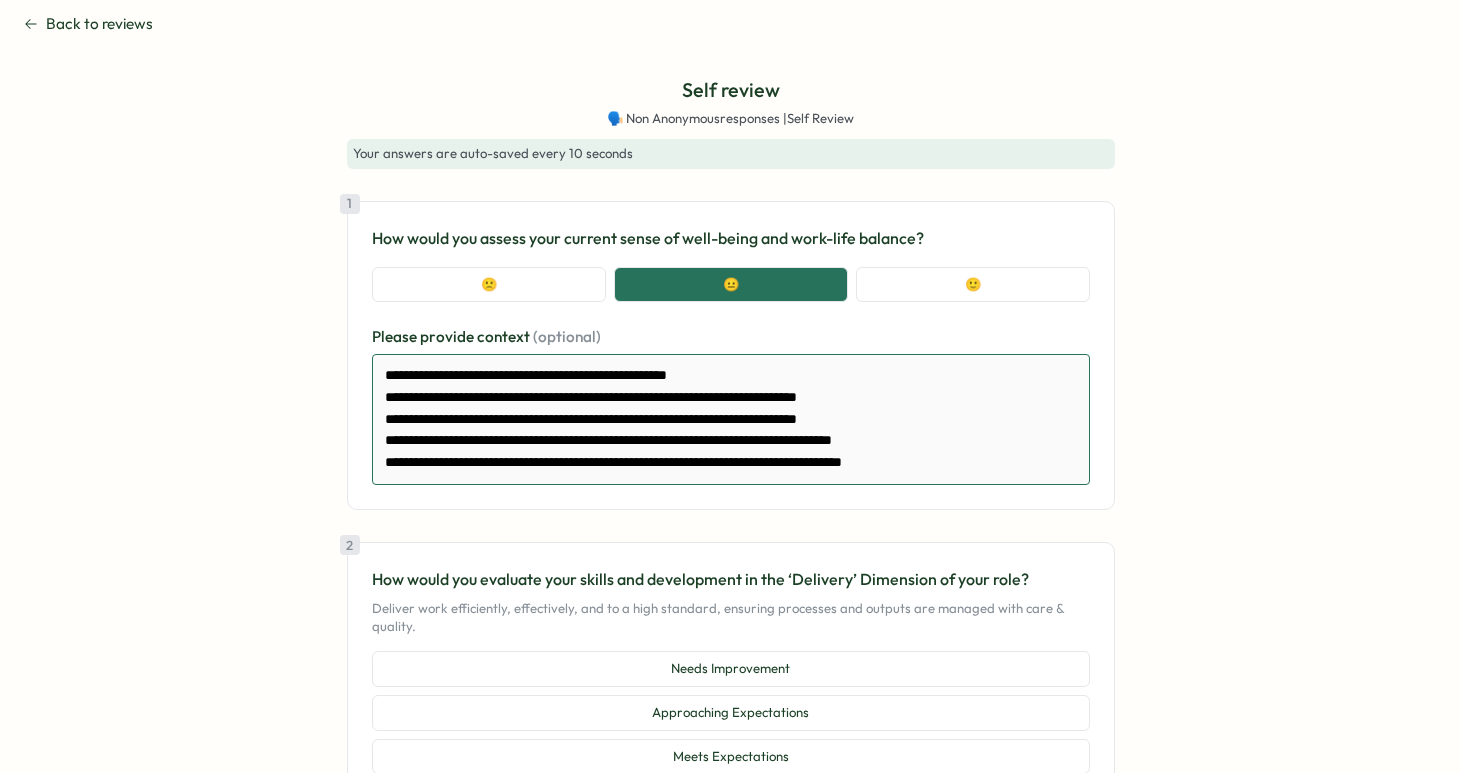 type on "*" 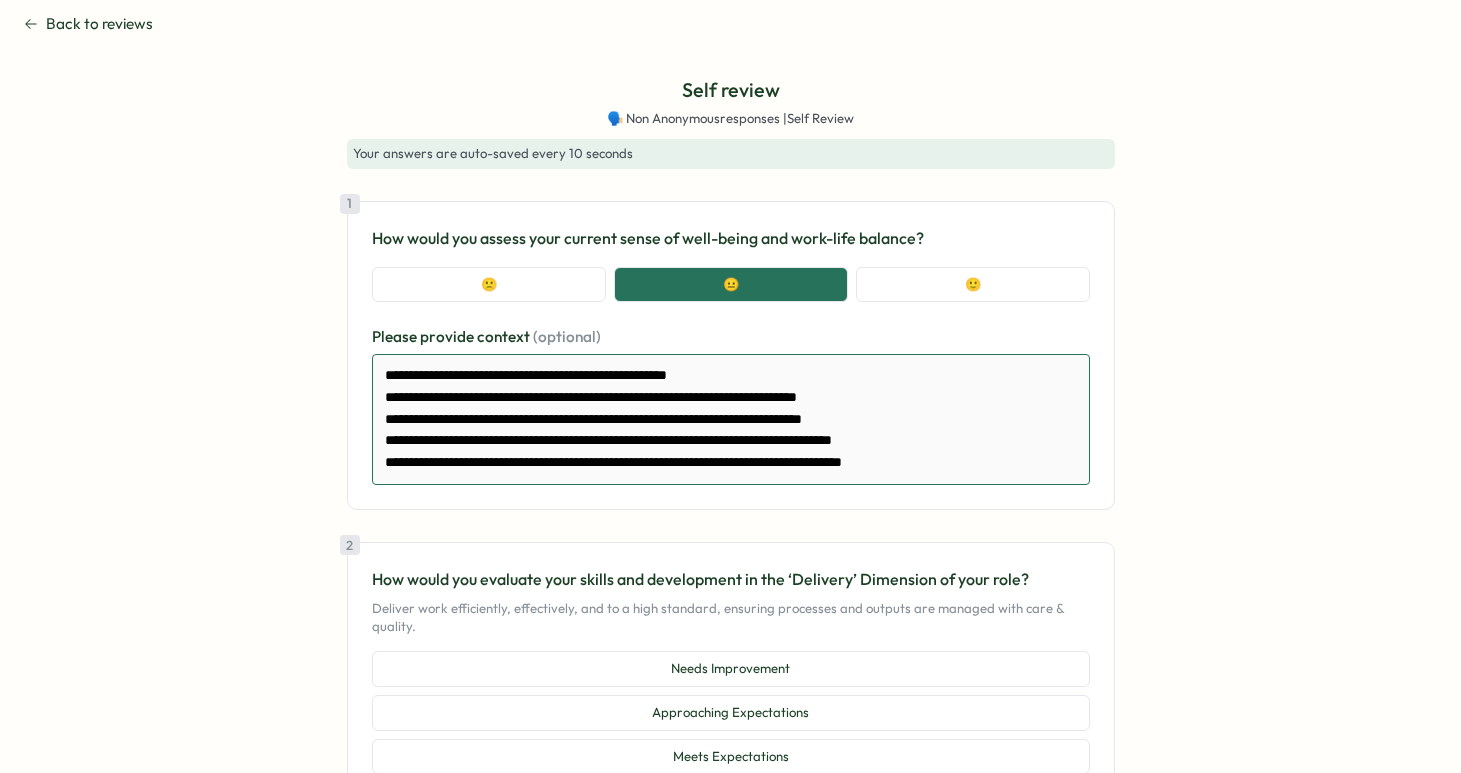 type on "*" 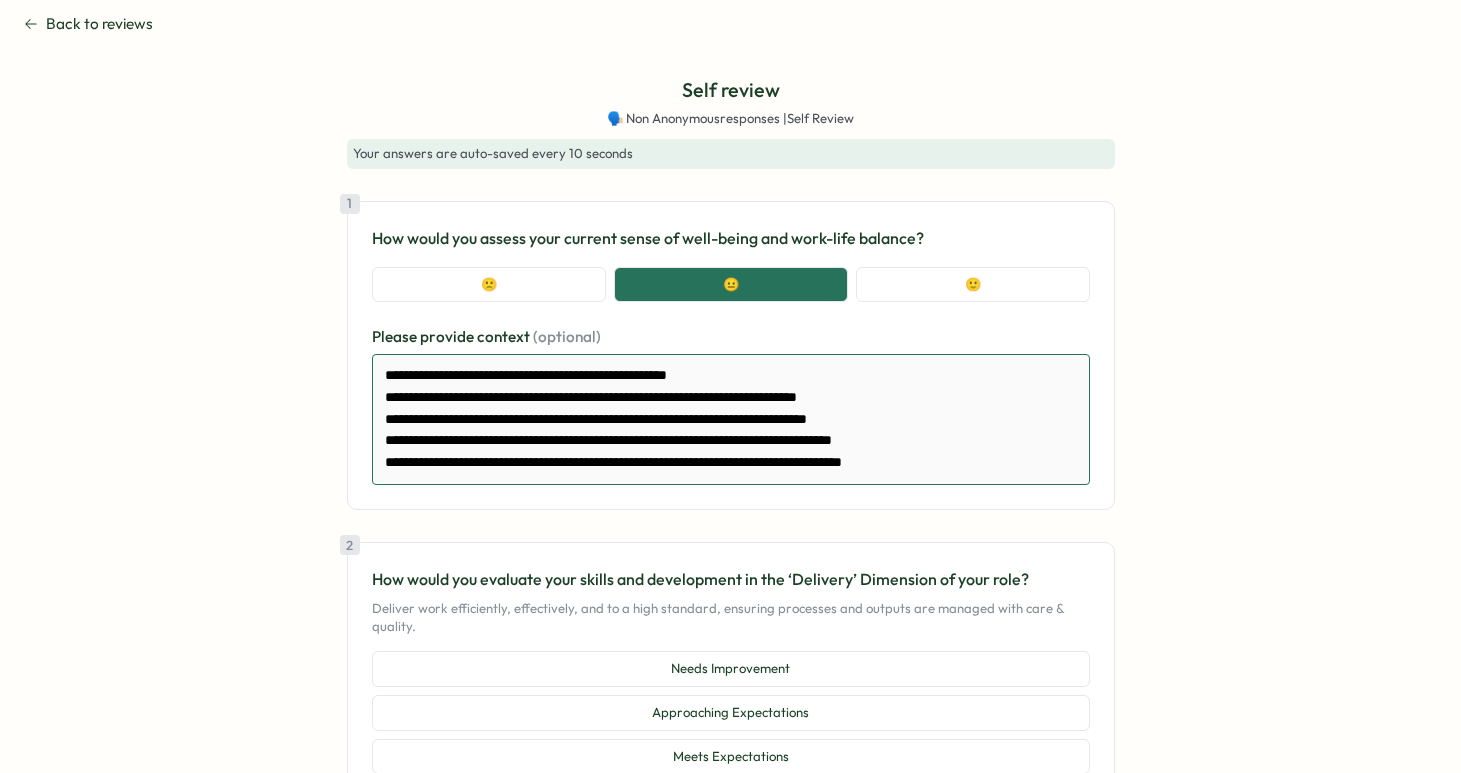 type on "*" 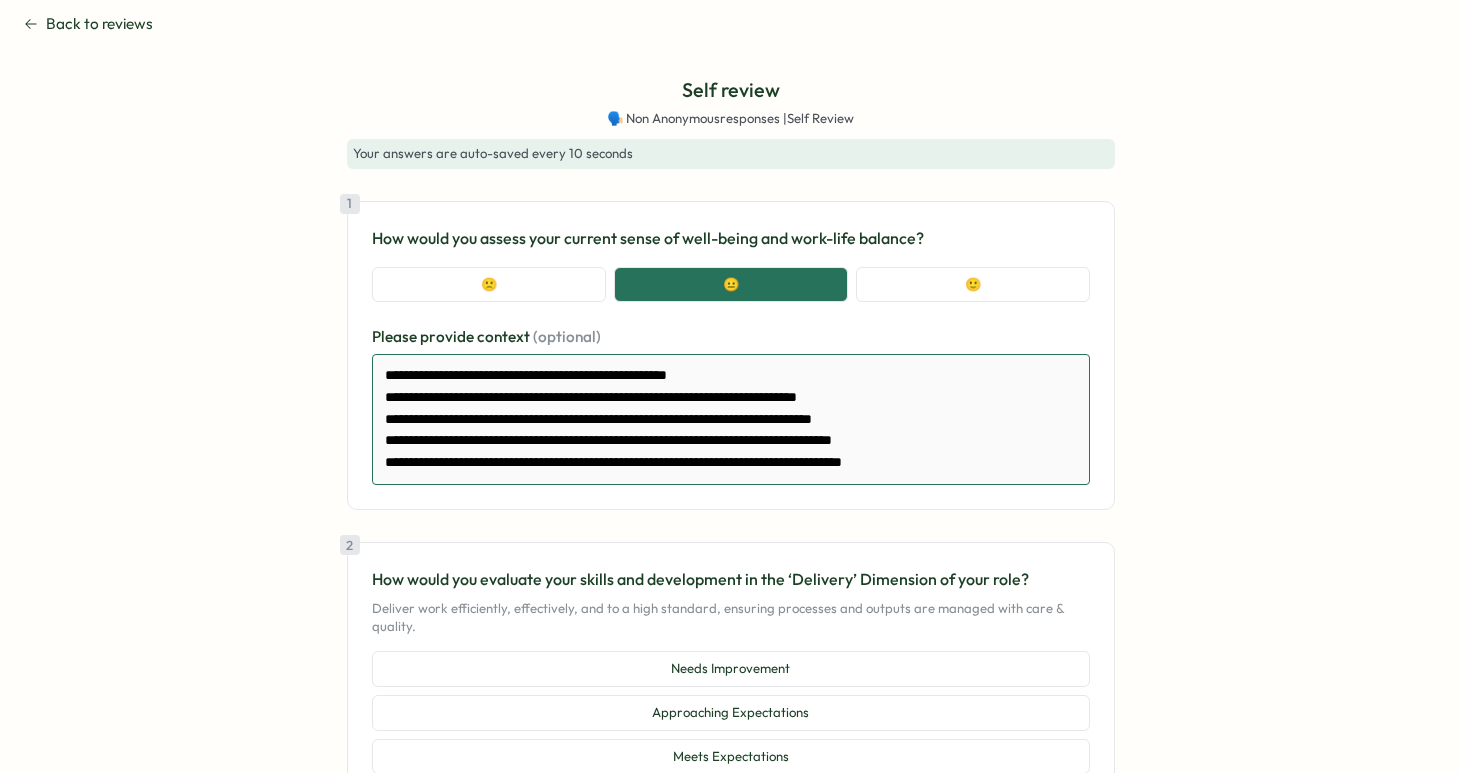 type on "*" 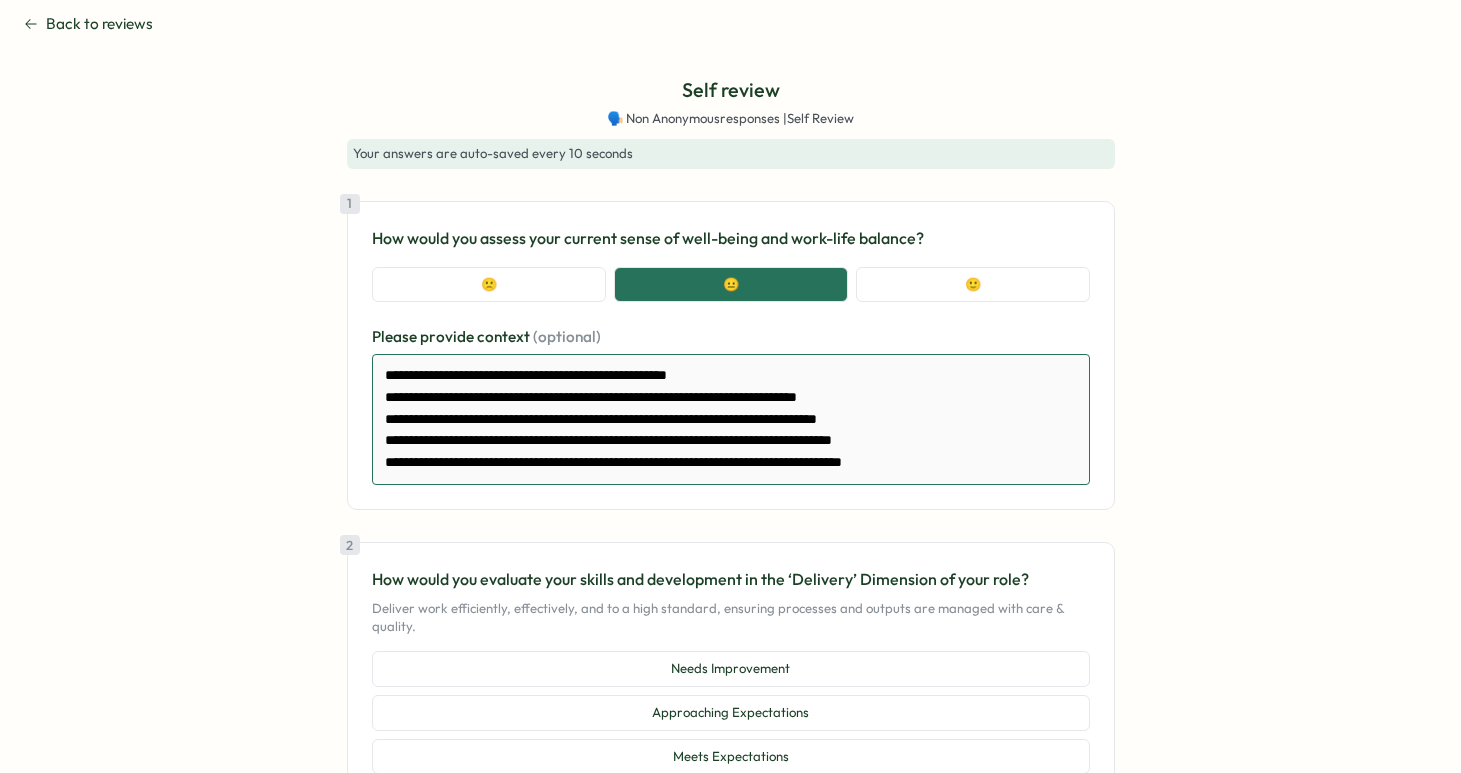 type on "*" 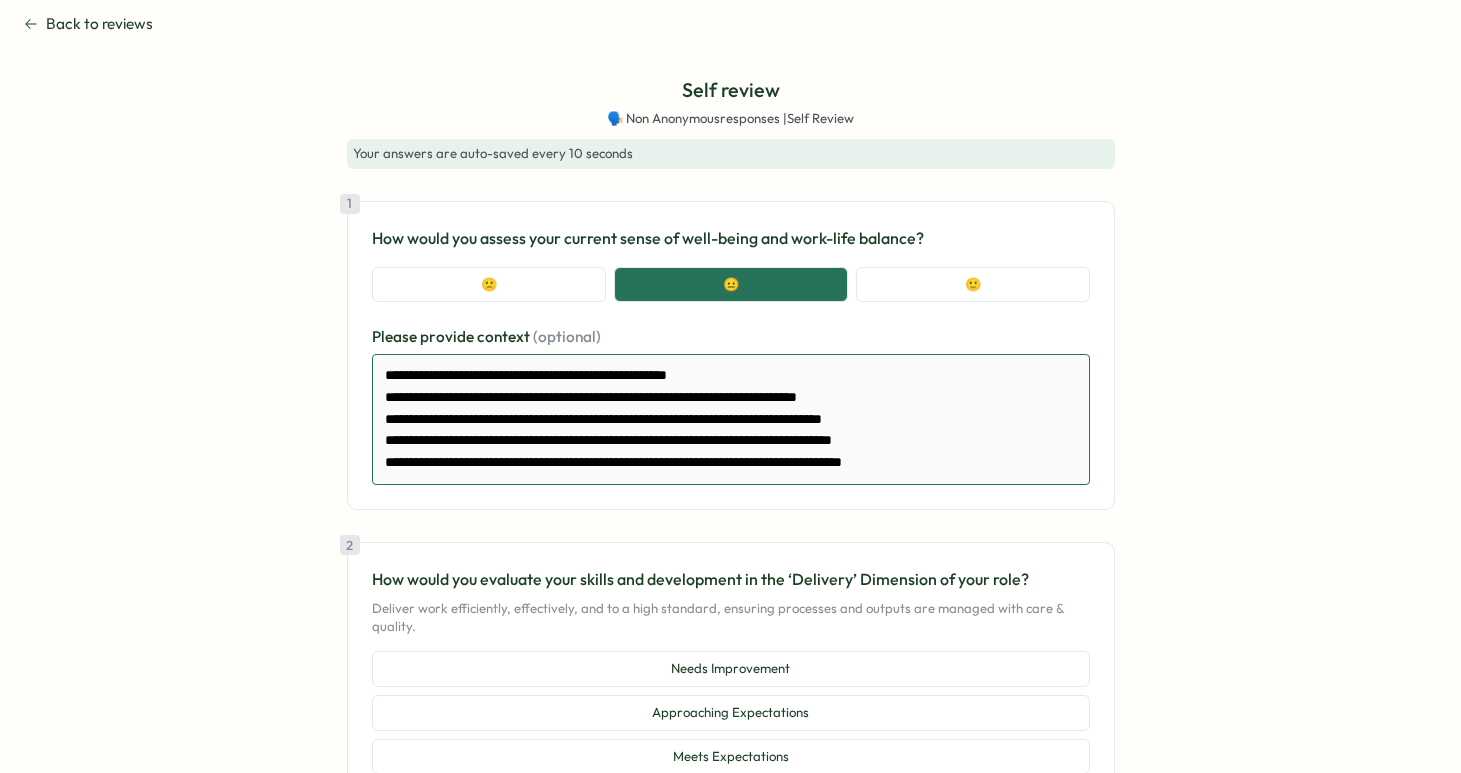 type on "*" 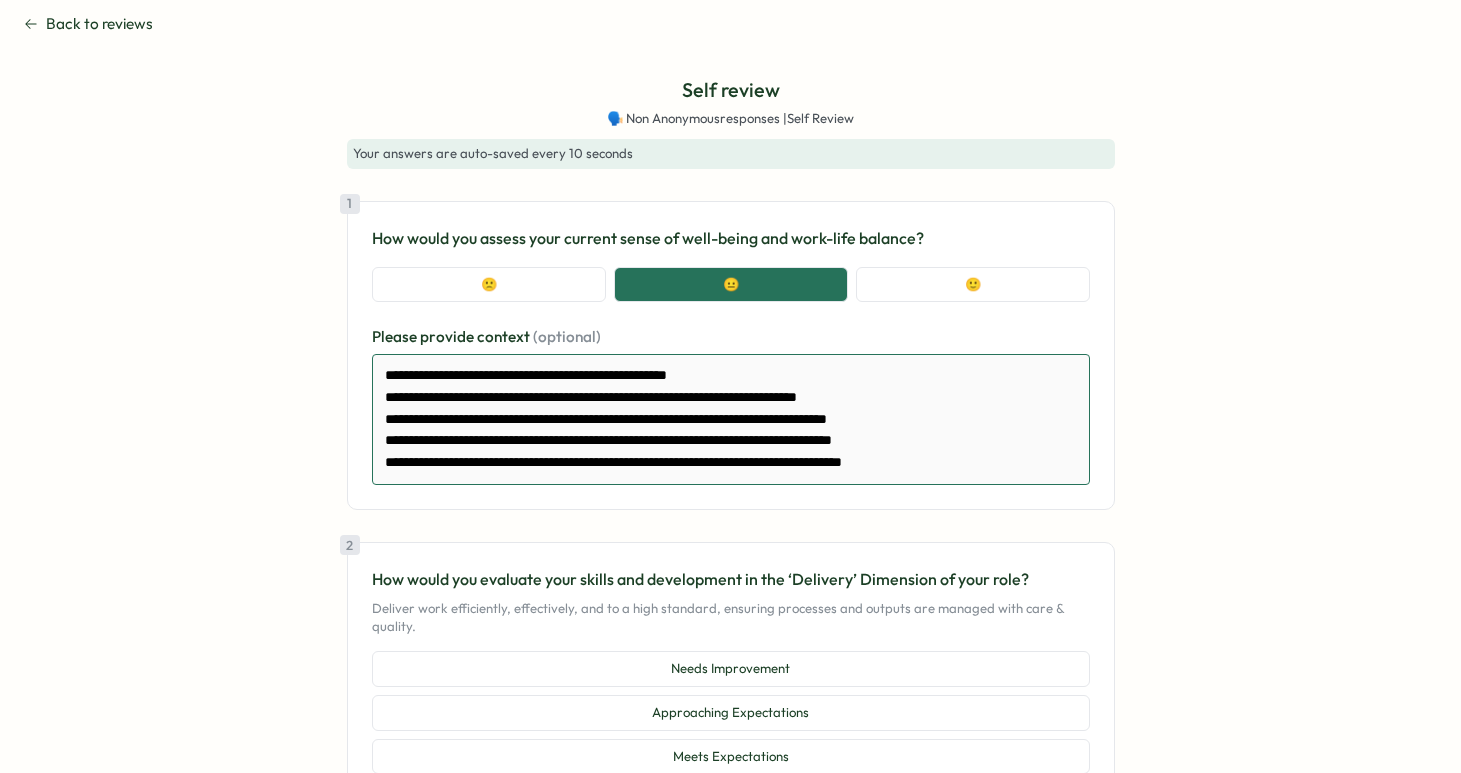 type on "*" 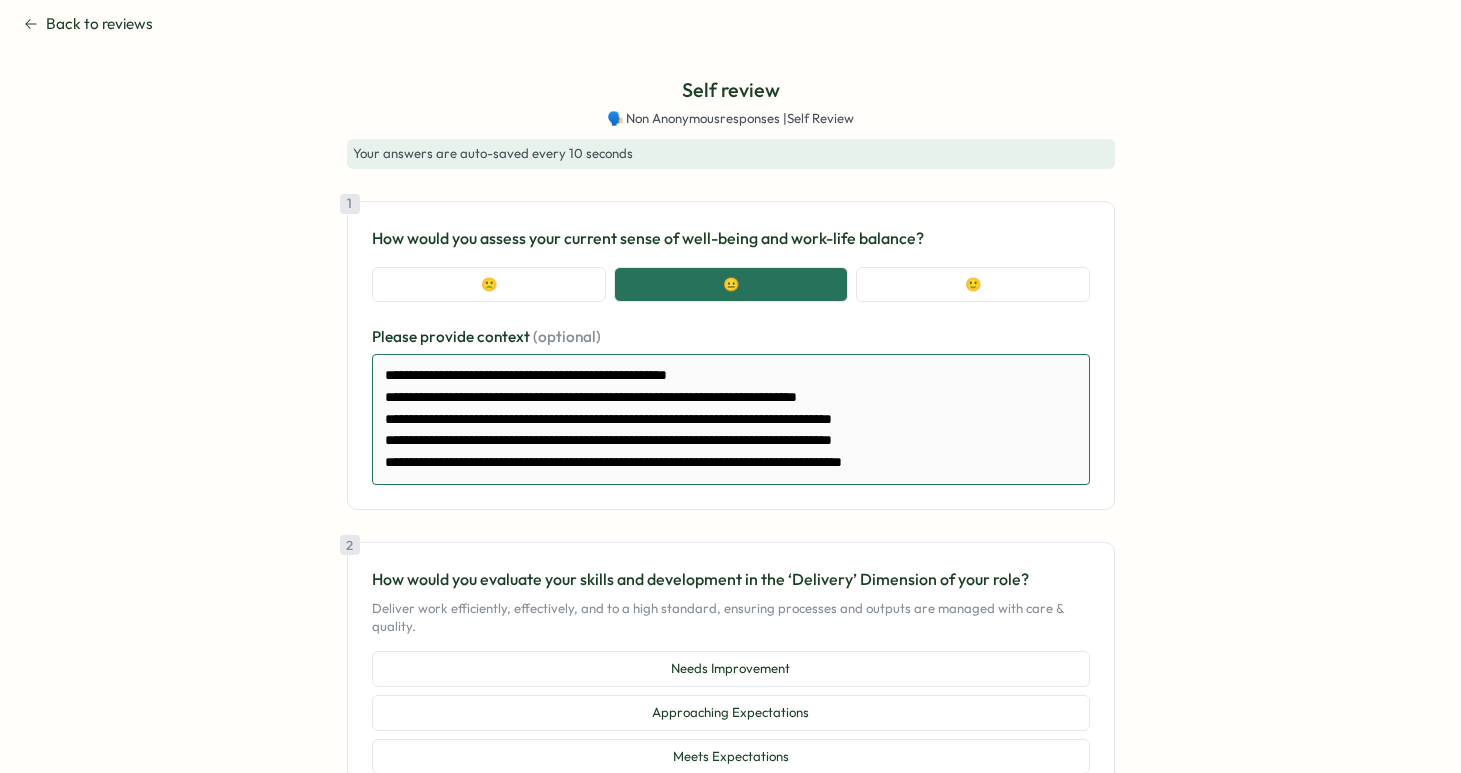 type on "*" 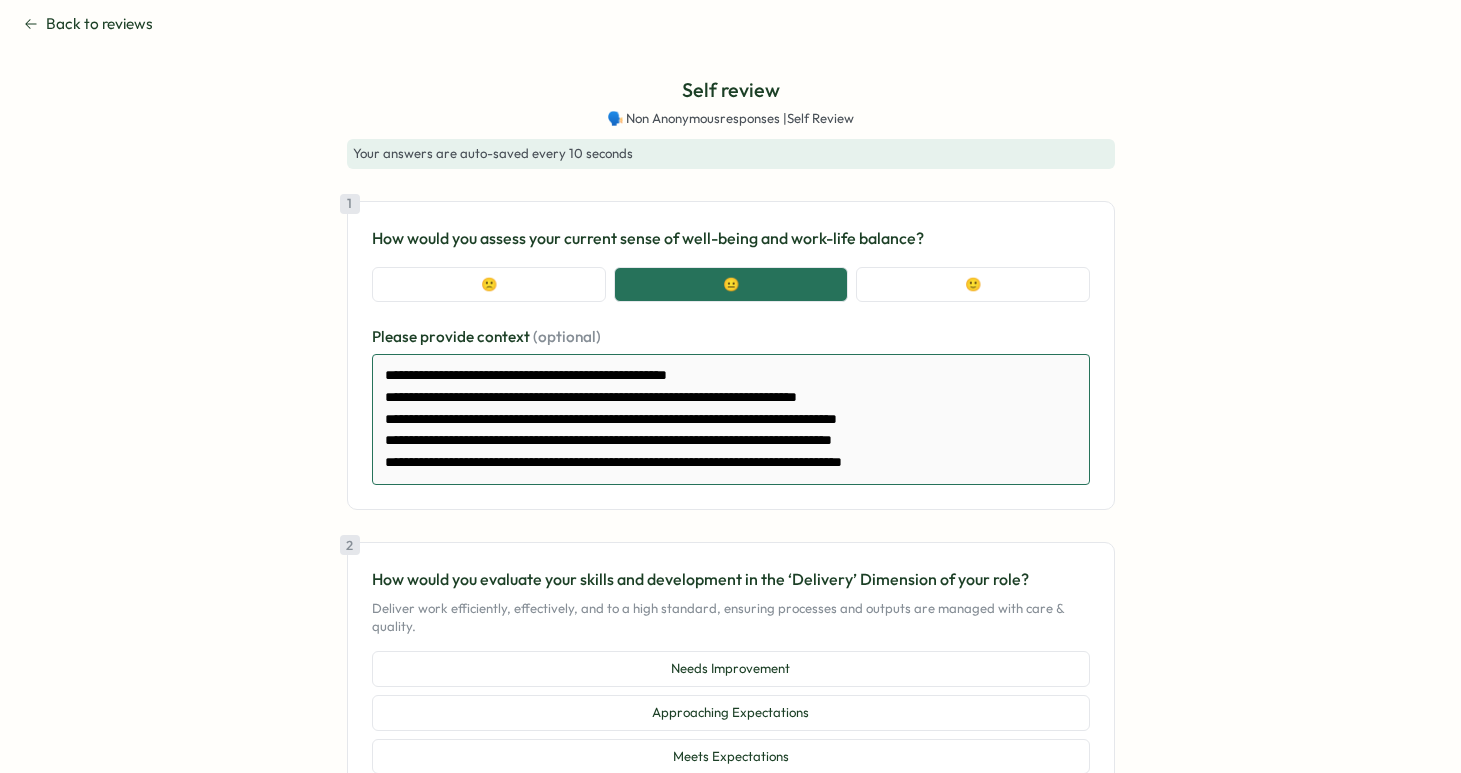 type on "*" 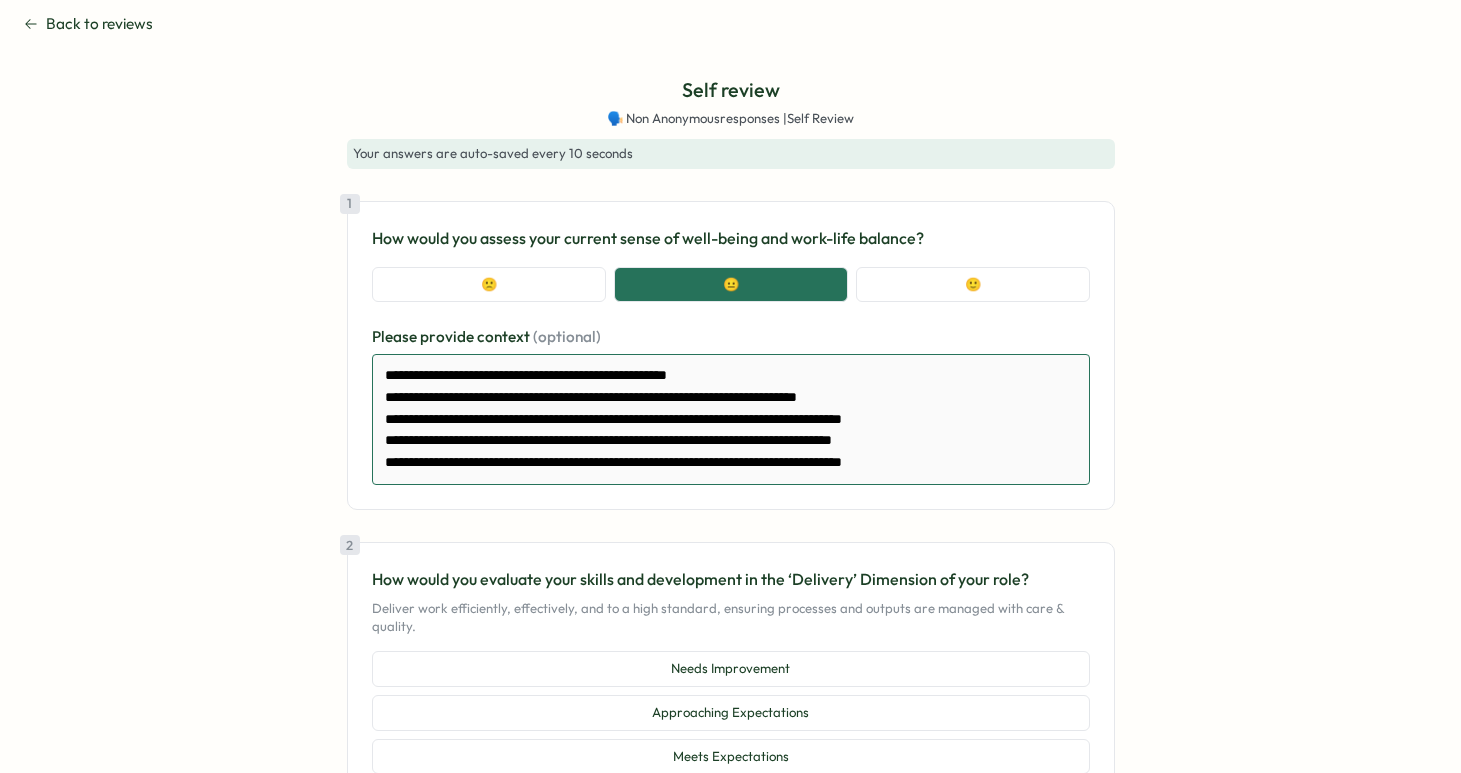 type on "*" 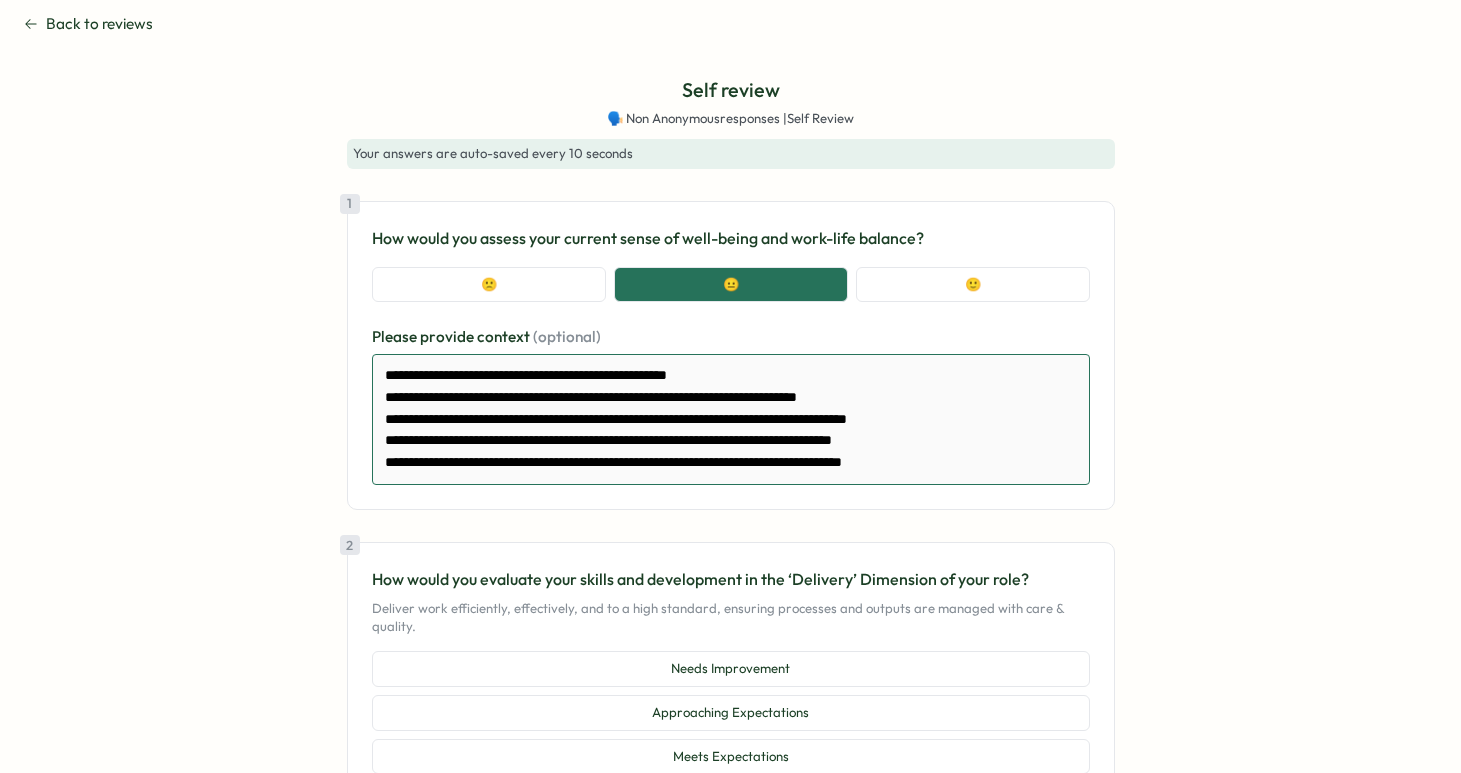 type on "**********" 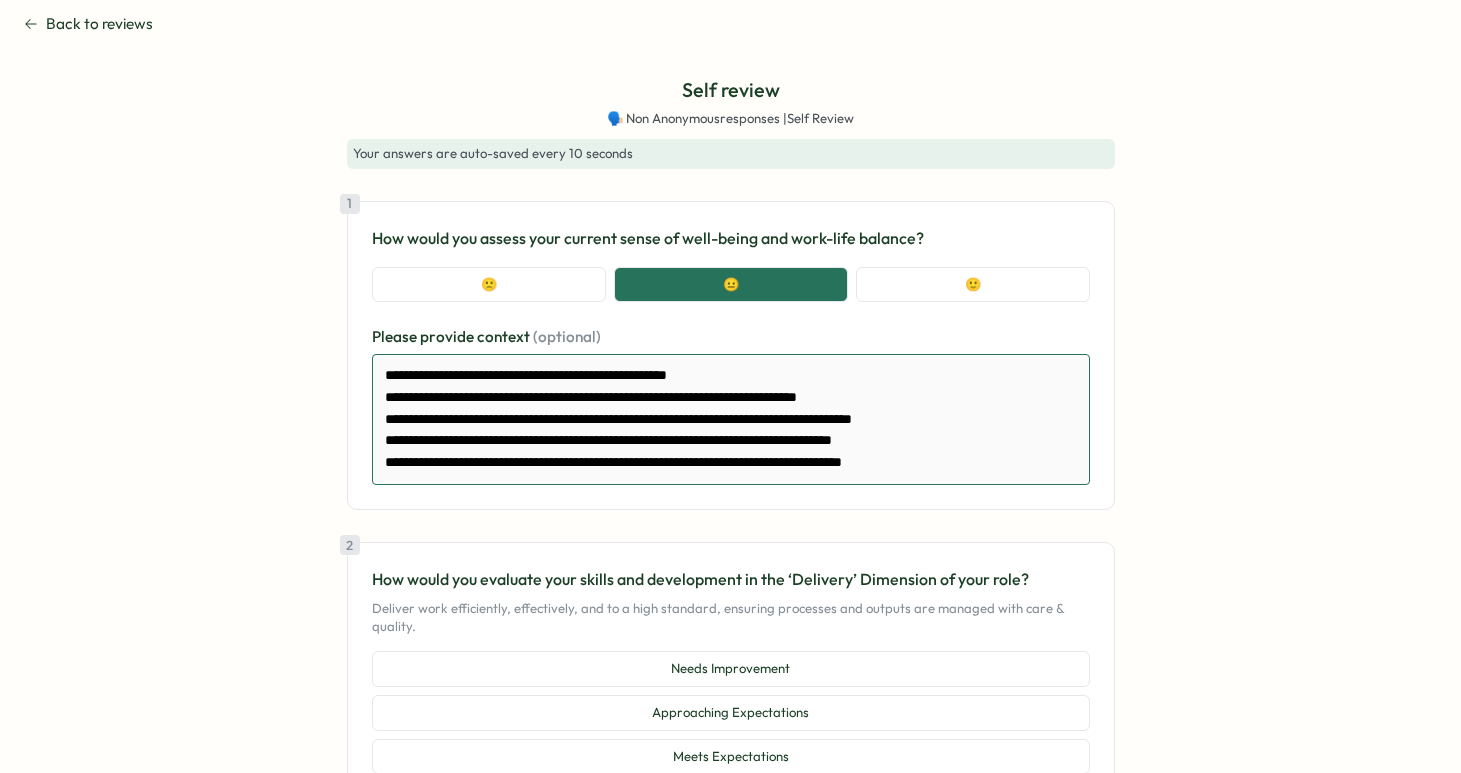type on "*" 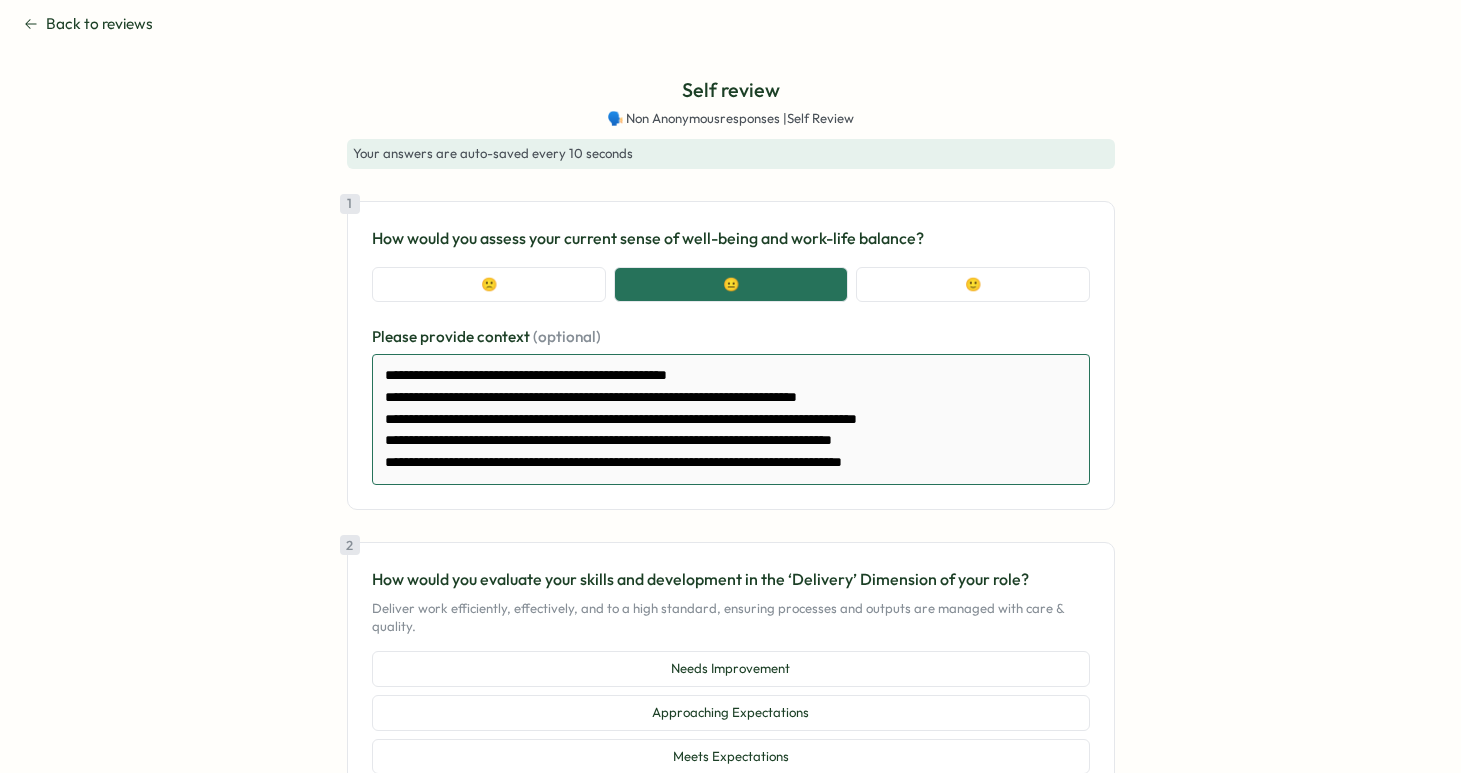 type on "*" 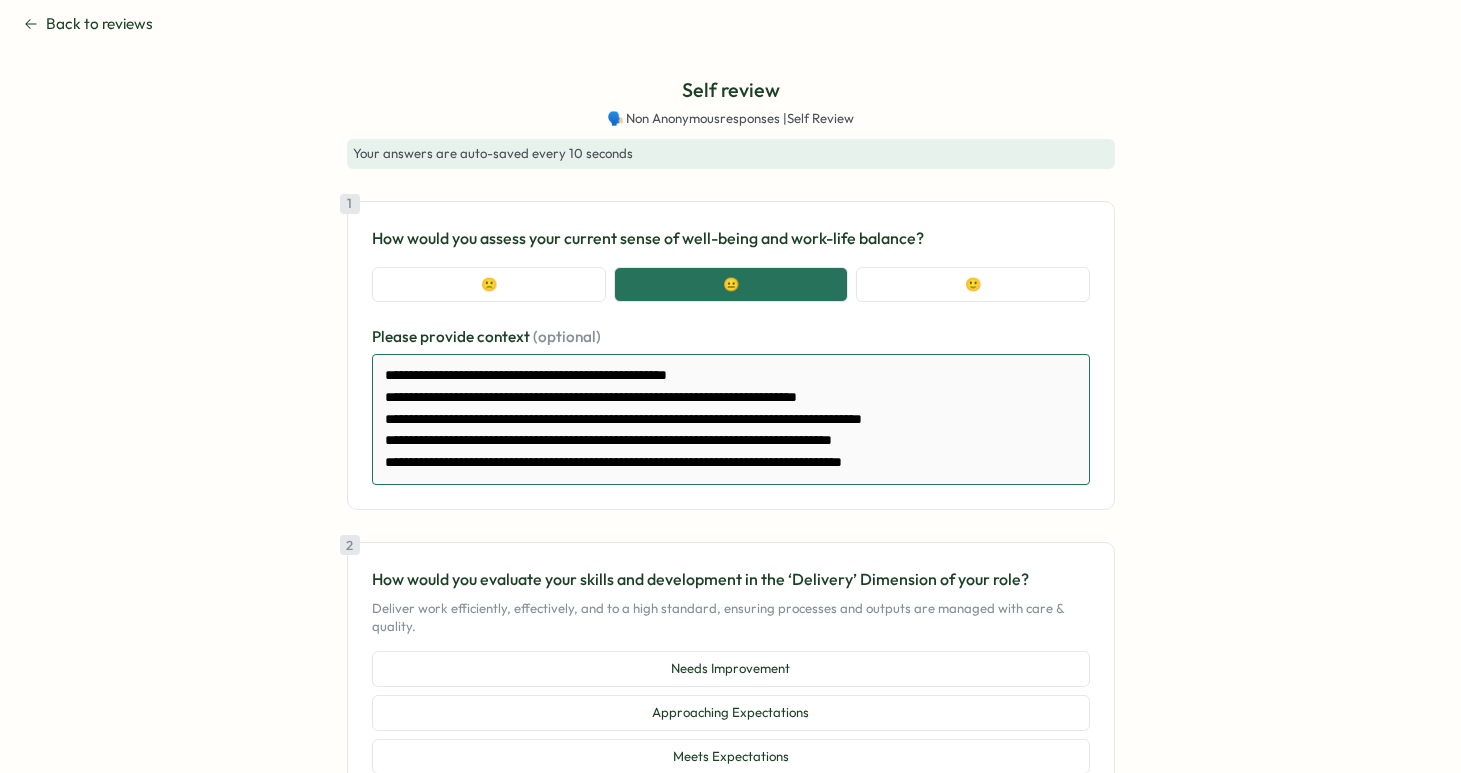 type on "*" 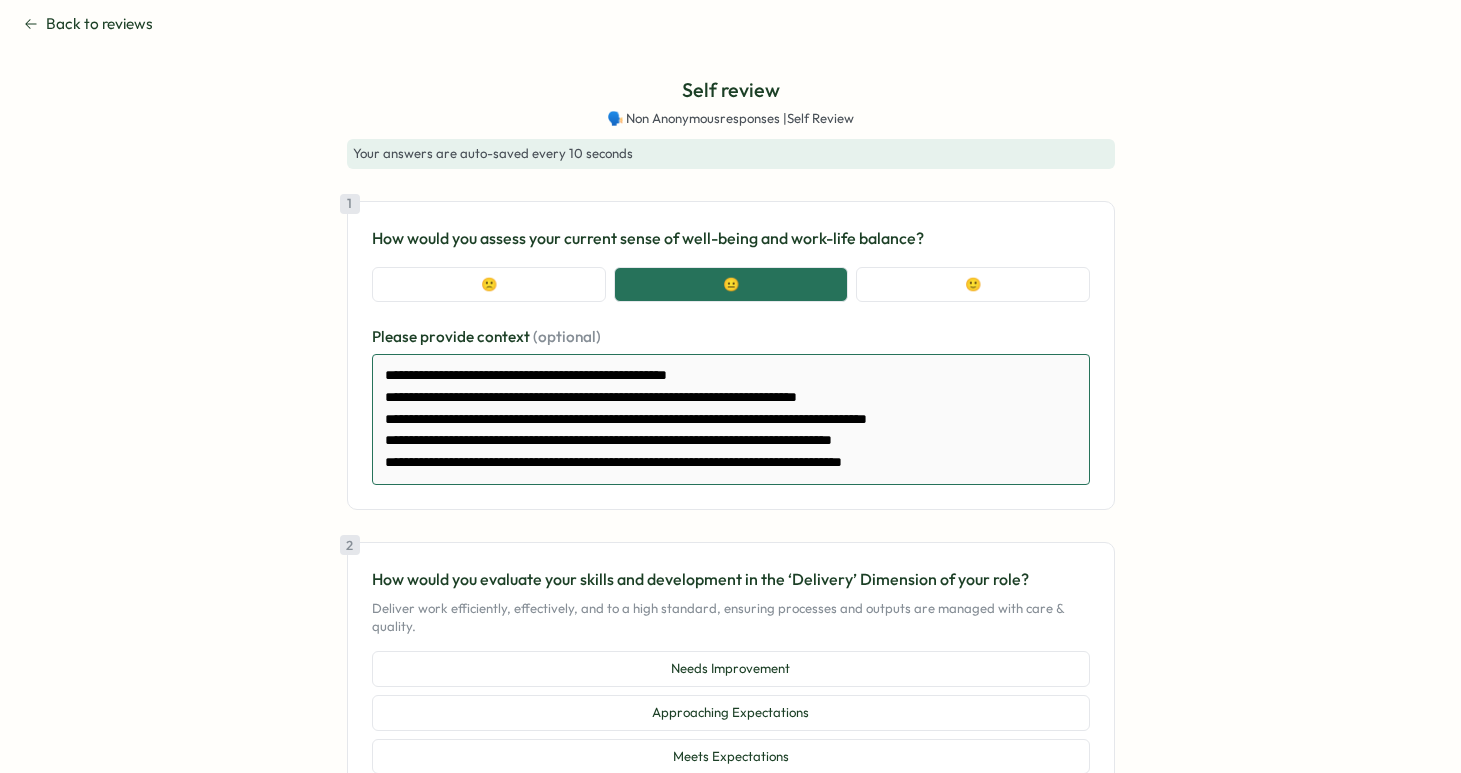 type on "*" 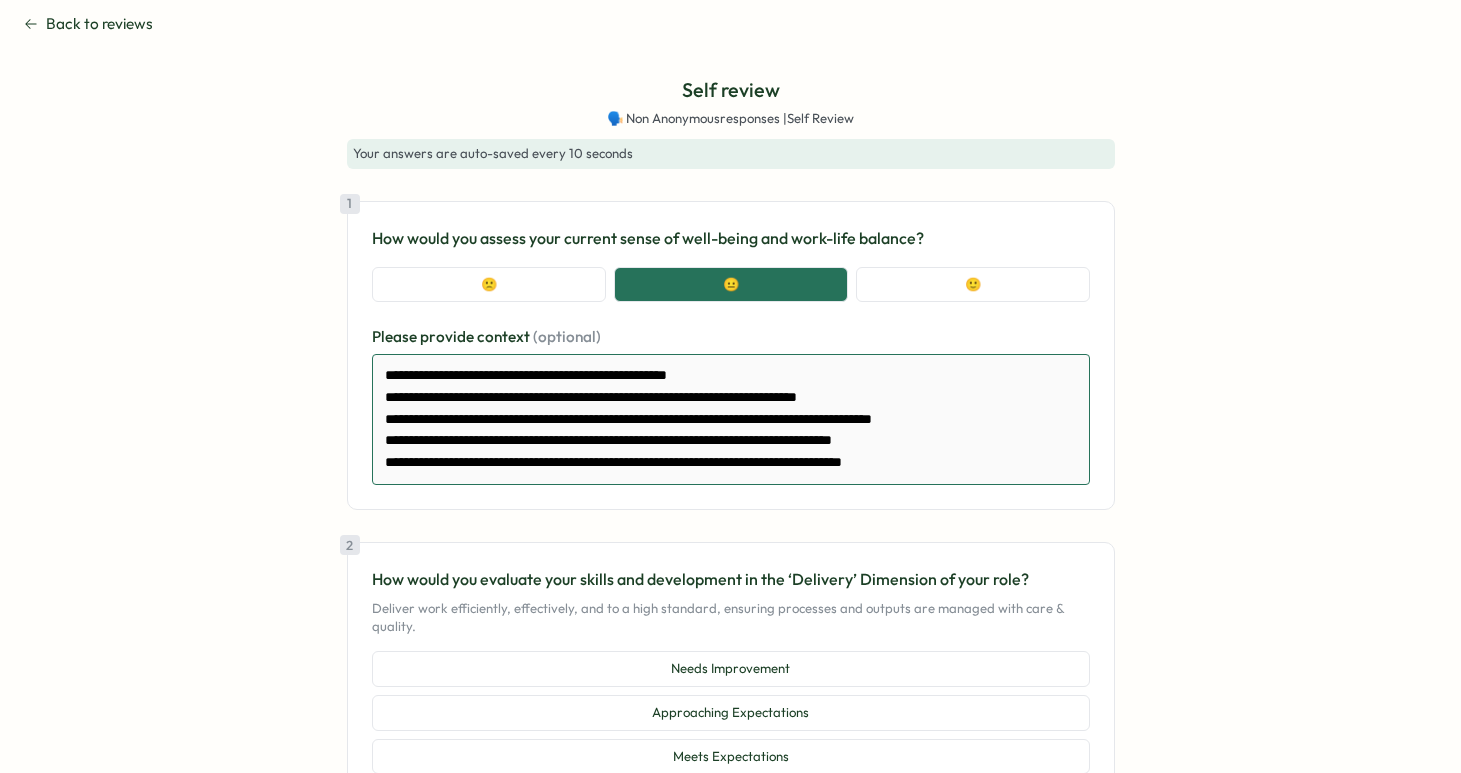 type on "**********" 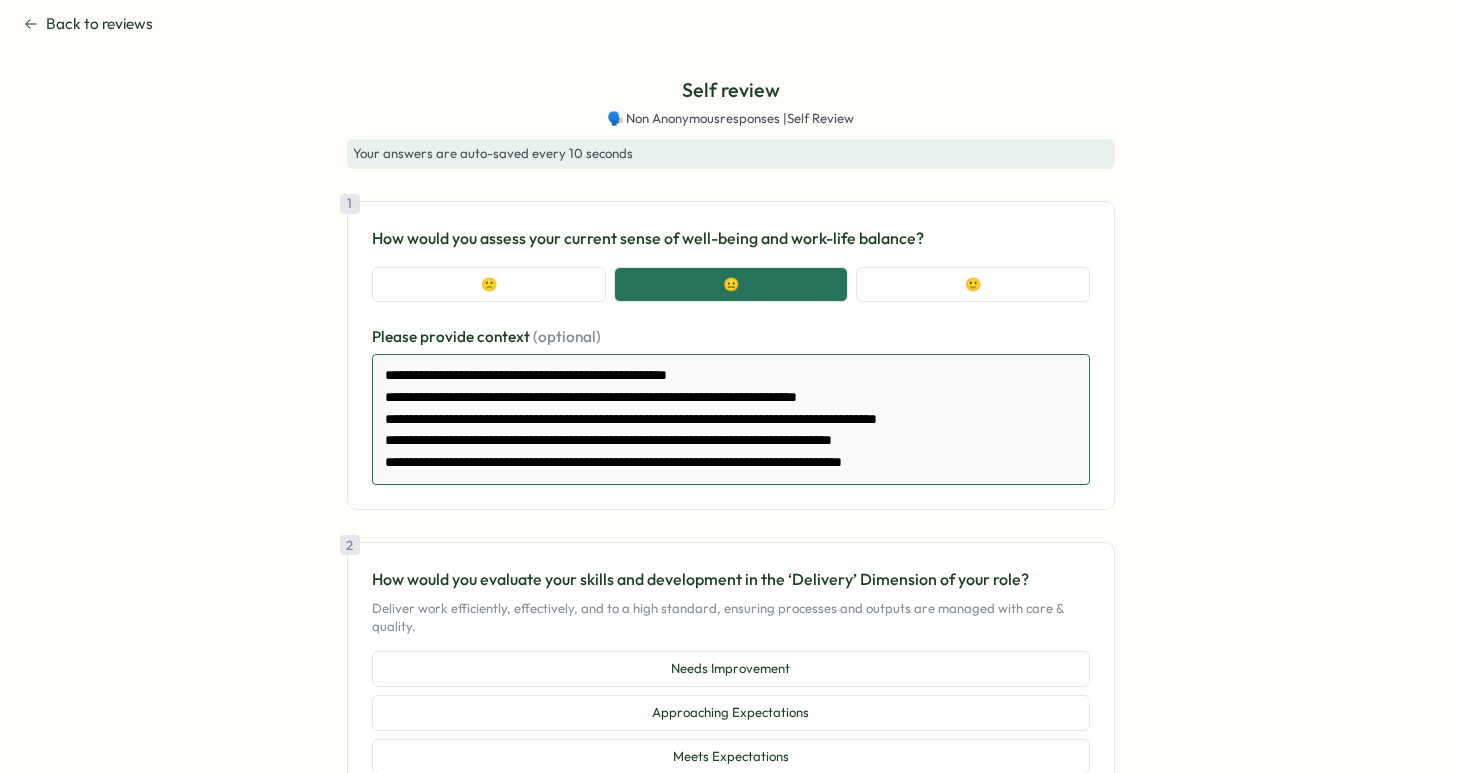 type on "*" 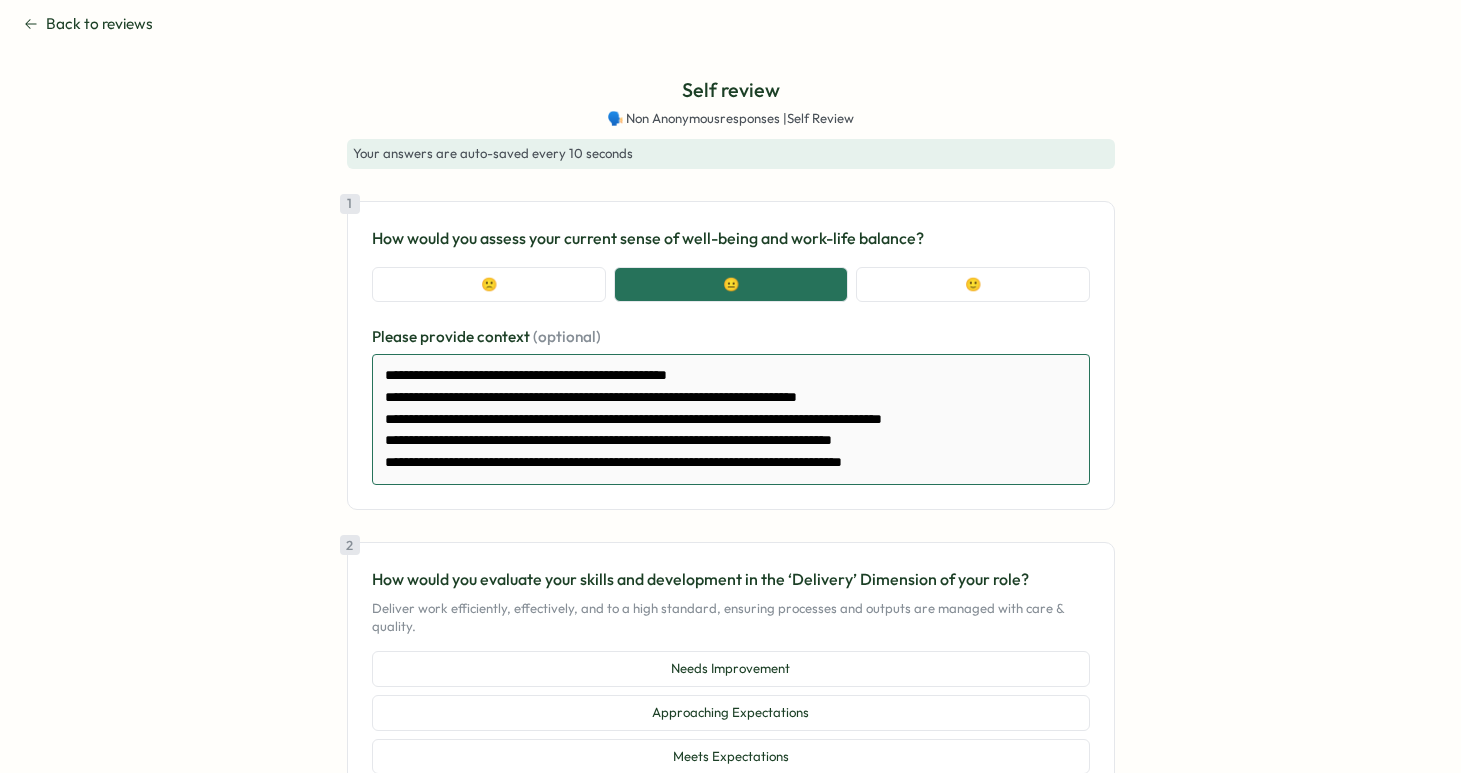 type on "*" 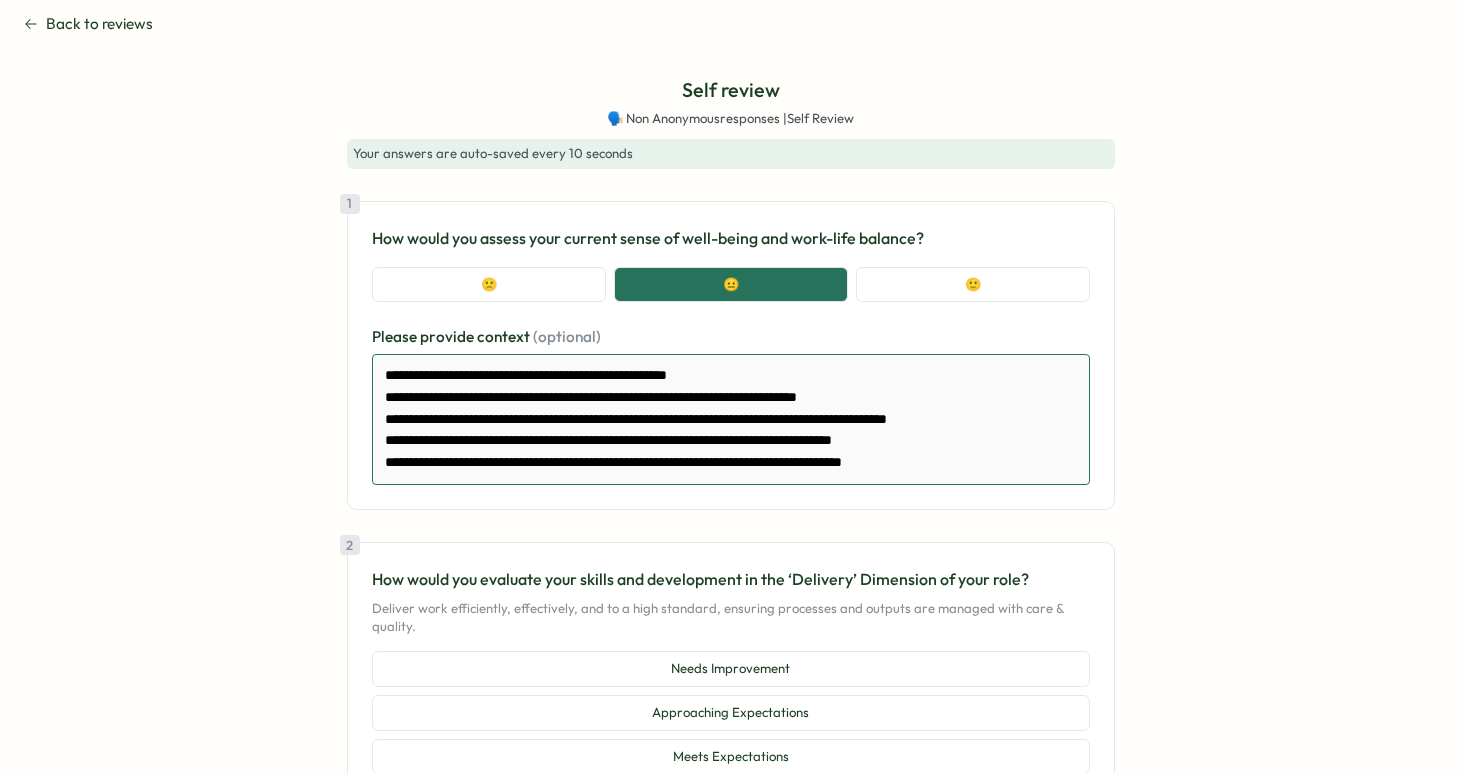 type on "*" 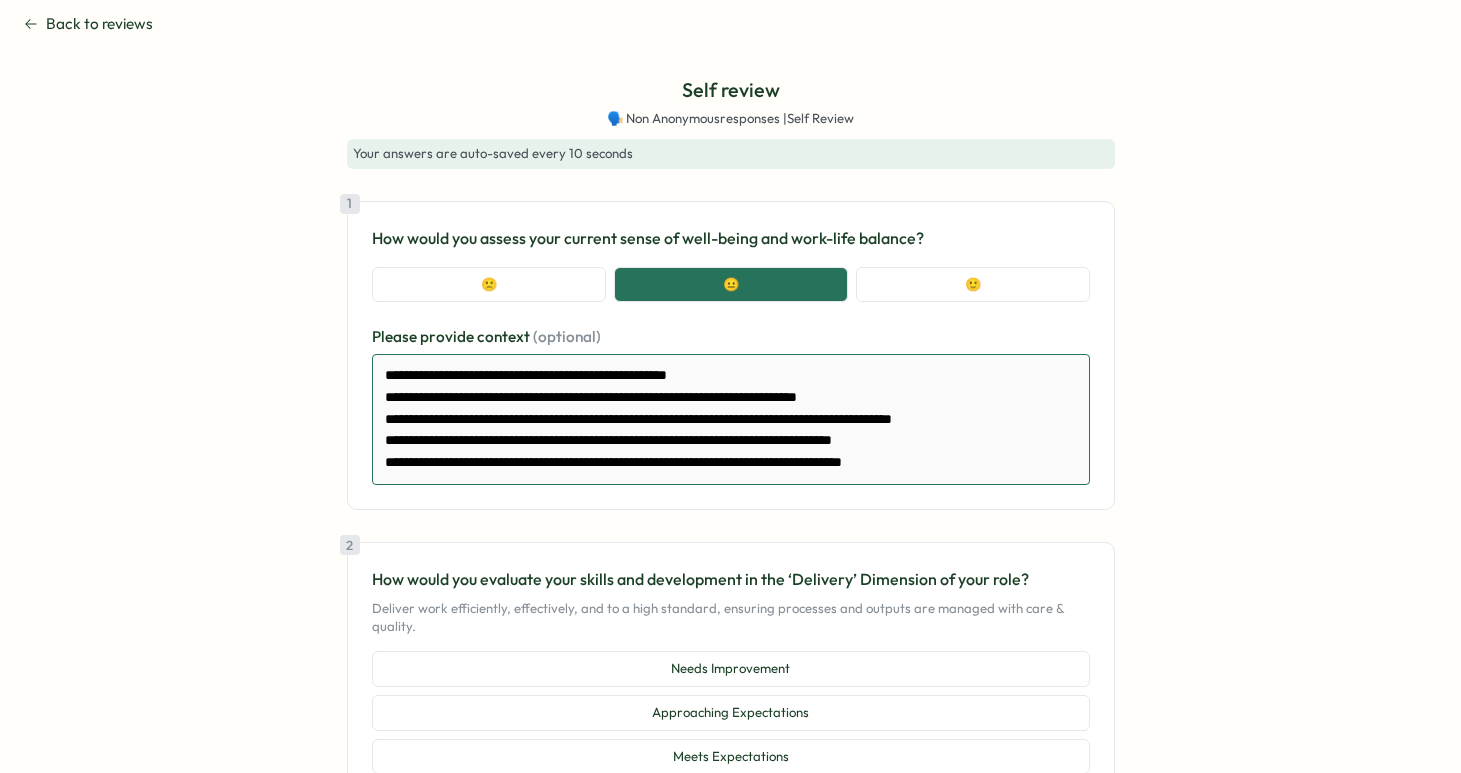 type on "**********" 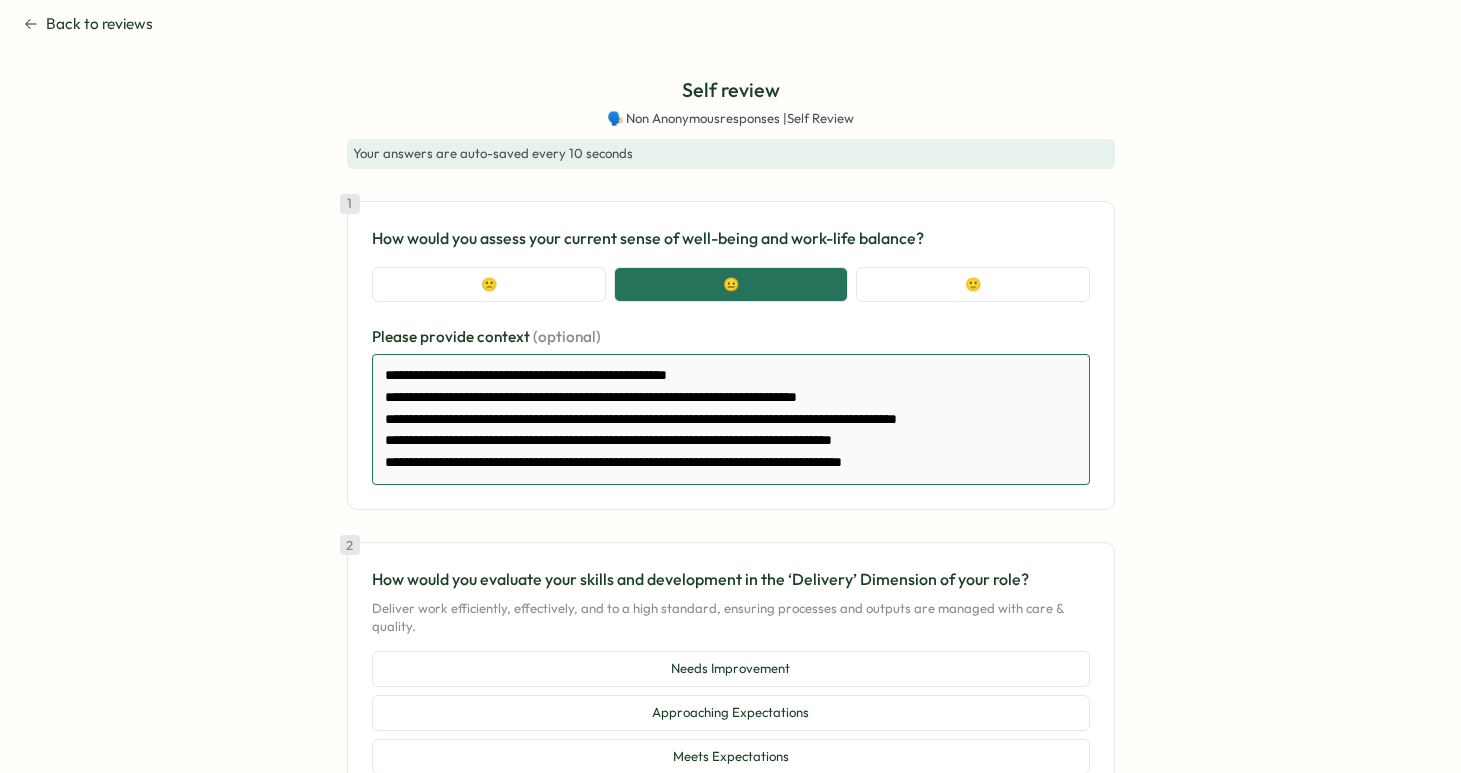type on "*" 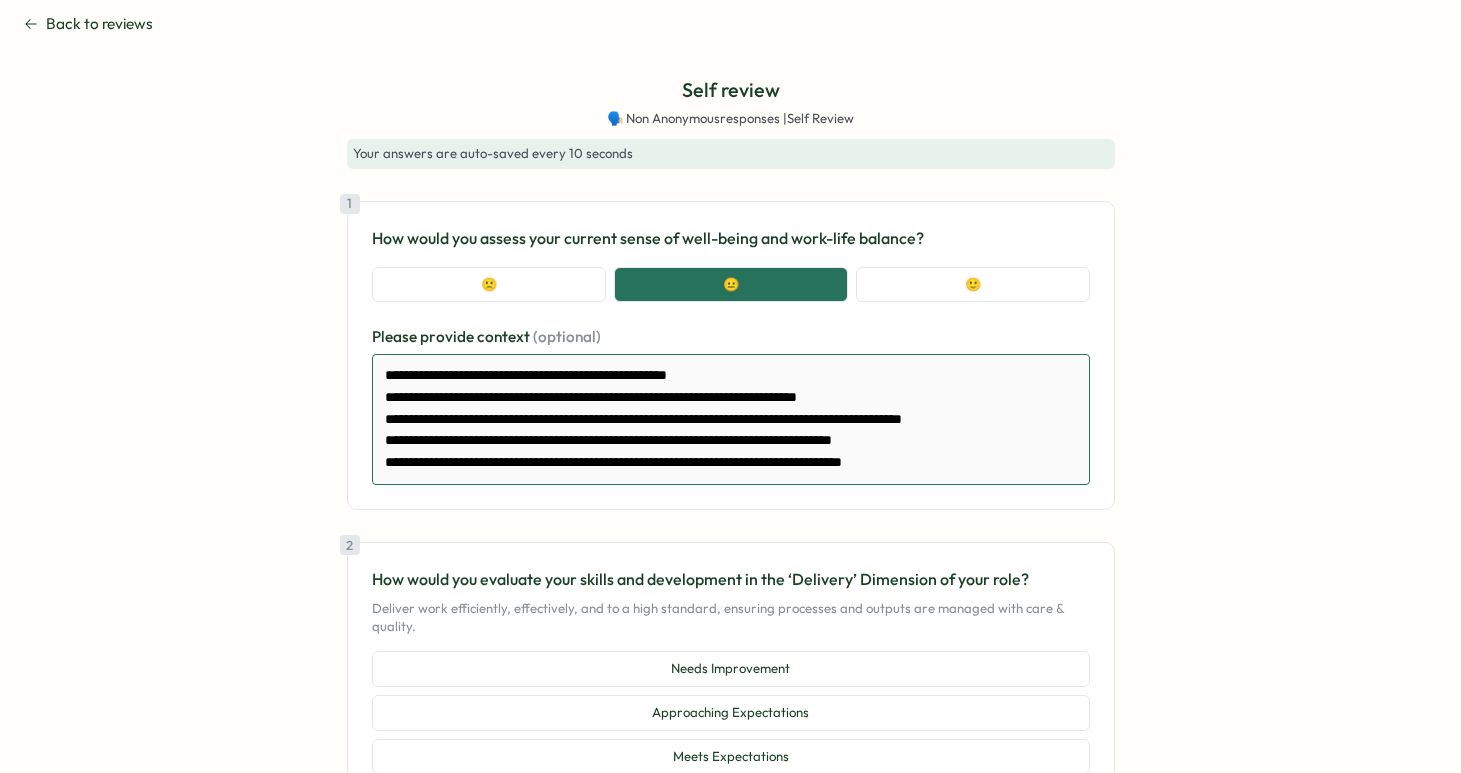 type on "*" 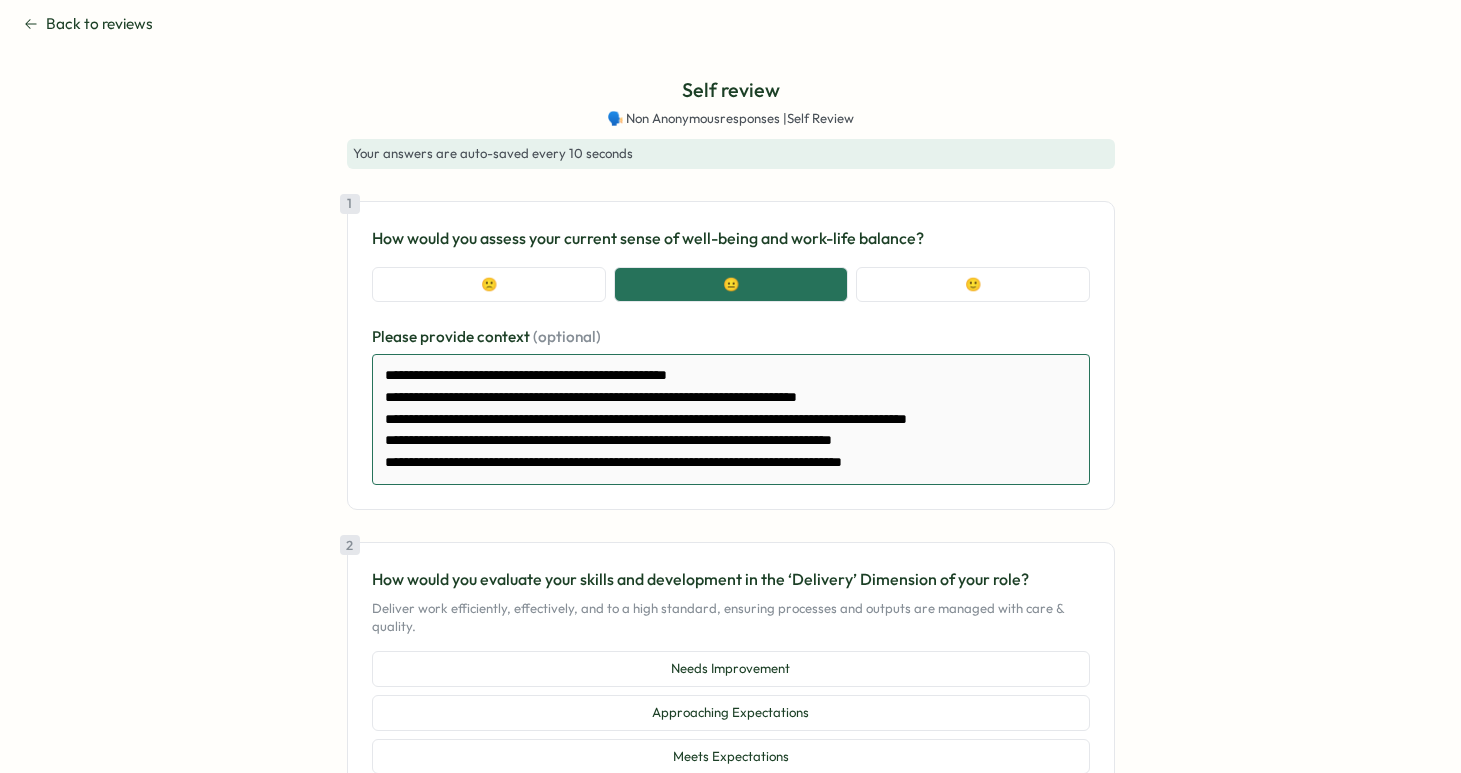 type on "*" 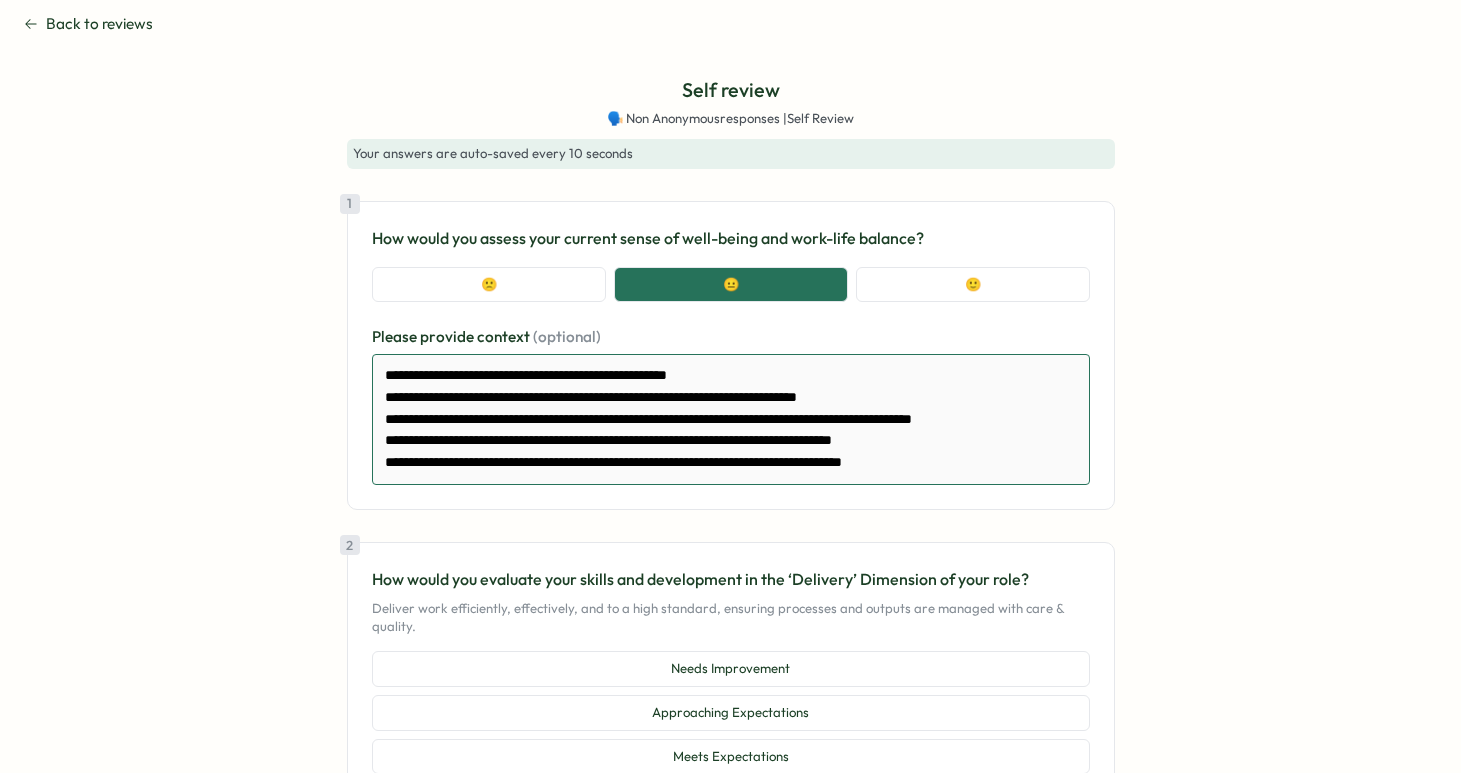 type on "*" 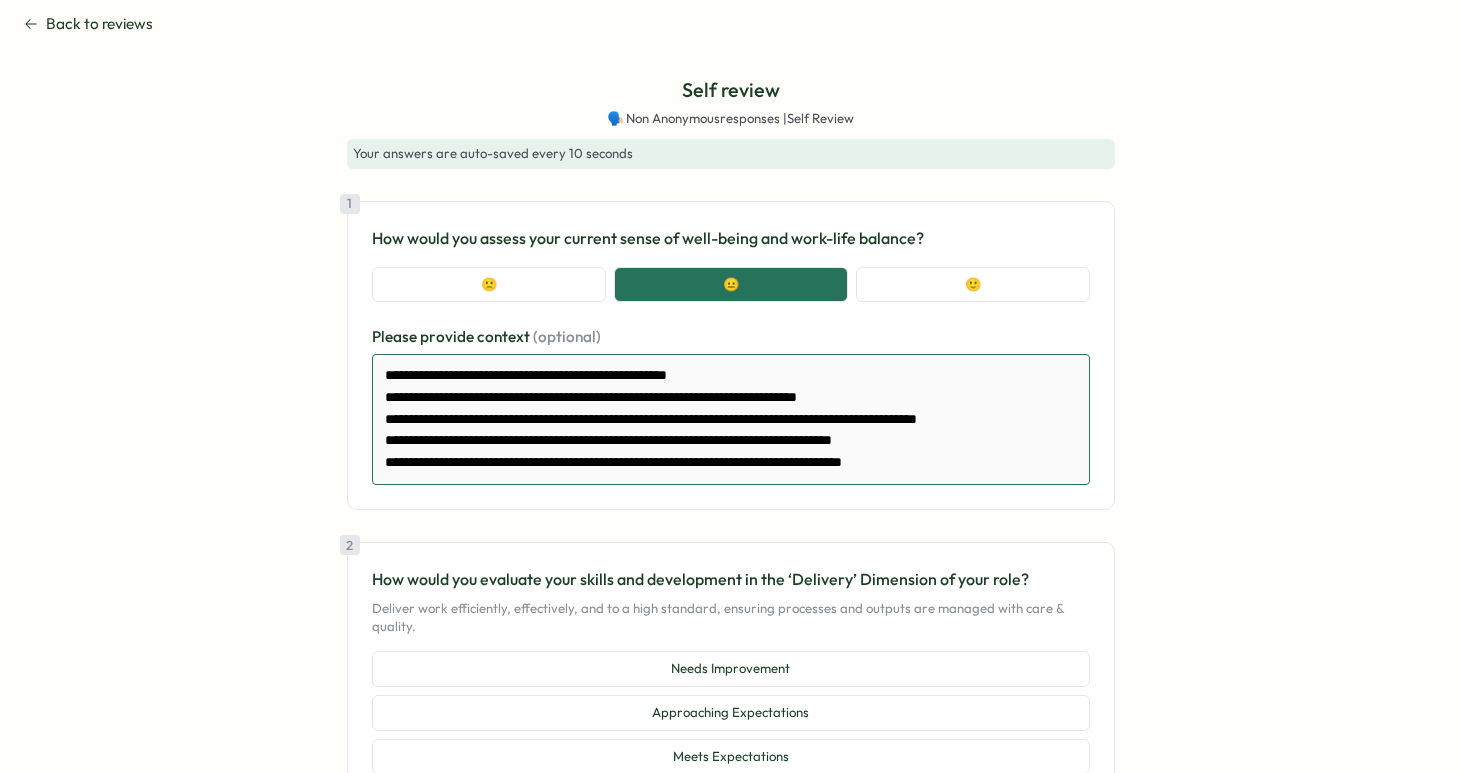 type on "*" 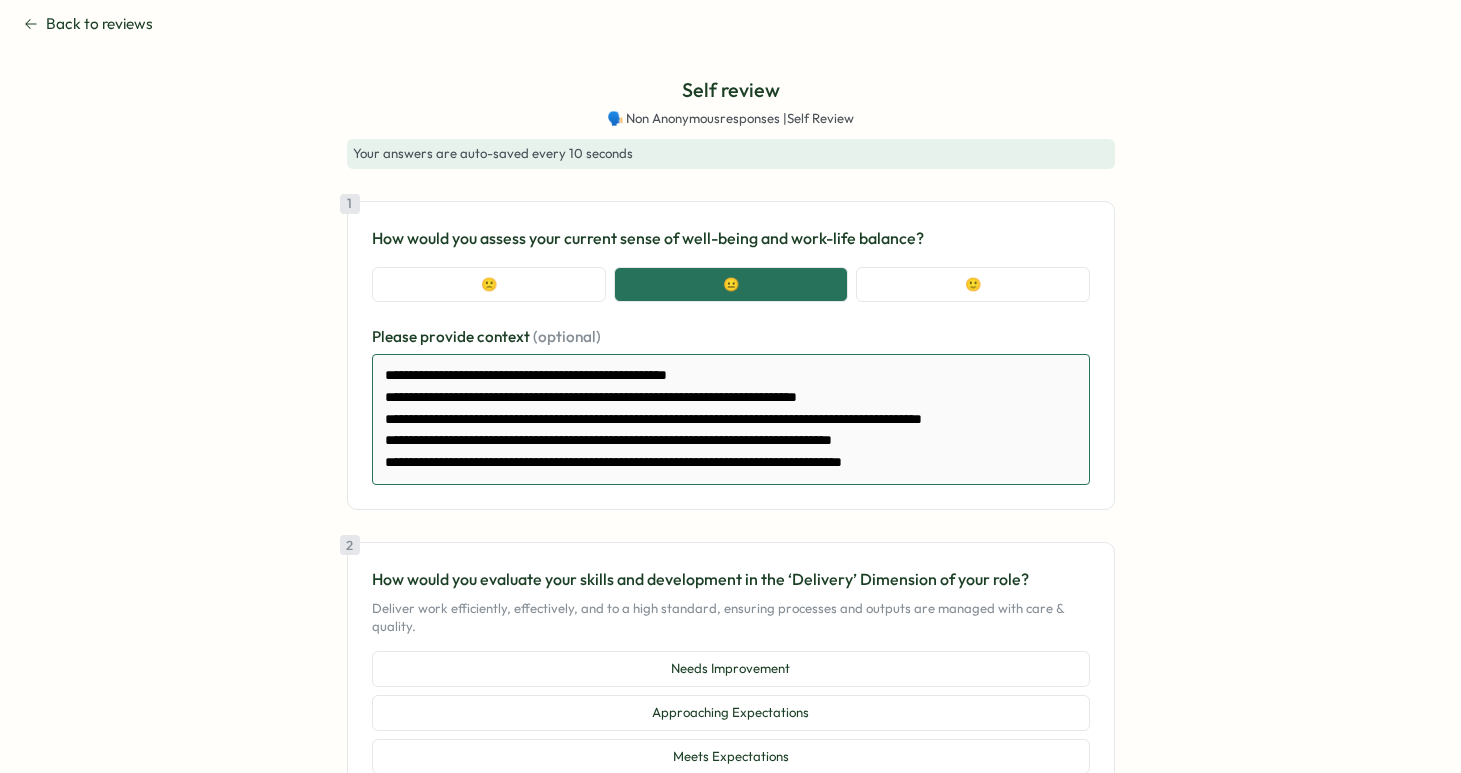 type on "*" 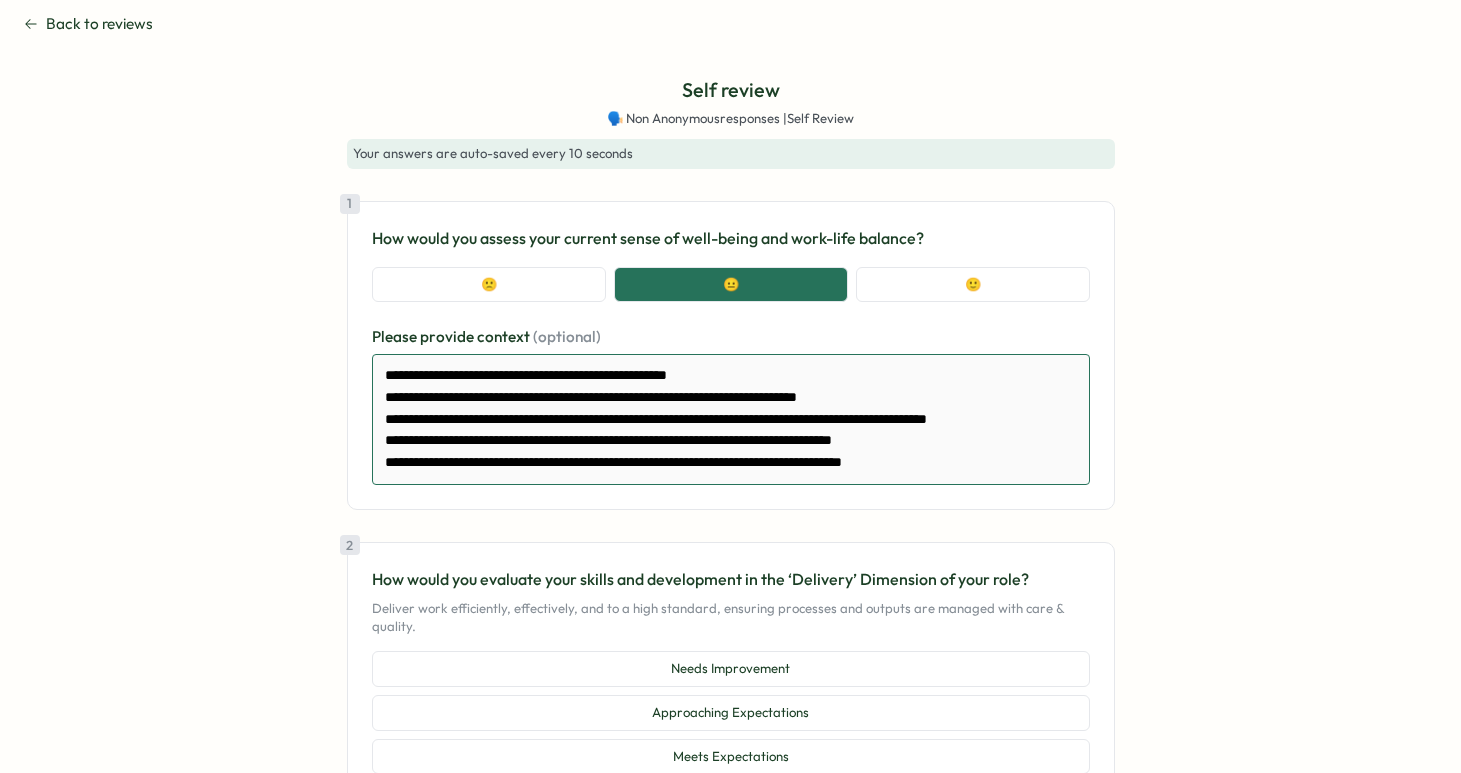 type on "*" 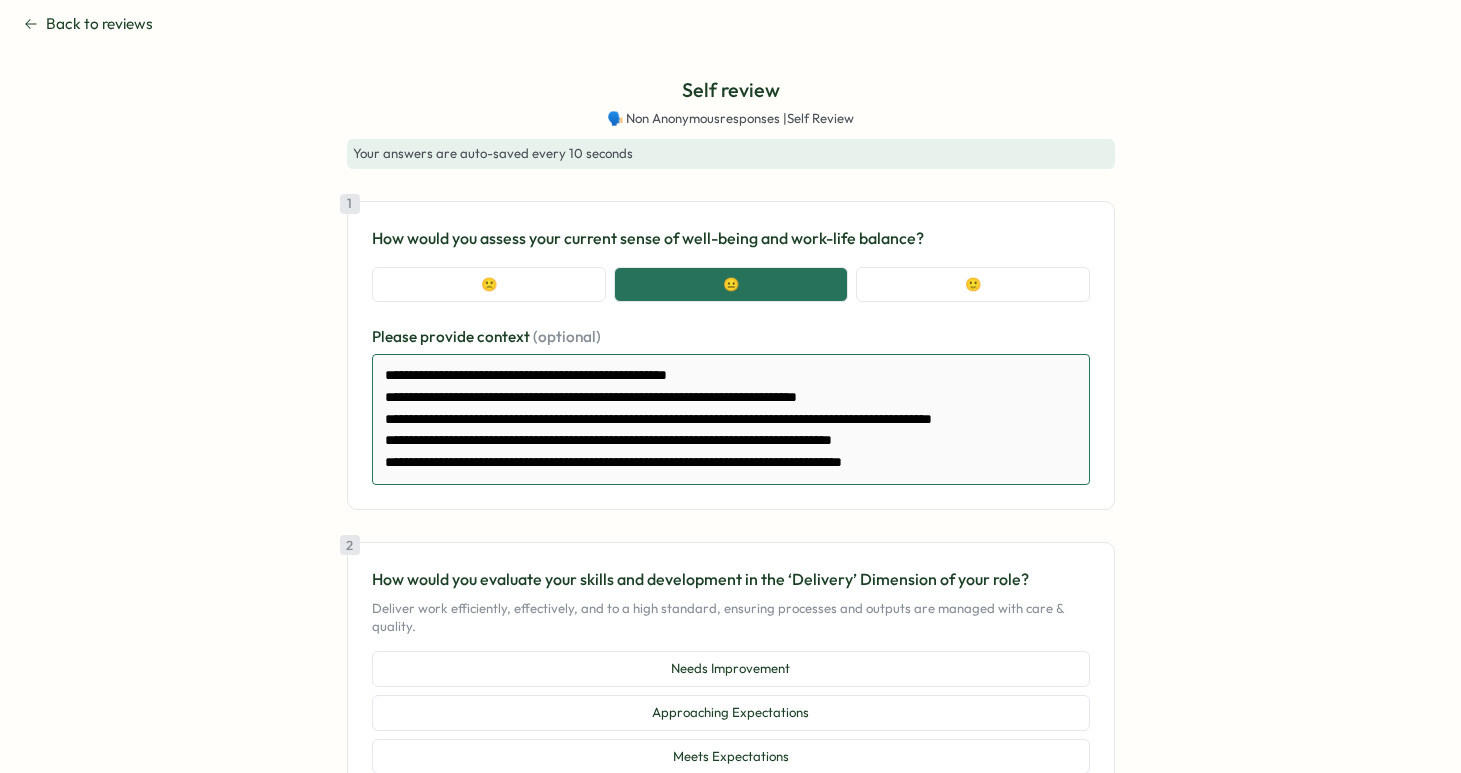 type on "*" 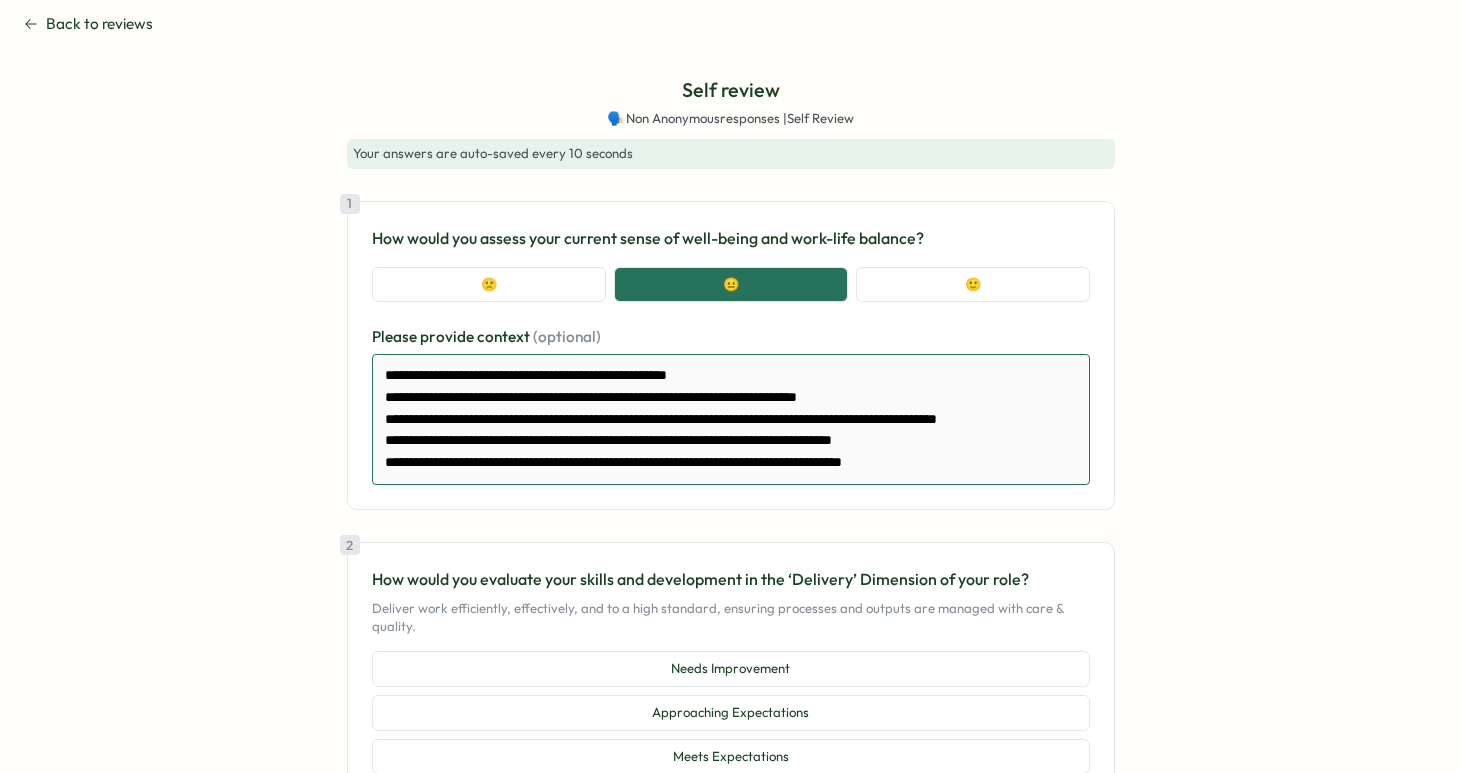 type on "*" 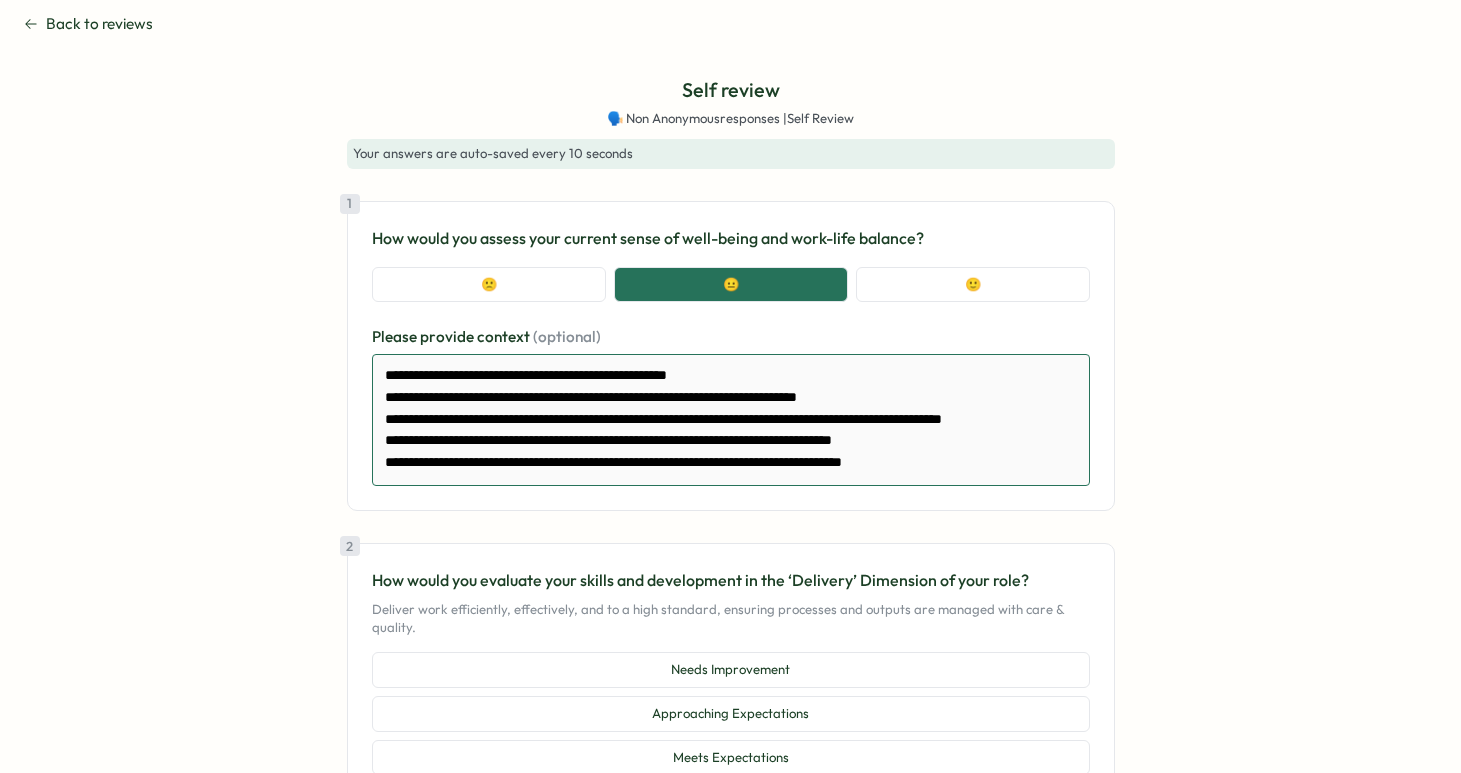 type on "**********" 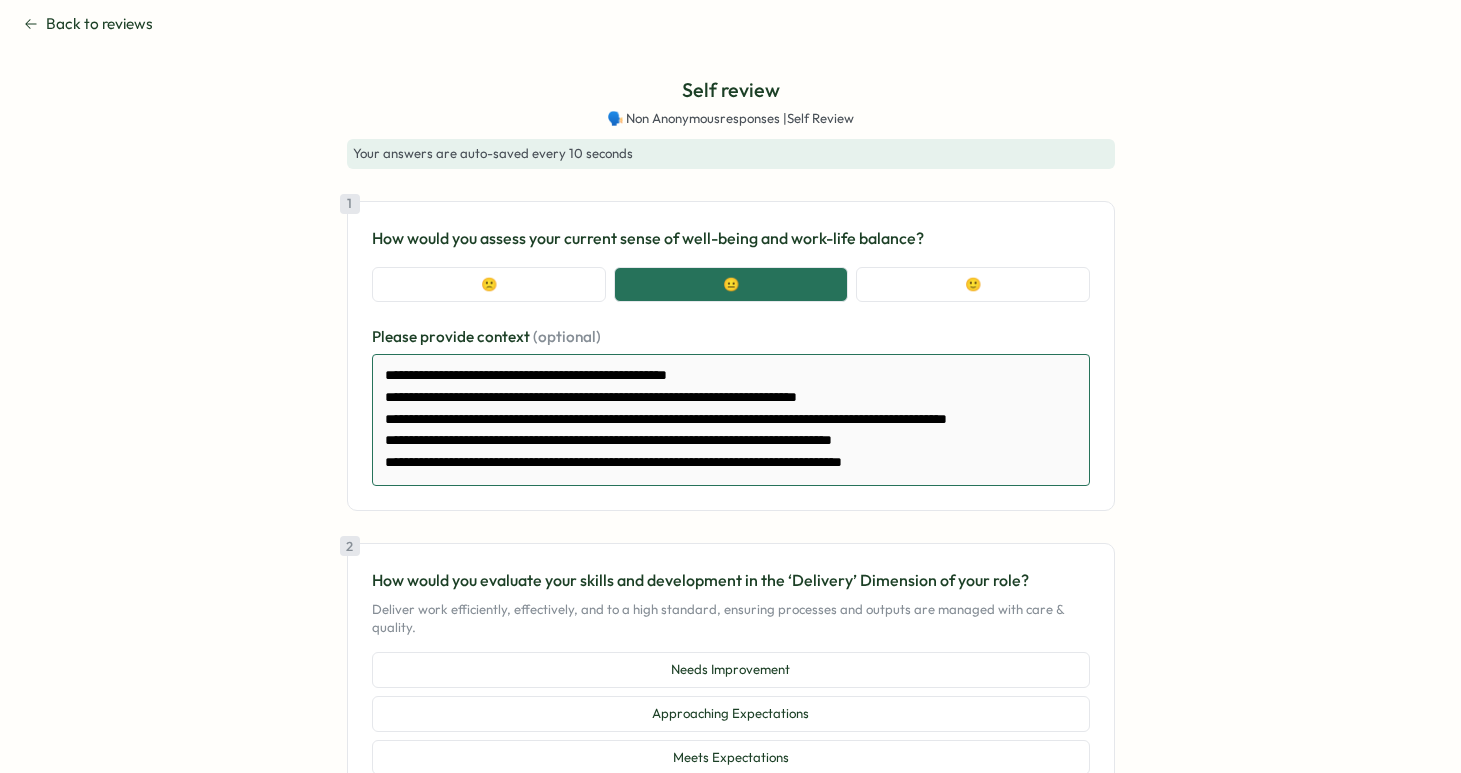 type on "*" 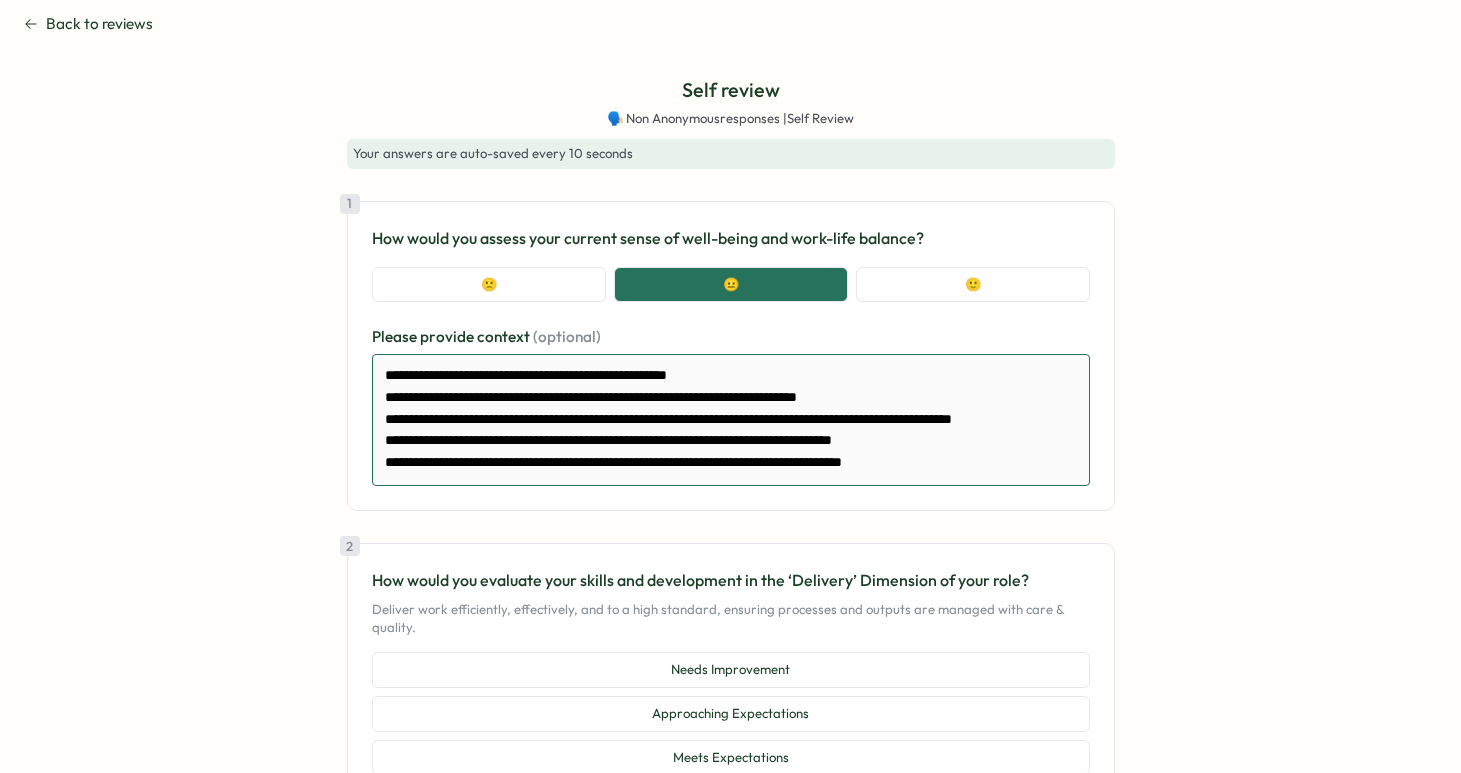 type on "*" 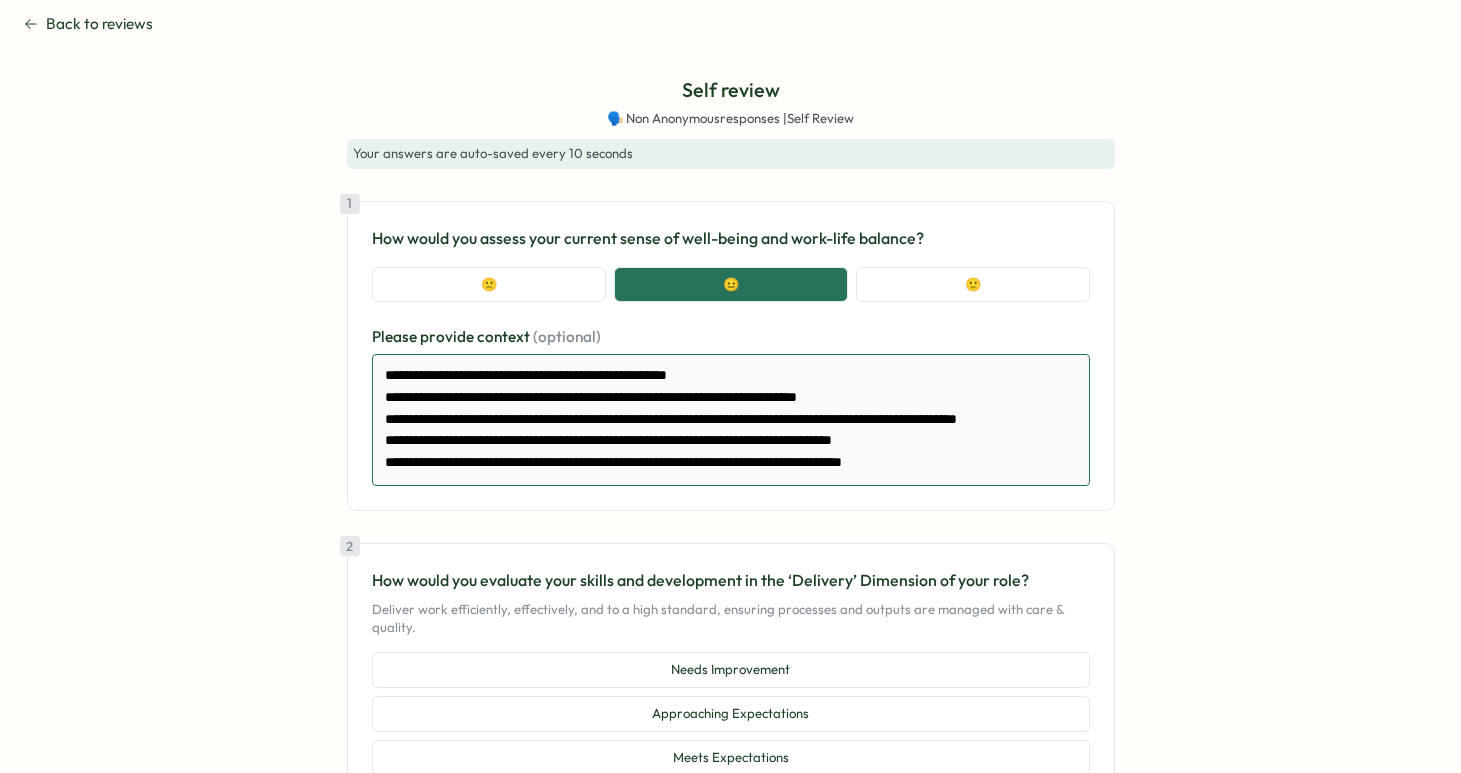 type on "*" 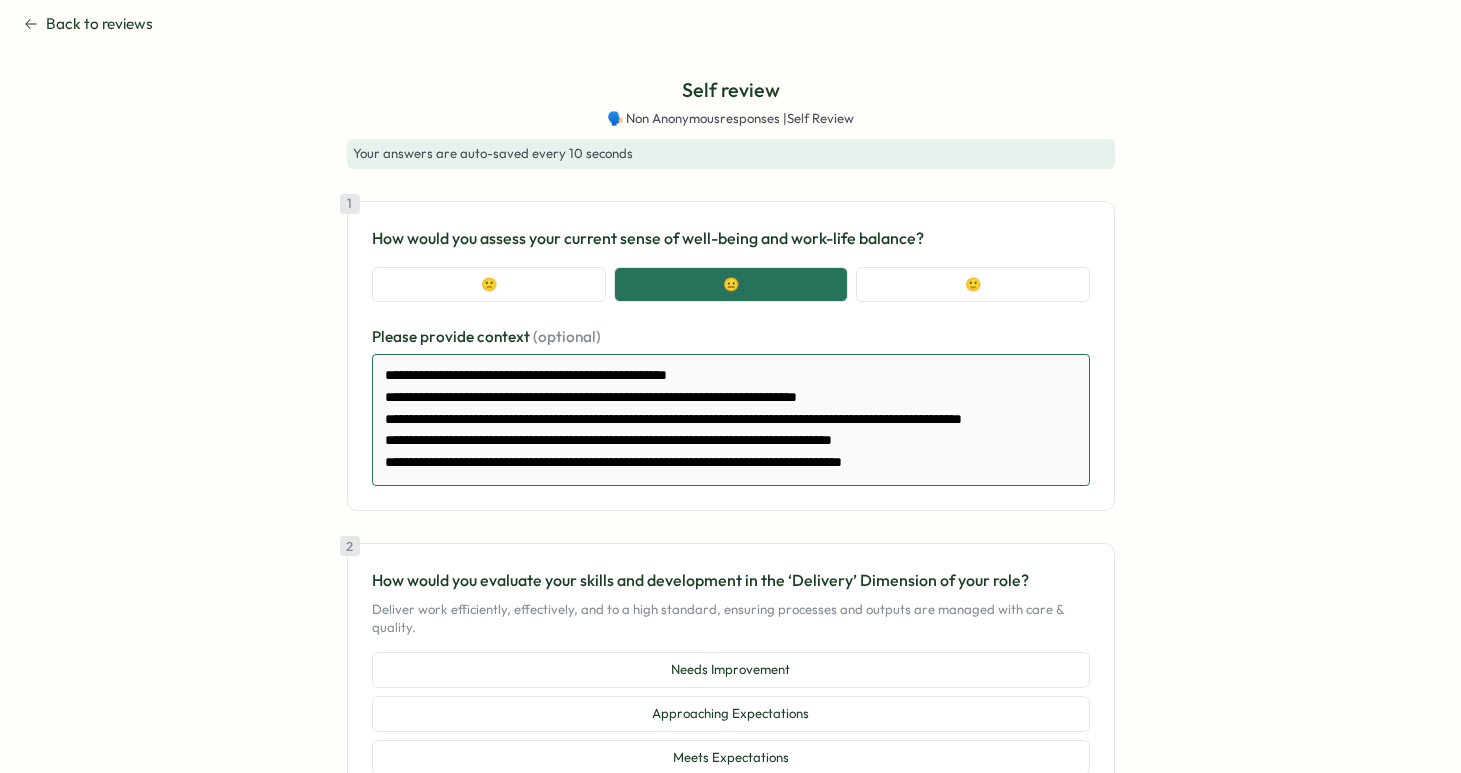 type on "**********" 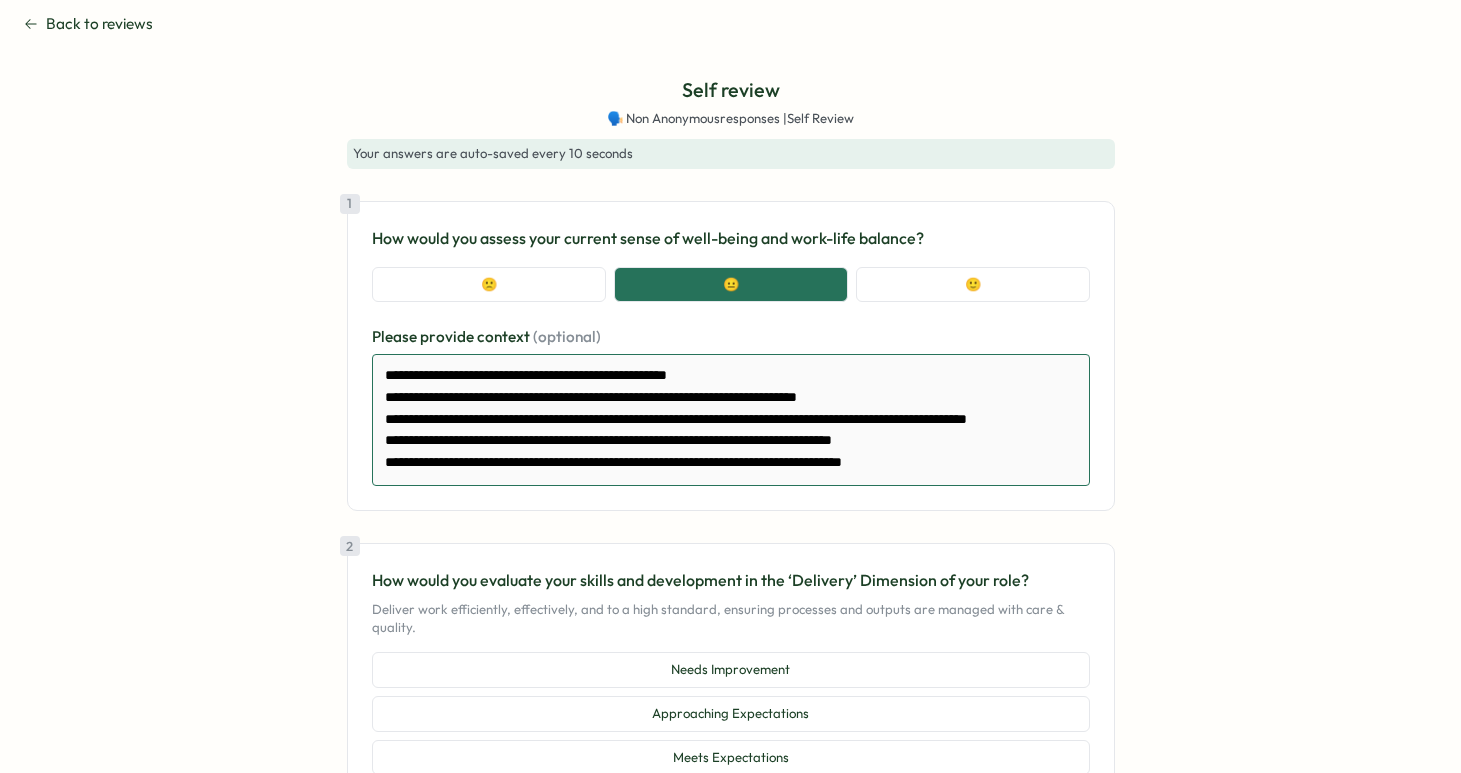 type 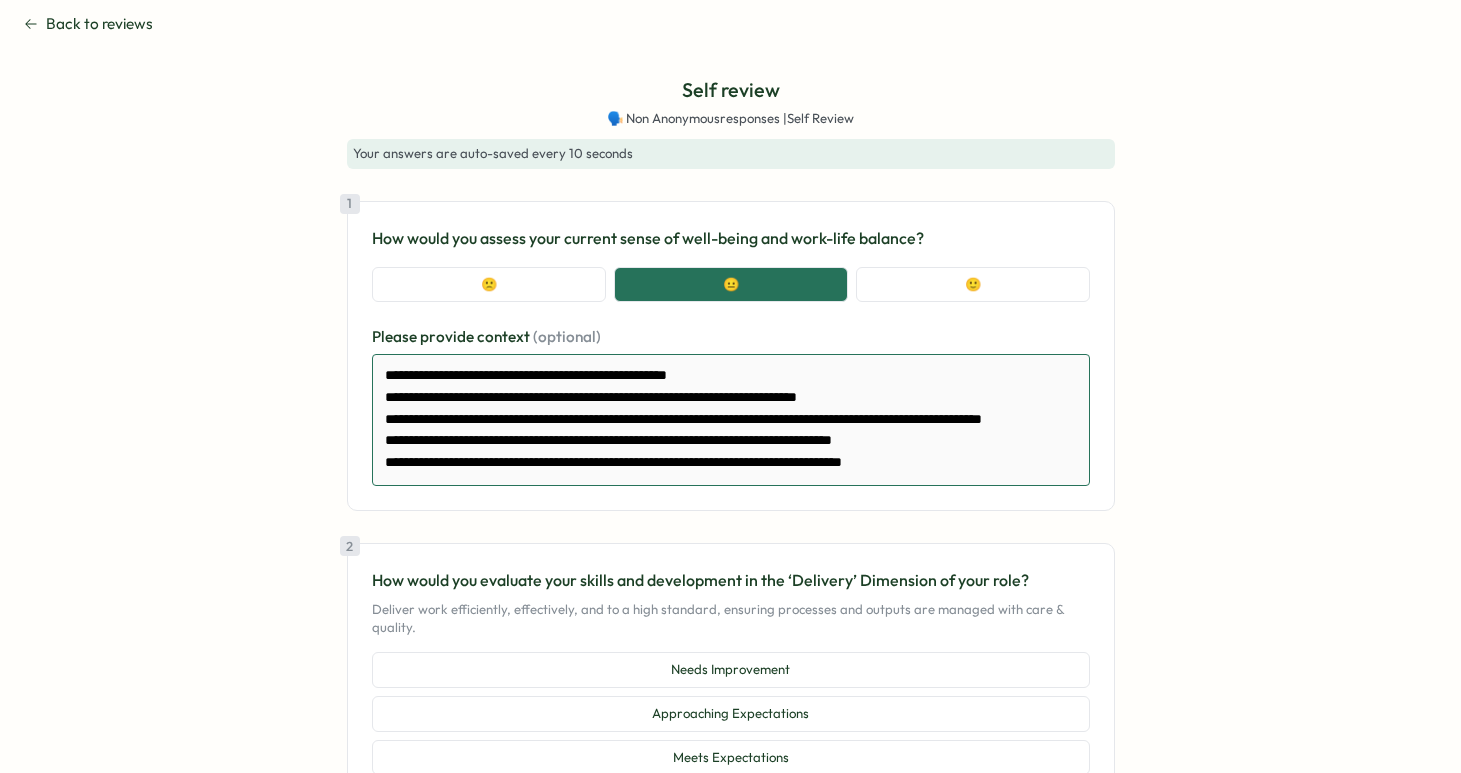 click on "**********" at bounding box center (731, 420) 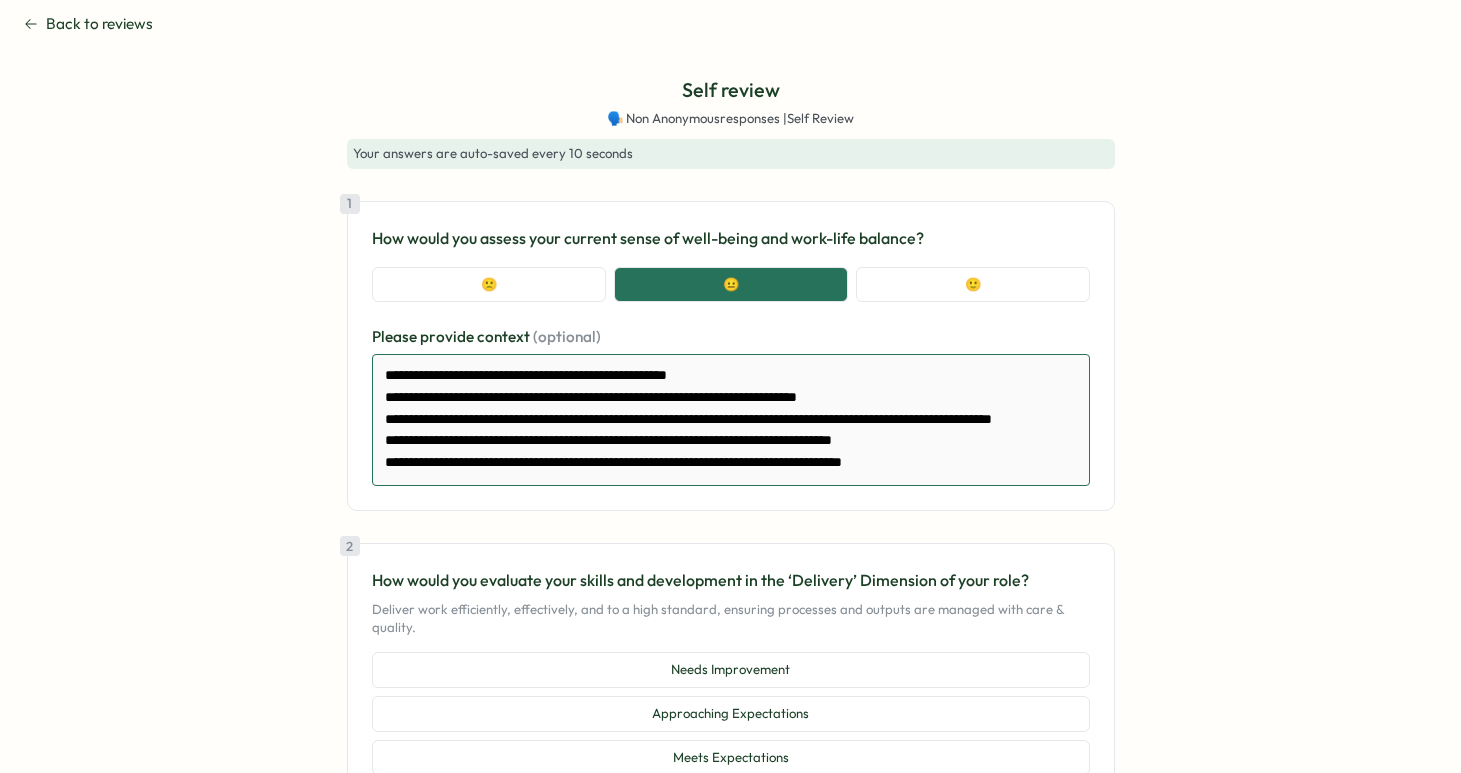 scroll, scrollTop: 20, scrollLeft: 0, axis: vertical 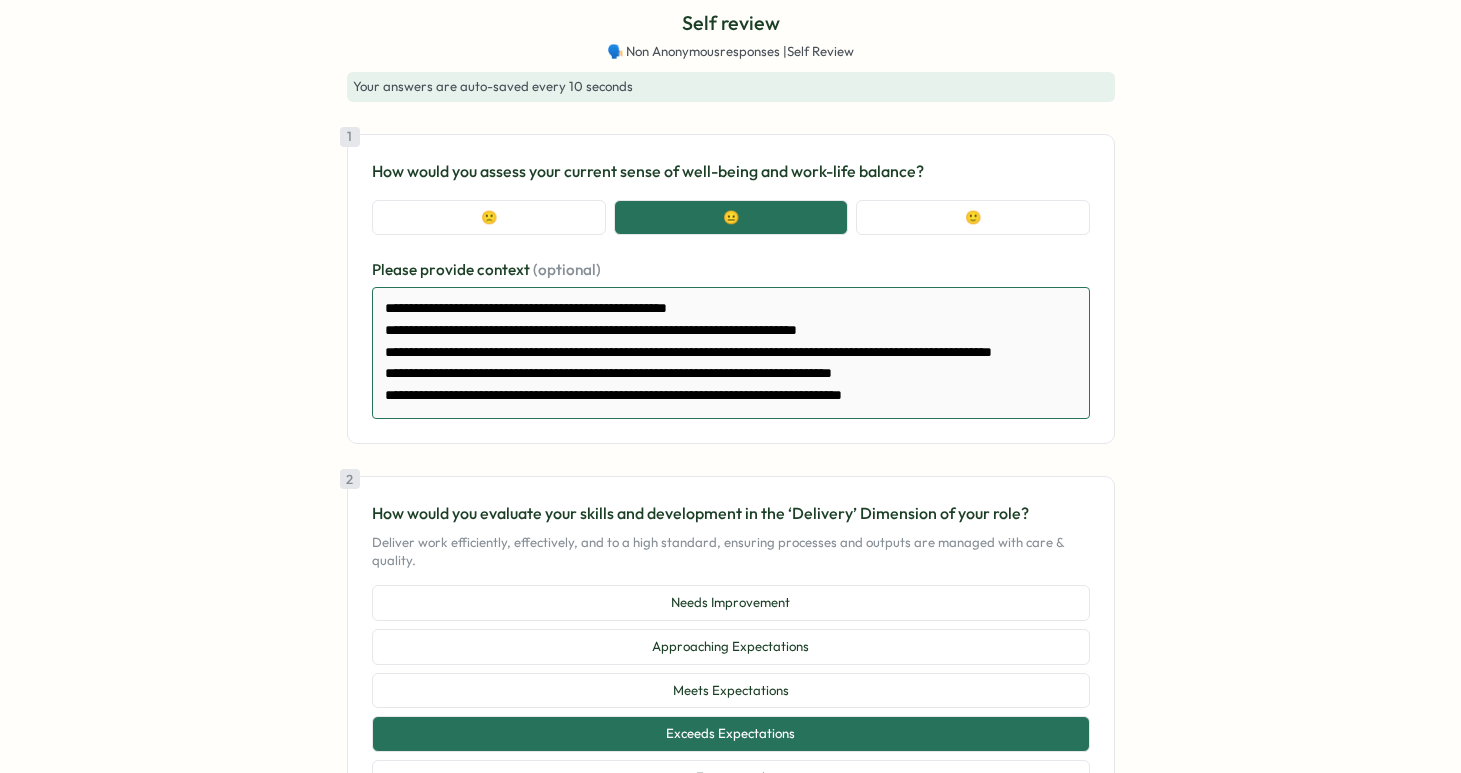 click on "**********" at bounding box center (731, 353) 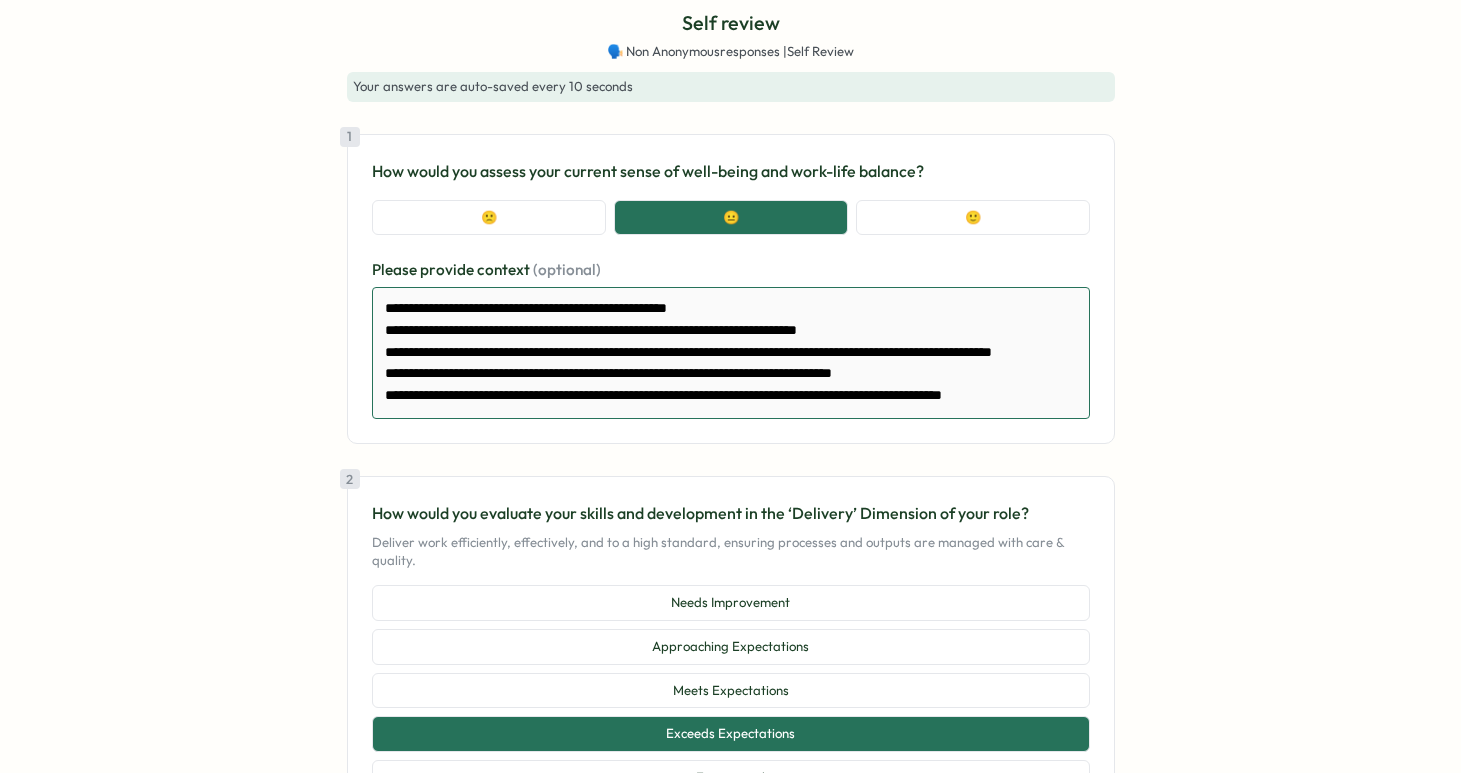 scroll, scrollTop: 29, scrollLeft: 0, axis: vertical 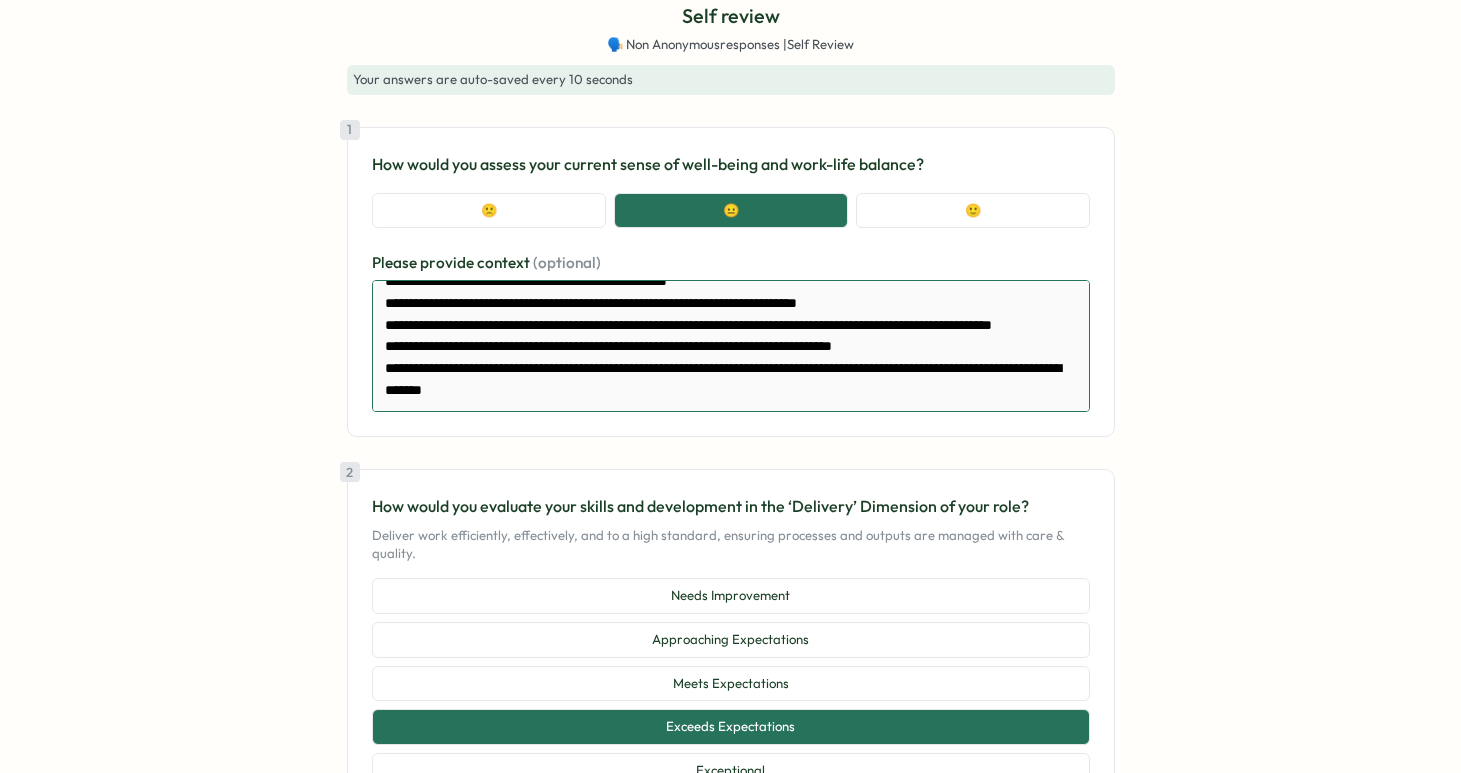 drag, startPoint x: 1019, startPoint y: 379, endPoint x: 960, endPoint y: 379, distance: 59 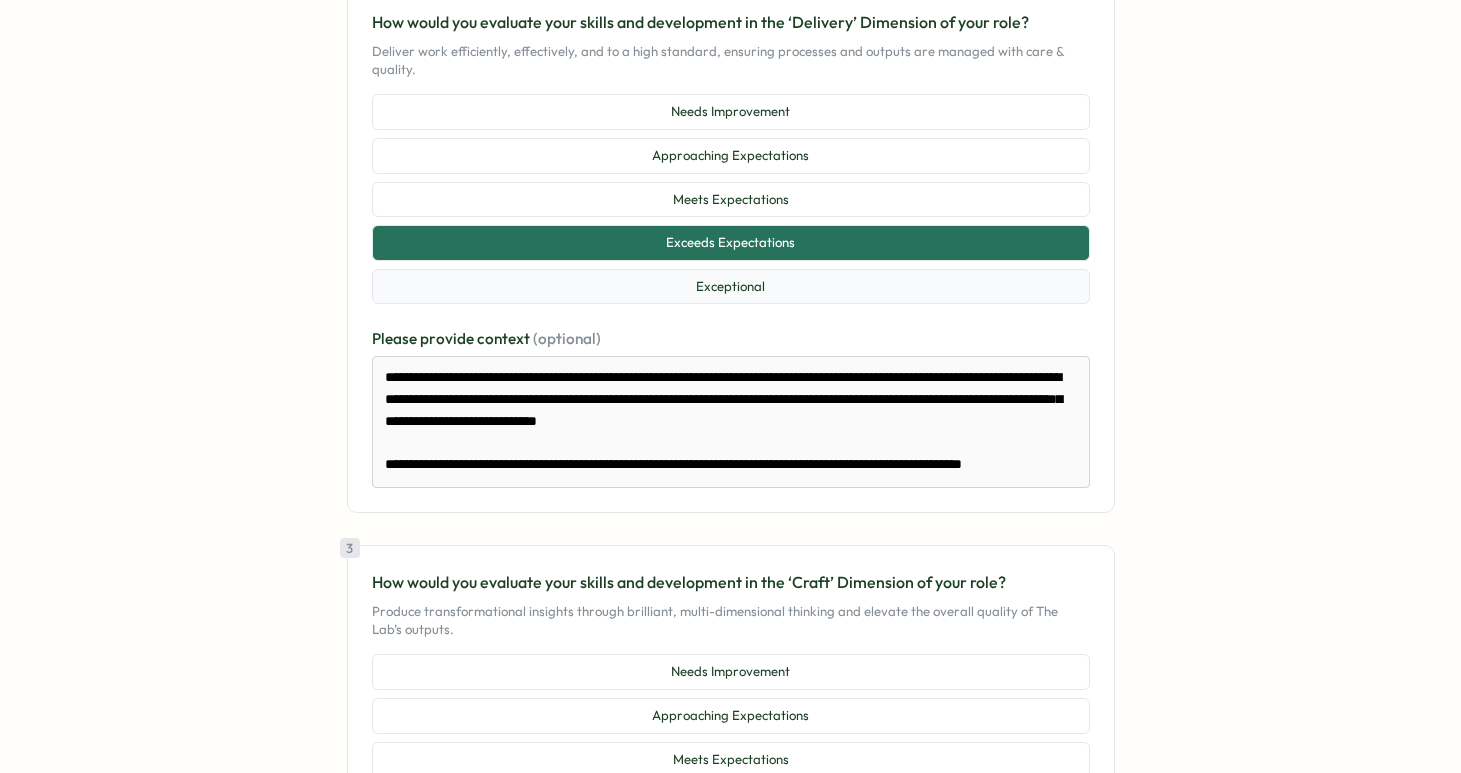 scroll, scrollTop: 665, scrollLeft: 0, axis: vertical 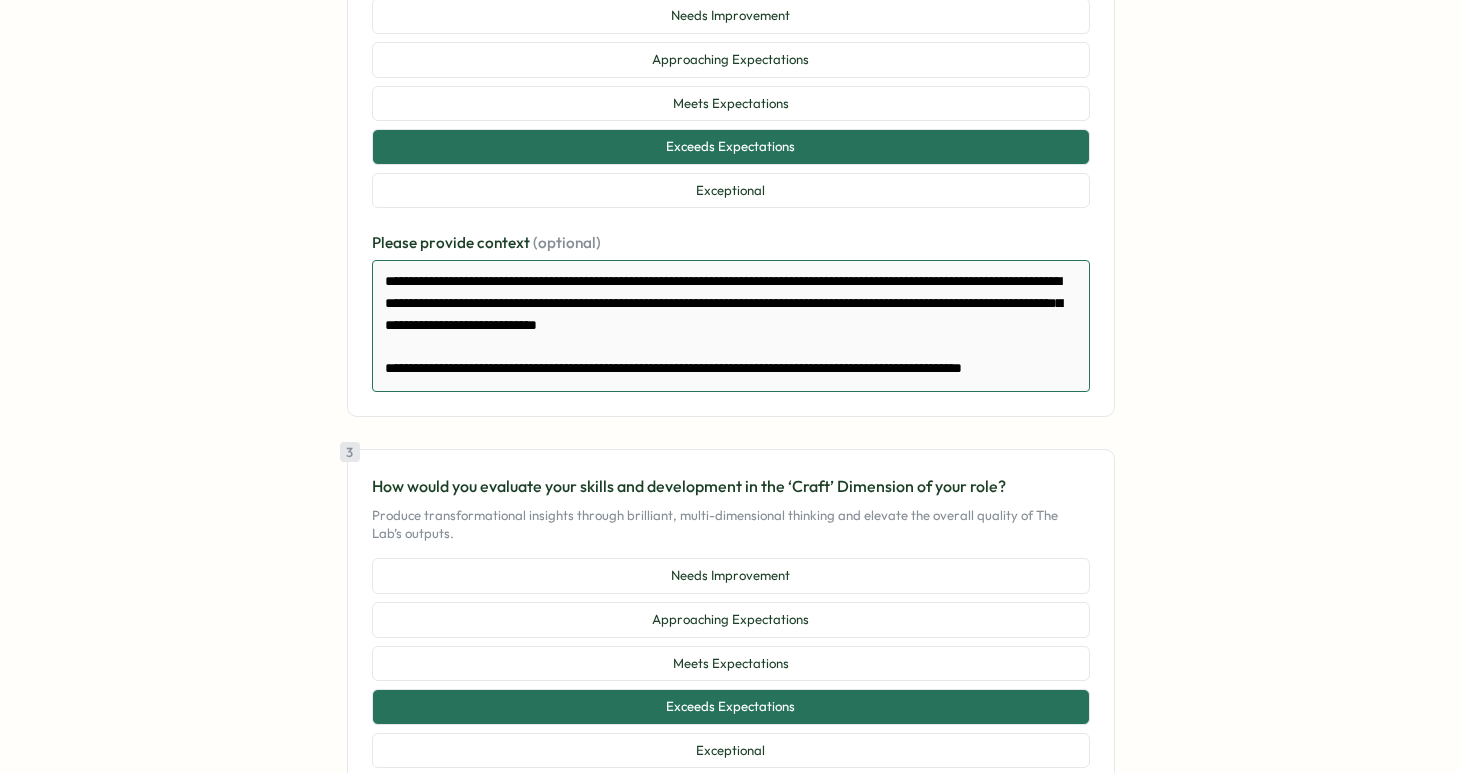 drag, startPoint x: 460, startPoint y: 385, endPoint x: 943, endPoint y: 347, distance: 484.49252 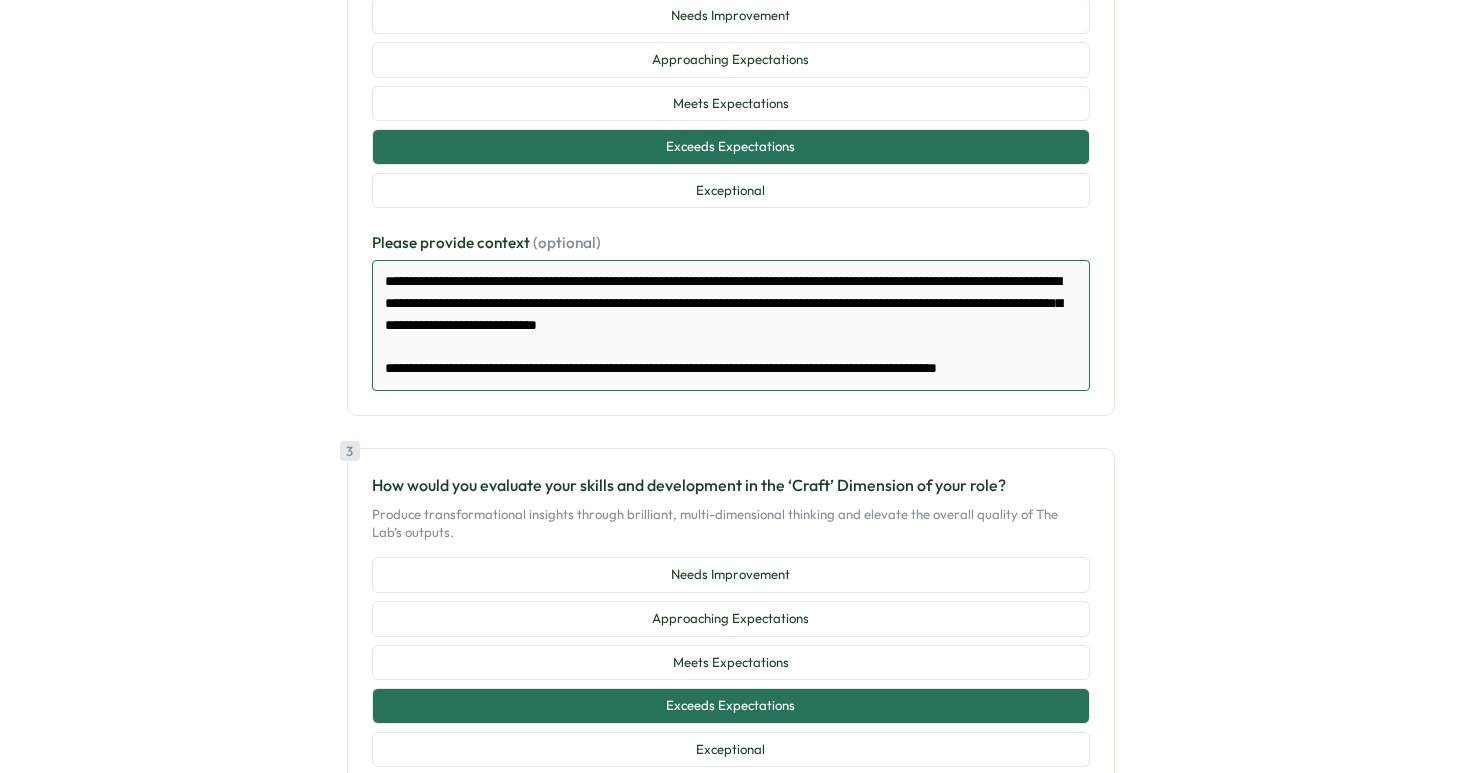 scroll, scrollTop: 7, scrollLeft: 0, axis: vertical 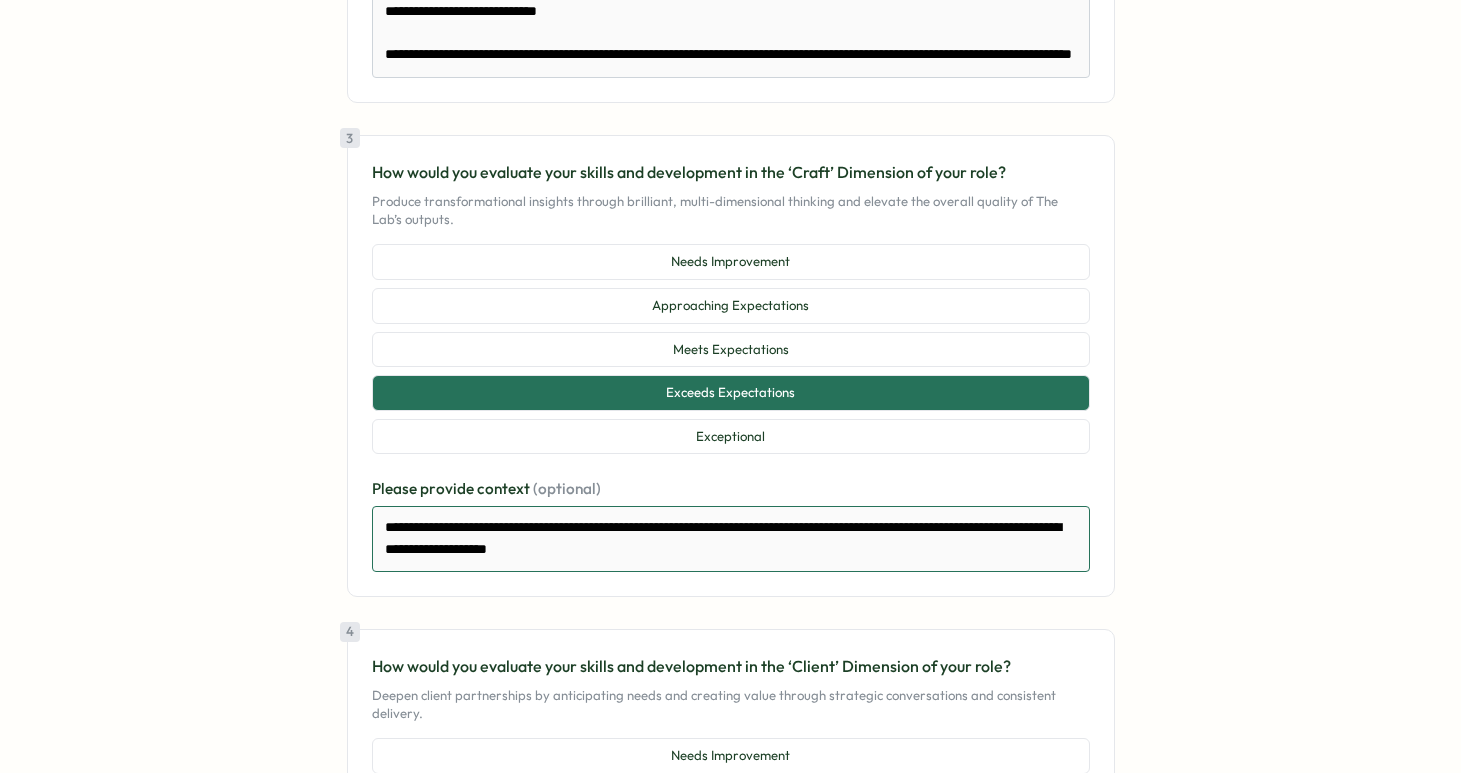click on "**********" at bounding box center (731, 539) 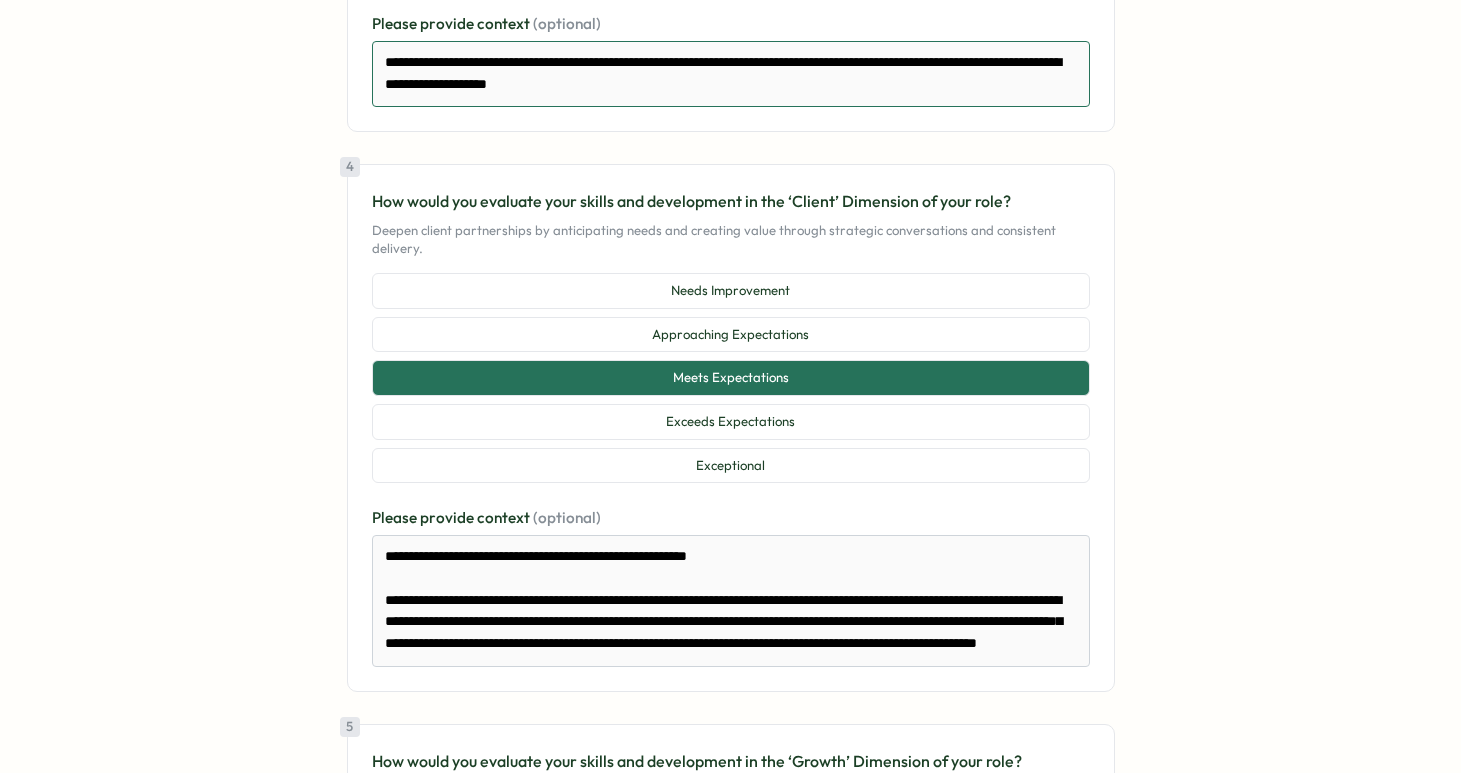 scroll, scrollTop: 1446, scrollLeft: 0, axis: vertical 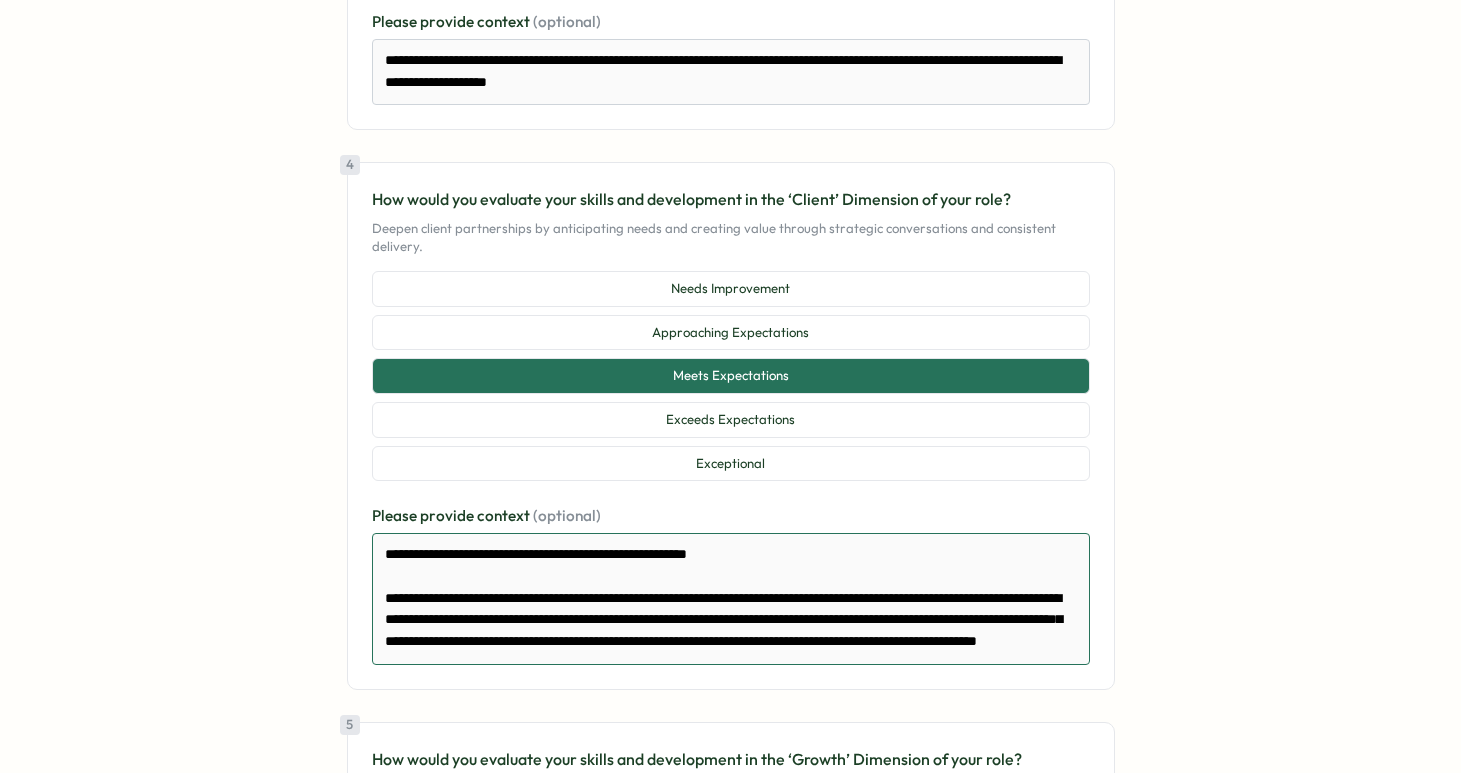 click on "**********" at bounding box center [731, 599] 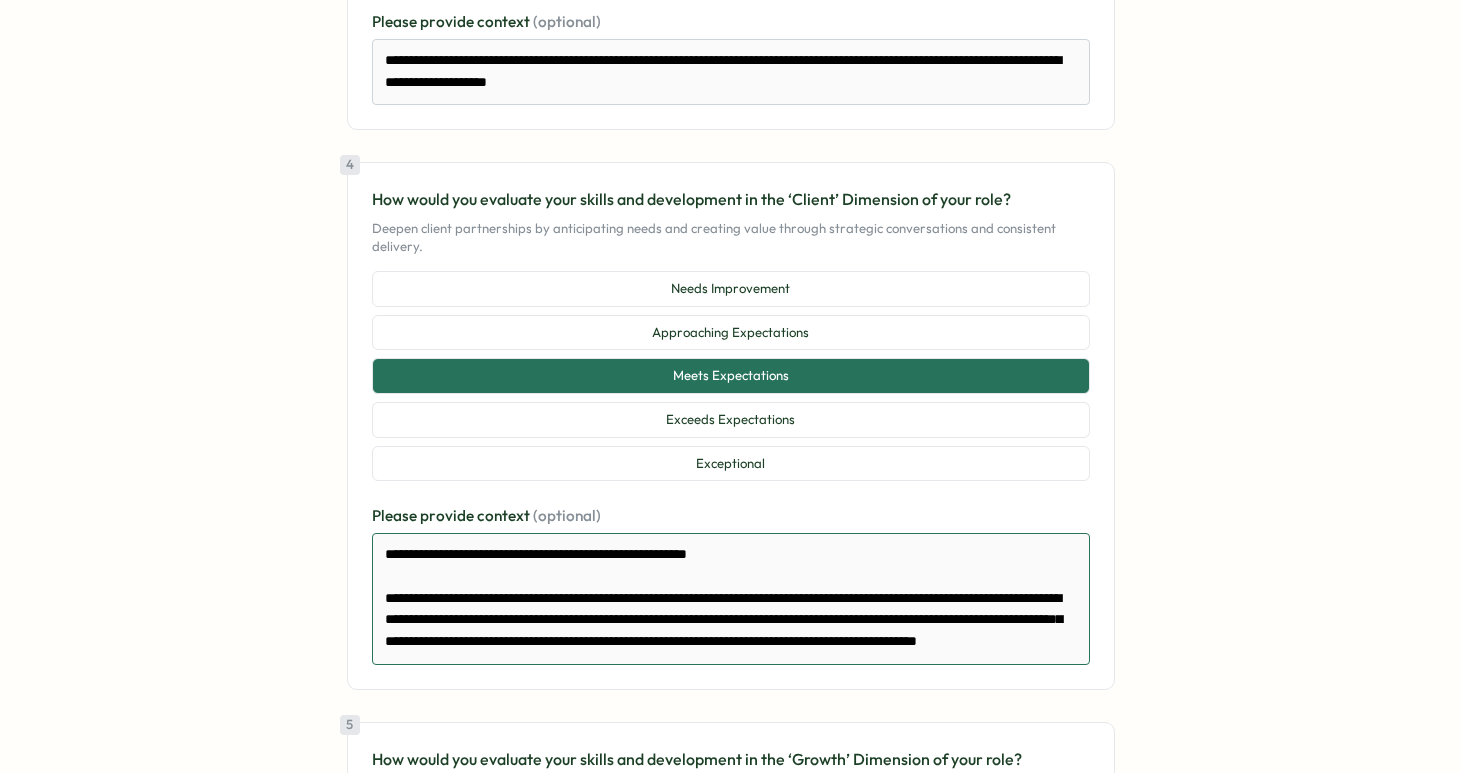 click on "**********" at bounding box center (731, 599) 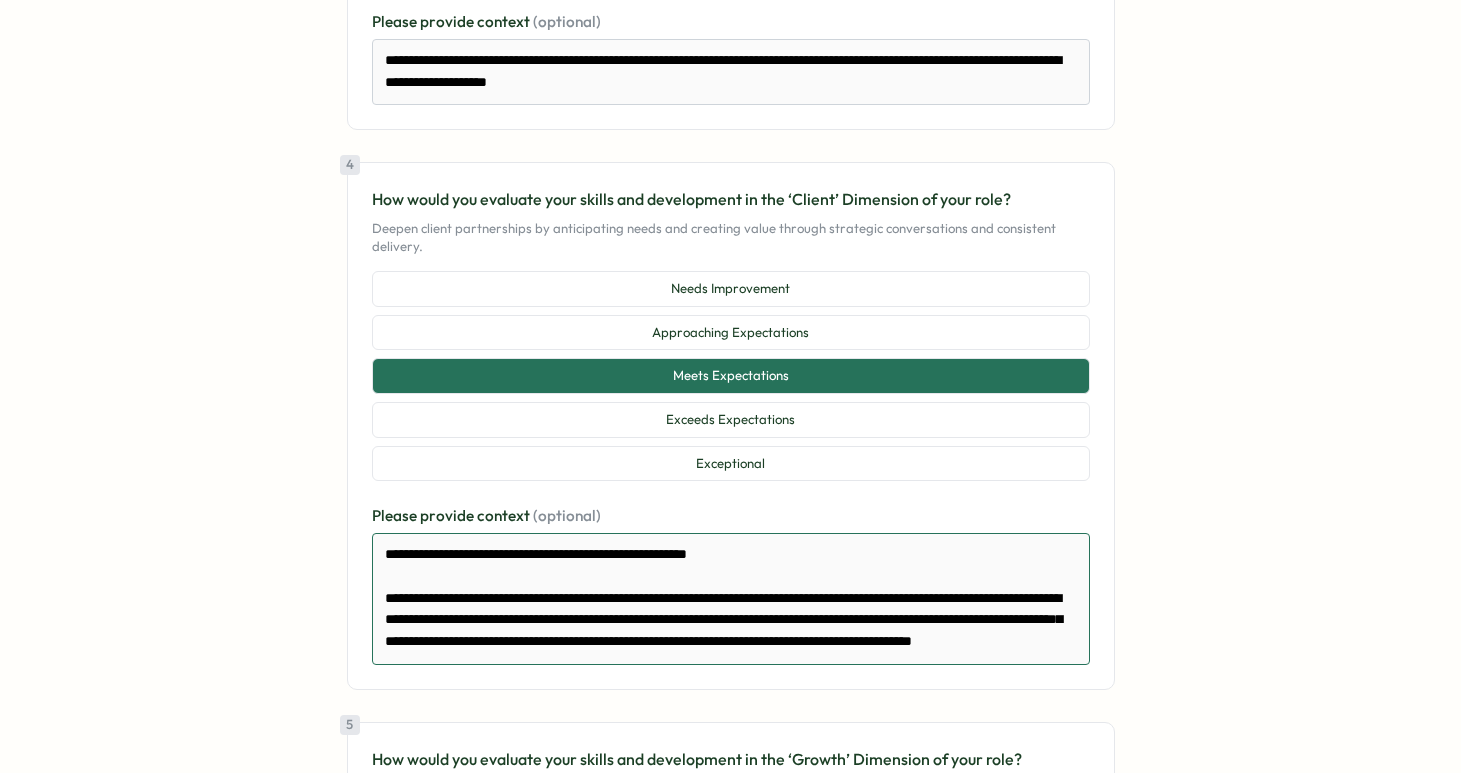 scroll, scrollTop: 63, scrollLeft: 0, axis: vertical 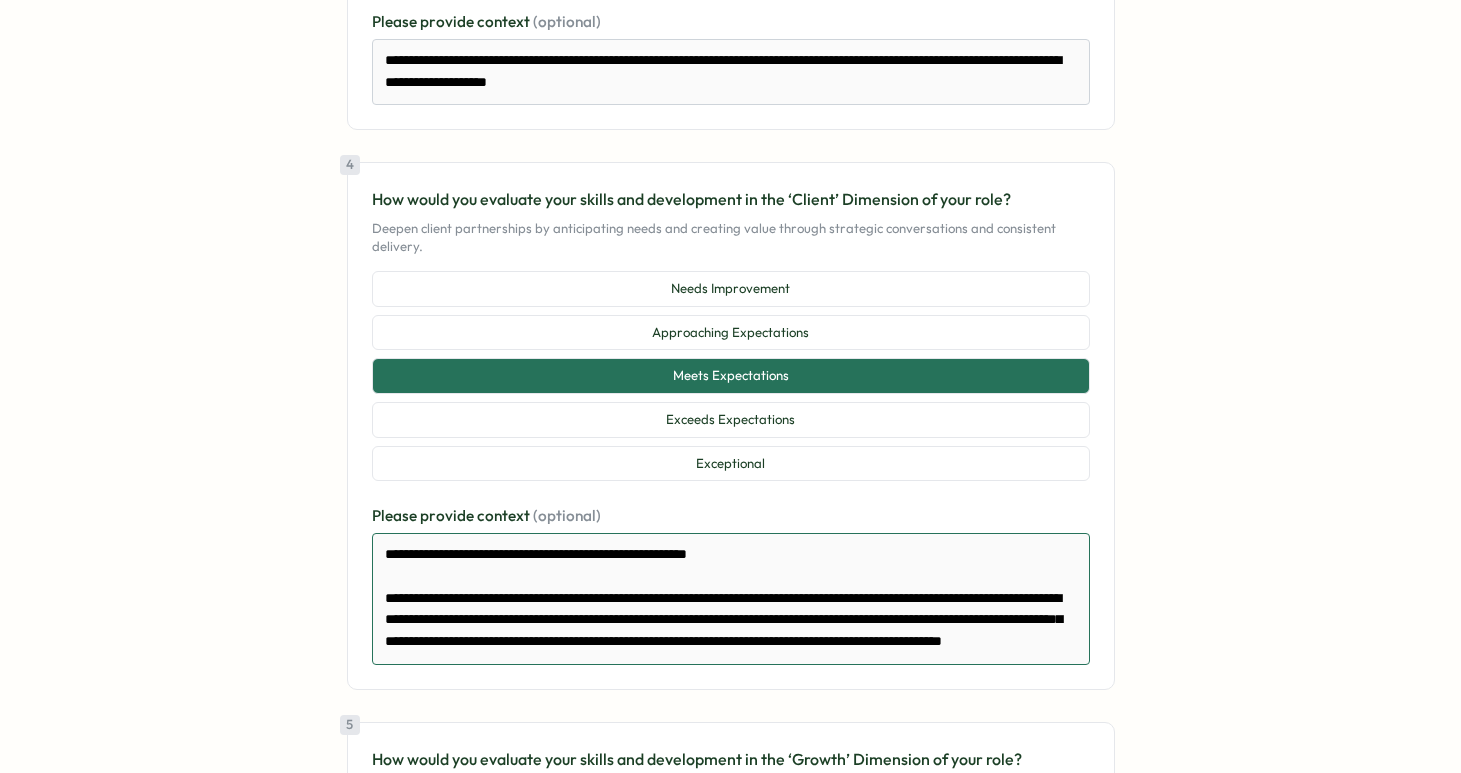 click on "**********" at bounding box center (731, 599) 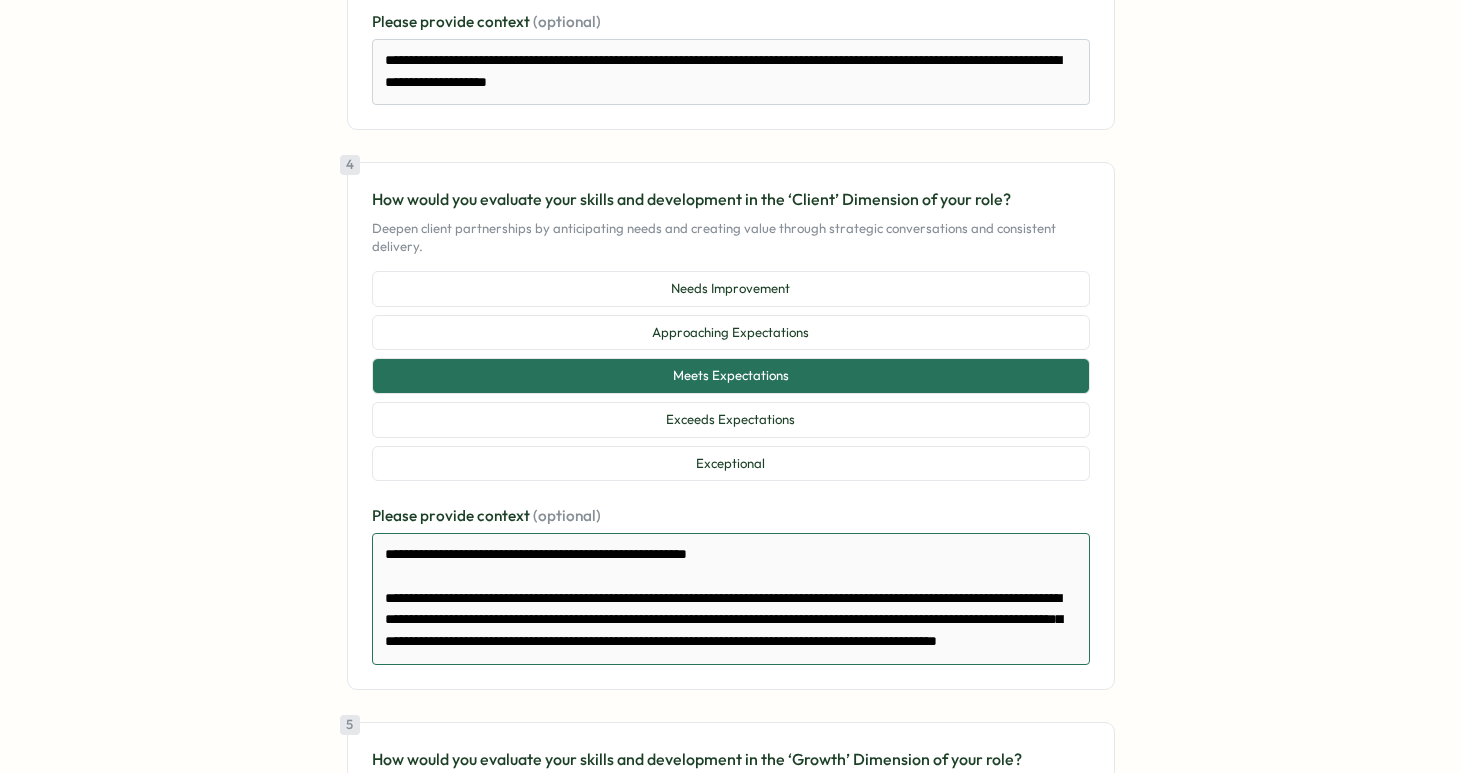scroll, scrollTop: 42, scrollLeft: 0, axis: vertical 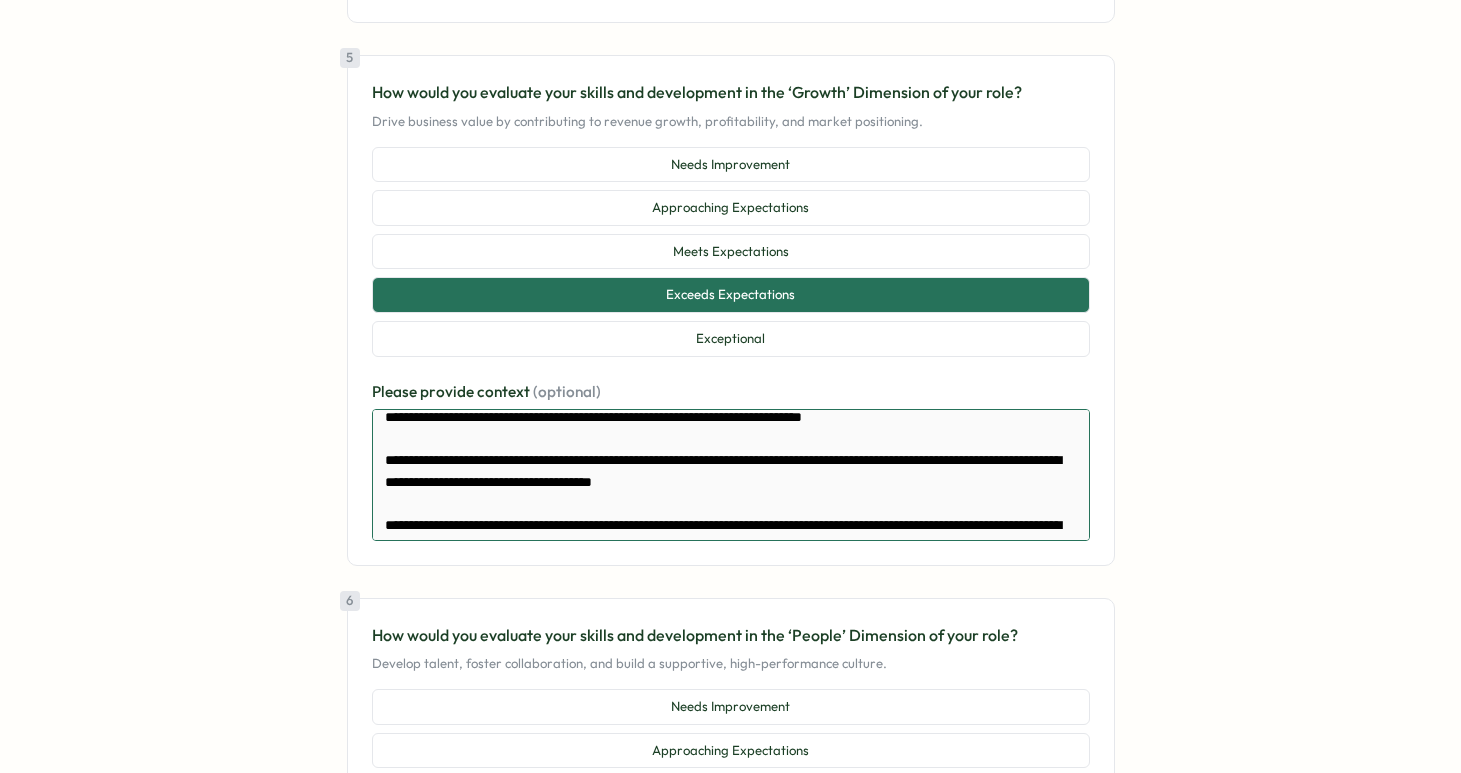 drag, startPoint x: 763, startPoint y: 461, endPoint x: 602, endPoint y: 462, distance: 161.00311 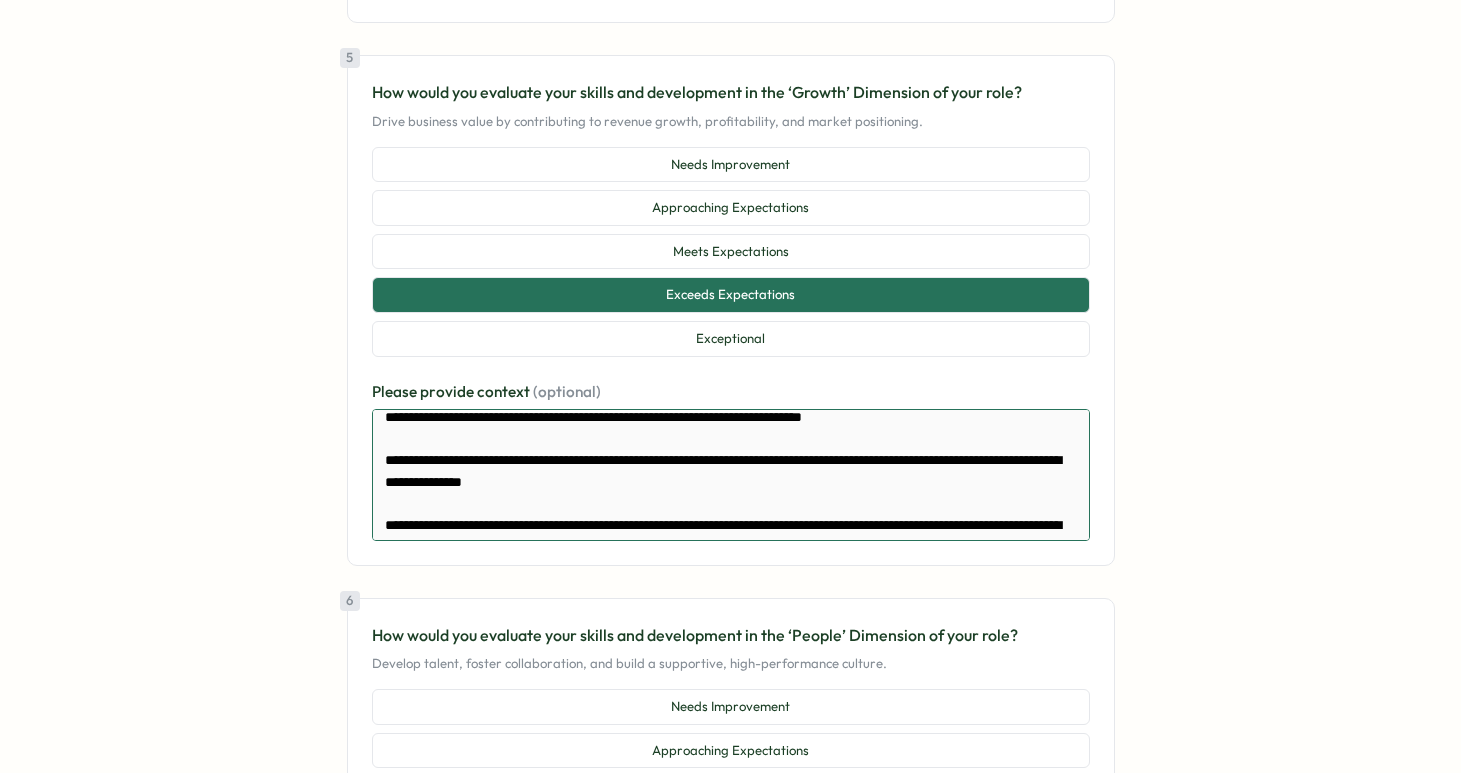 click on "**********" at bounding box center (731, 475) 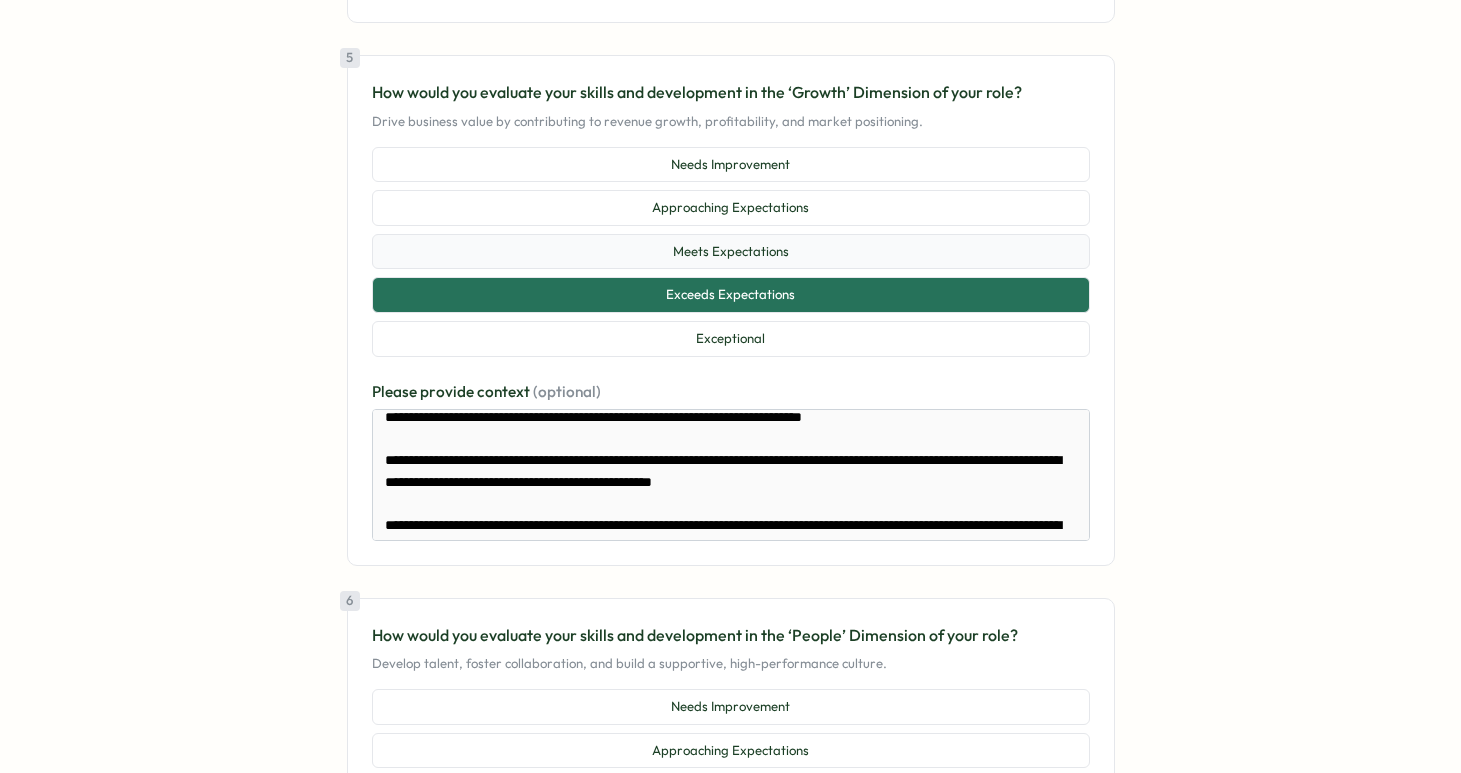 click on "Meets Expectations" at bounding box center (731, 252) 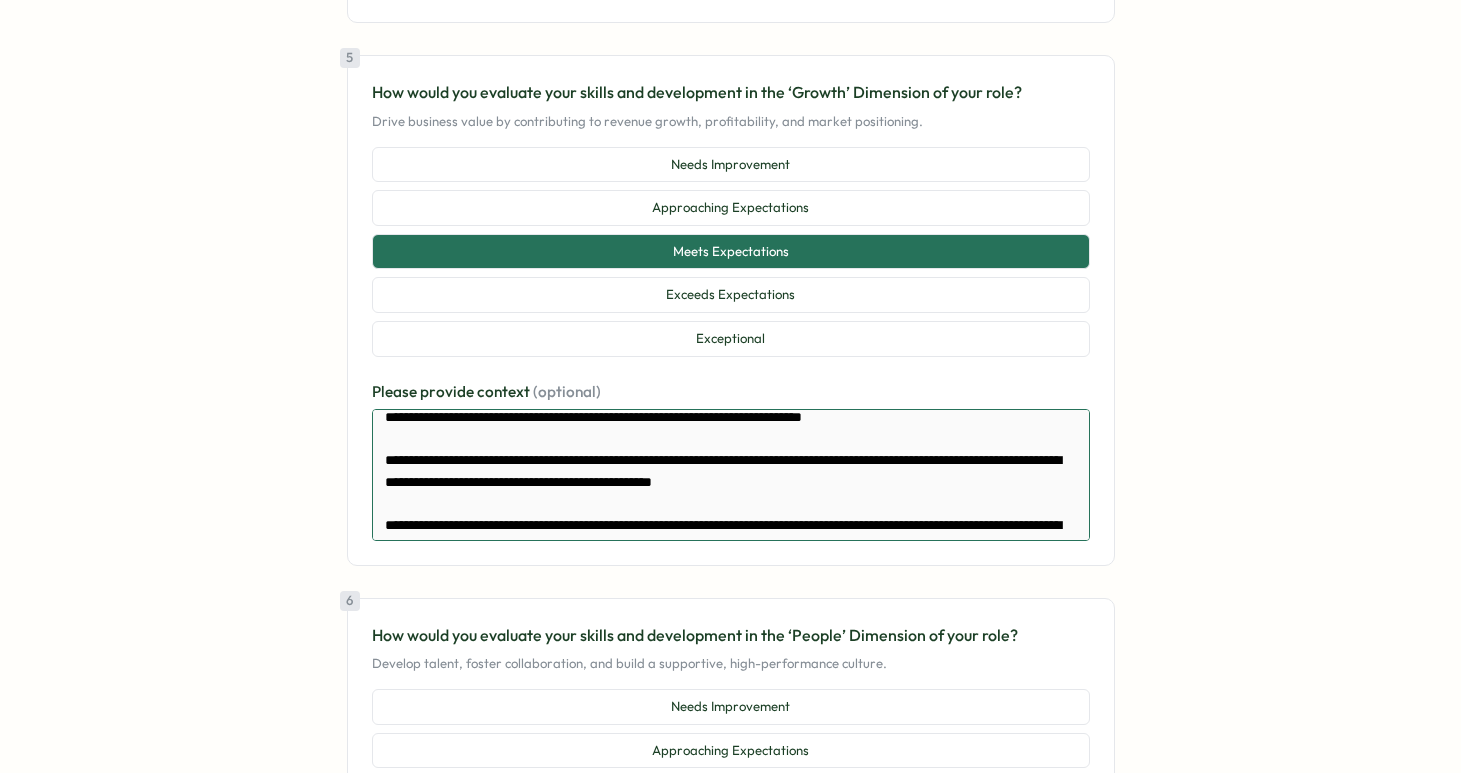 click on "**********" at bounding box center [731, 475] 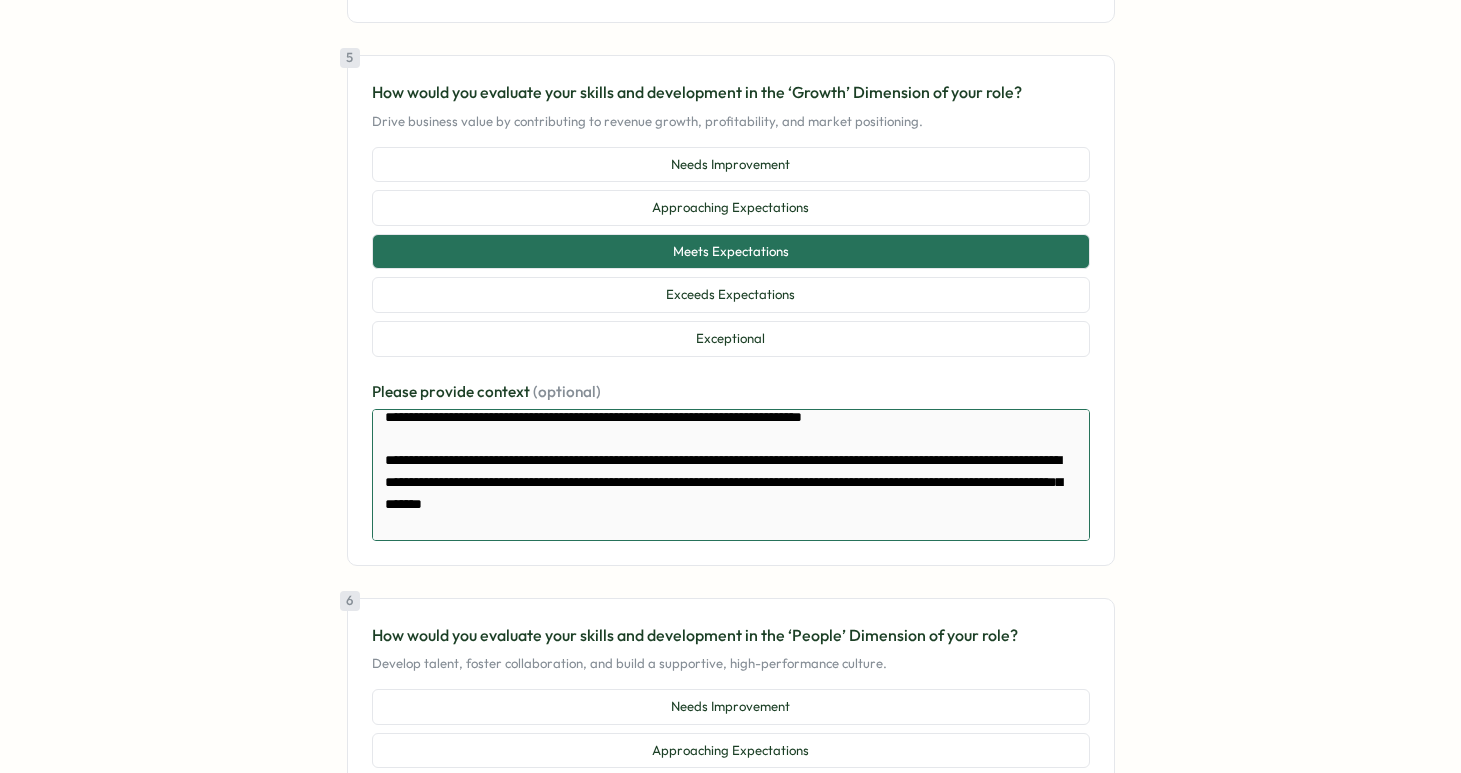 click on "**********" at bounding box center (731, 475) 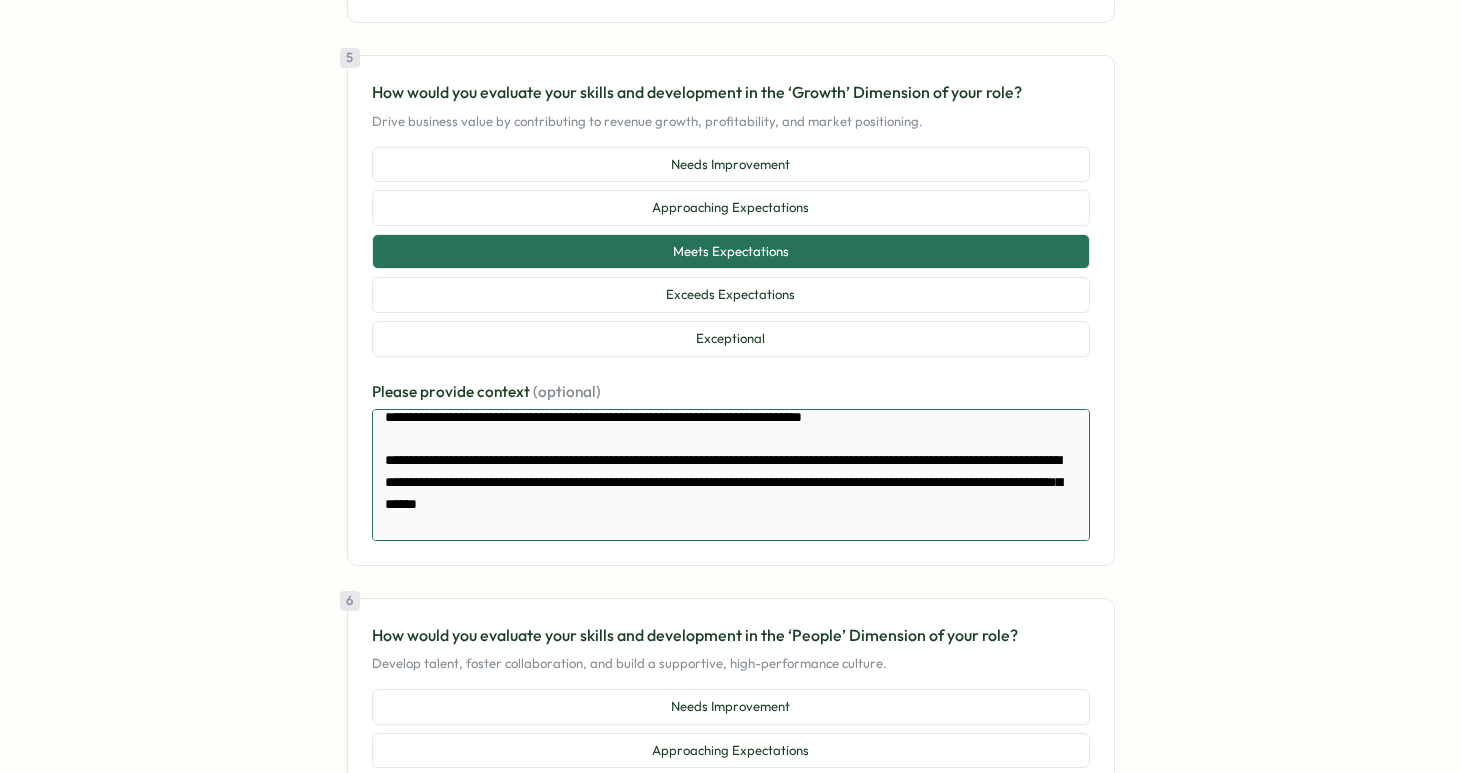 click on "**********" at bounding box center [731, 475] 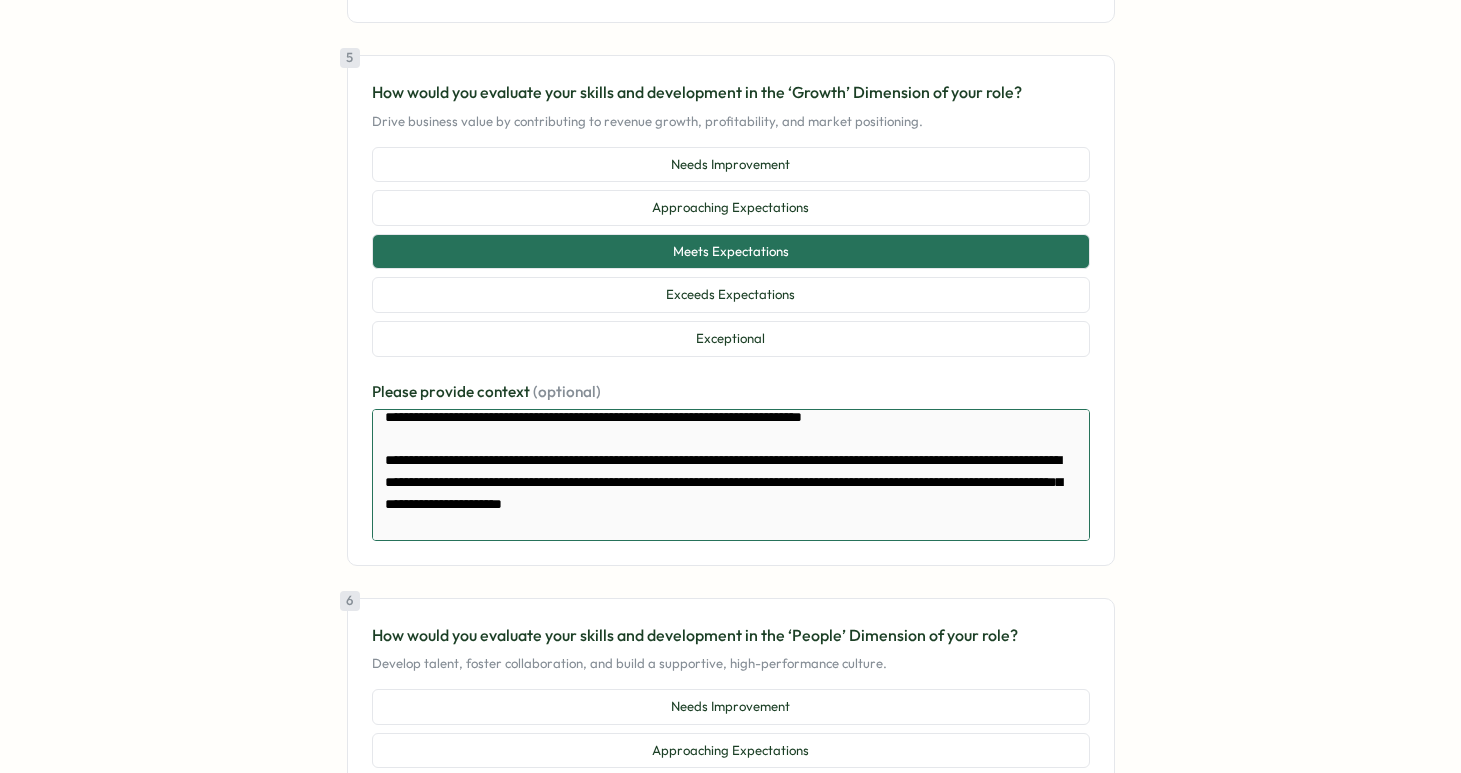 drag, startPoint x: 844, startPoint y: 500, endPoint x: 798, endPoint y: 506, distance: 46.389652 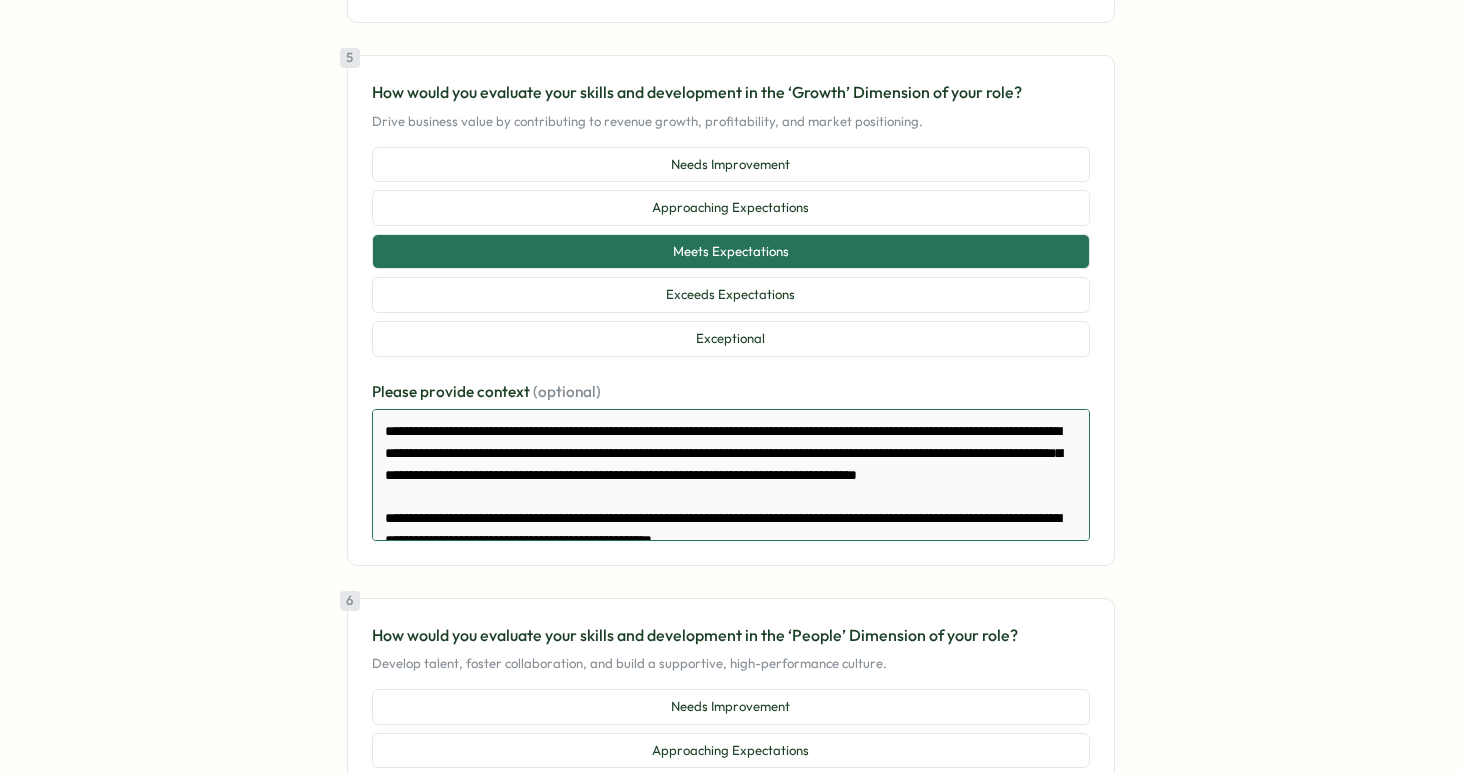scroll, scrollTop: 128, scrollLeft: 0, axis: vertical 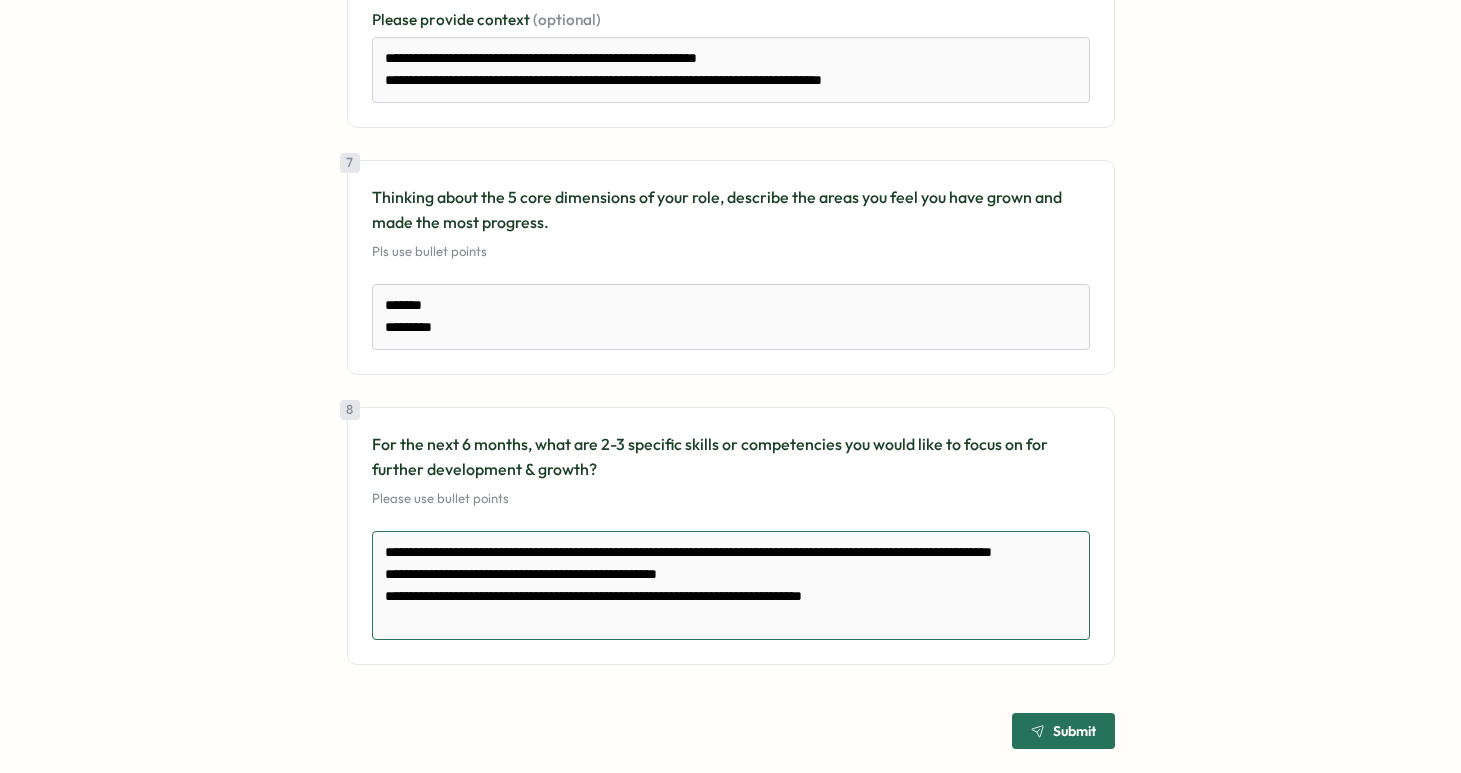 drag, startPoint x: 542, startPoint y: 572, endPoint x: 741, endPoint y: 554, distance: 199.81241 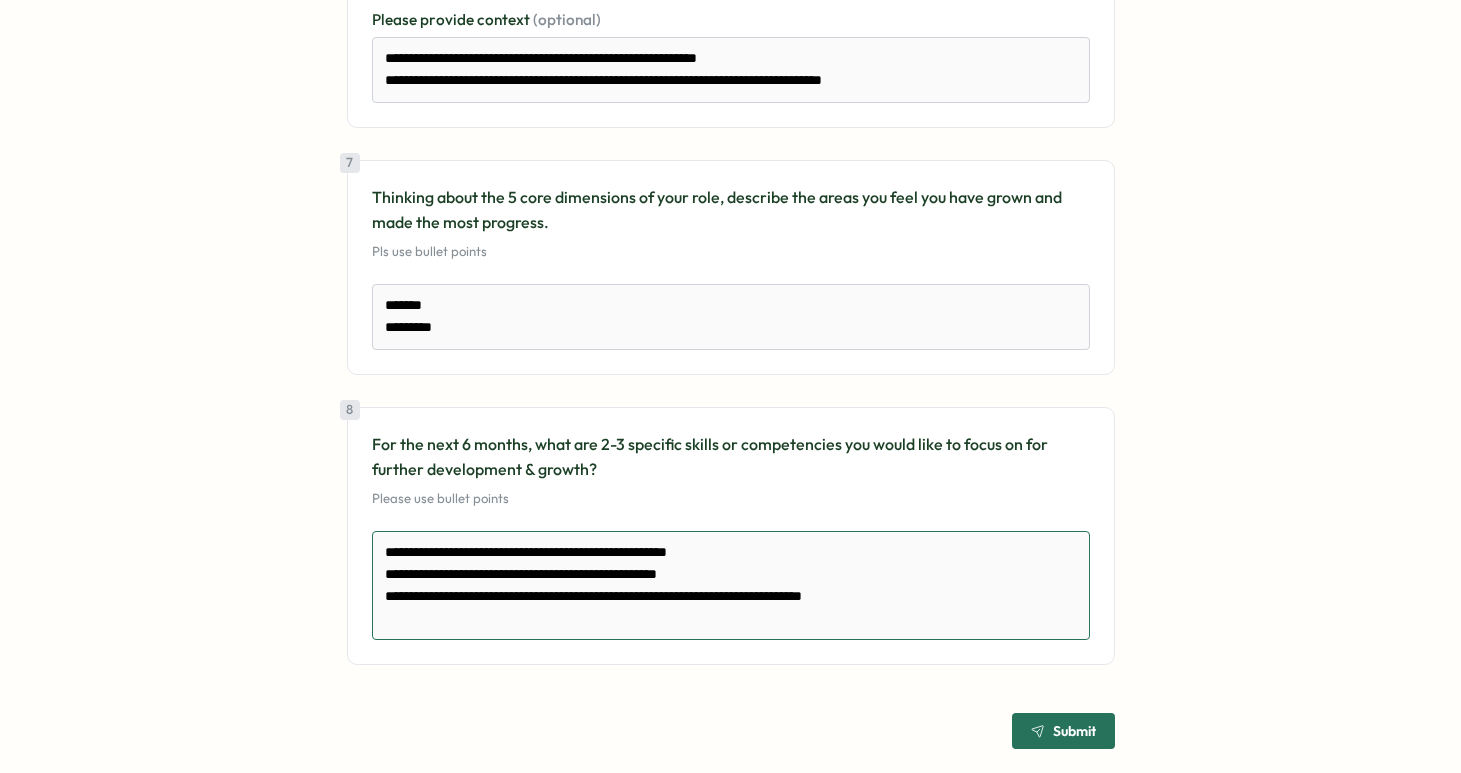 scroll, scrollTop: 3005, scrollLeft: 0, axis: vertical 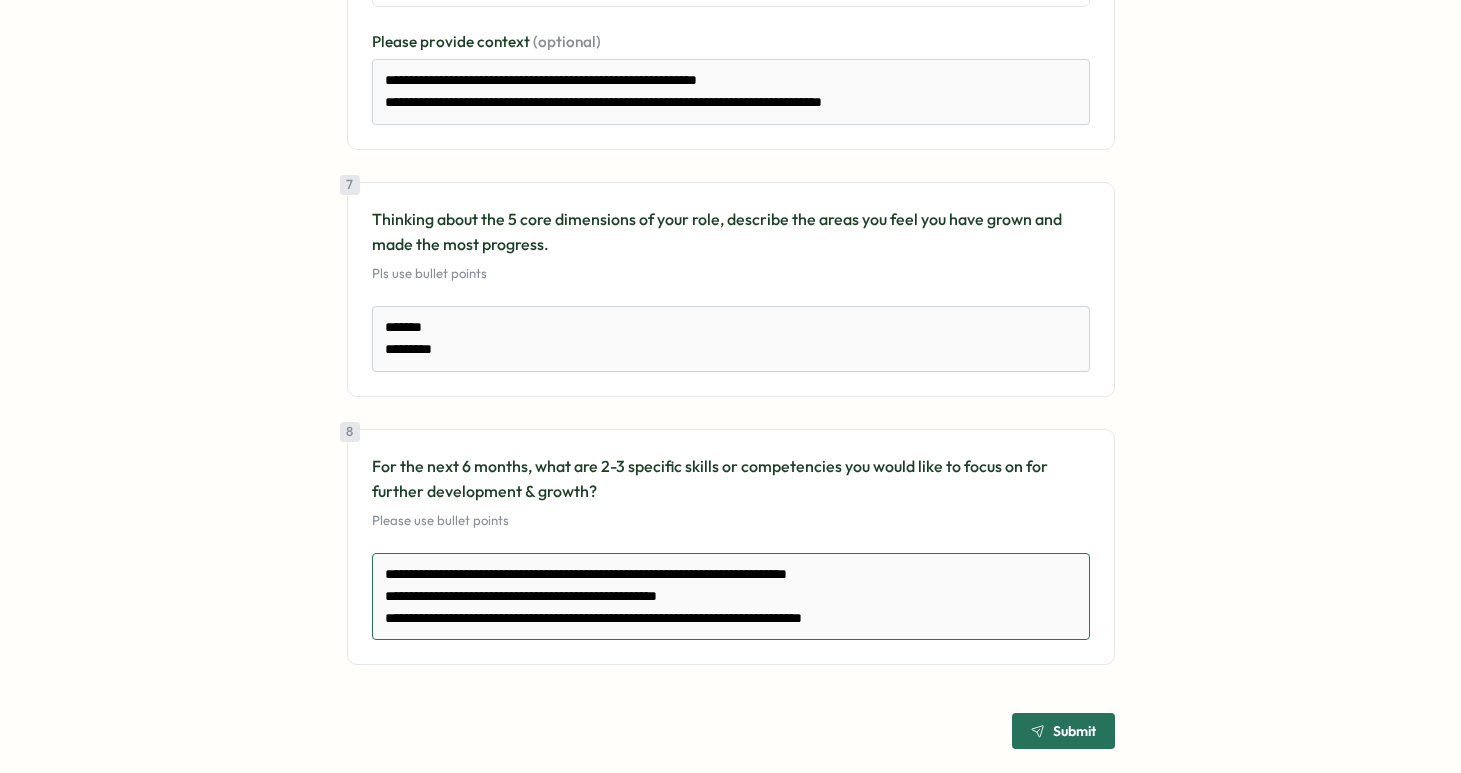 click on "**********" at bounding box center (731, 596) 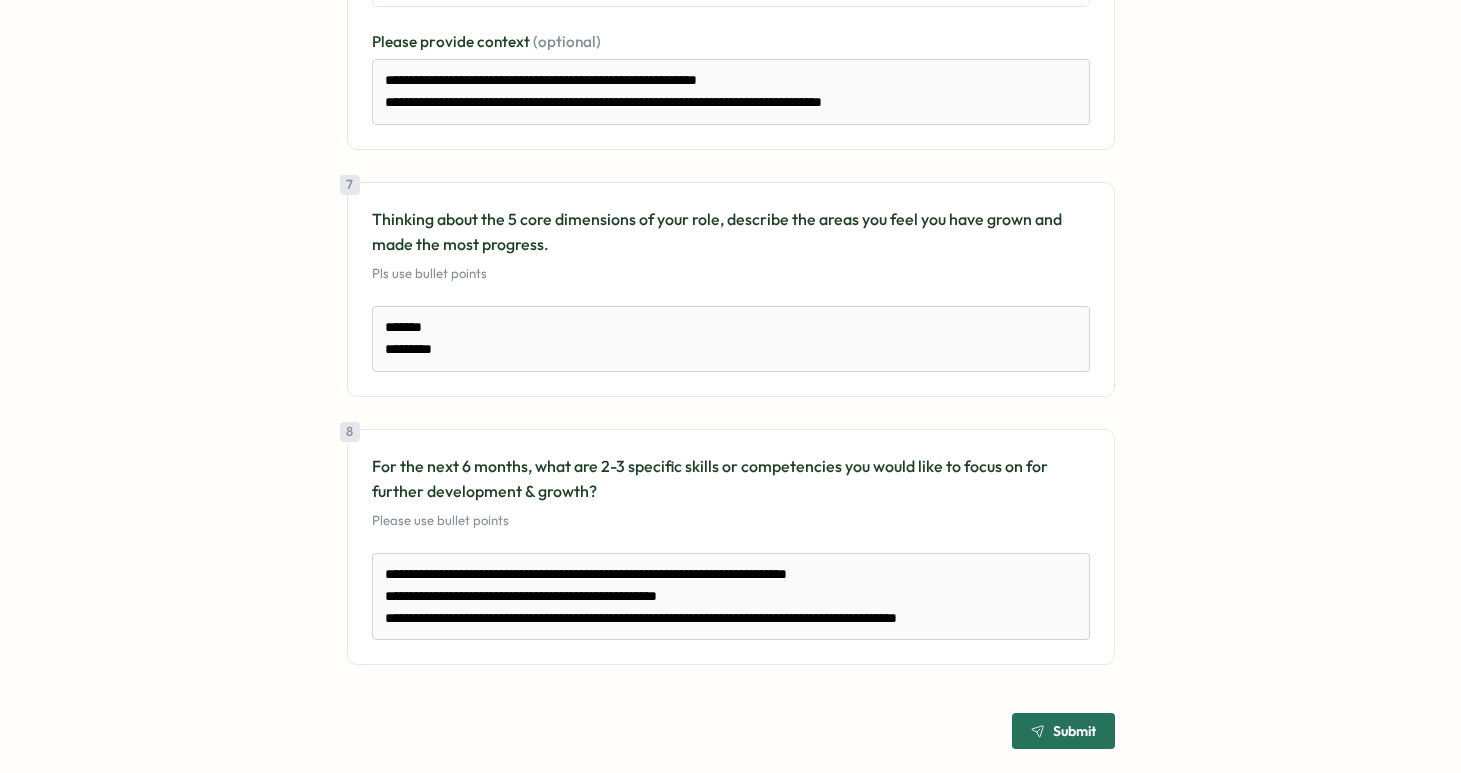 click on "Submit" at bounding box center [1074, 731] 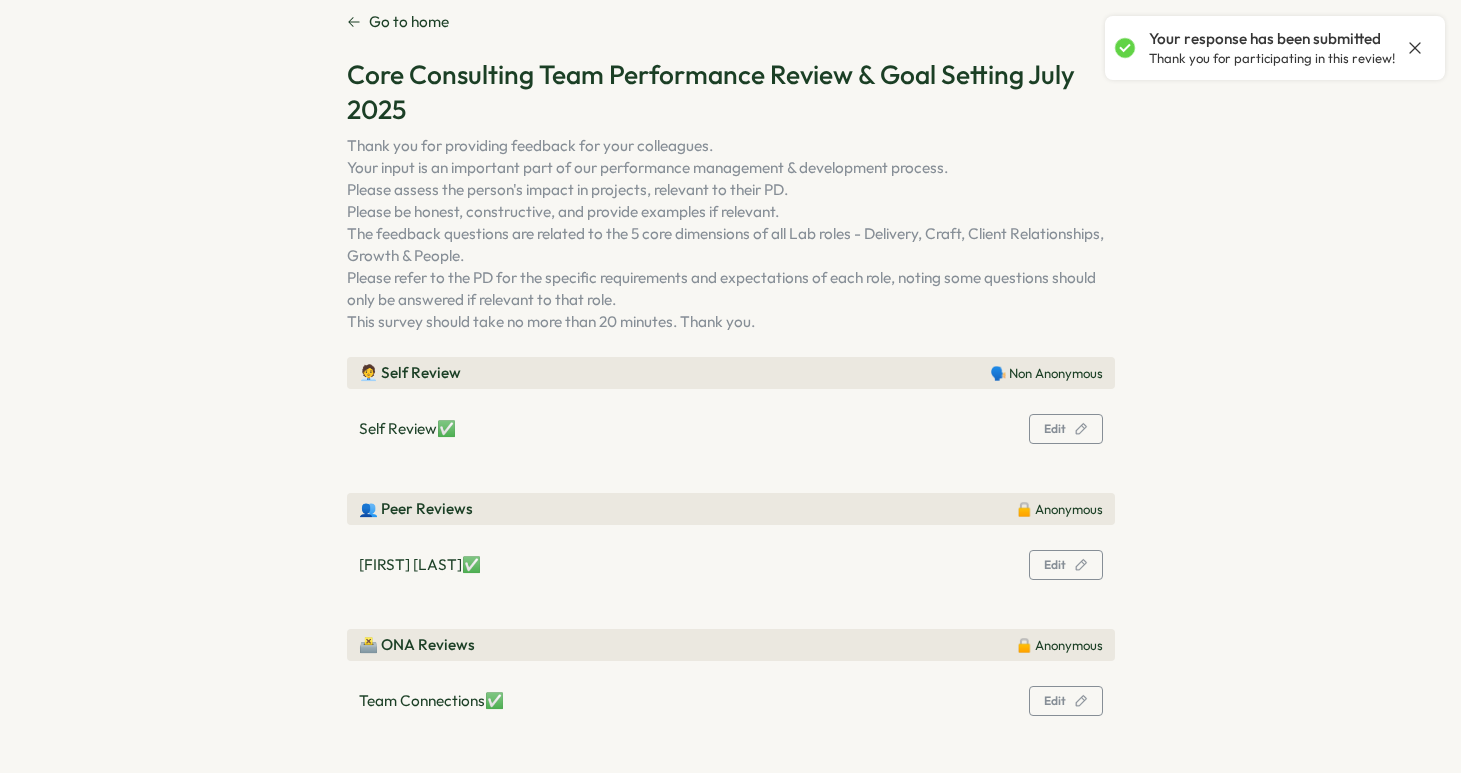 scroll, scrollTop: 0, scrollLeft: 0, axis: both 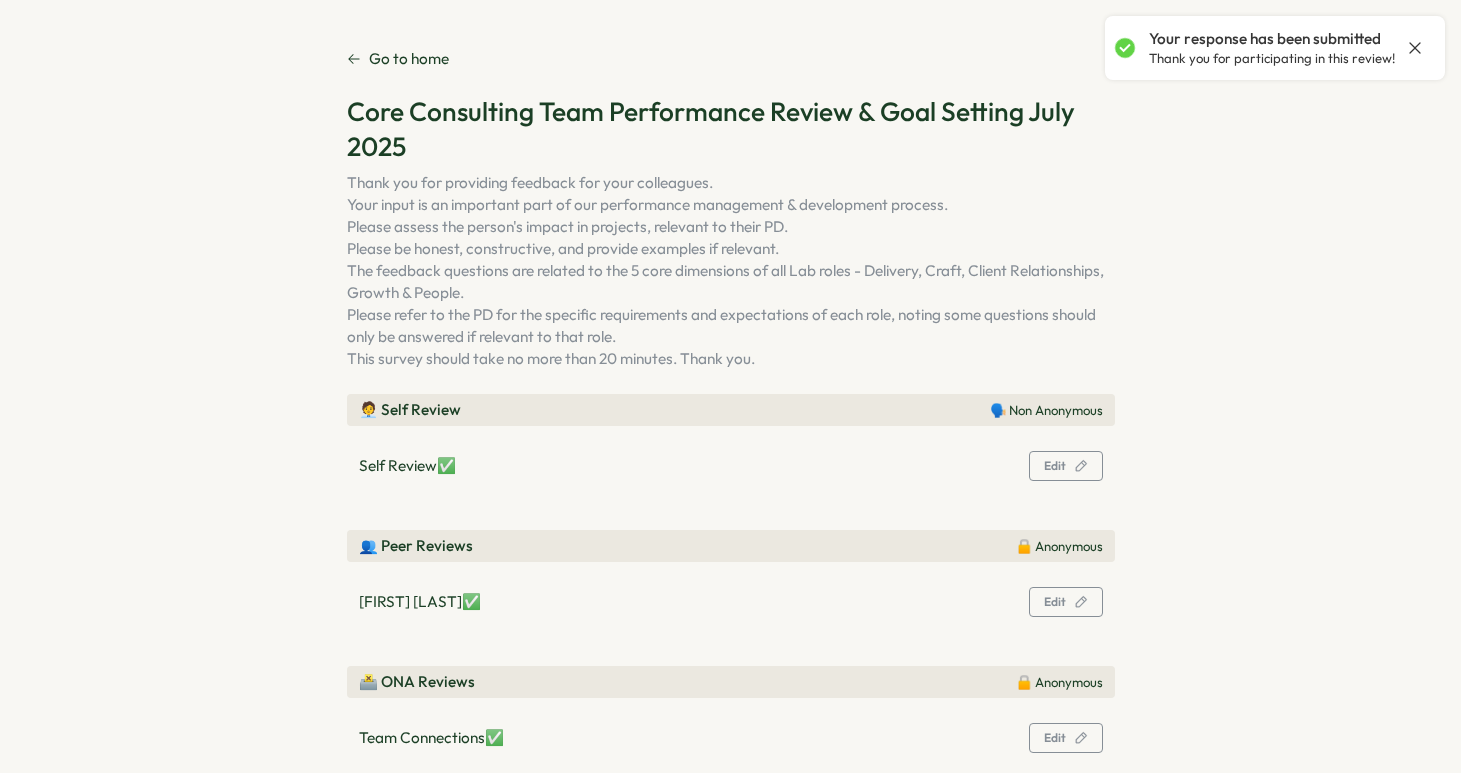 click 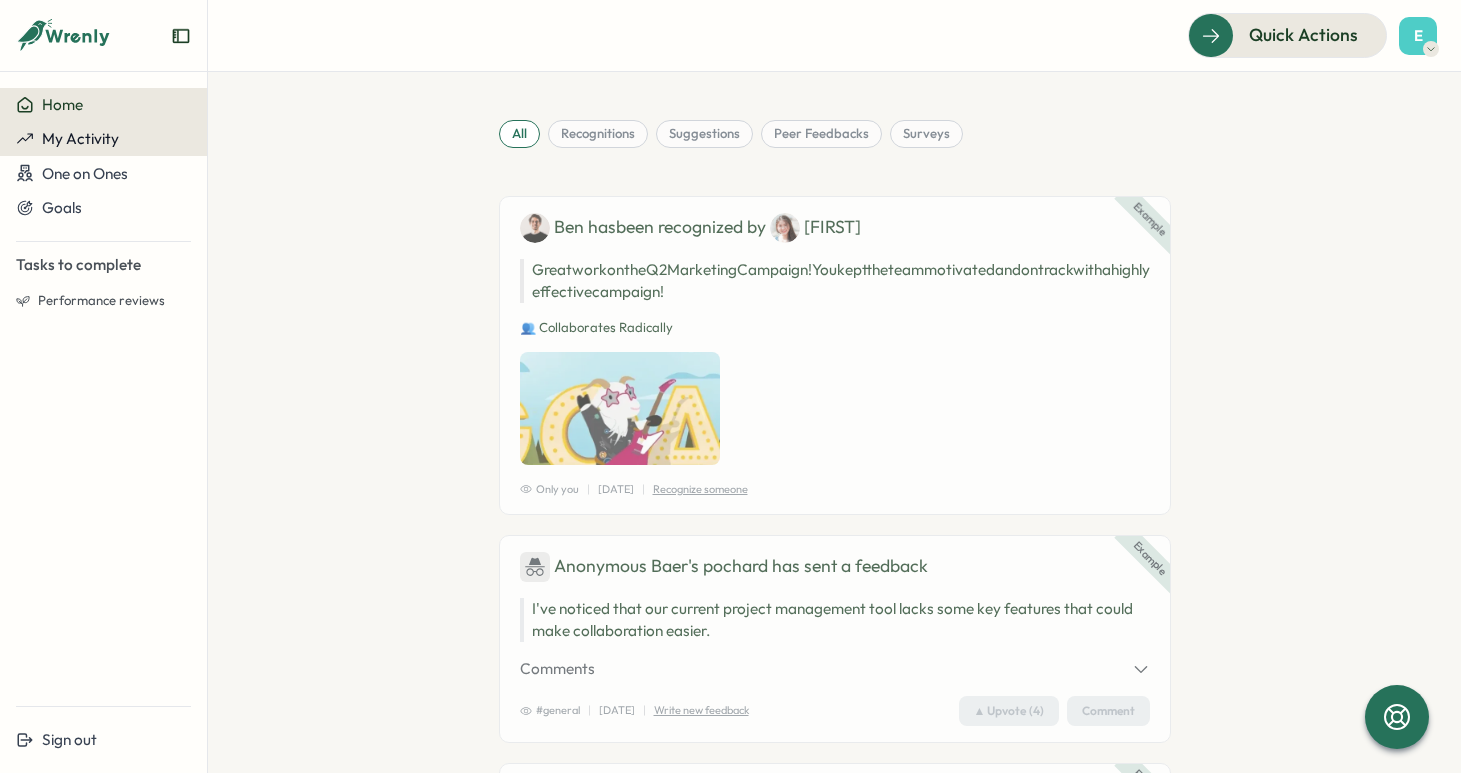 click on "My Activity" at bounding box center (80, 138) 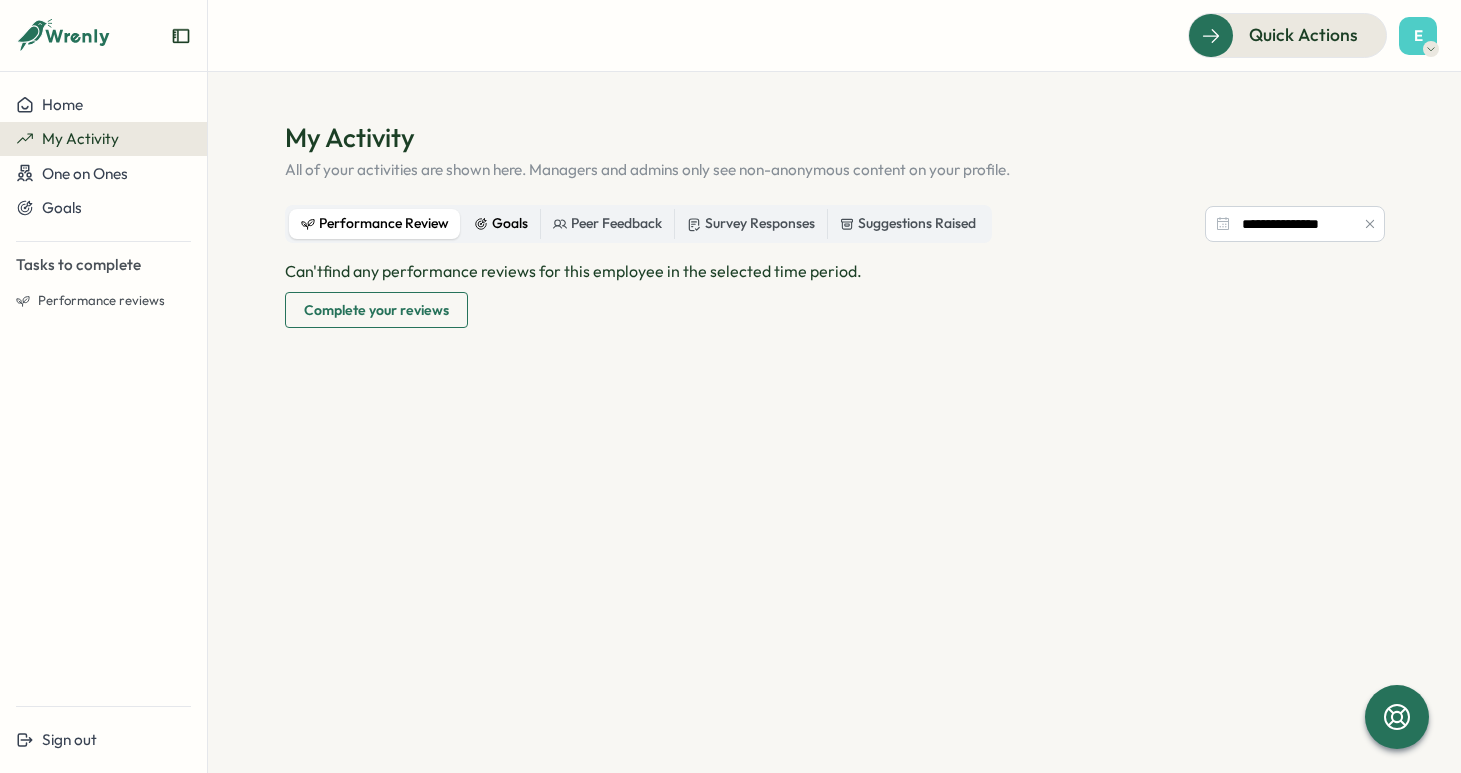 click on "Goals" at bounding box center (501, 224) 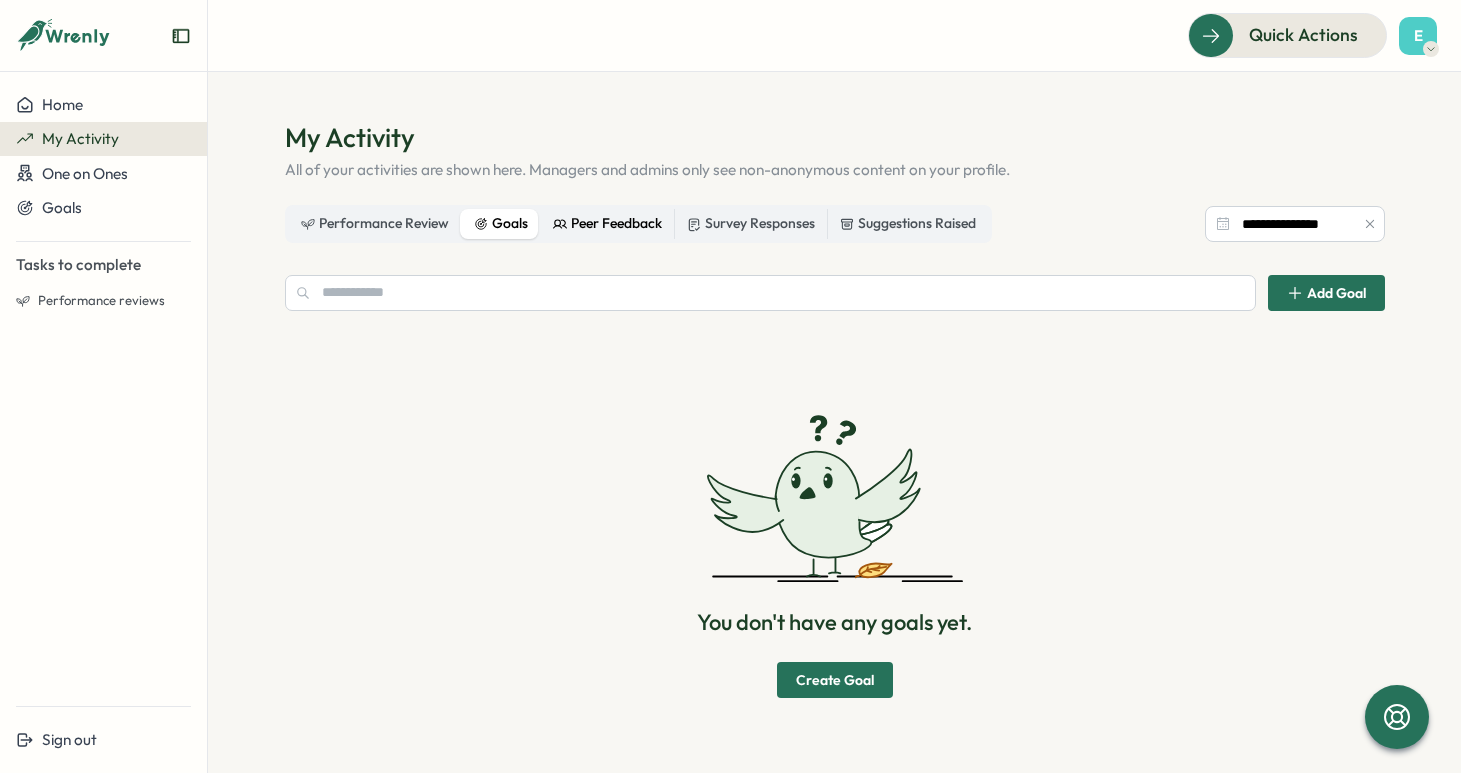 click on "Peer Feedback" at bounding box center (607, 224) 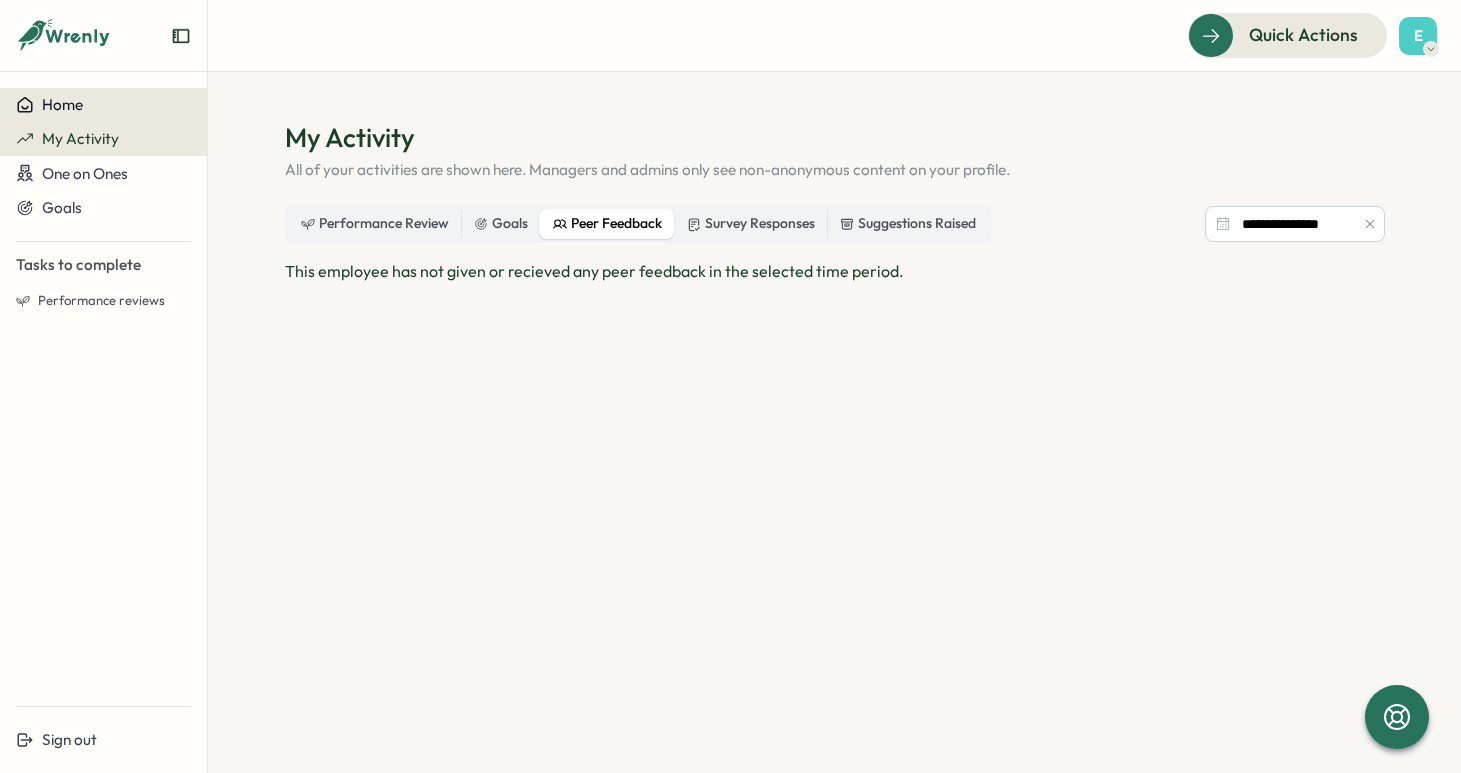 click on "Home" at bounding box center [62, 104] 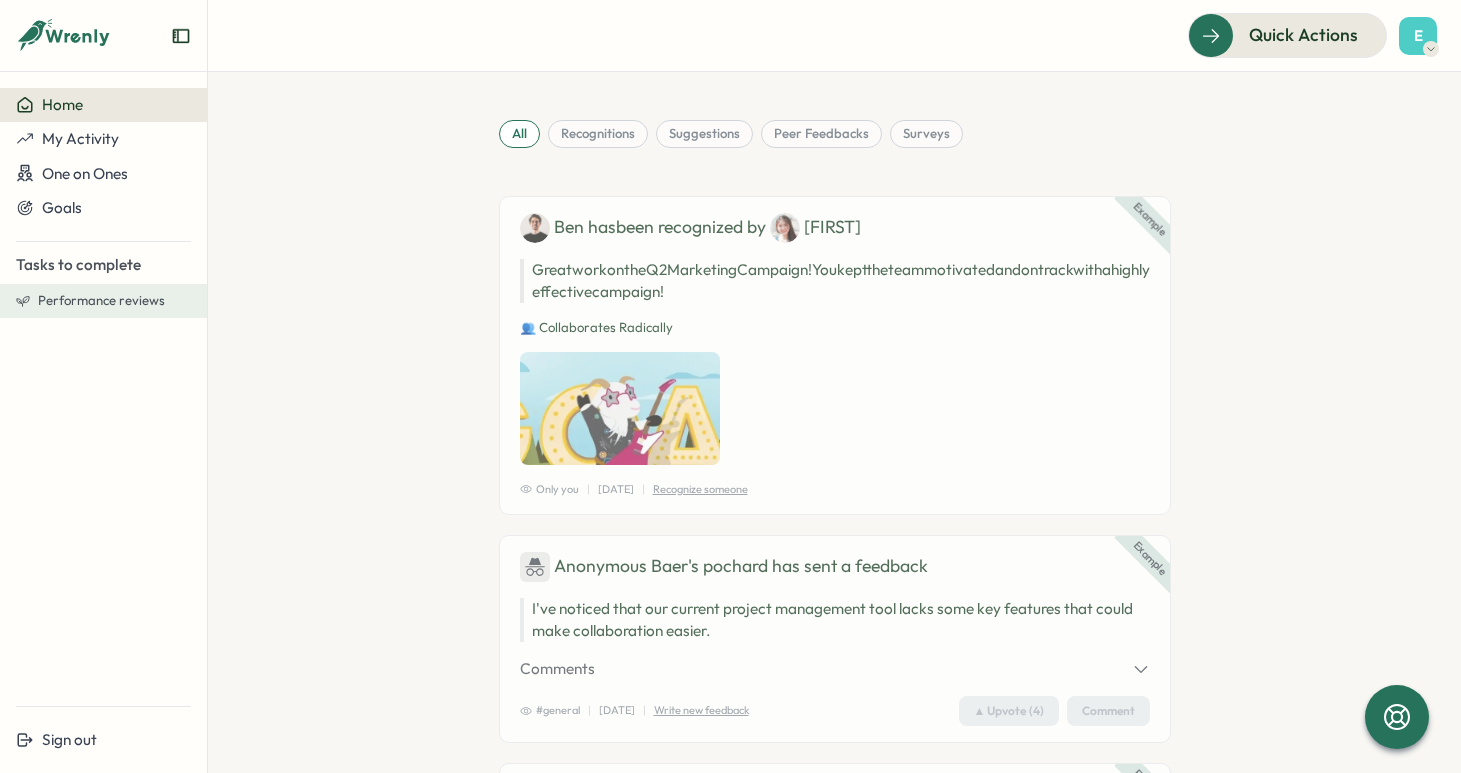 click on "Performance reviews" at bounding box center [101, 301] 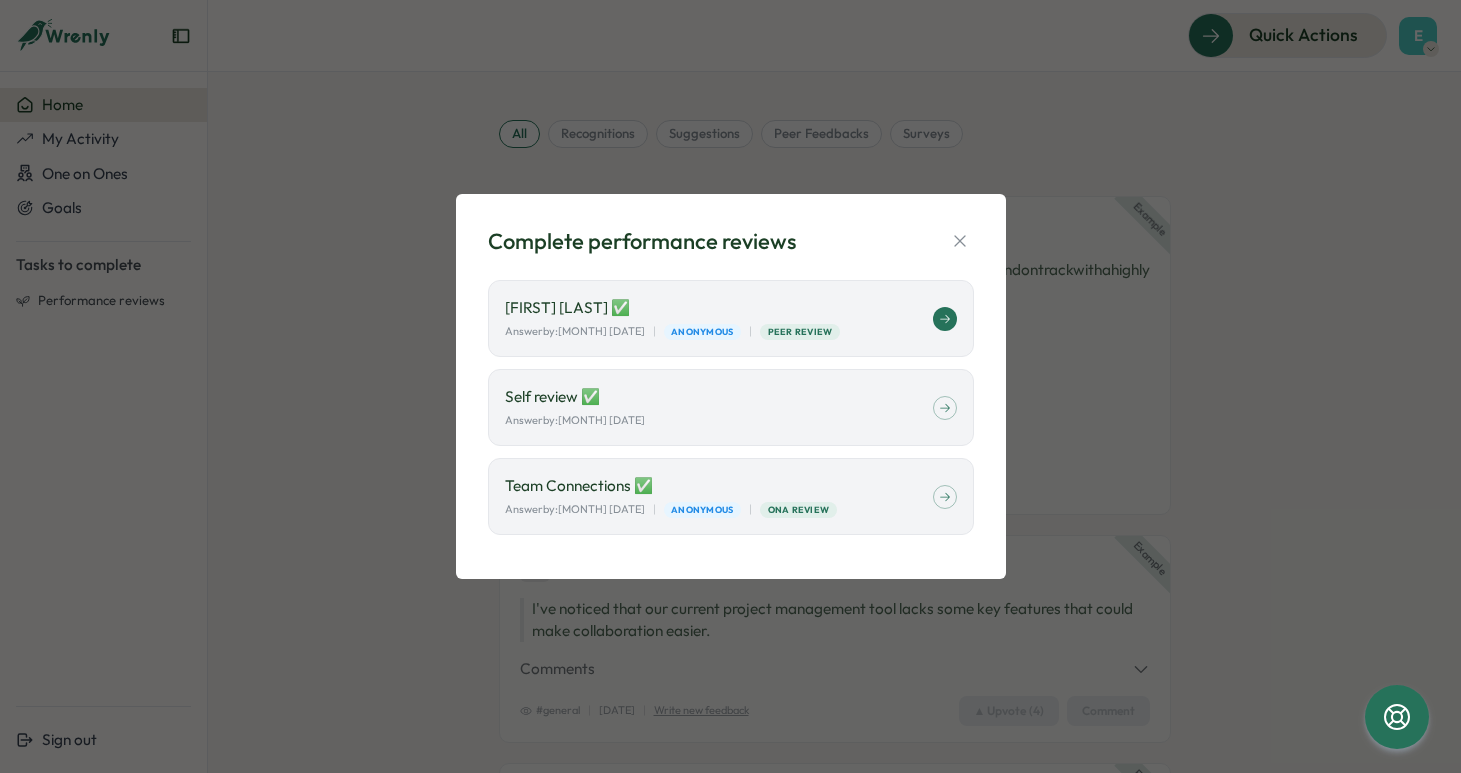 click at bounding box center [945, 319] 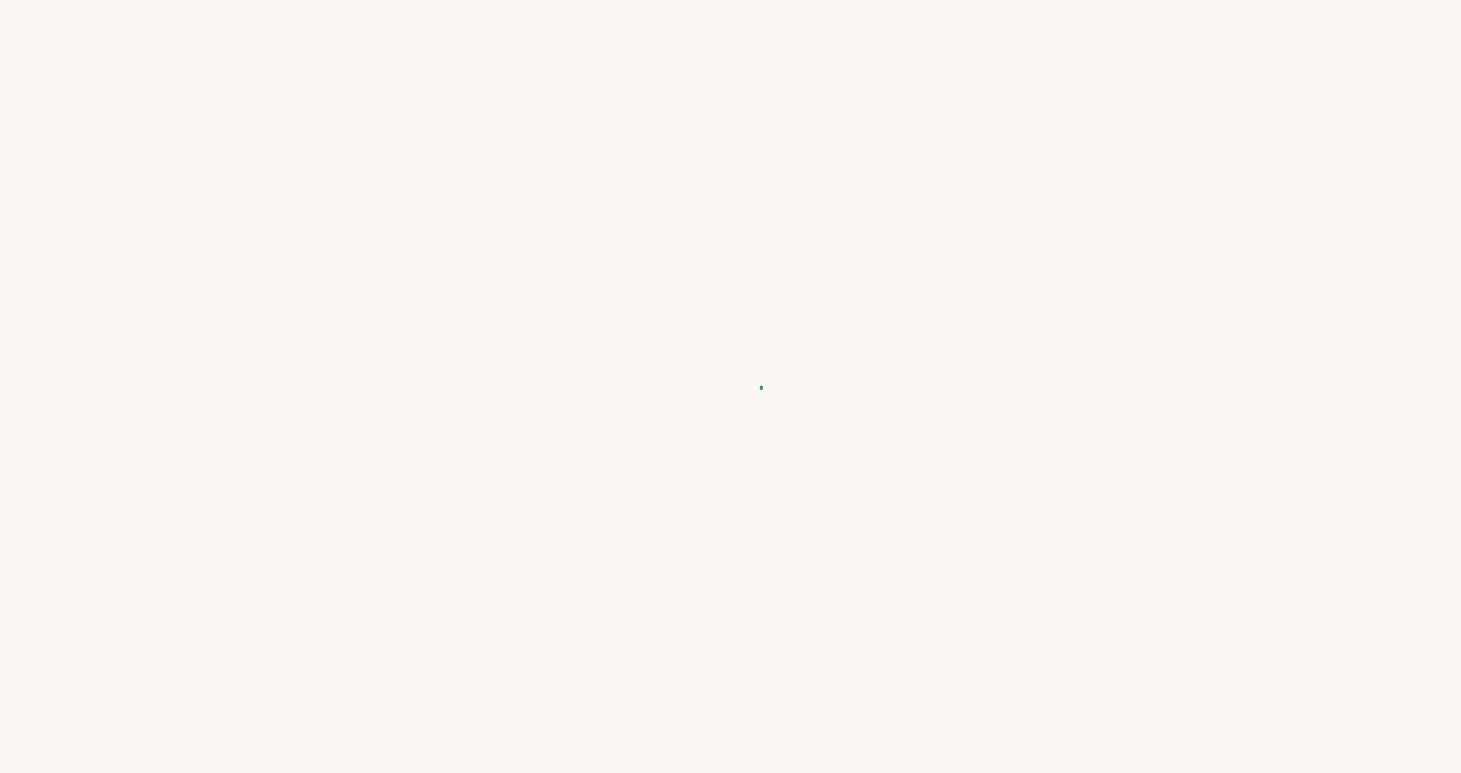 scroll, scrollTop: 0, scrollLeft: 0, axis: both 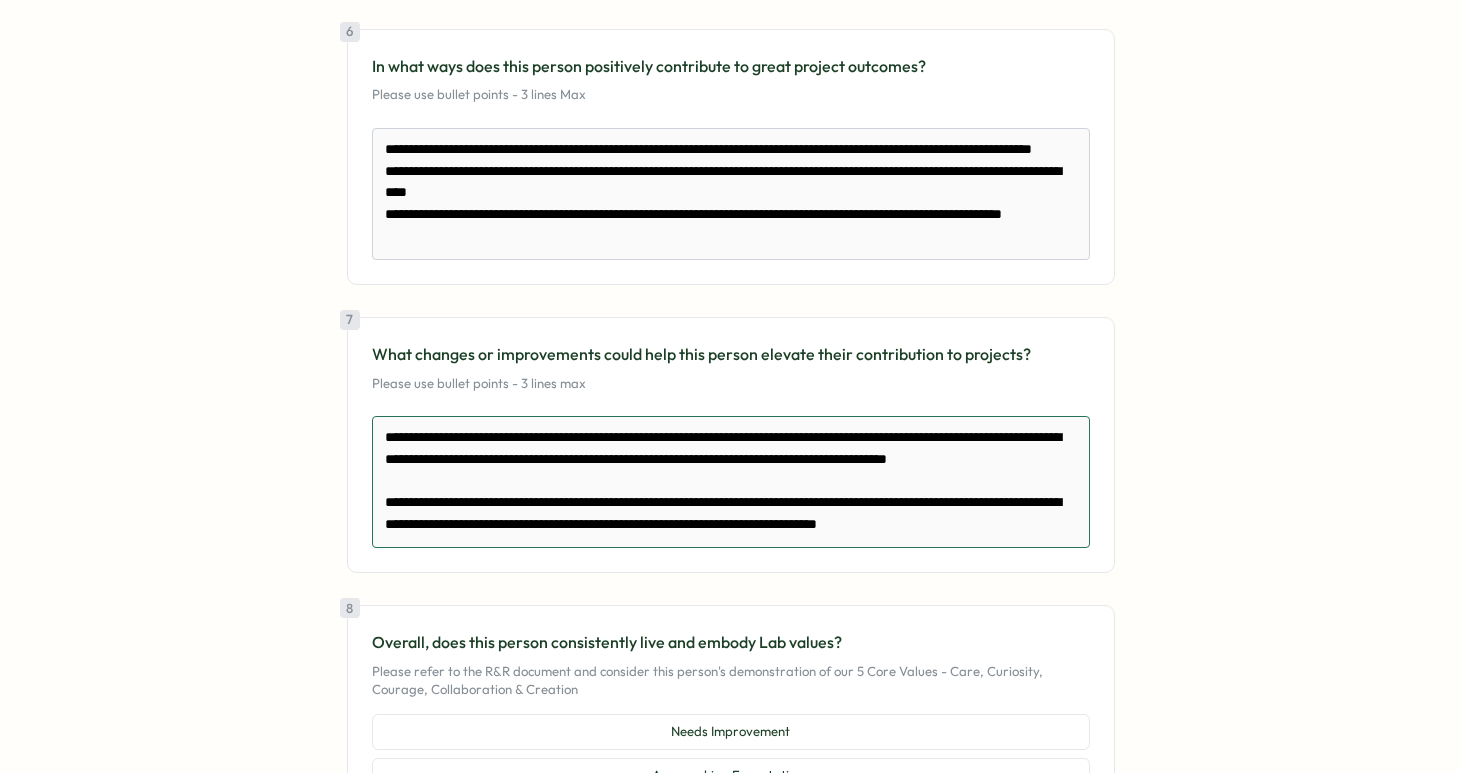 click on "**********" at bounding box center [731, 482] 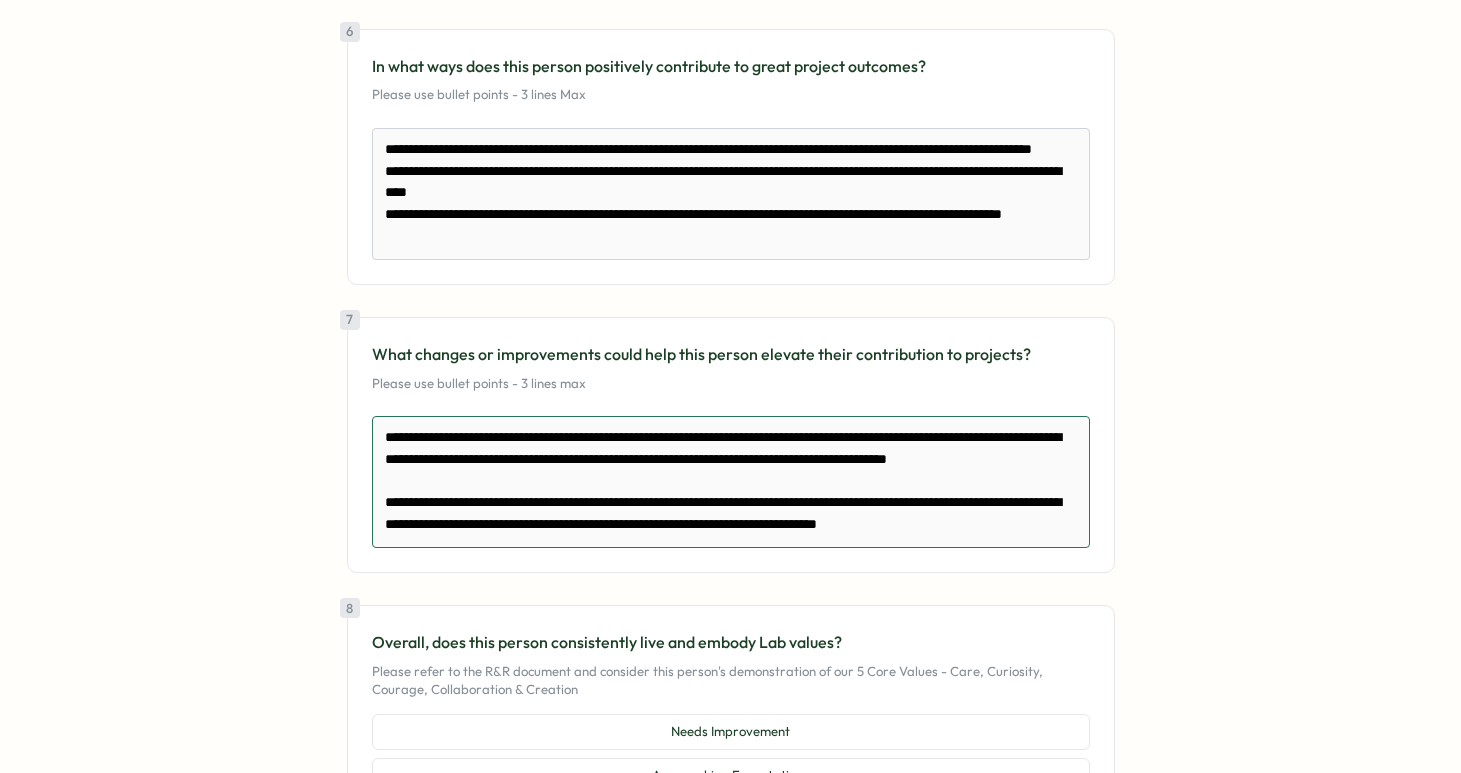 type on "*" 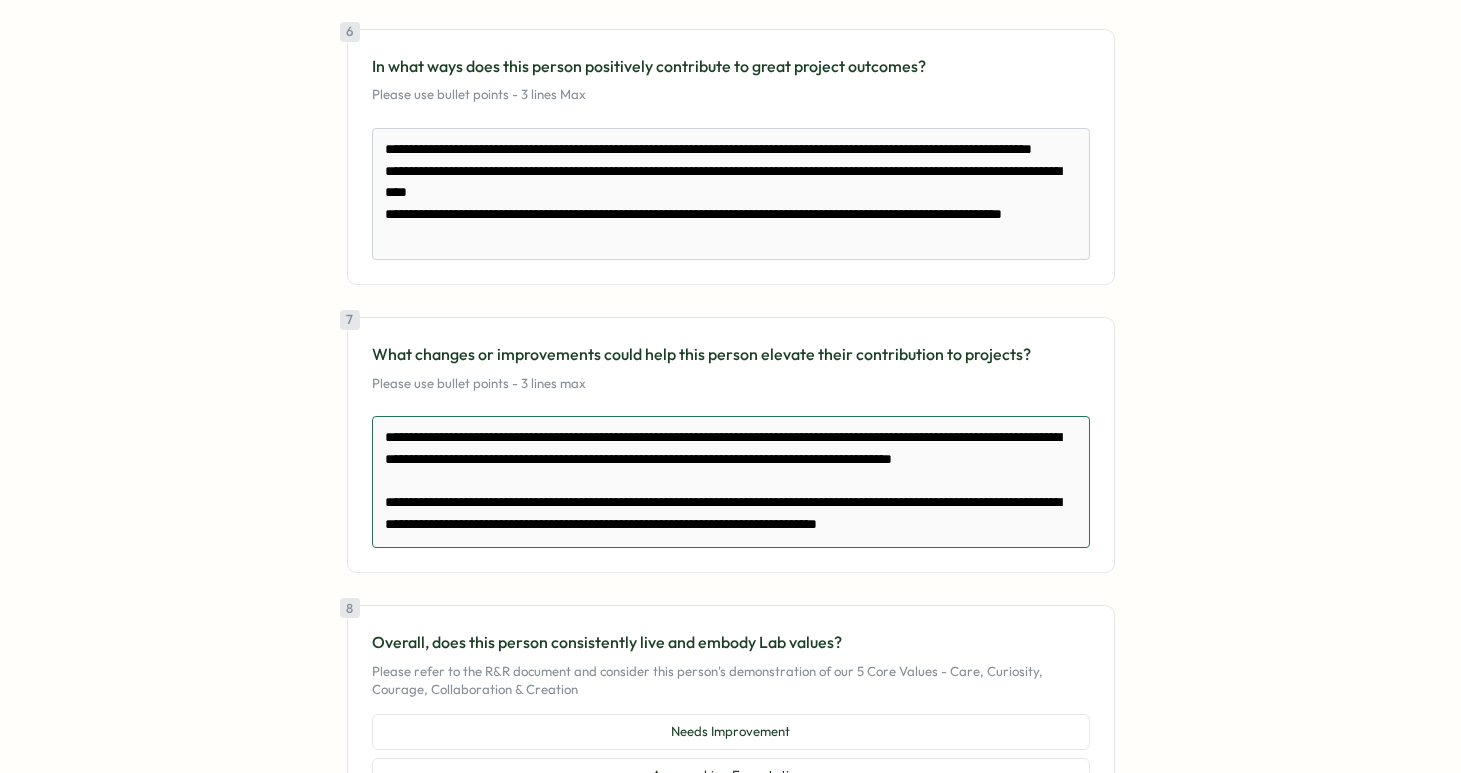 type on "*" 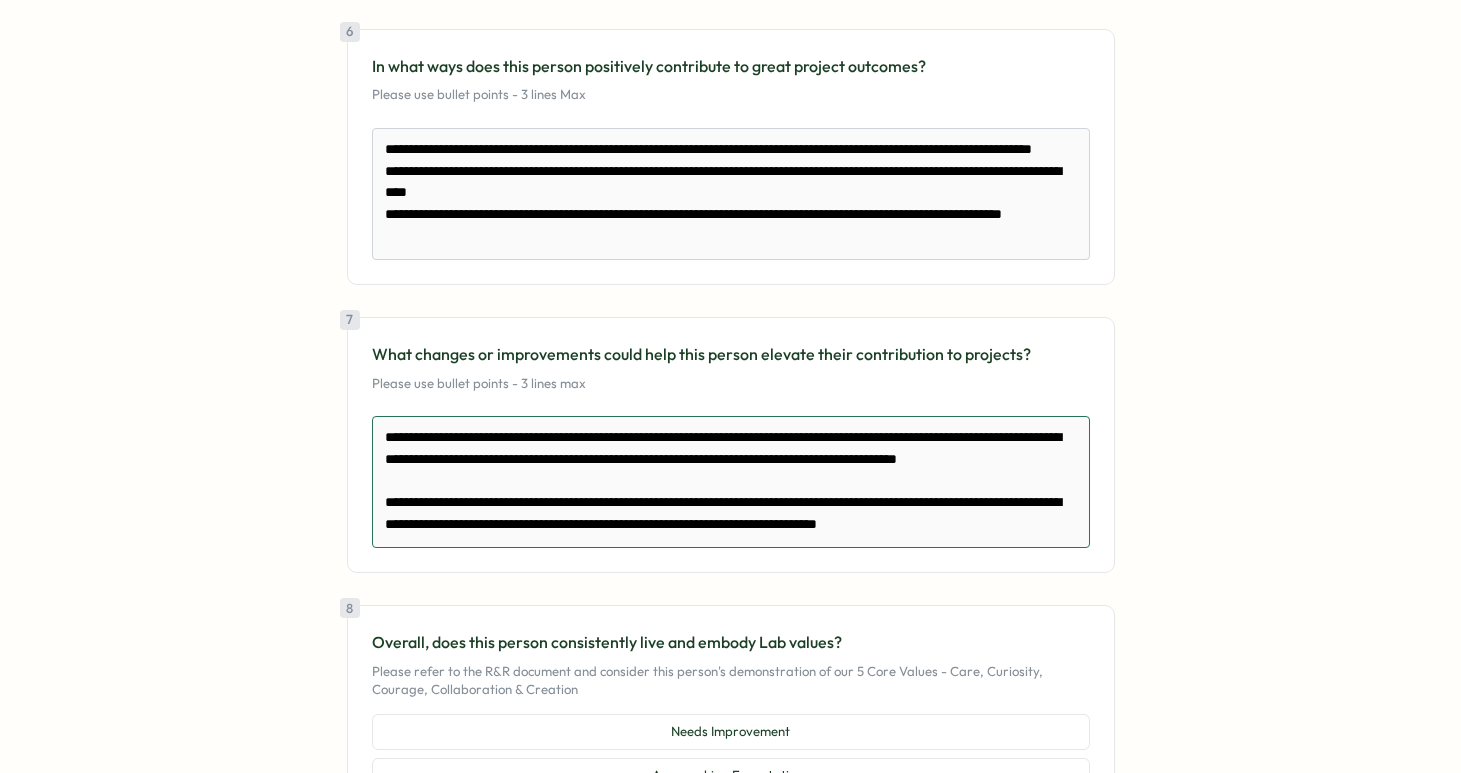 type on "*" 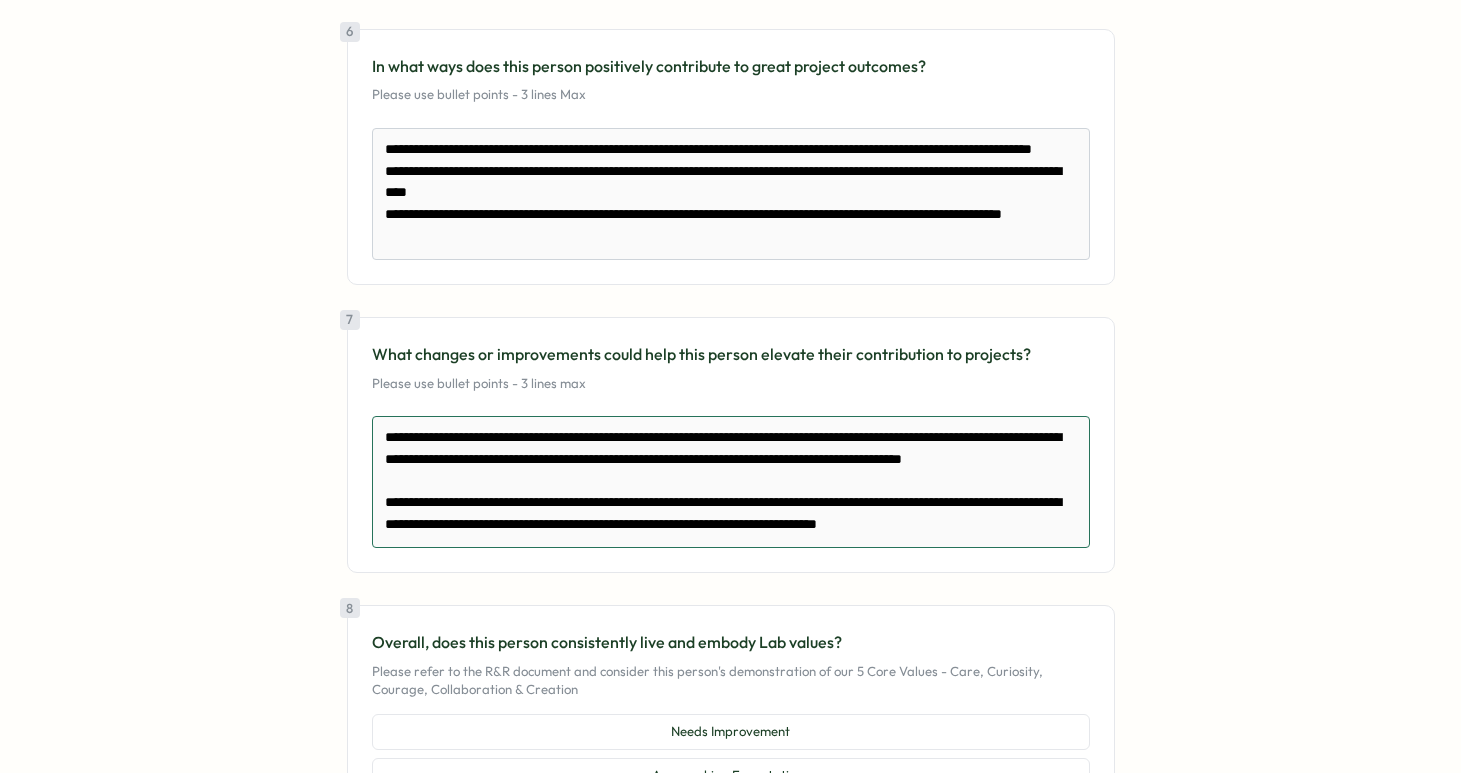 type on "*" 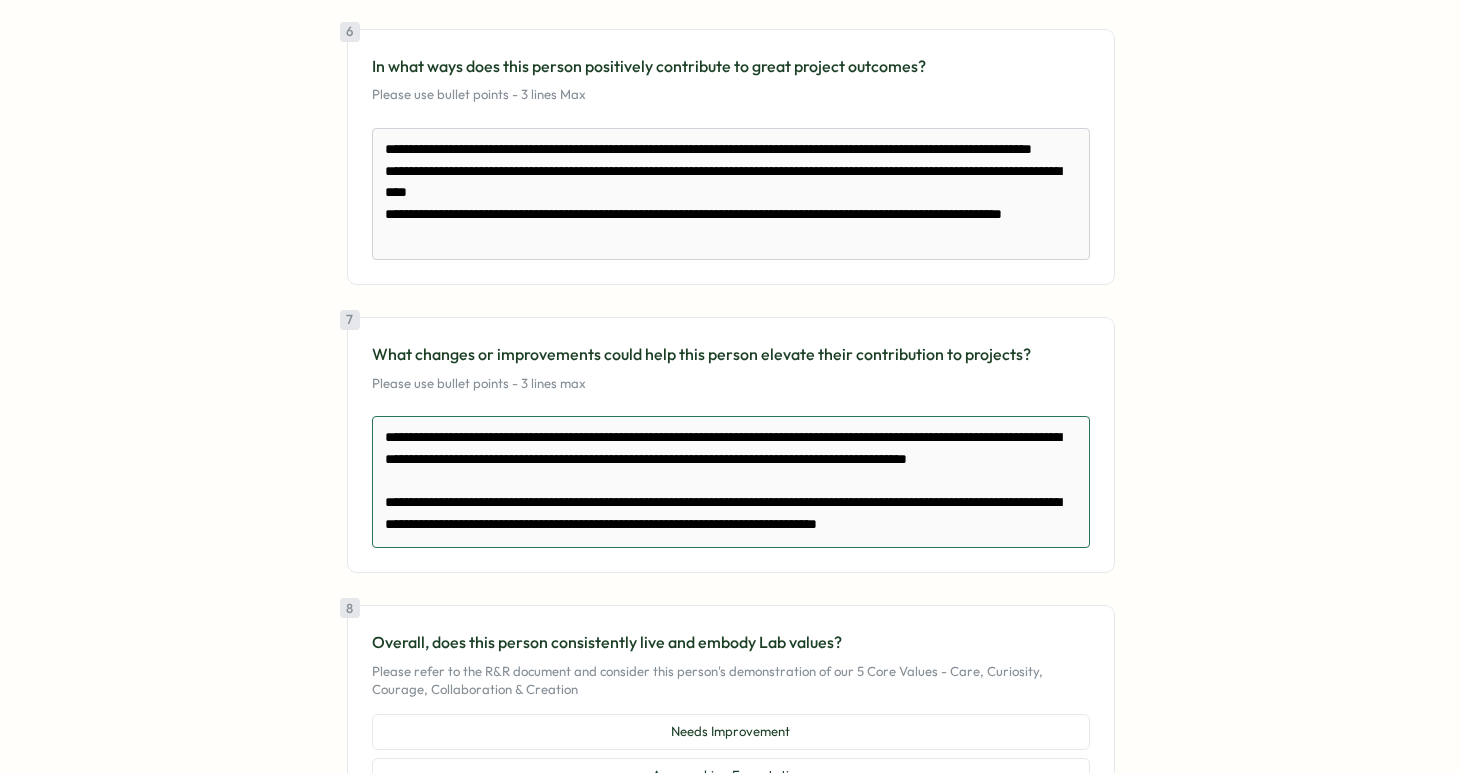 type on "**********" 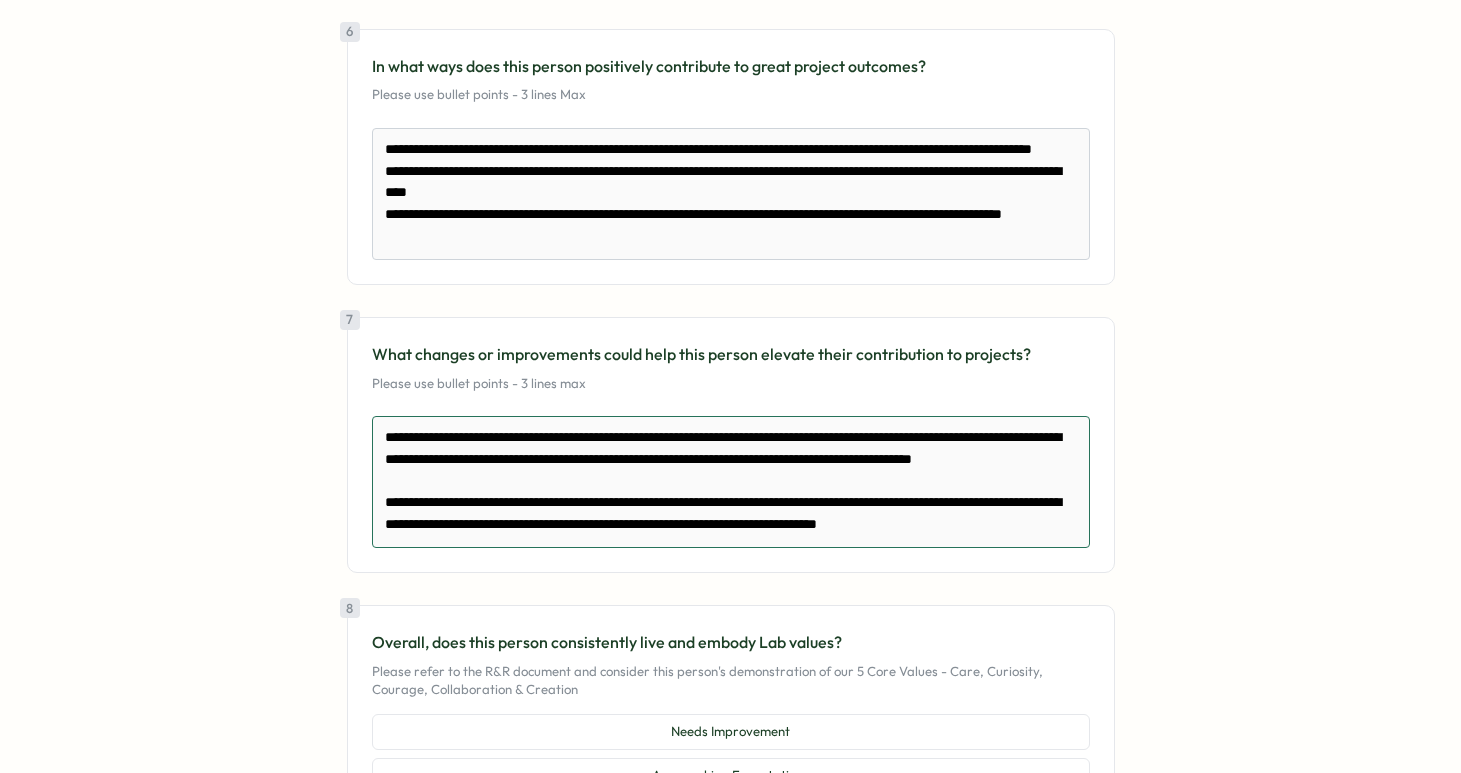 type on "*" 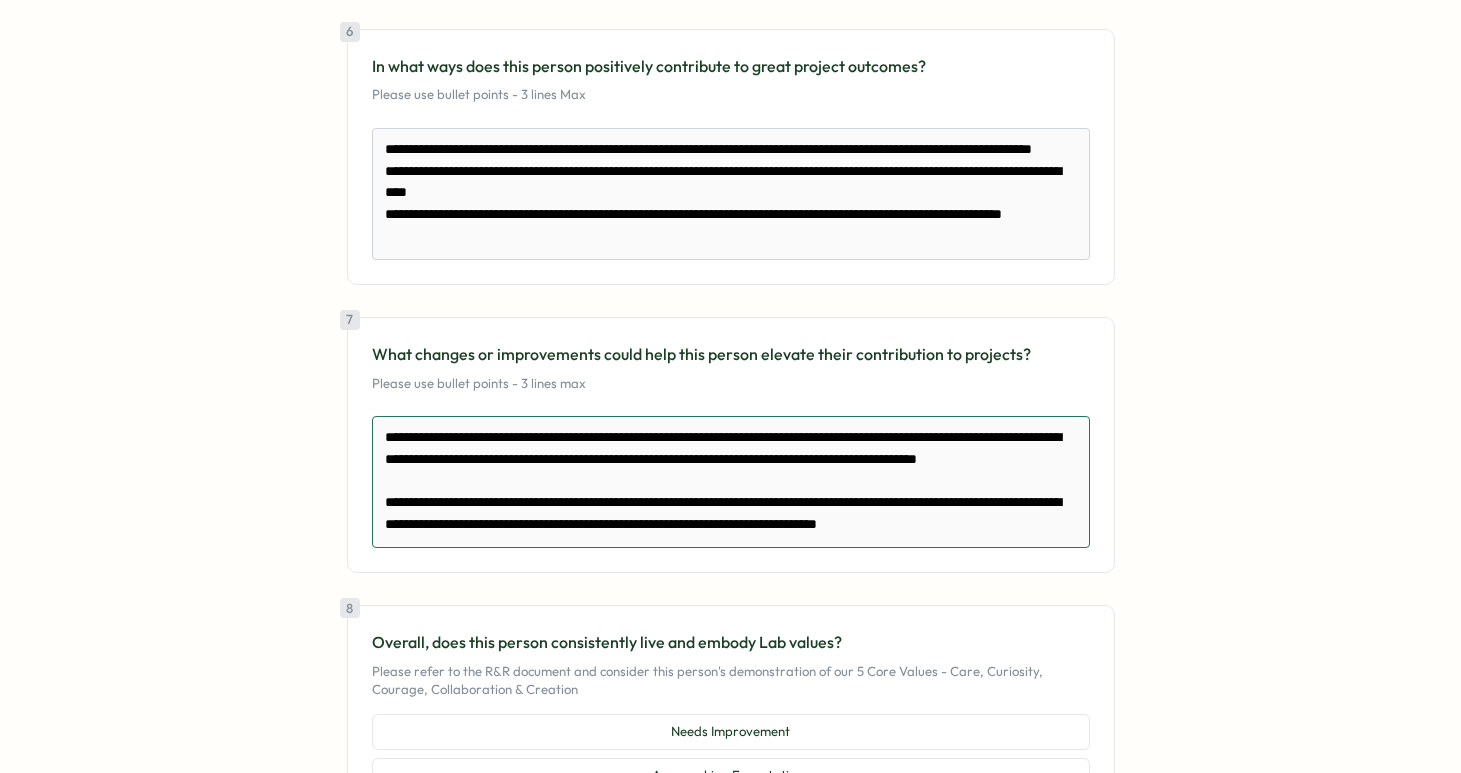 type on "**********" 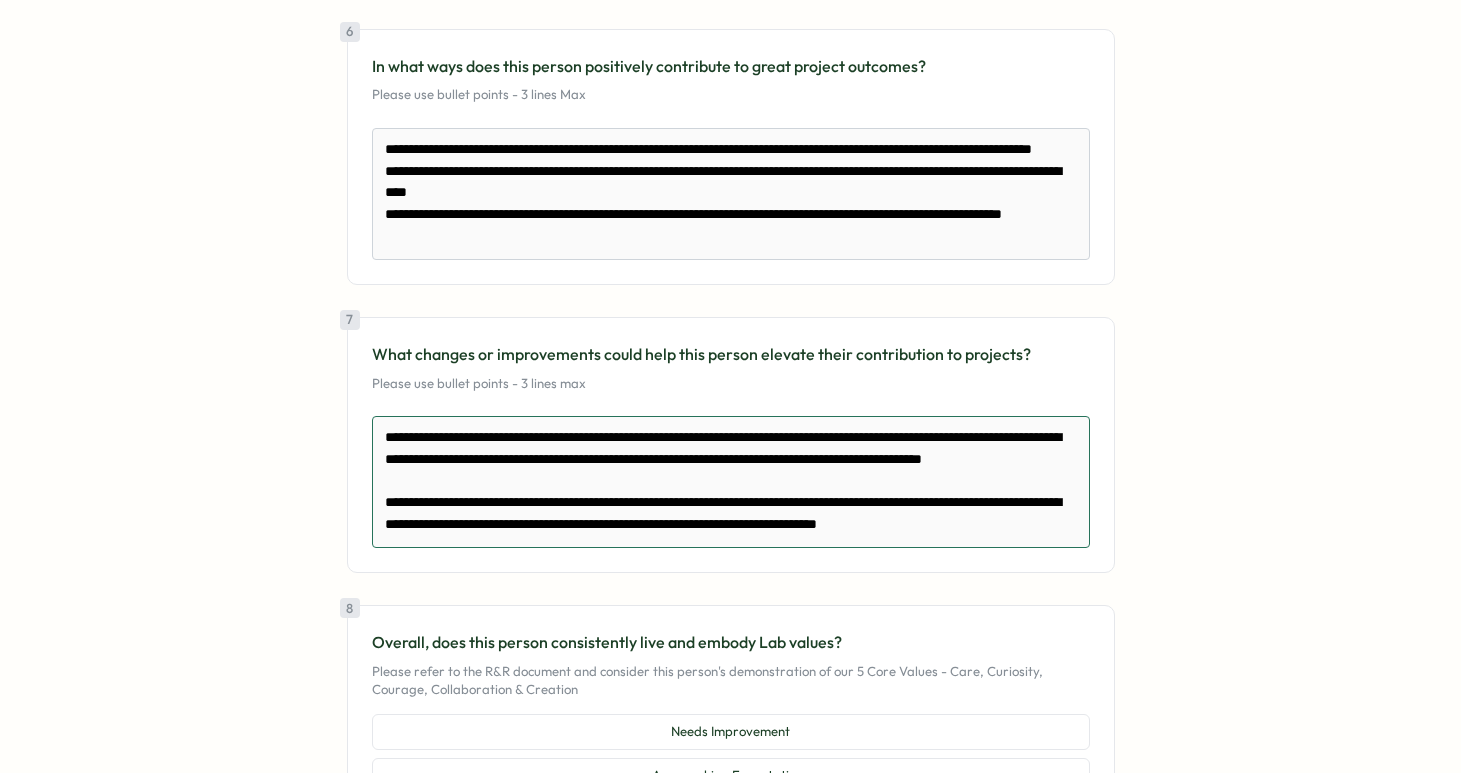 type on "*" 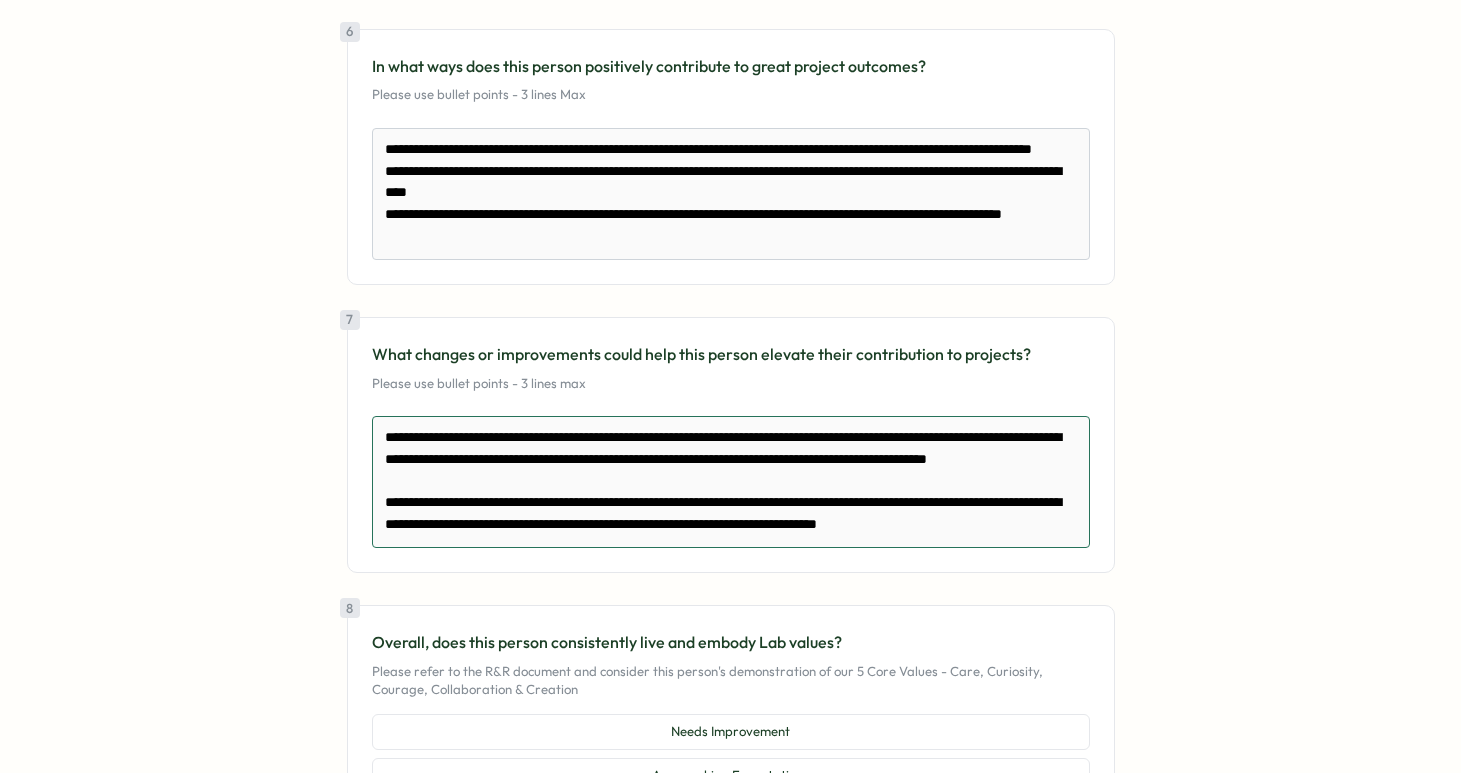 type on "*" 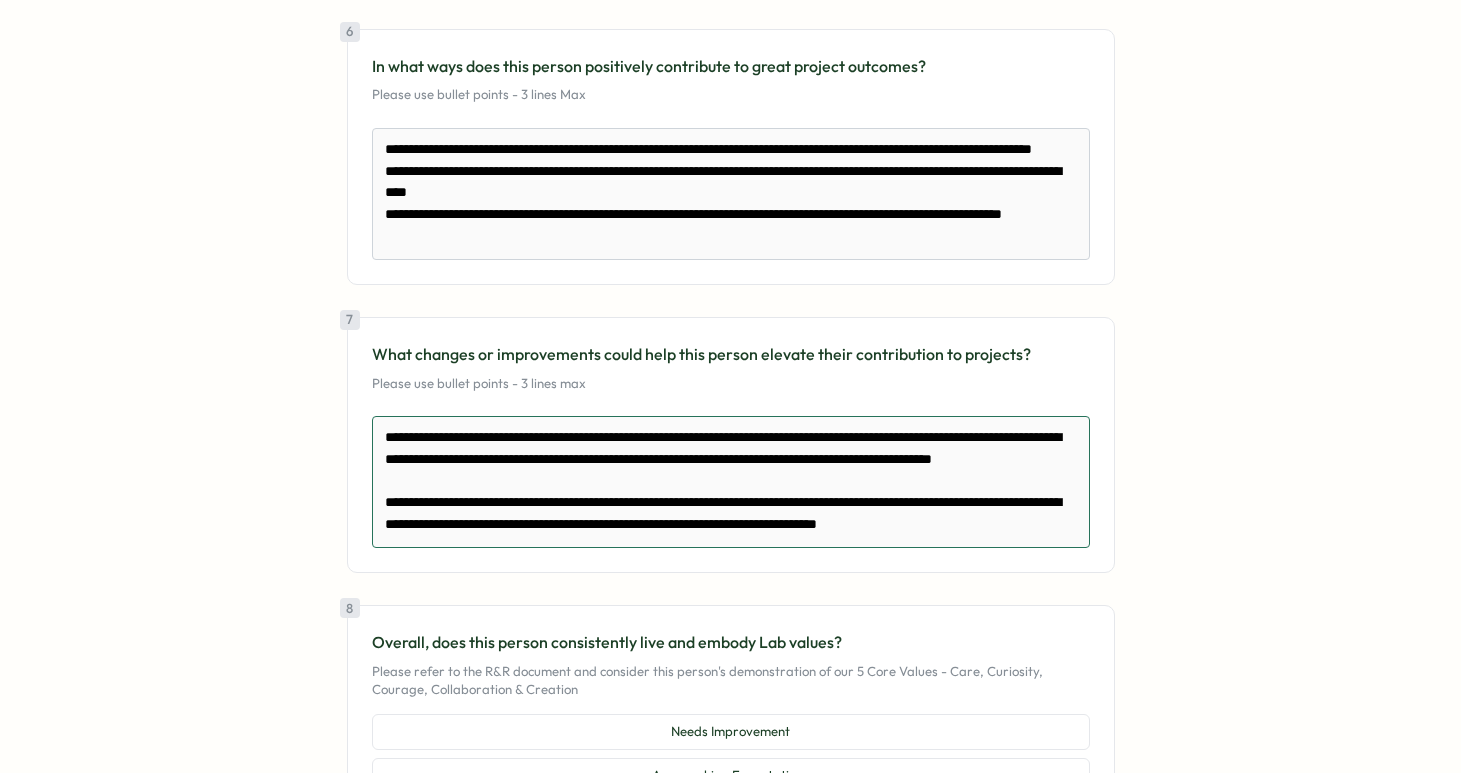 type on "*" 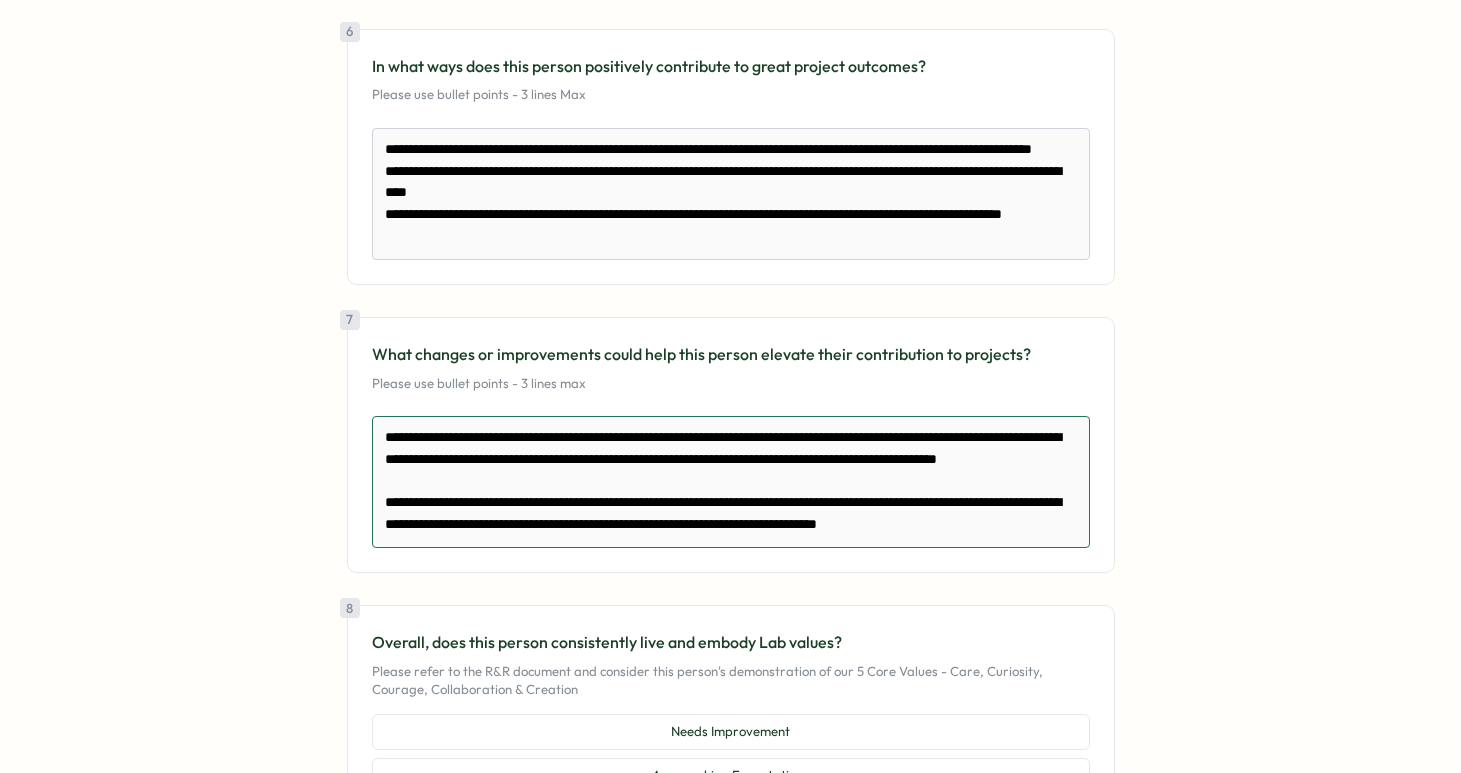 type on "*" 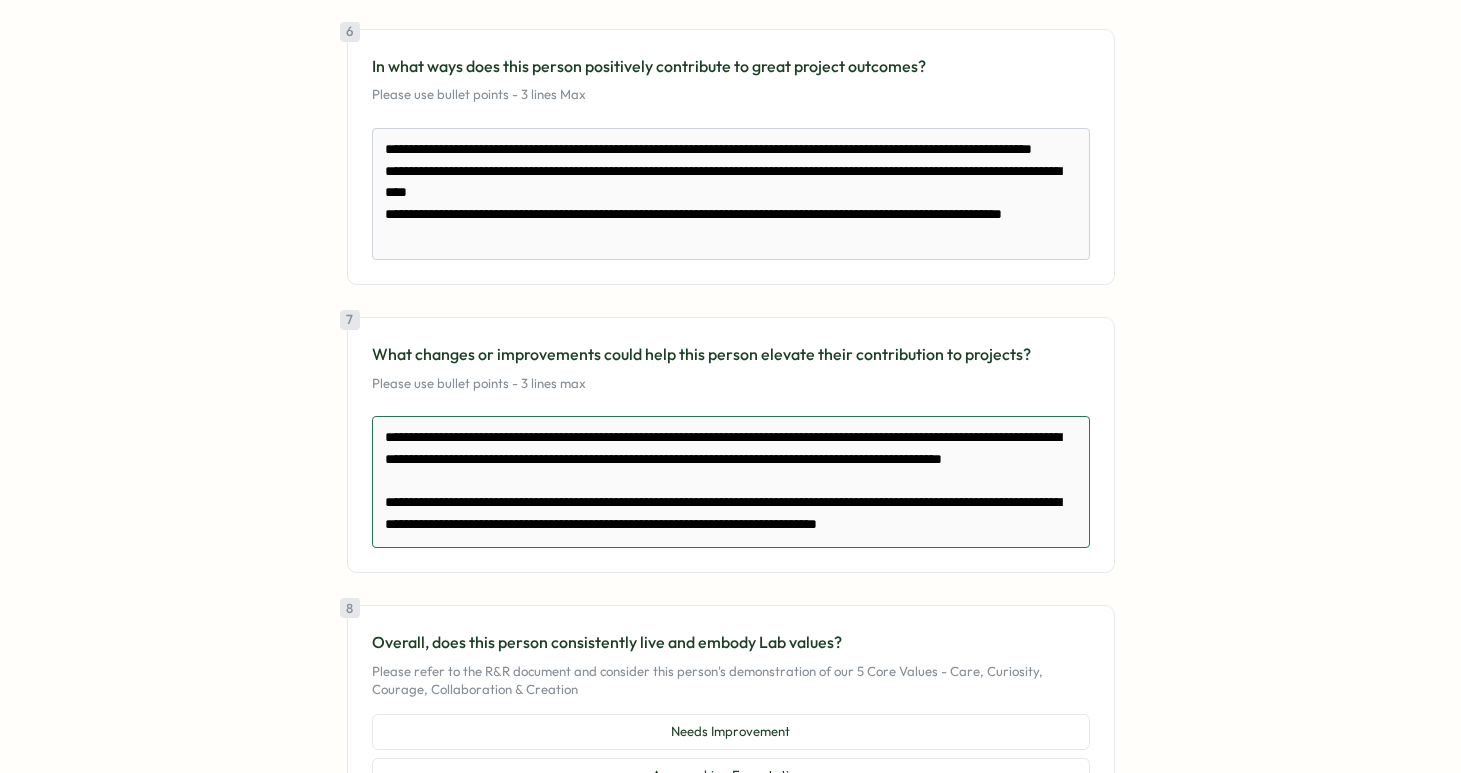 type on "*" 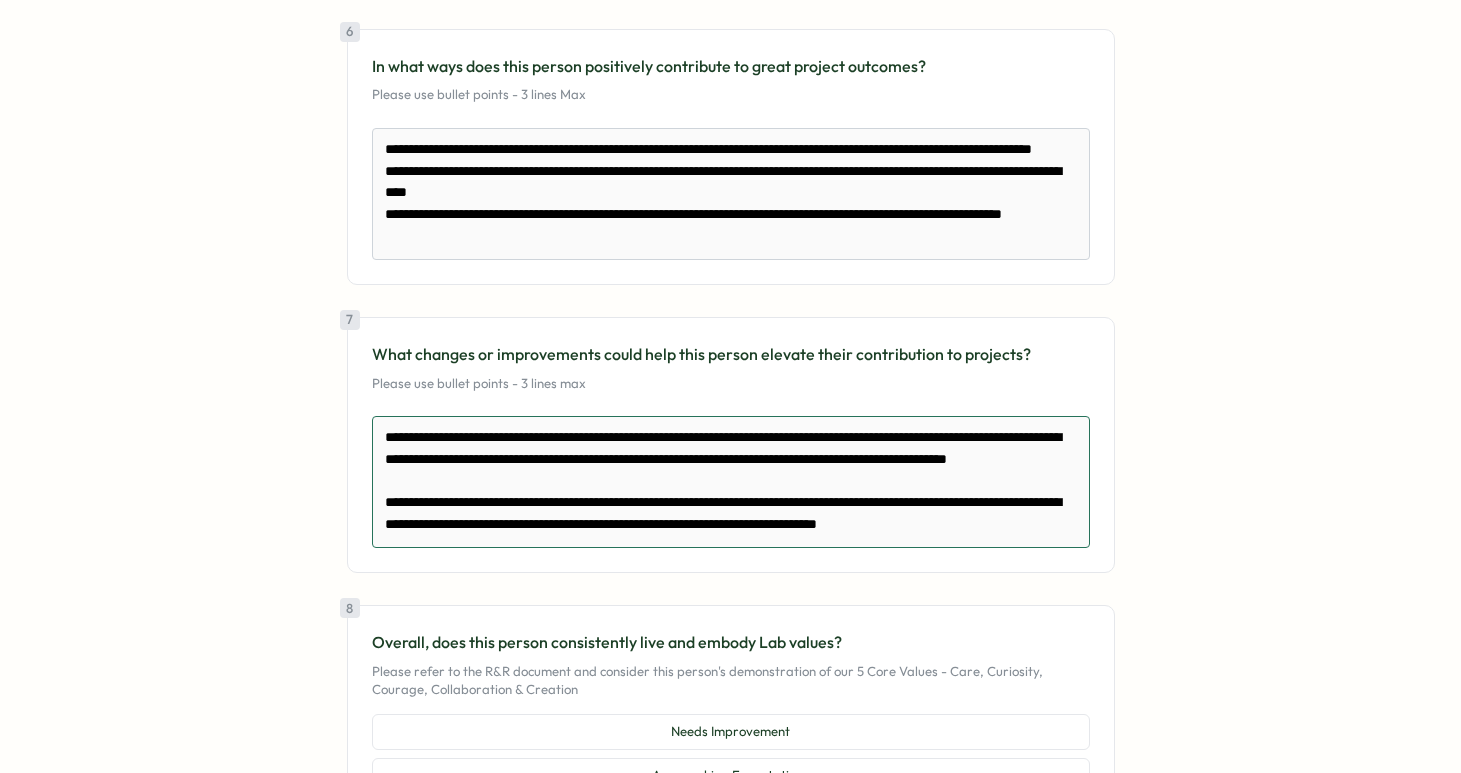 type on "*" 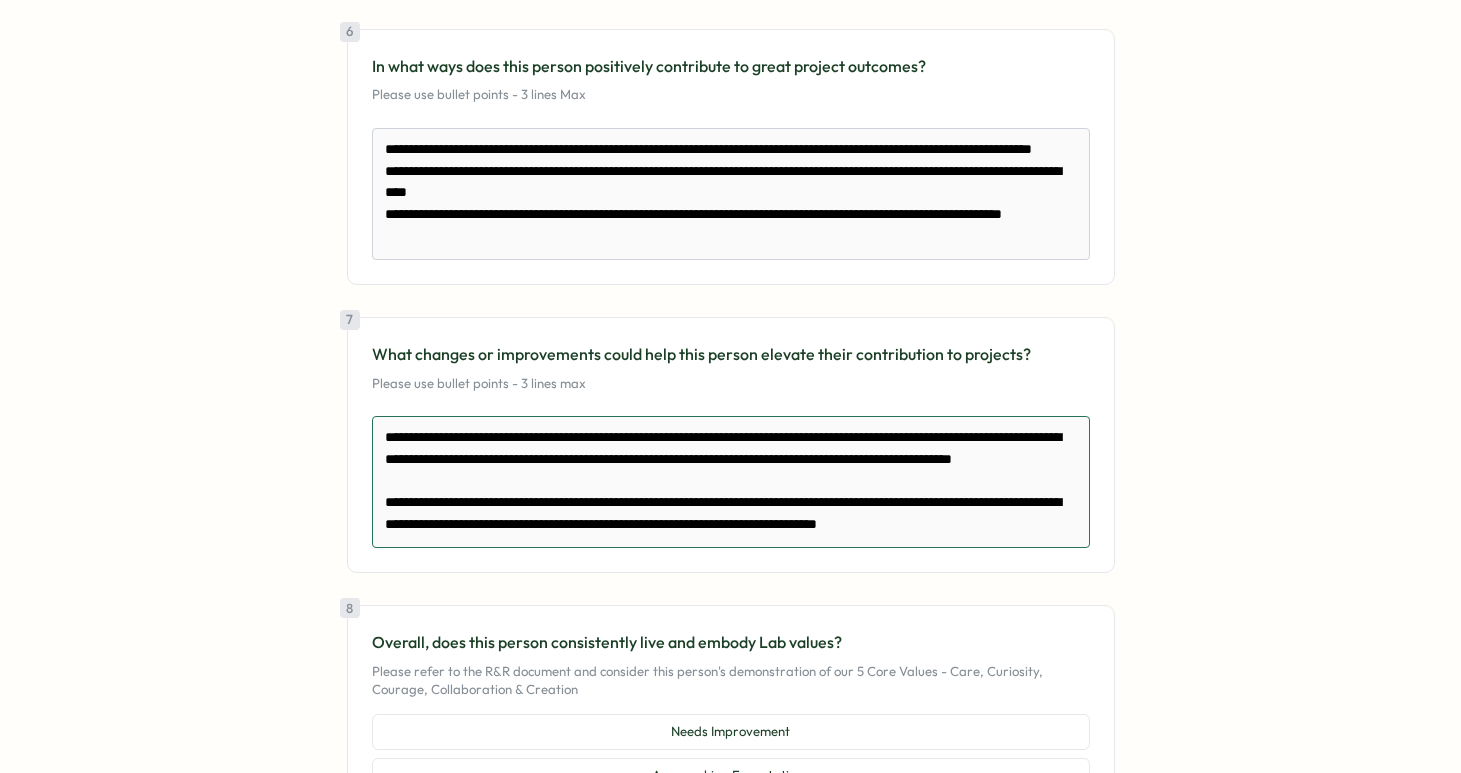 type on "*" 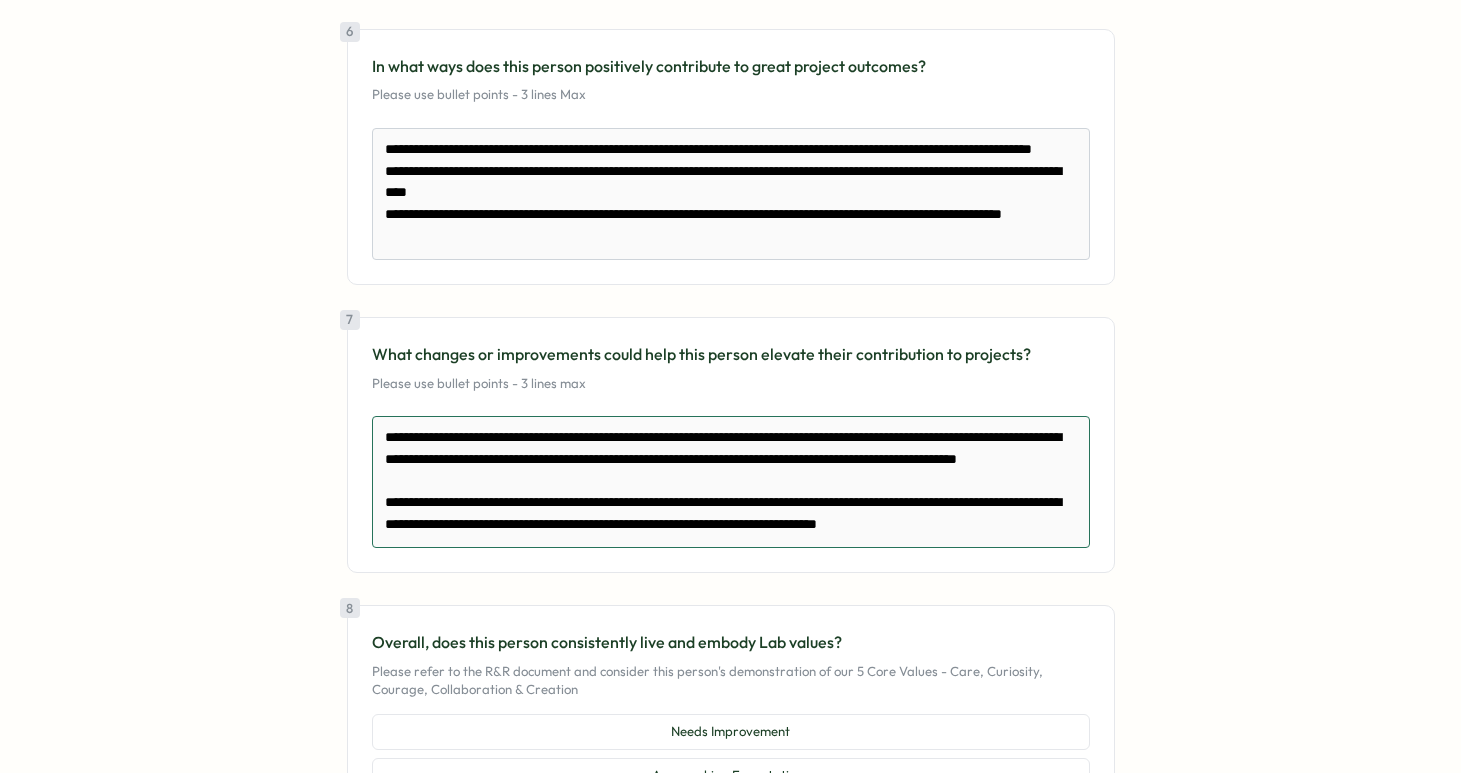 type on "*" 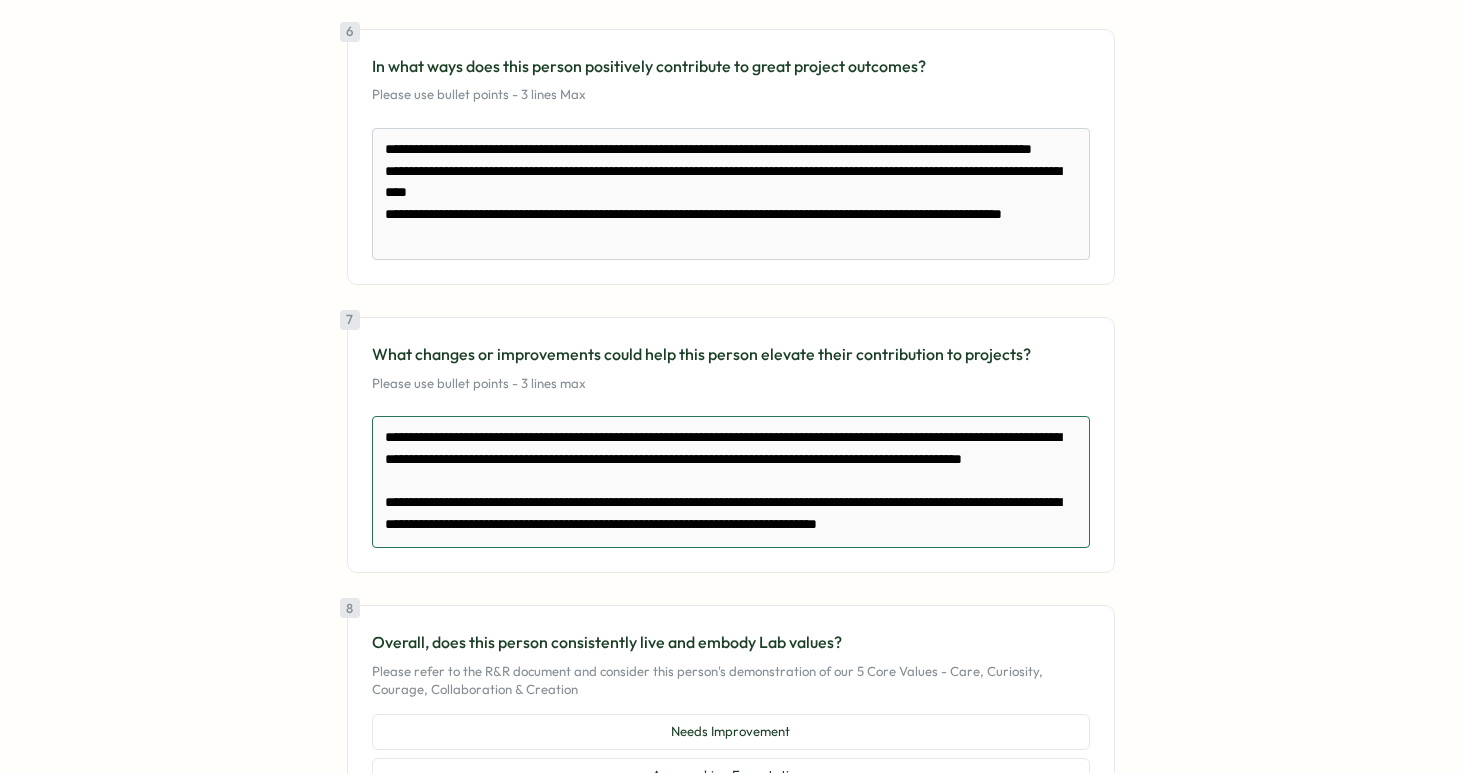 type on "*" 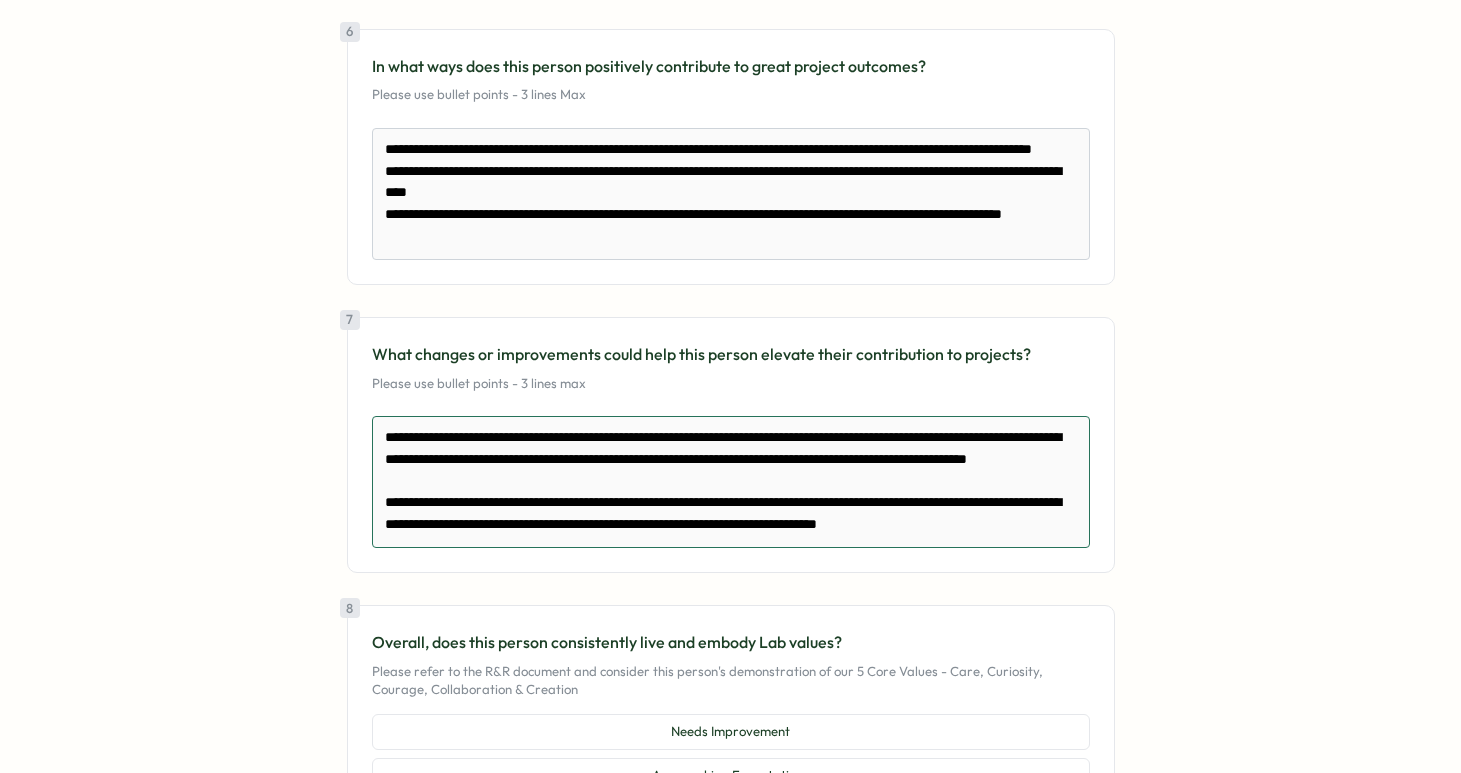 type on "*" 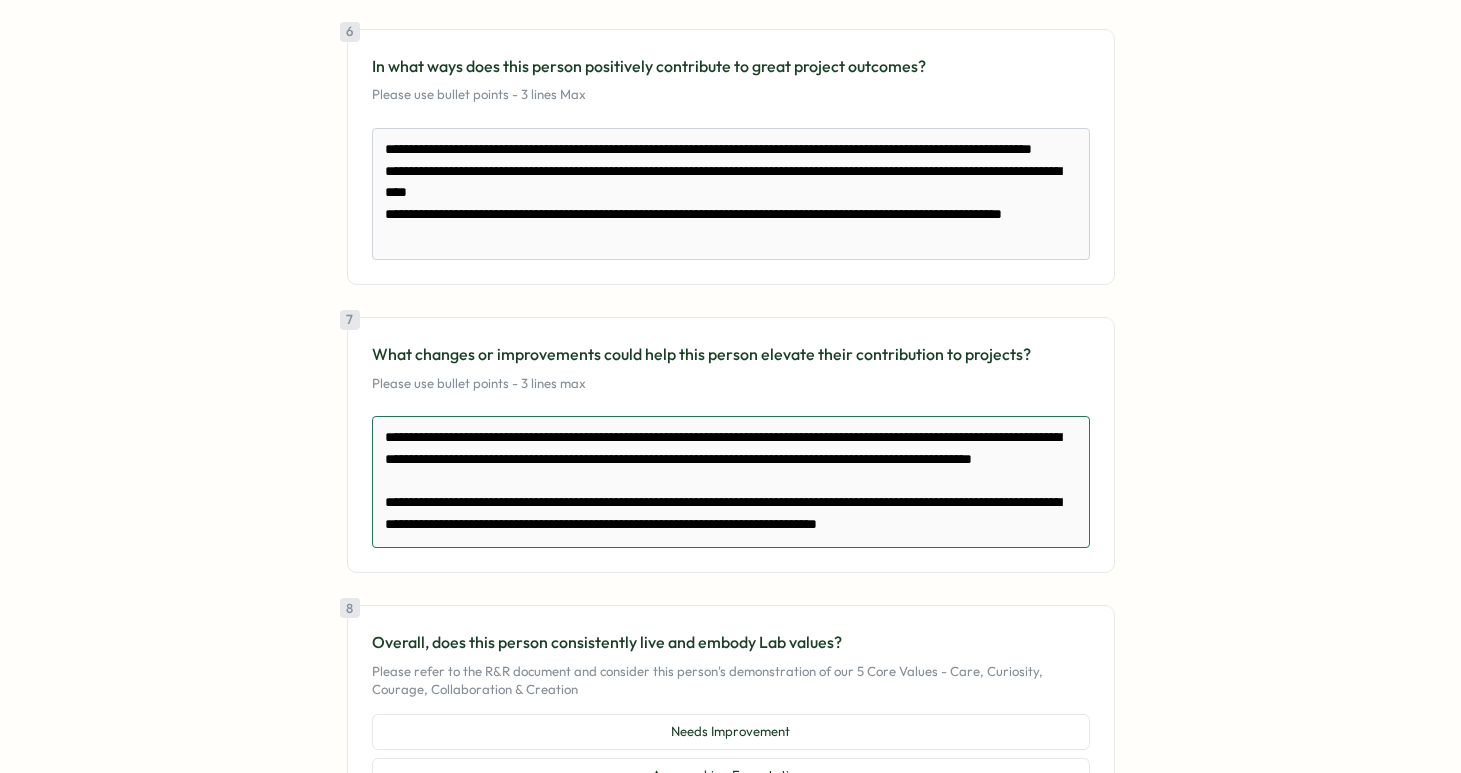 type on "*" 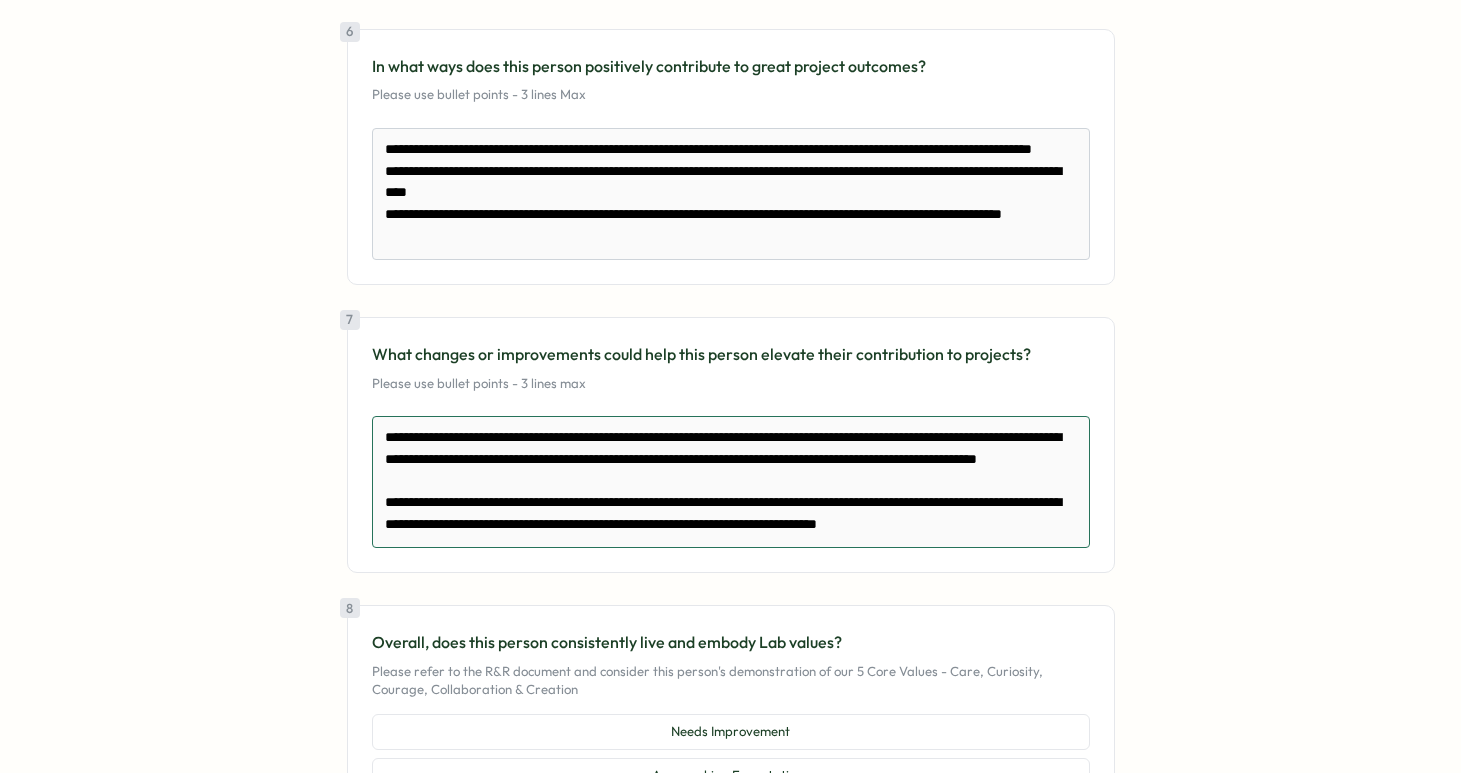 type on "**********" 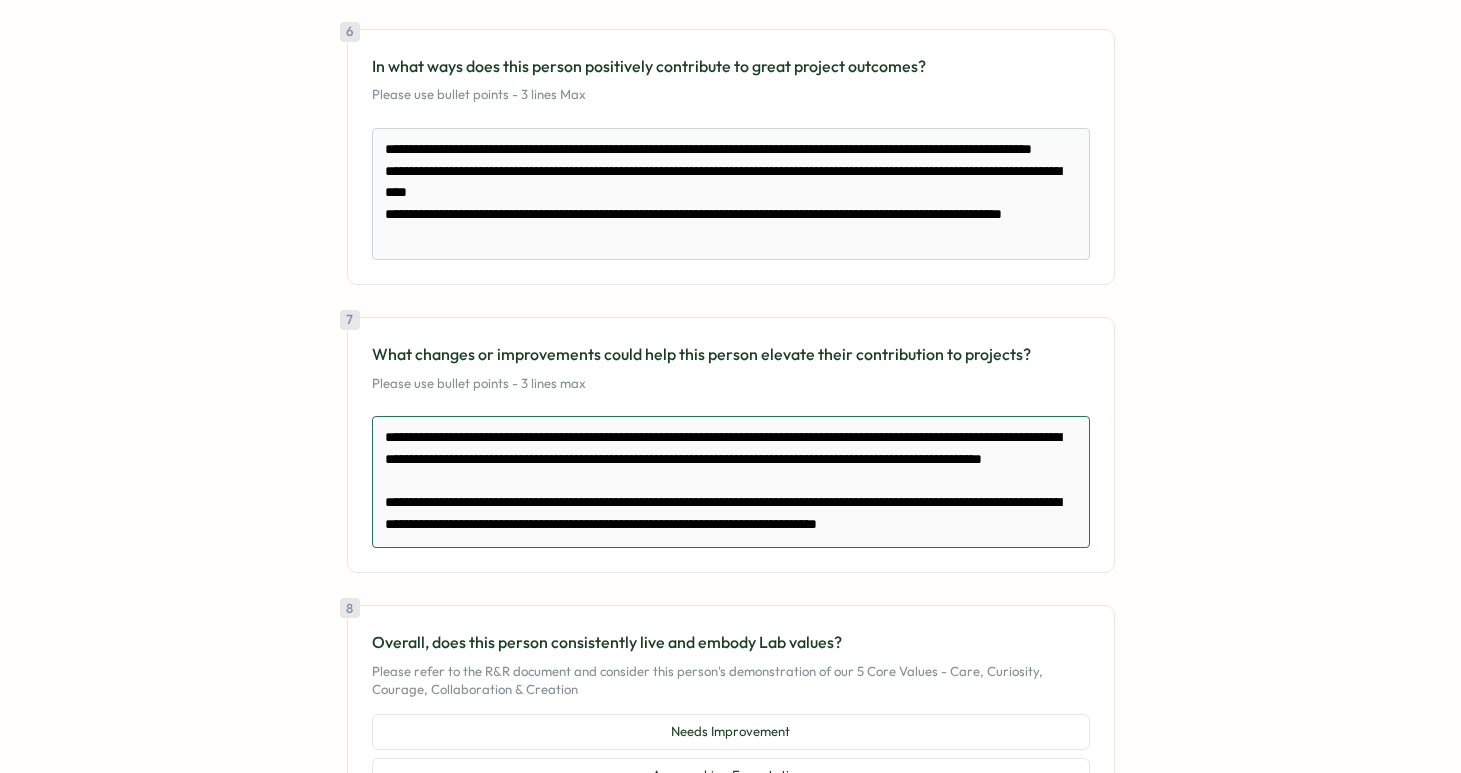 type on "*" 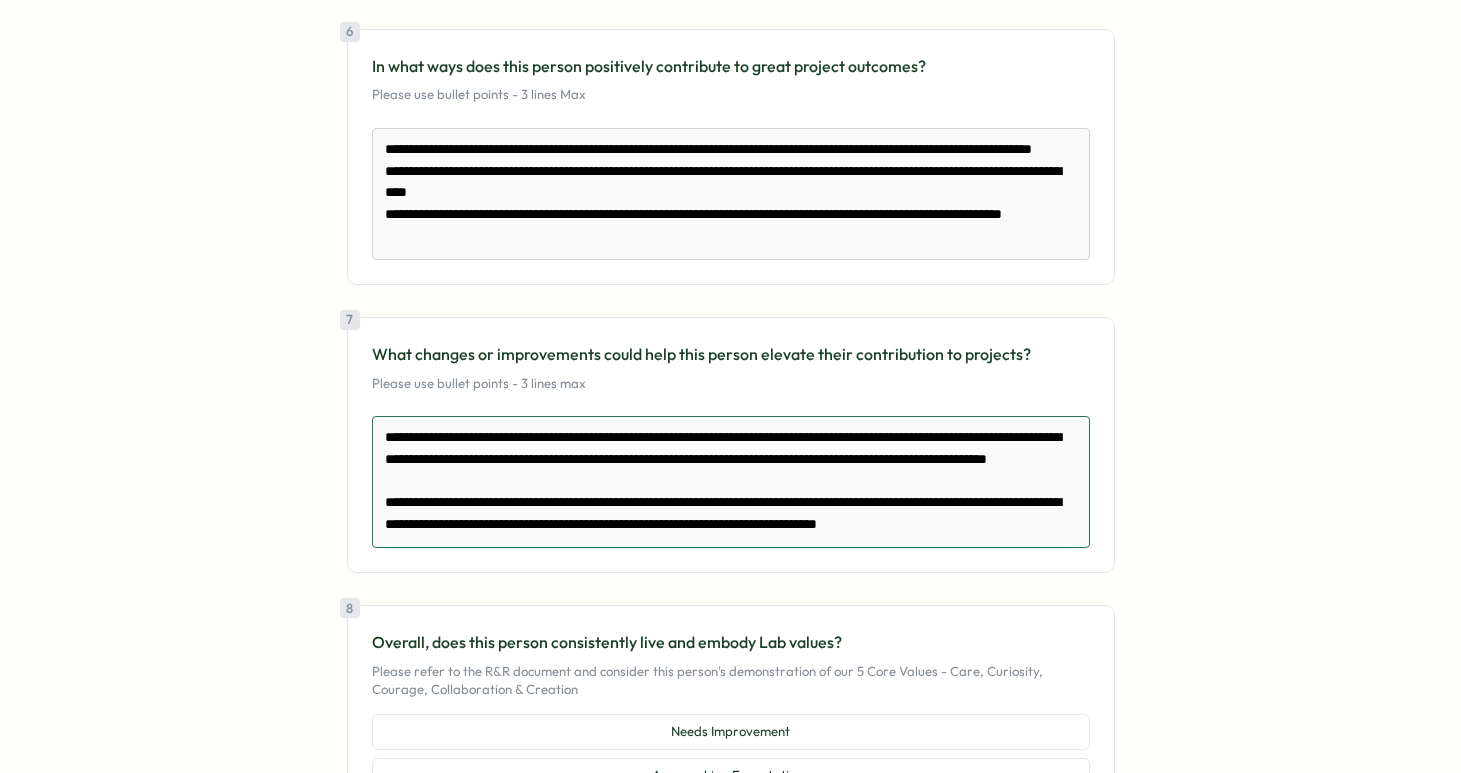type on "*" 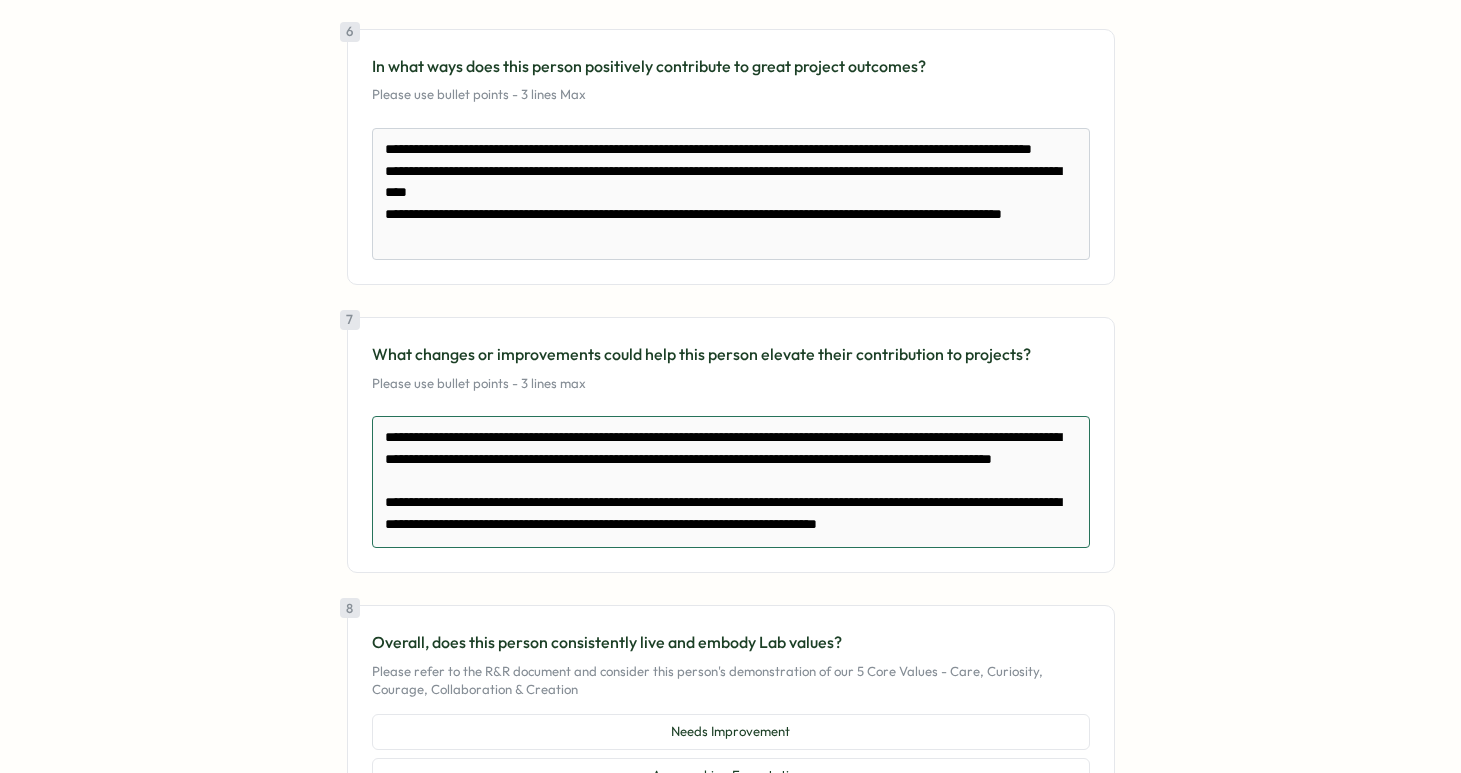 type on "*" 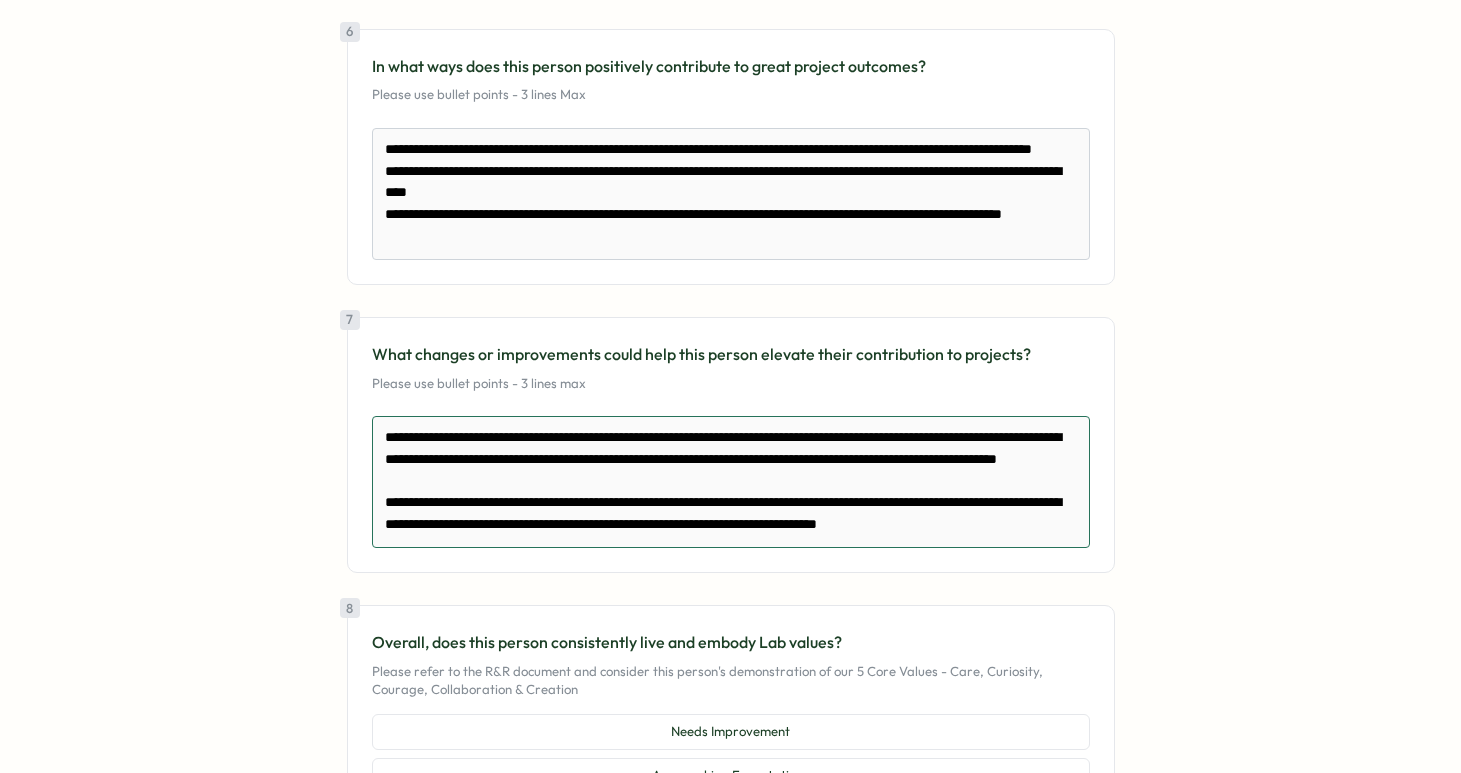 type on "*" 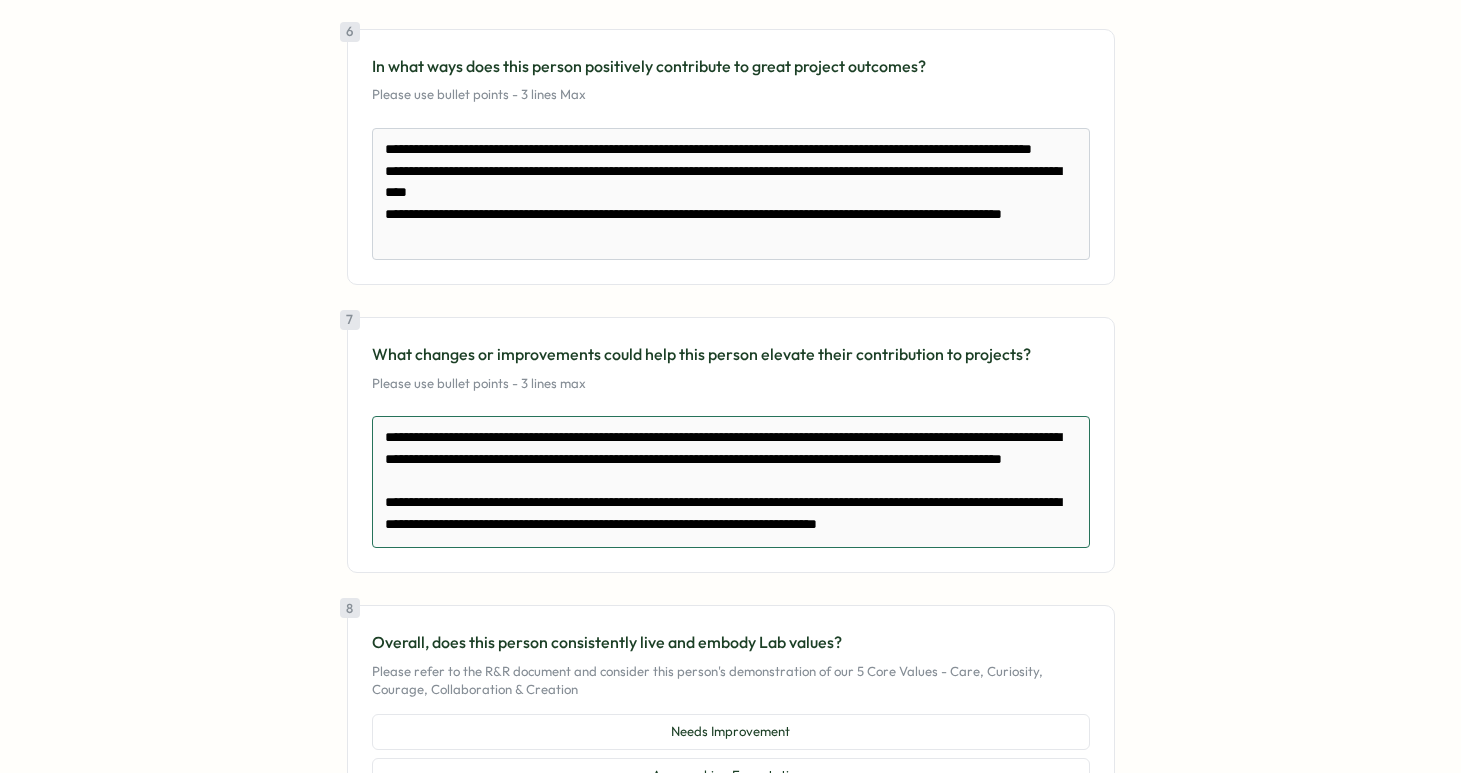 type on "*" 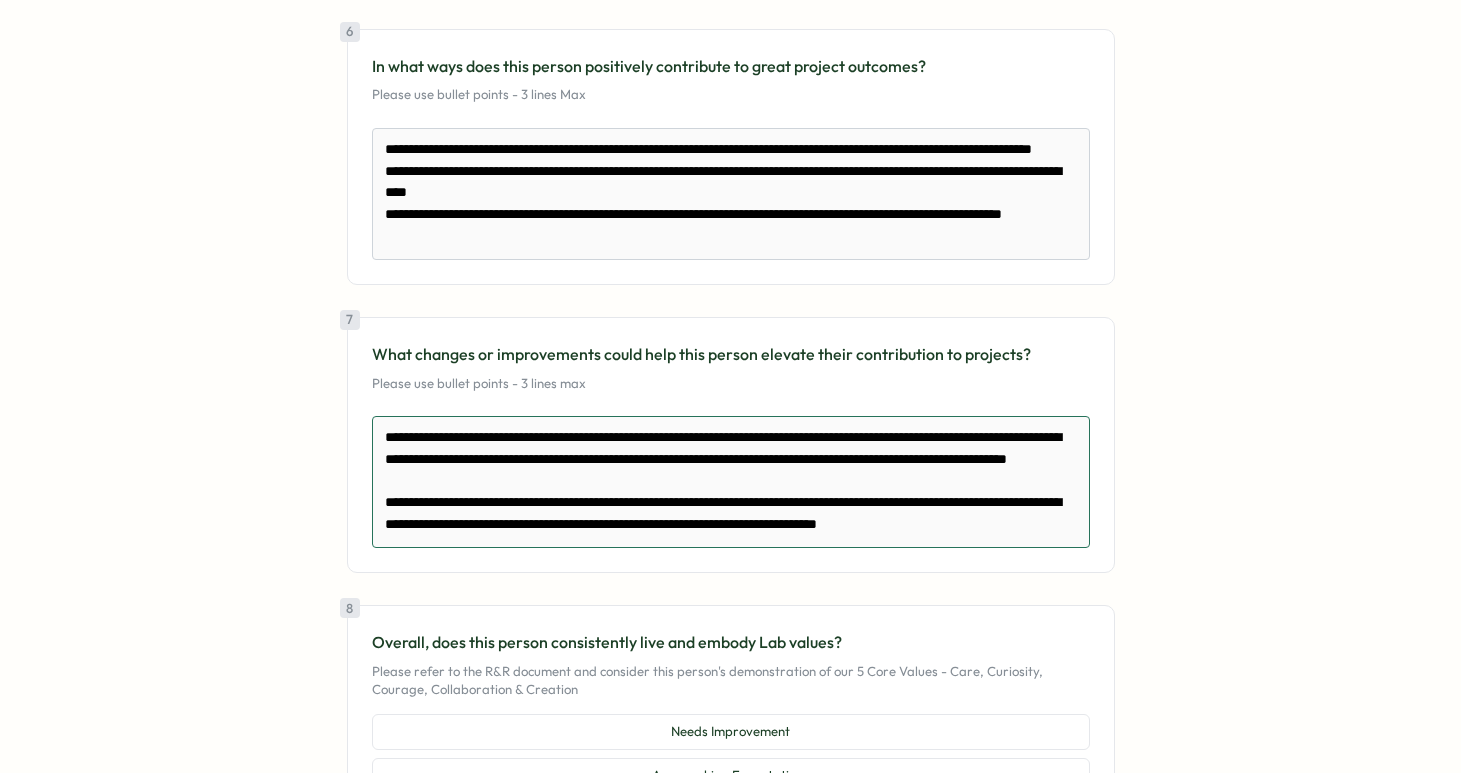 type on "*" 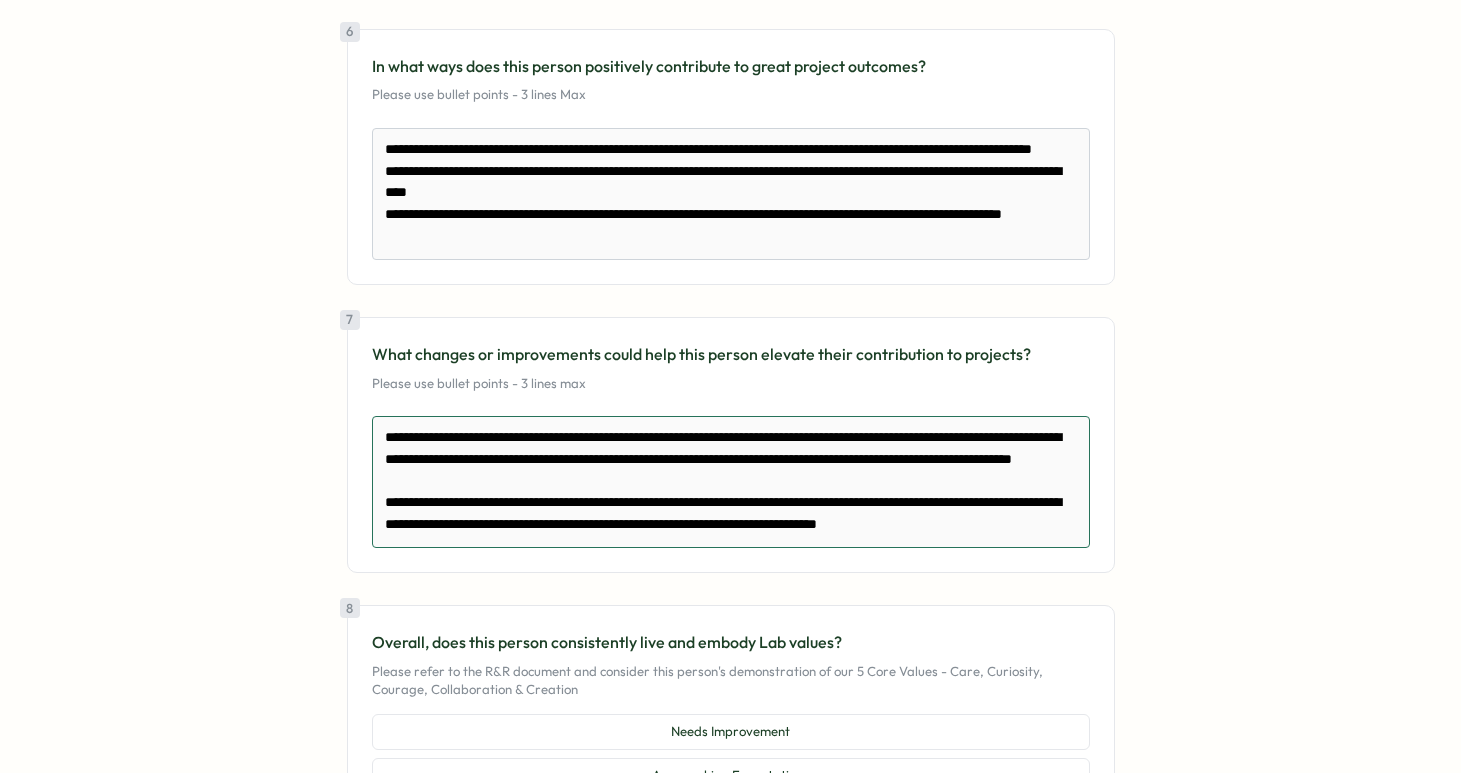 type on "*" 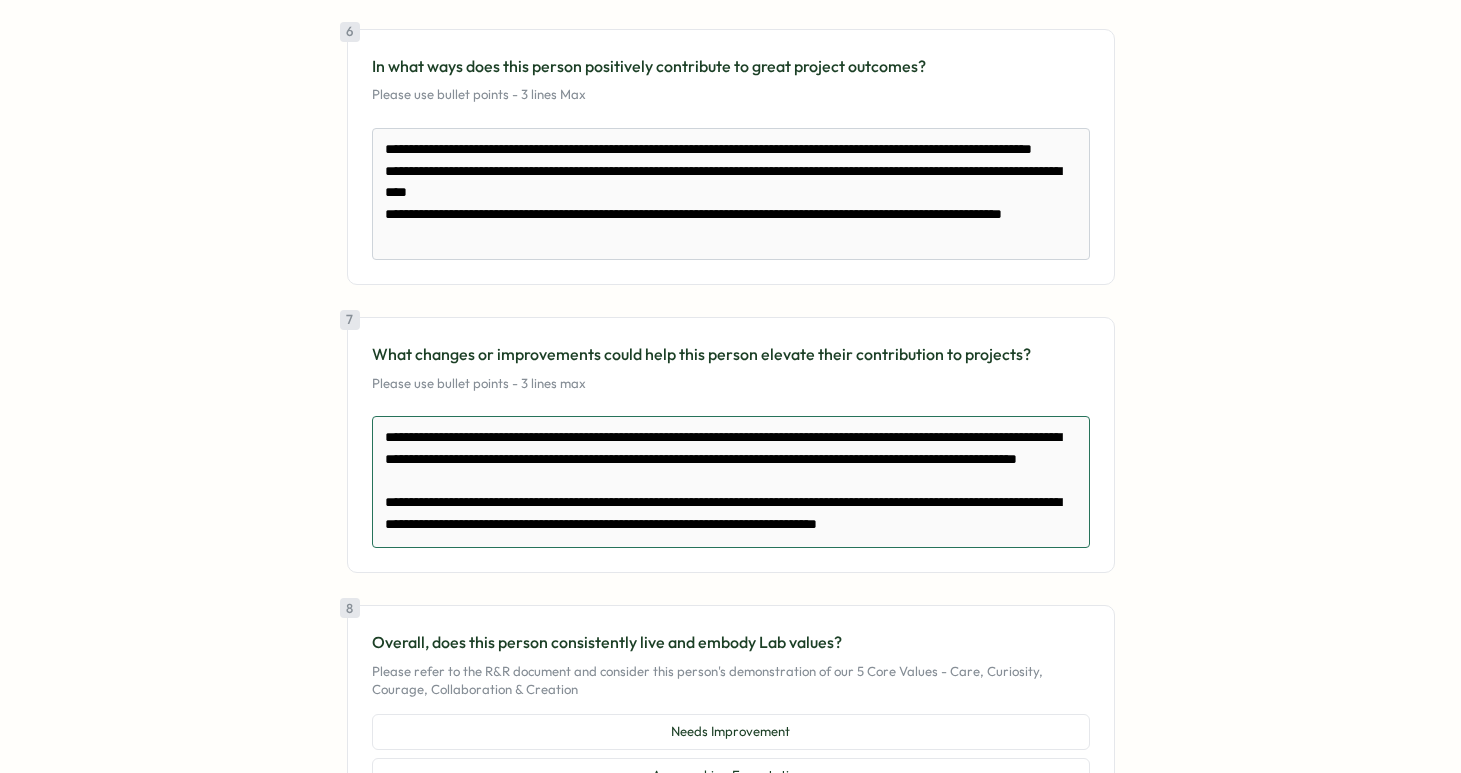 type on "**********" 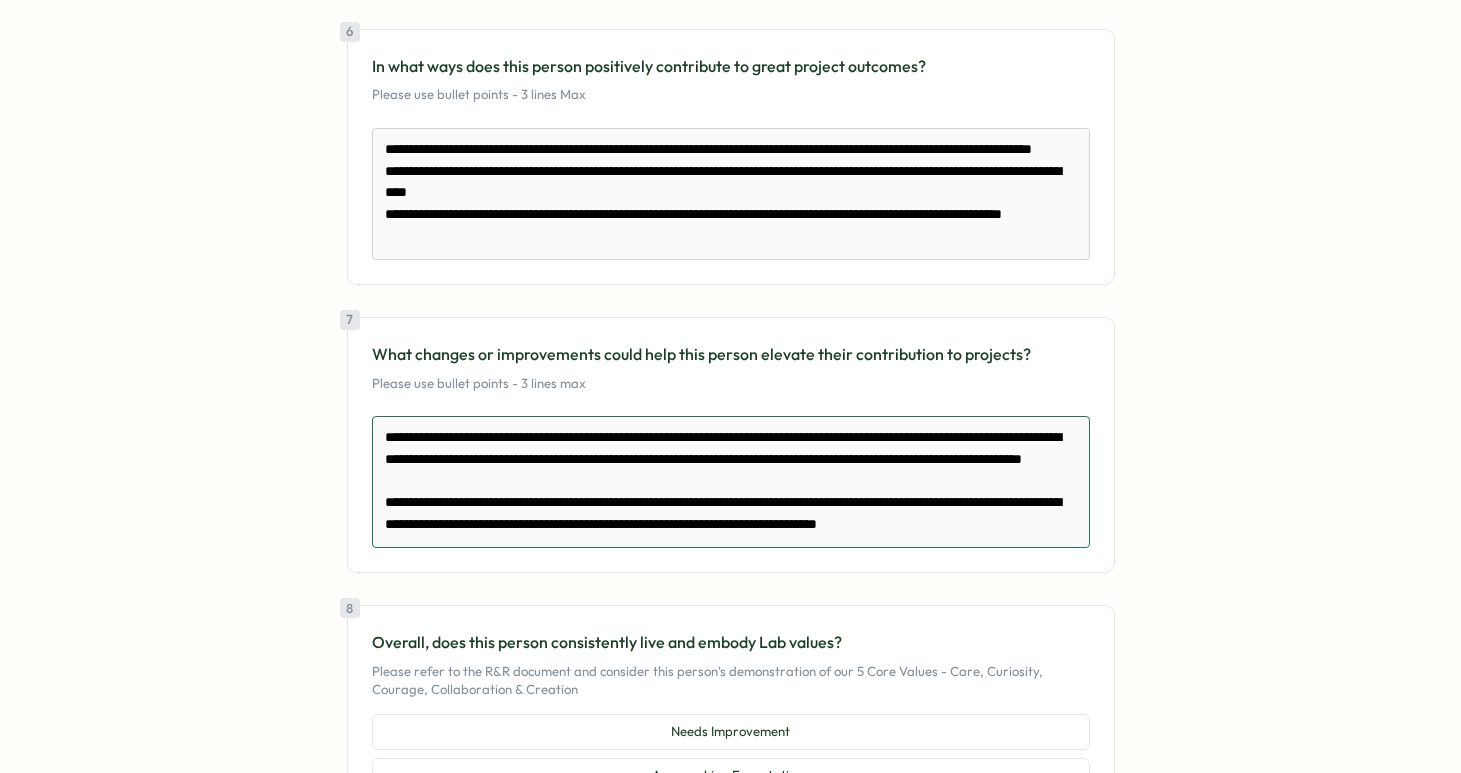 type on "*" 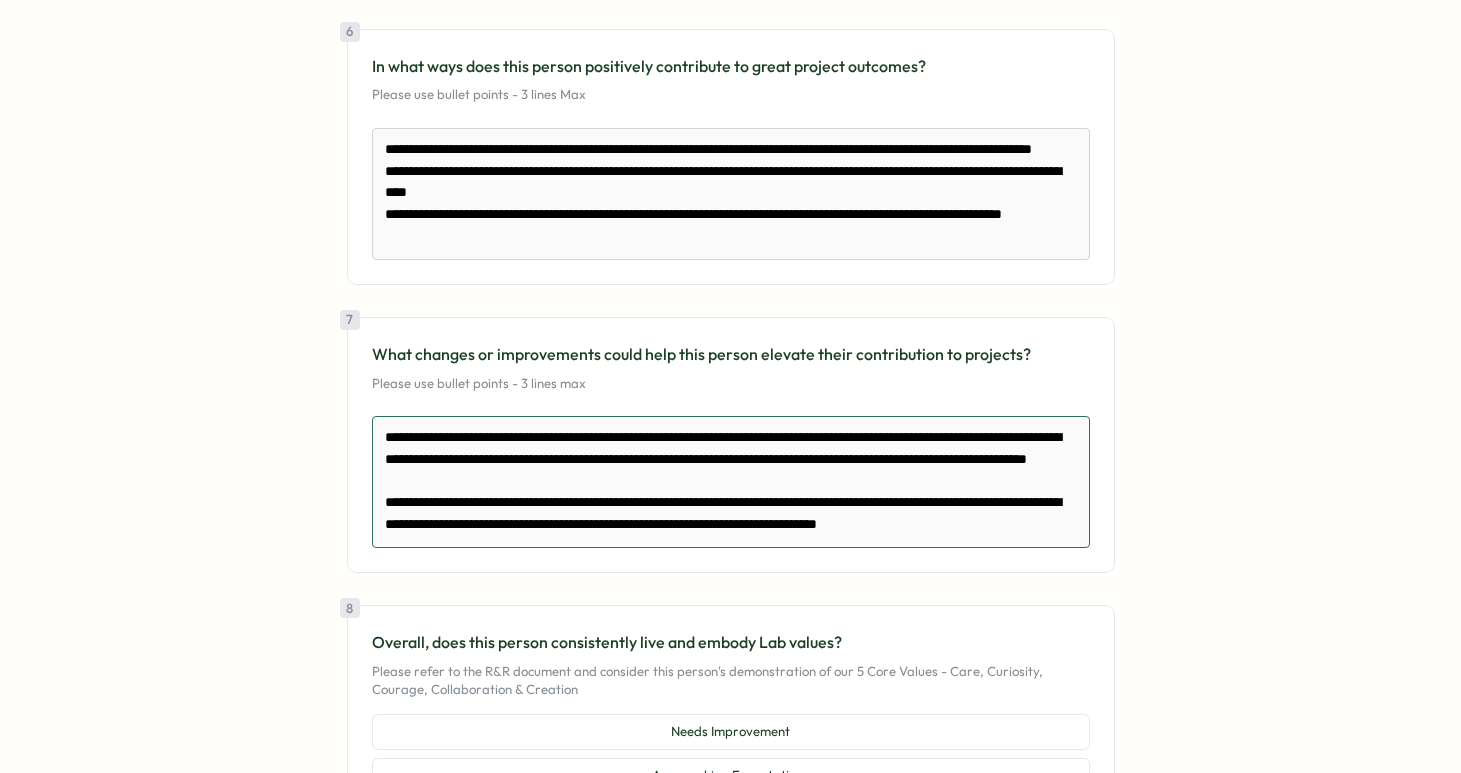 type on "*" 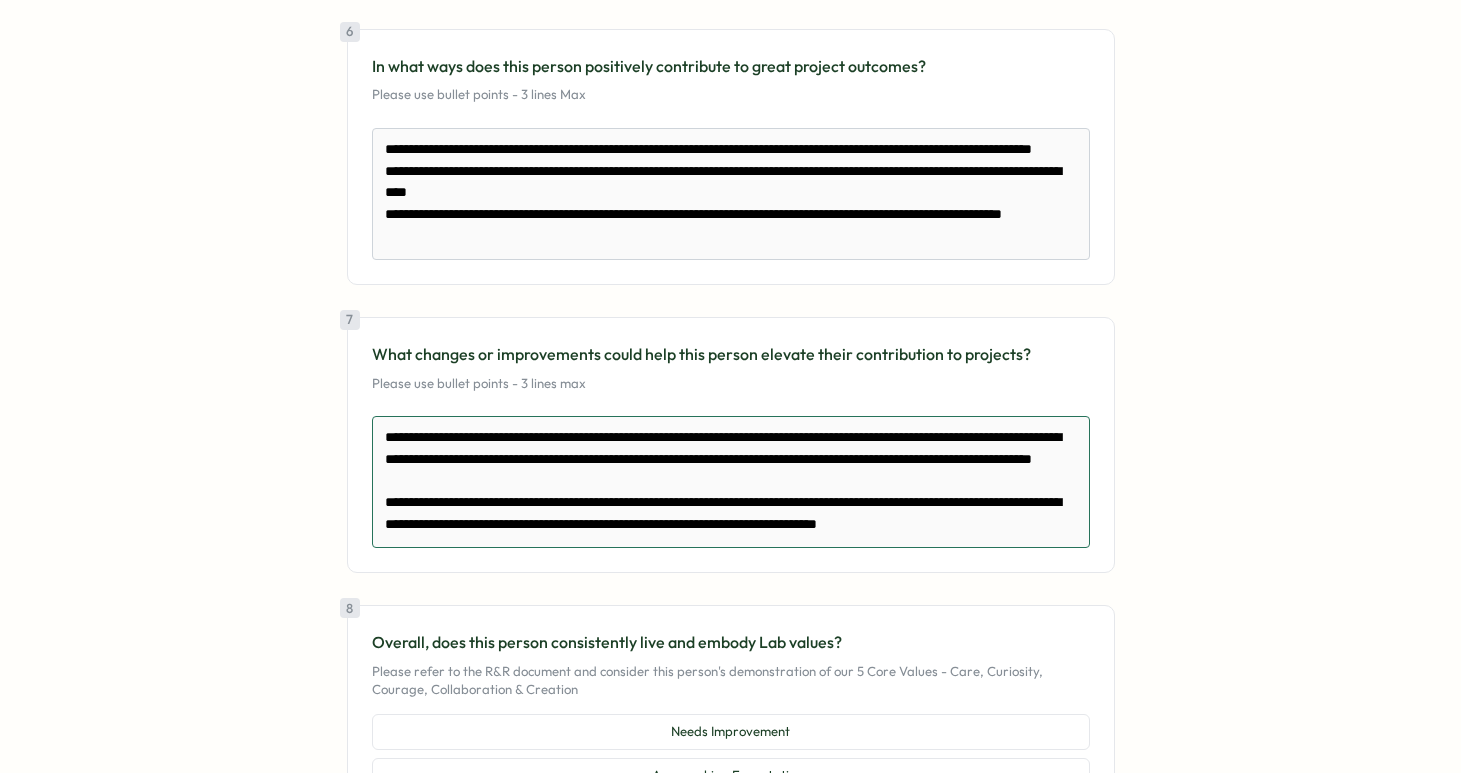 type on "*" 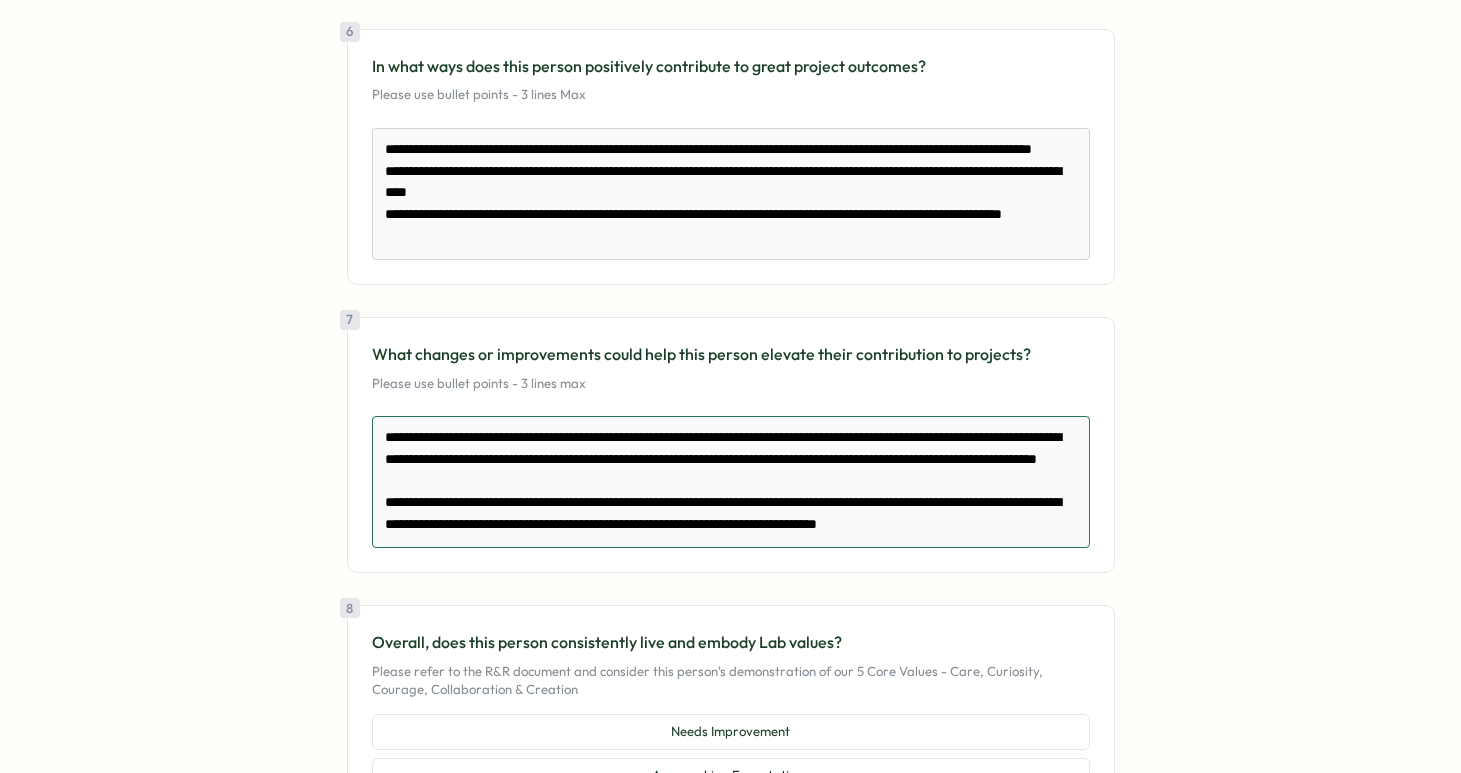 type on "*" 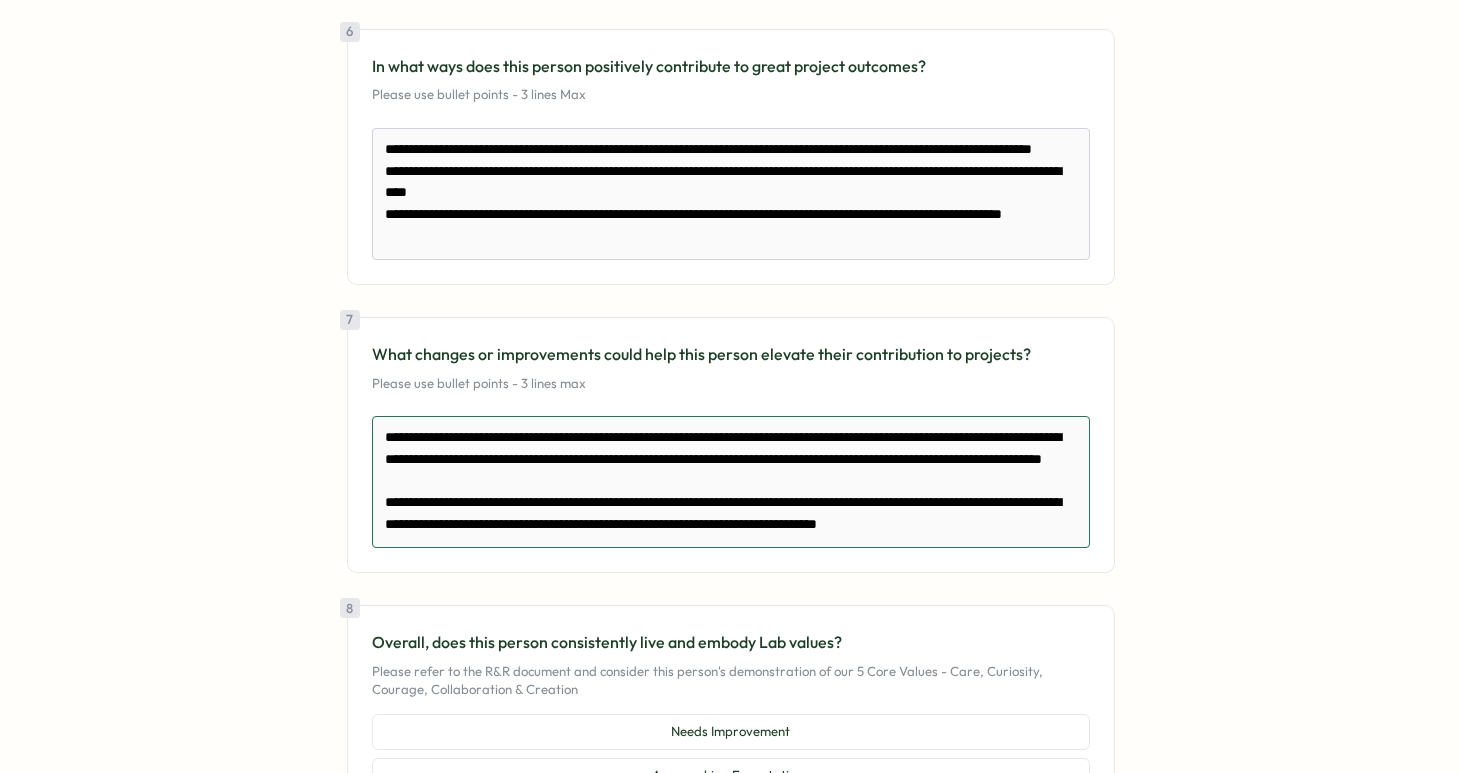 type on "*" 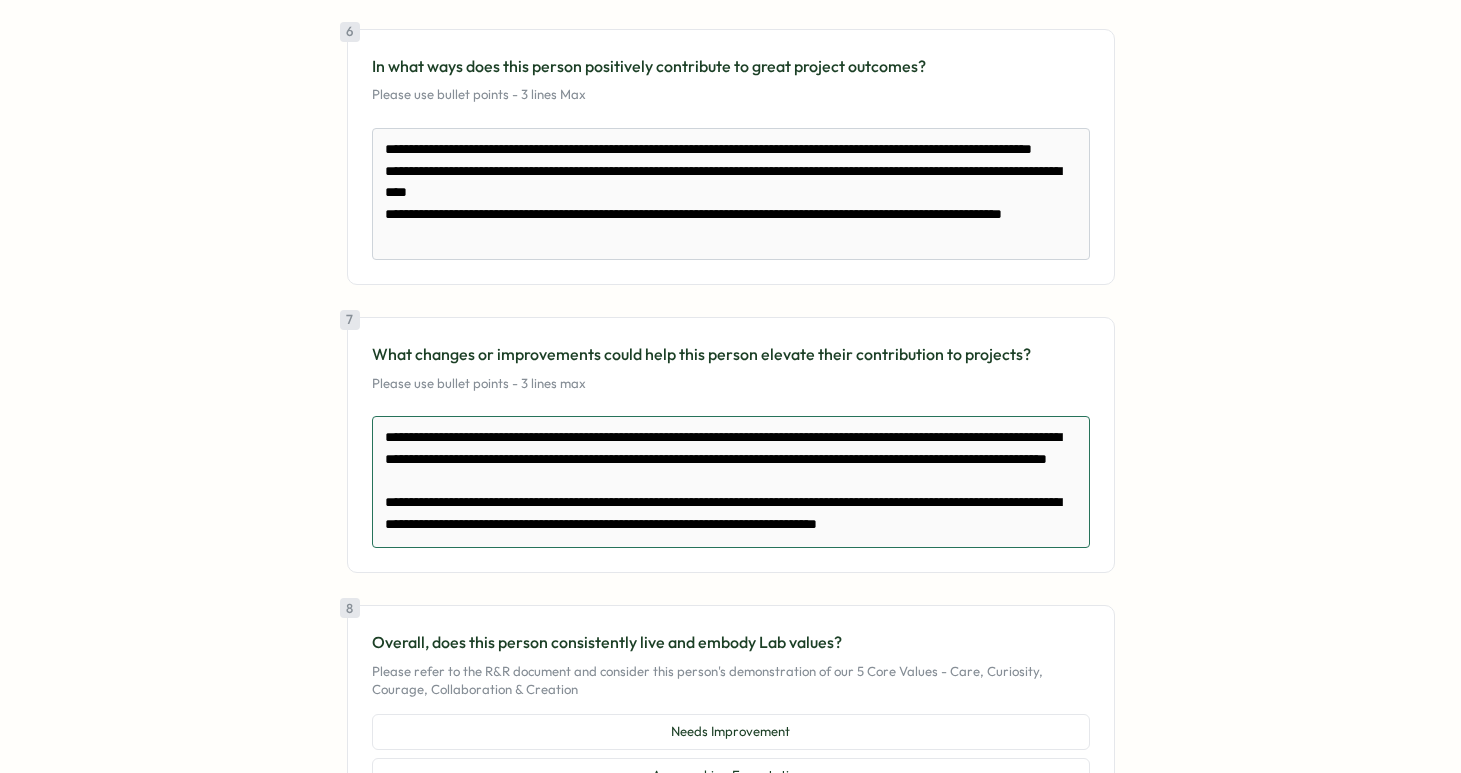 type on "*" 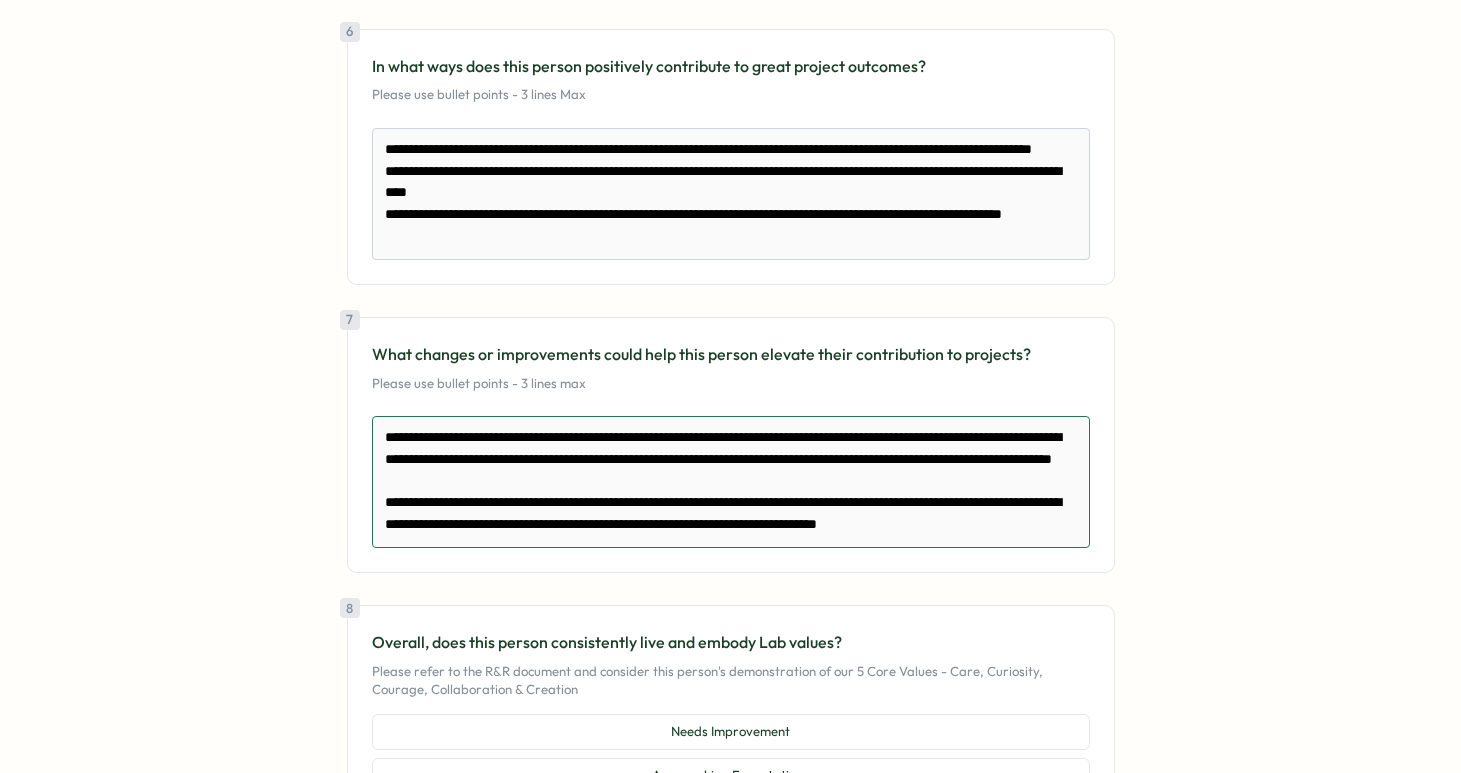 type on "*" 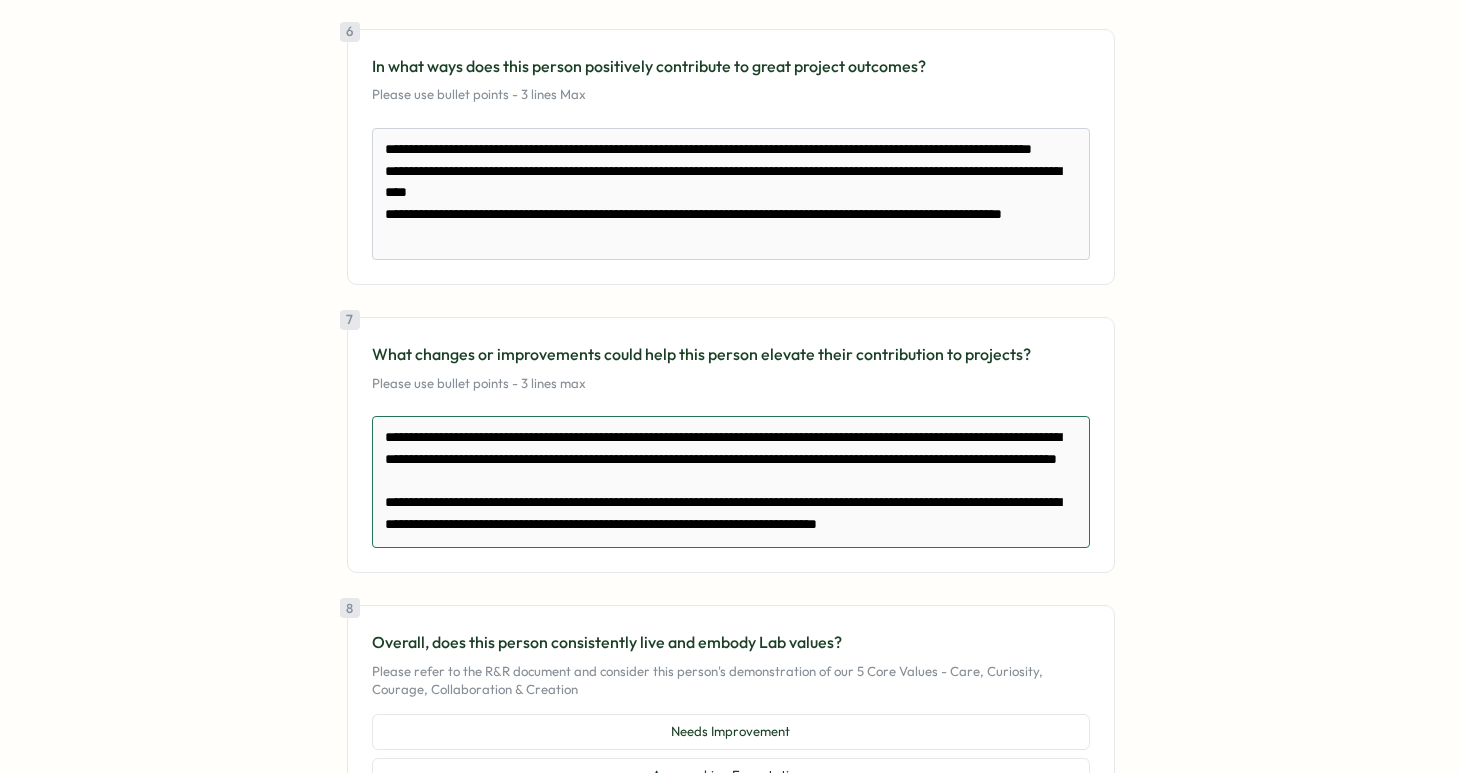 type on "*" 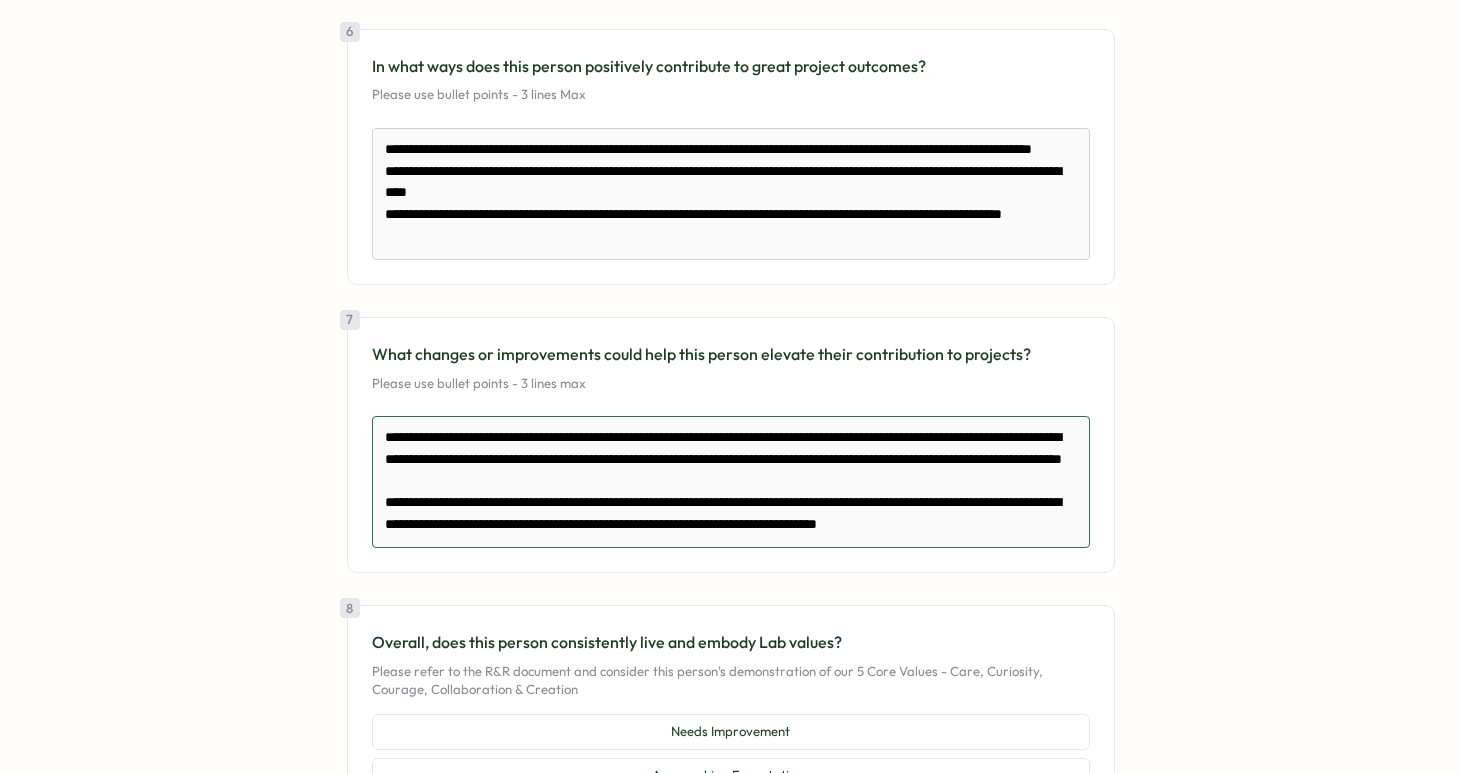 type on "**********" 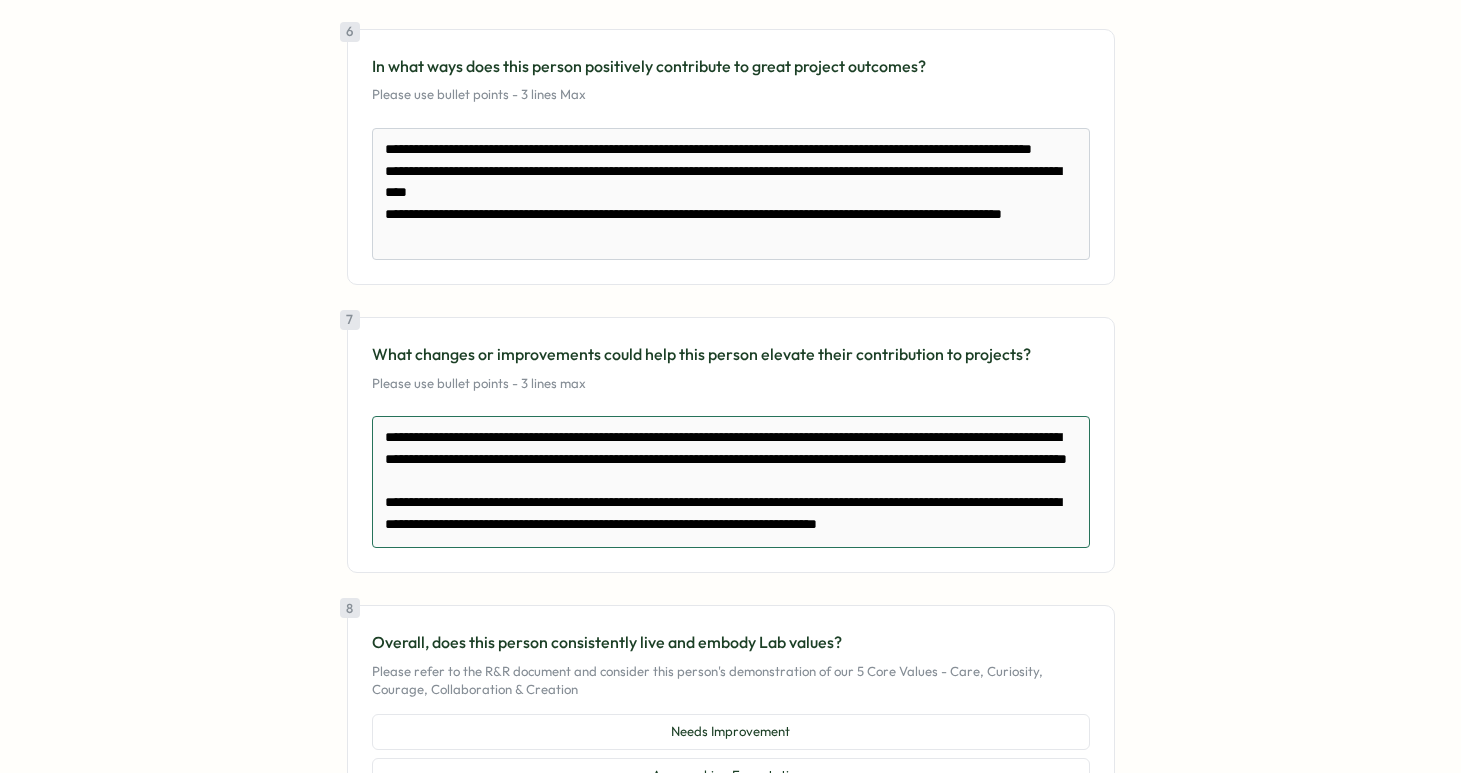 type on "*" 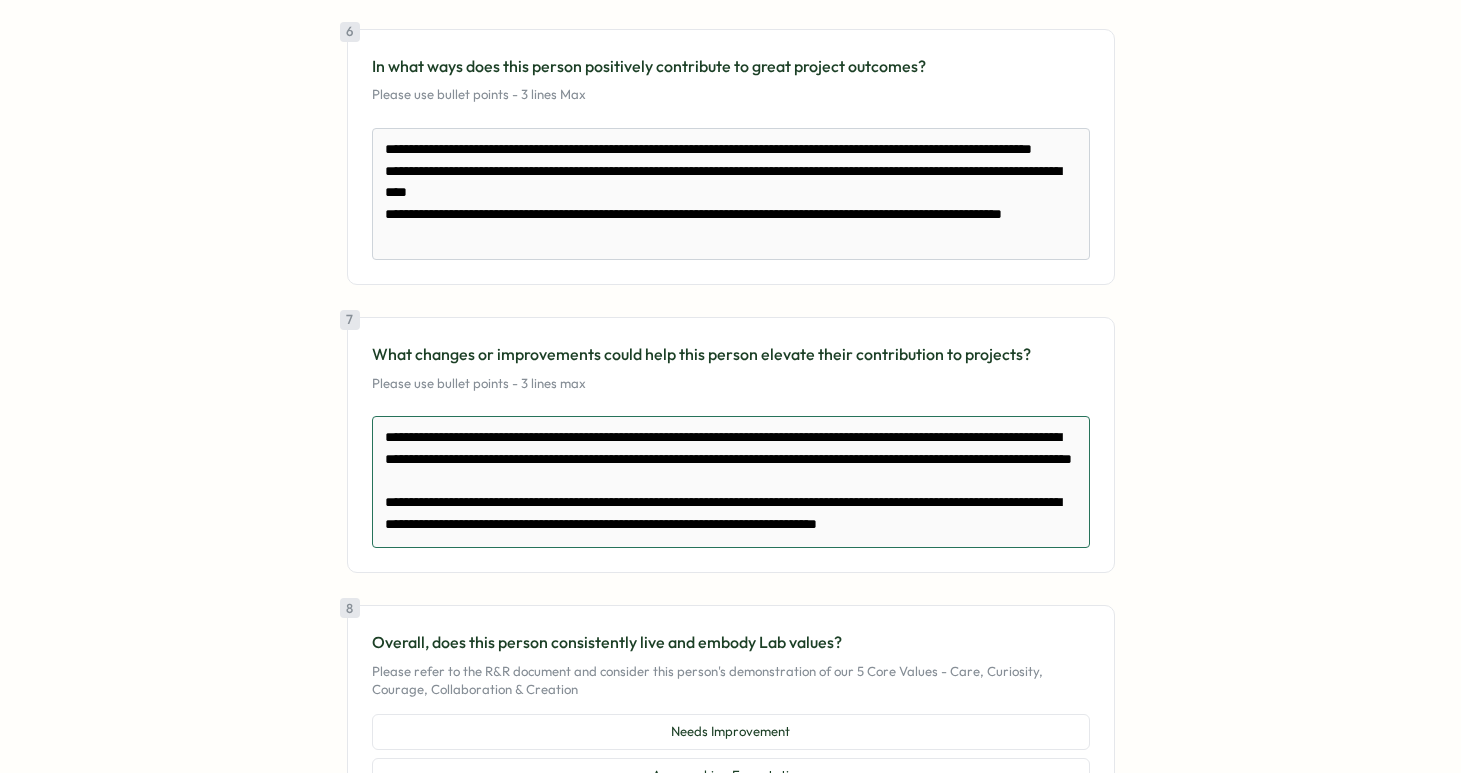 type on "**********" 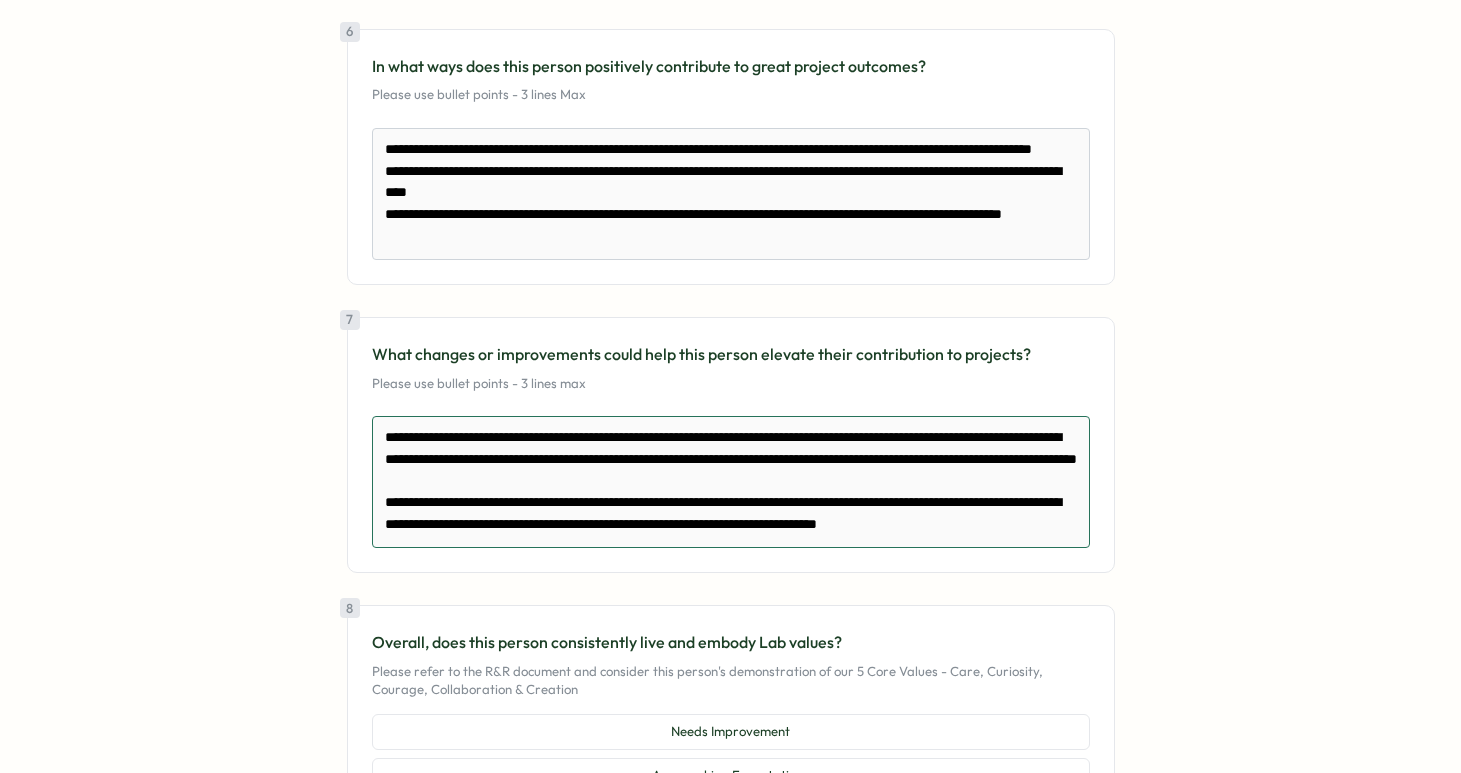 type on "*" 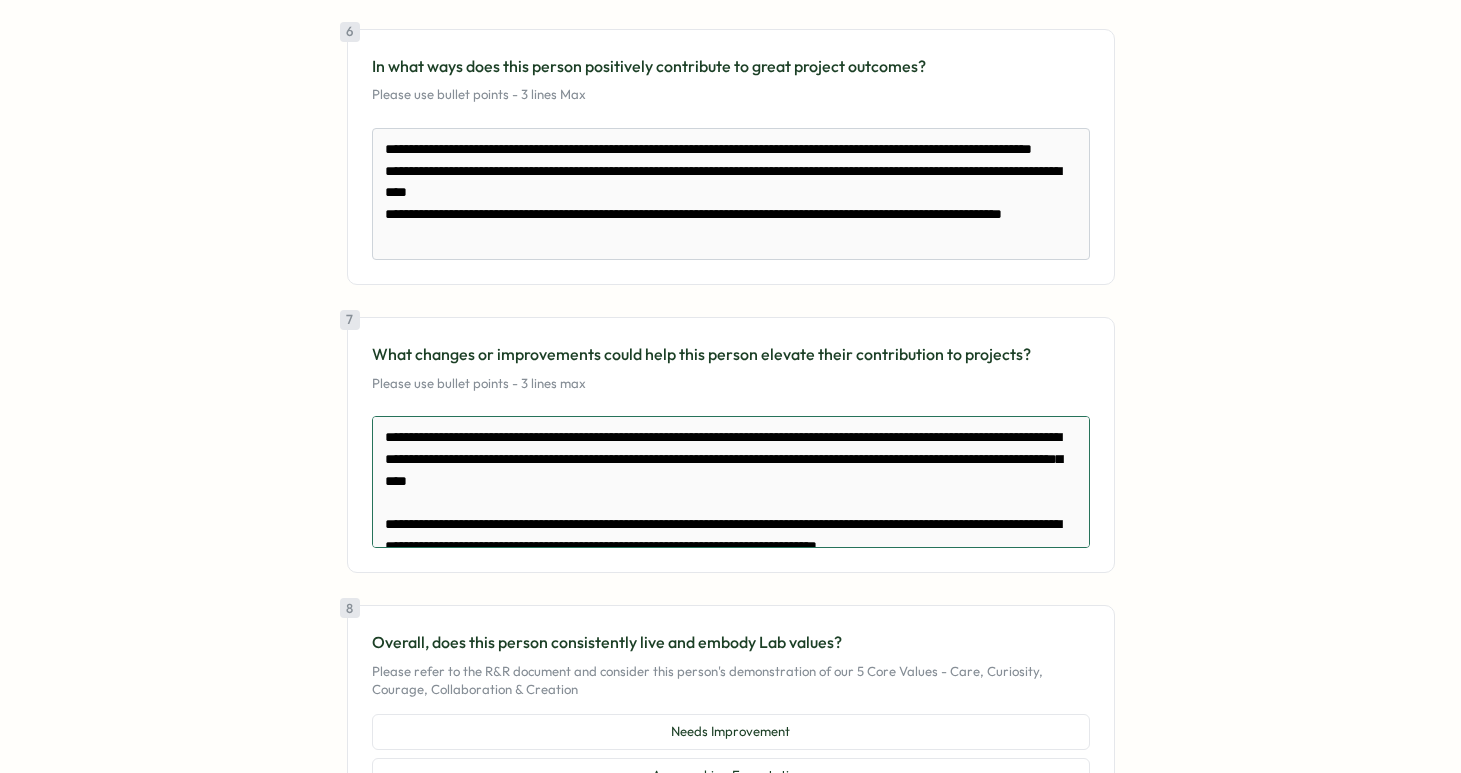 type on "*" 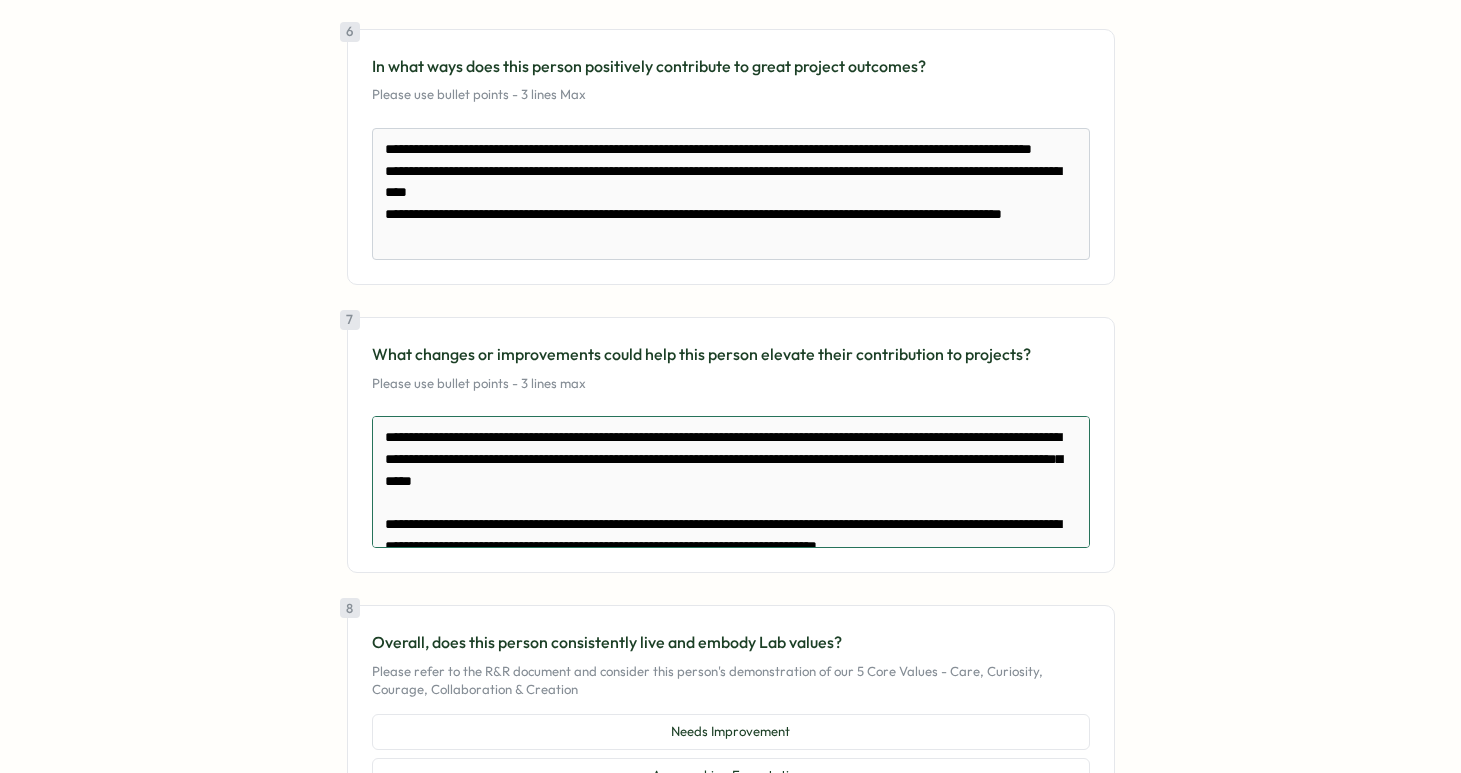 type on "*" 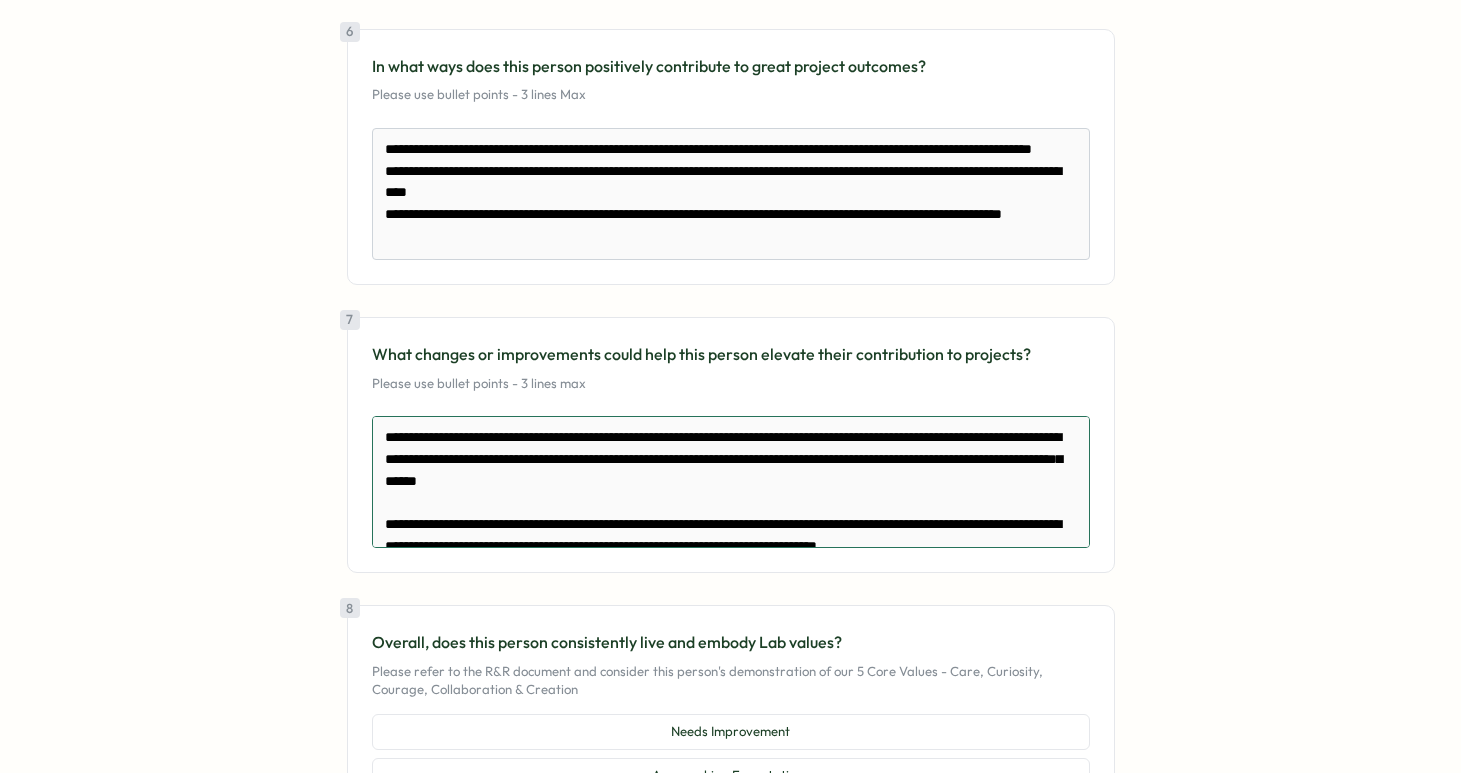 type on "*" 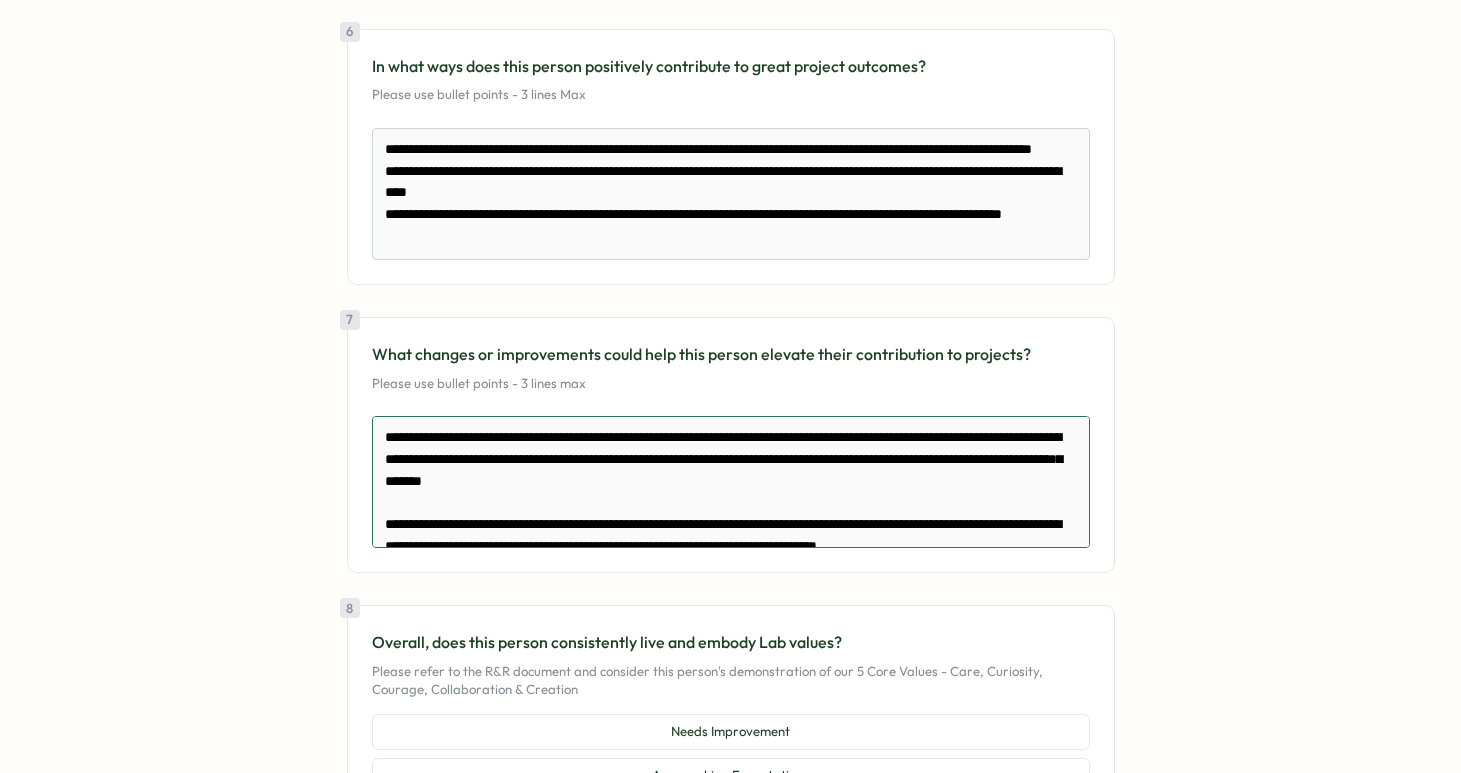 type on "**********" 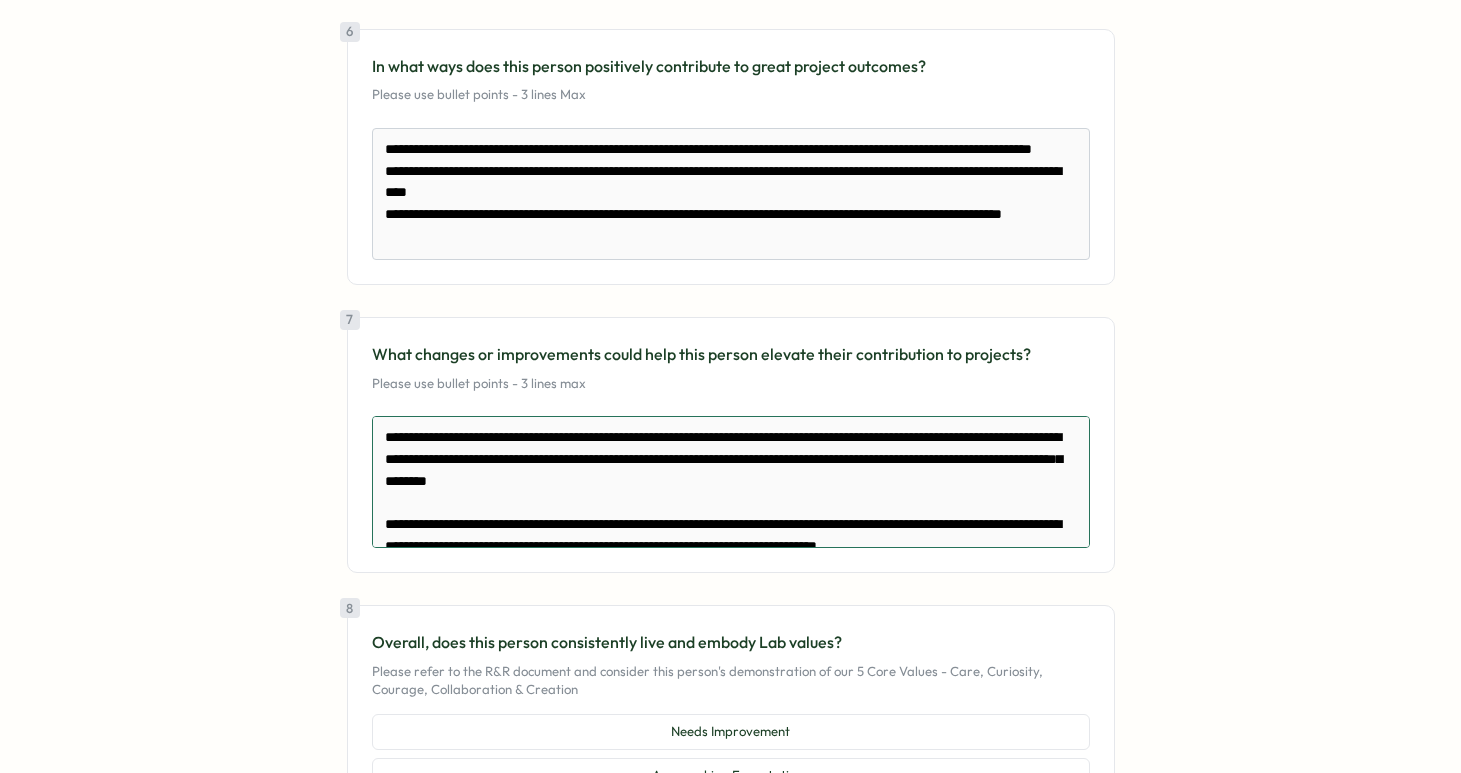type on "*" 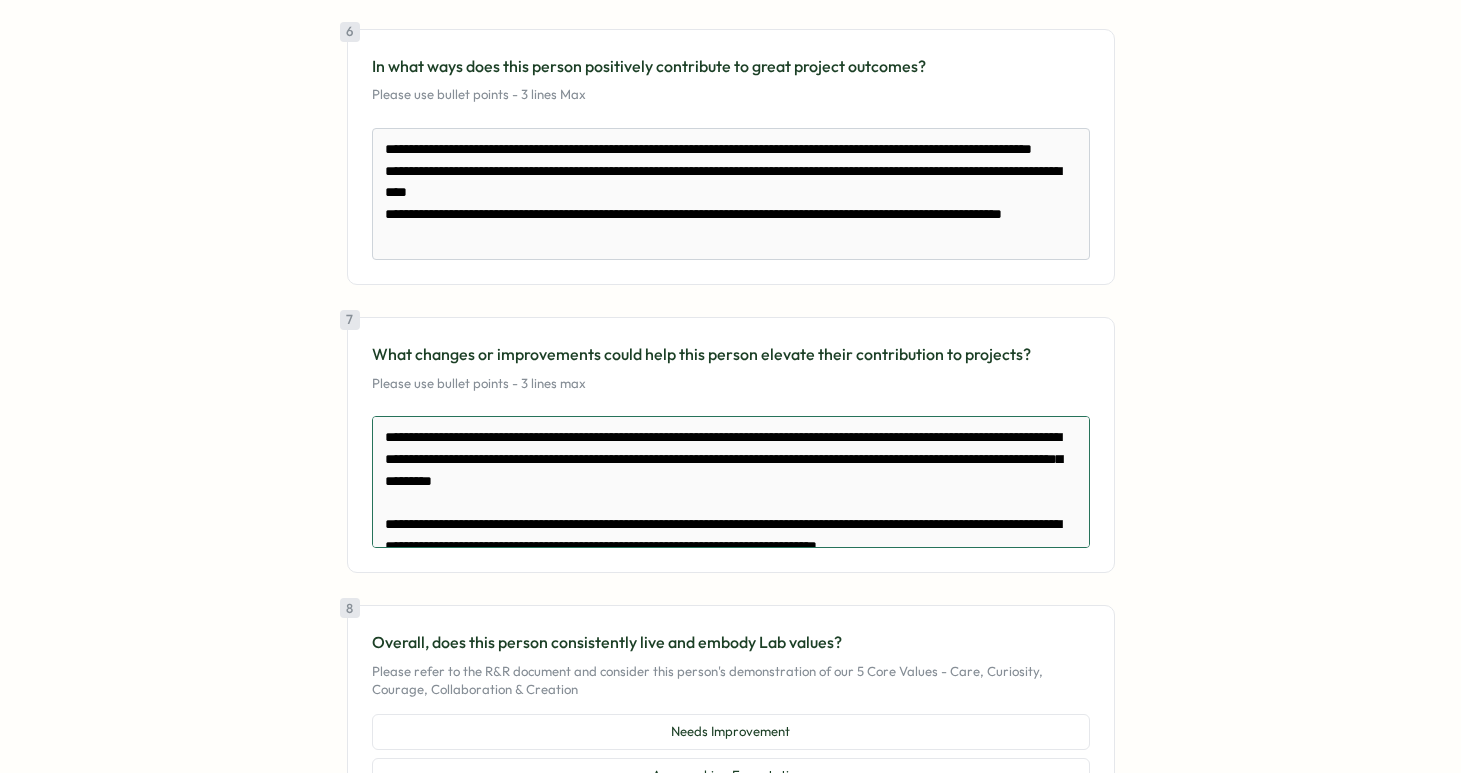 type on "*" 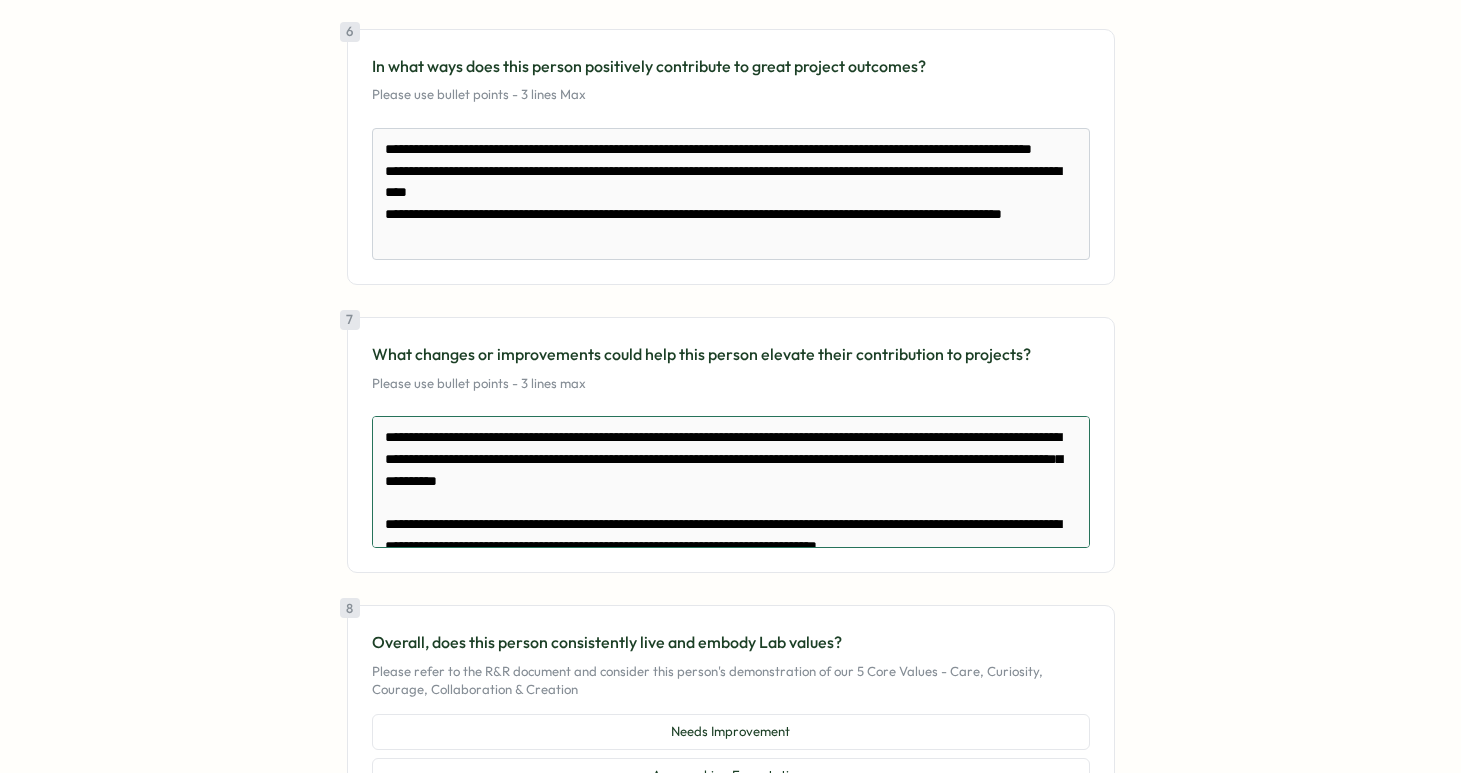 type on "*" 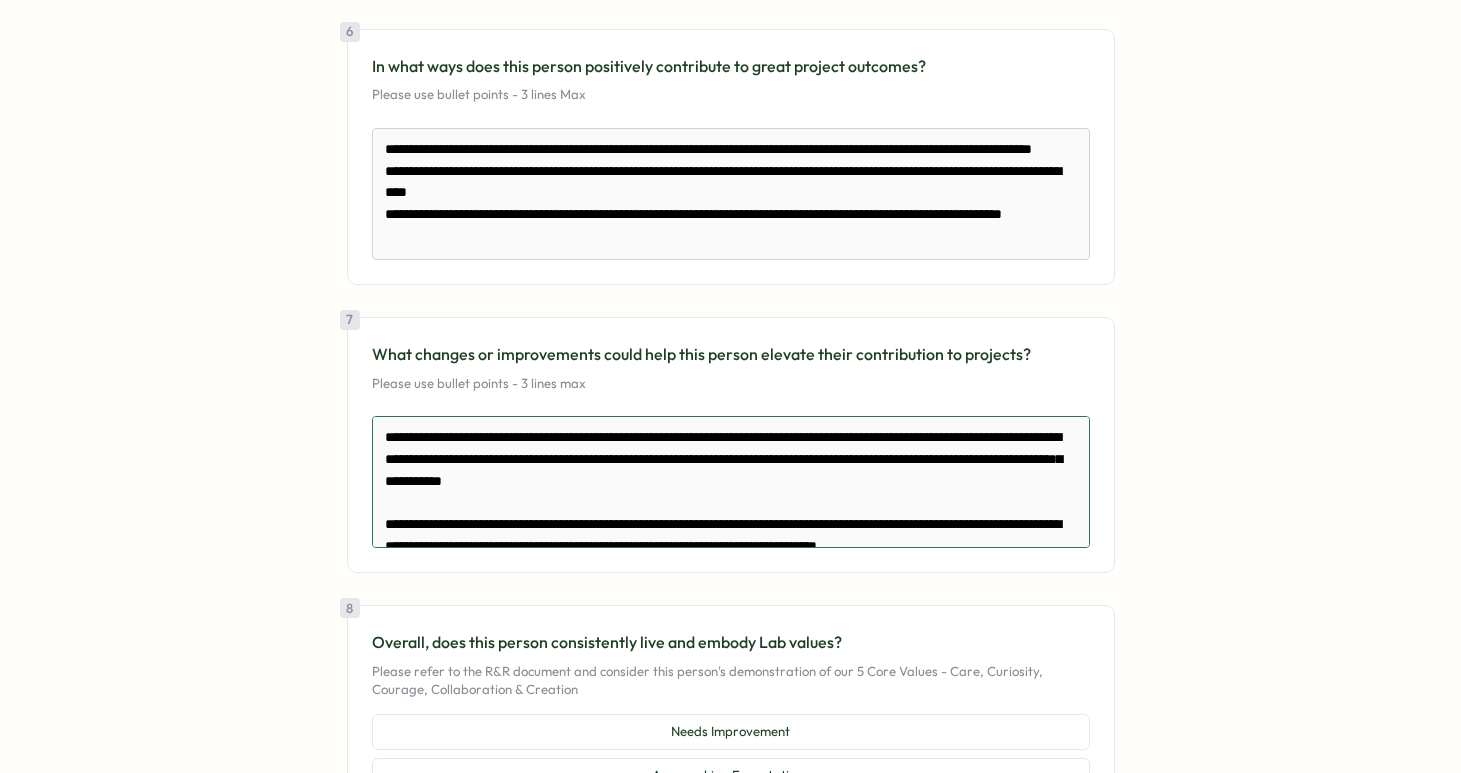 type on "*" 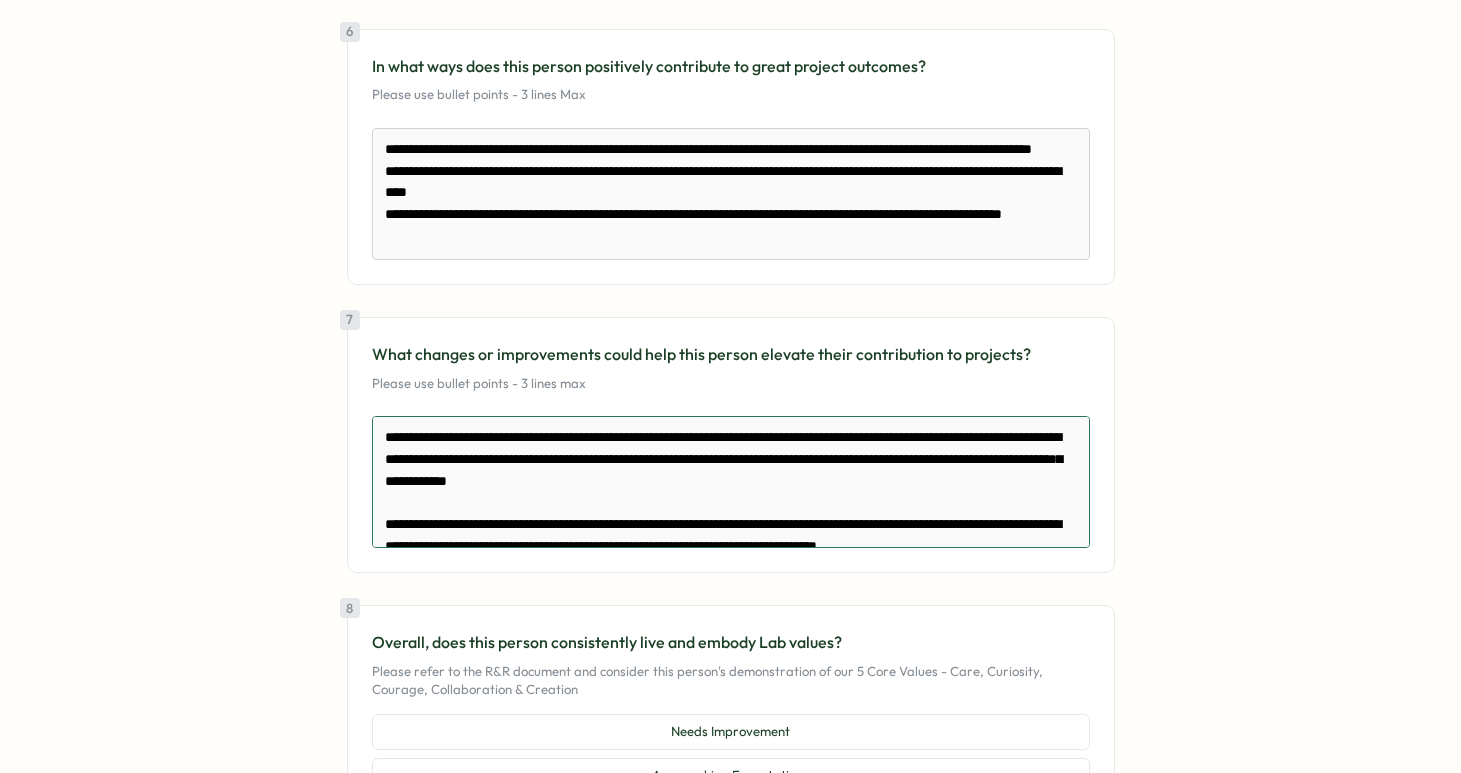 type on "*" 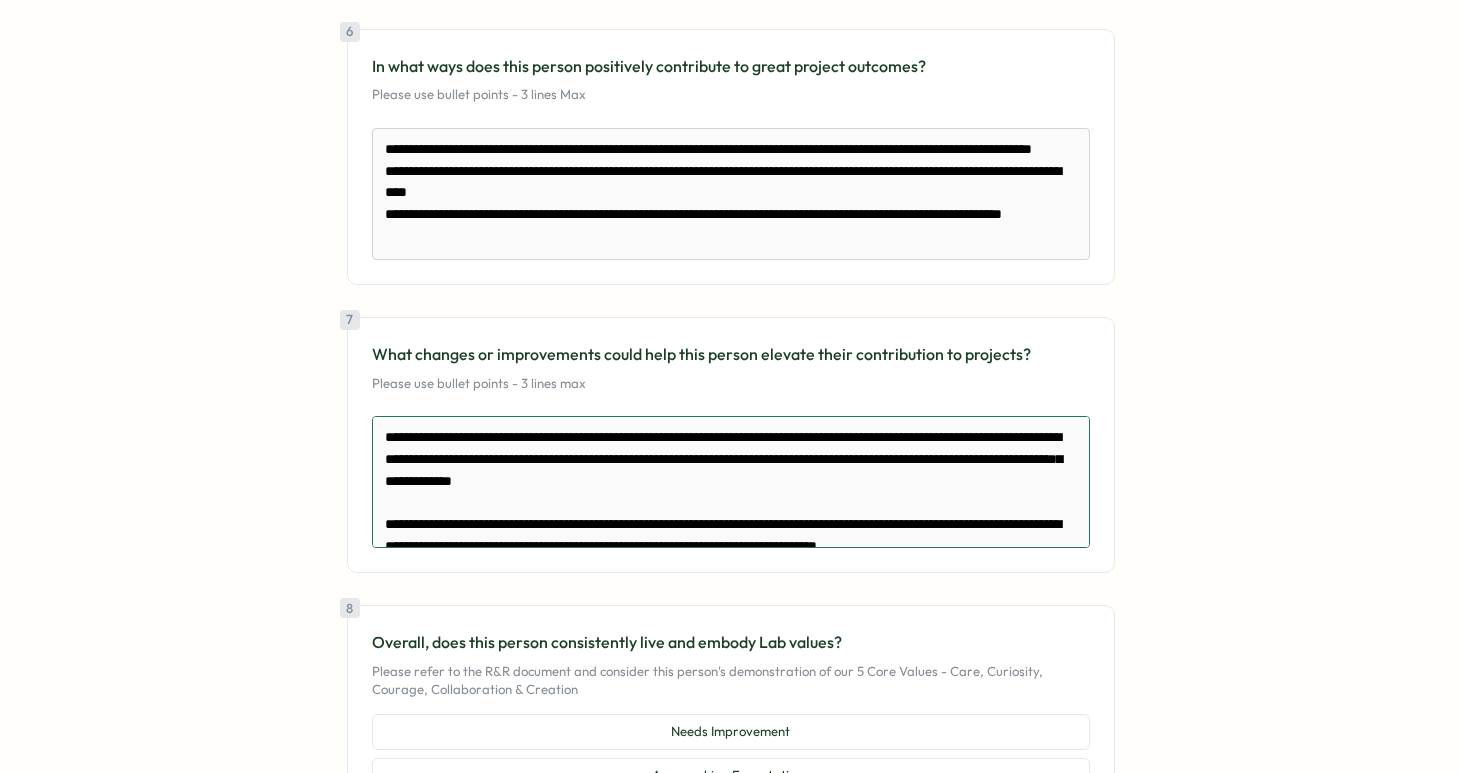 type on "*" 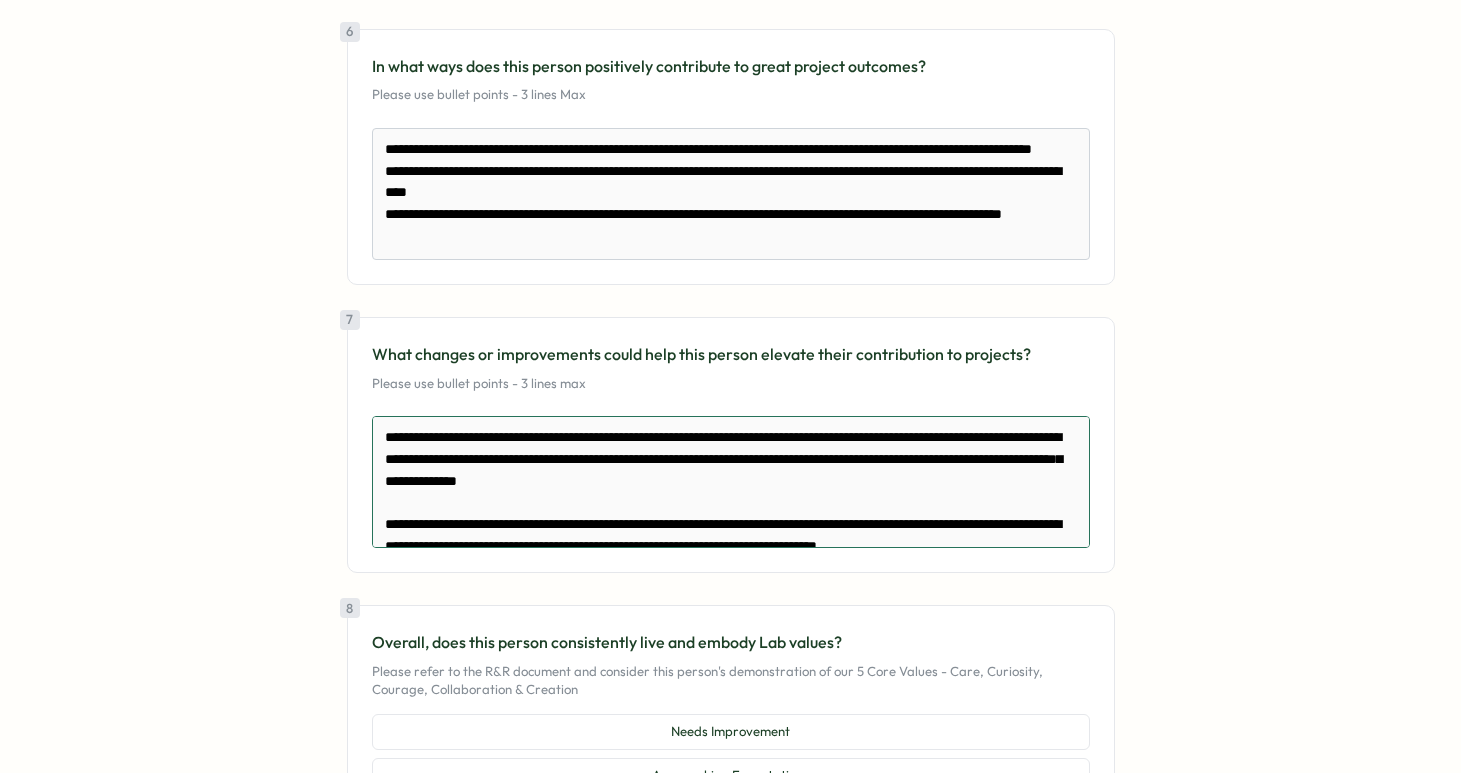 type on "*" 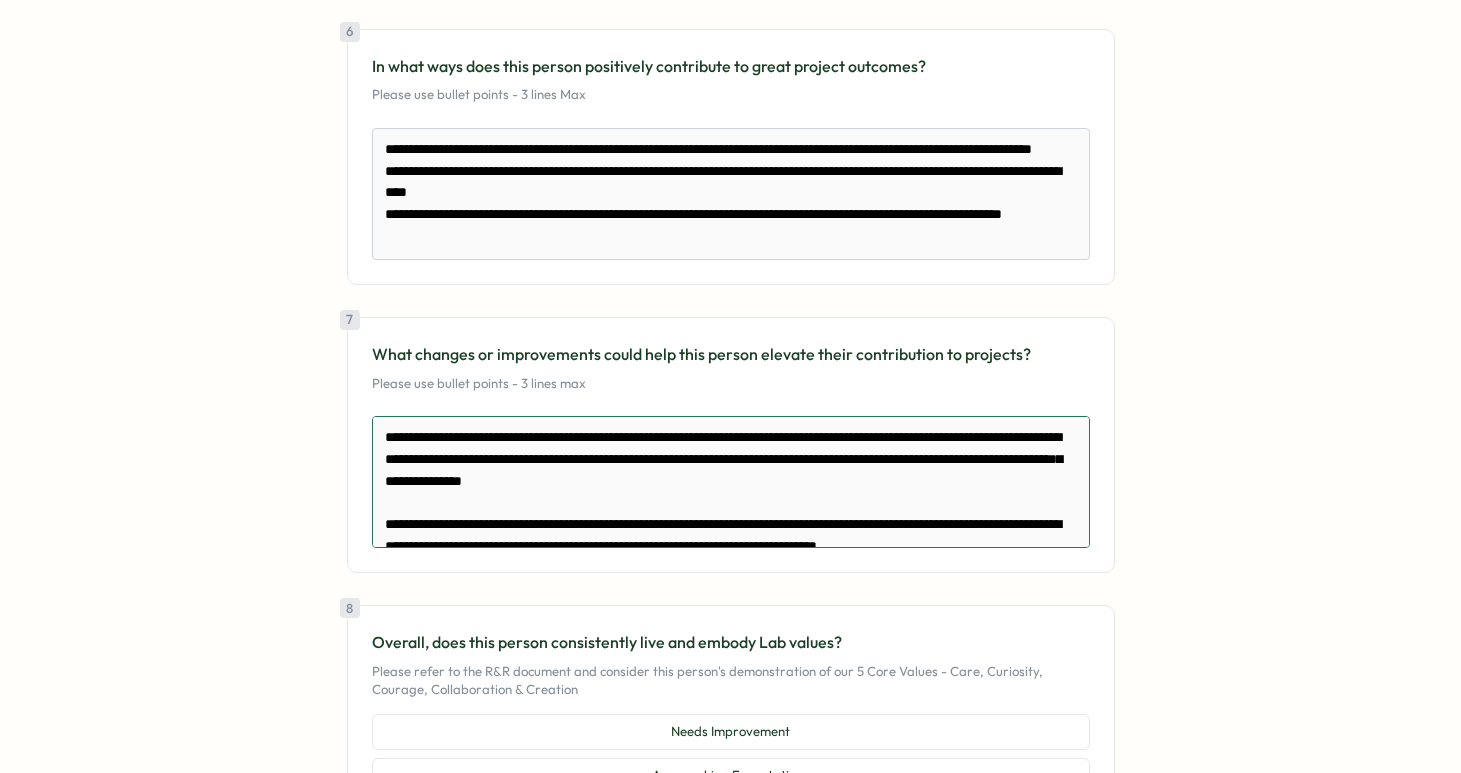 type on "**********" 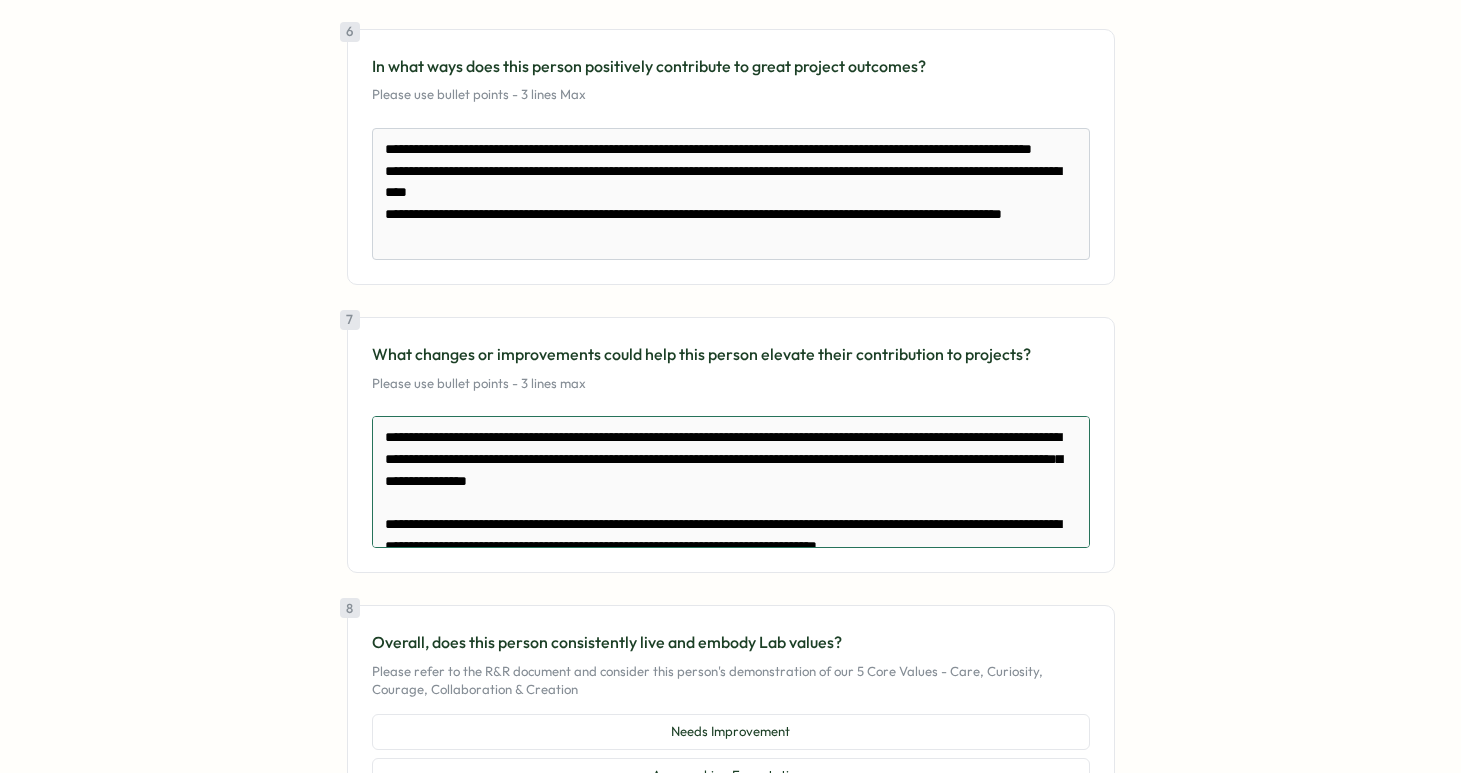 type on "*" 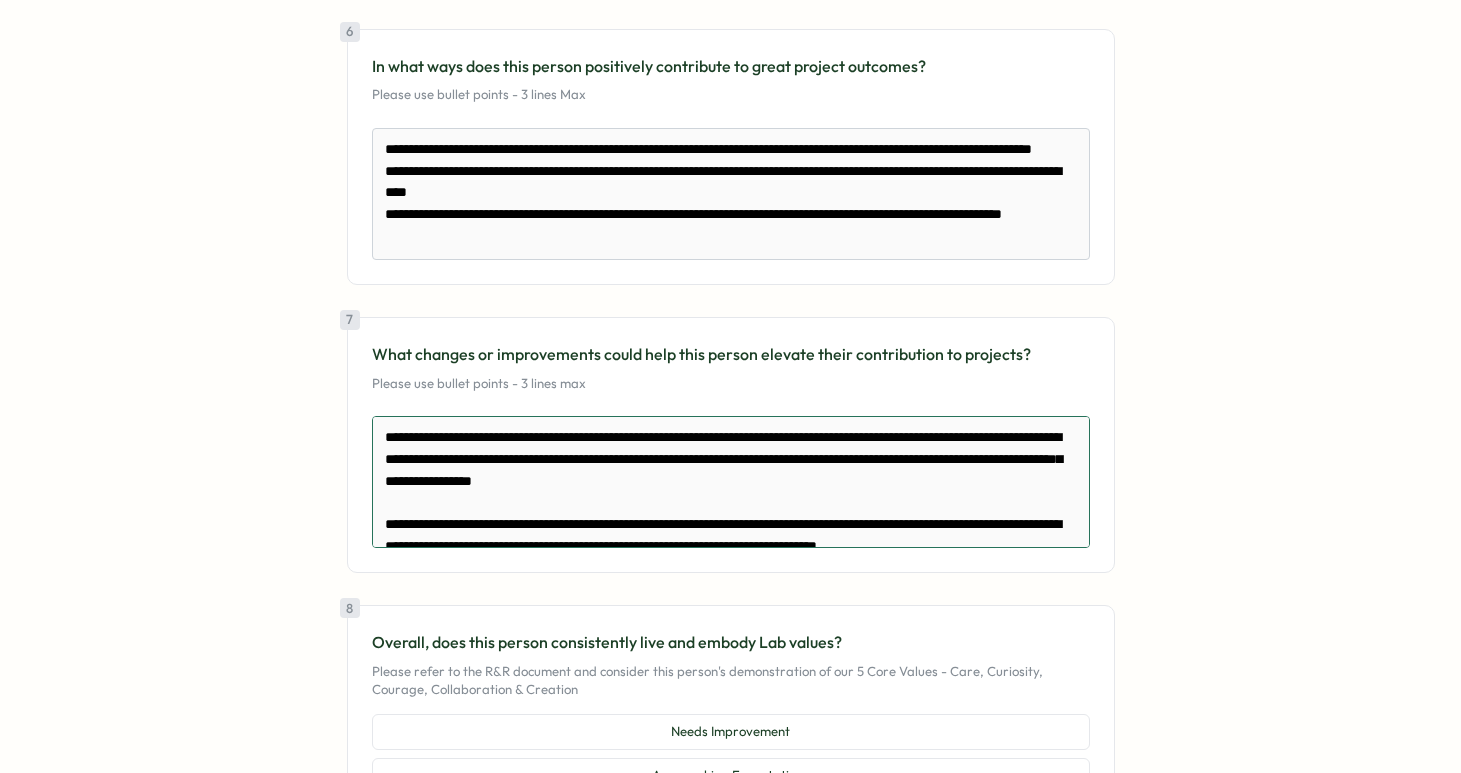 type on "*" 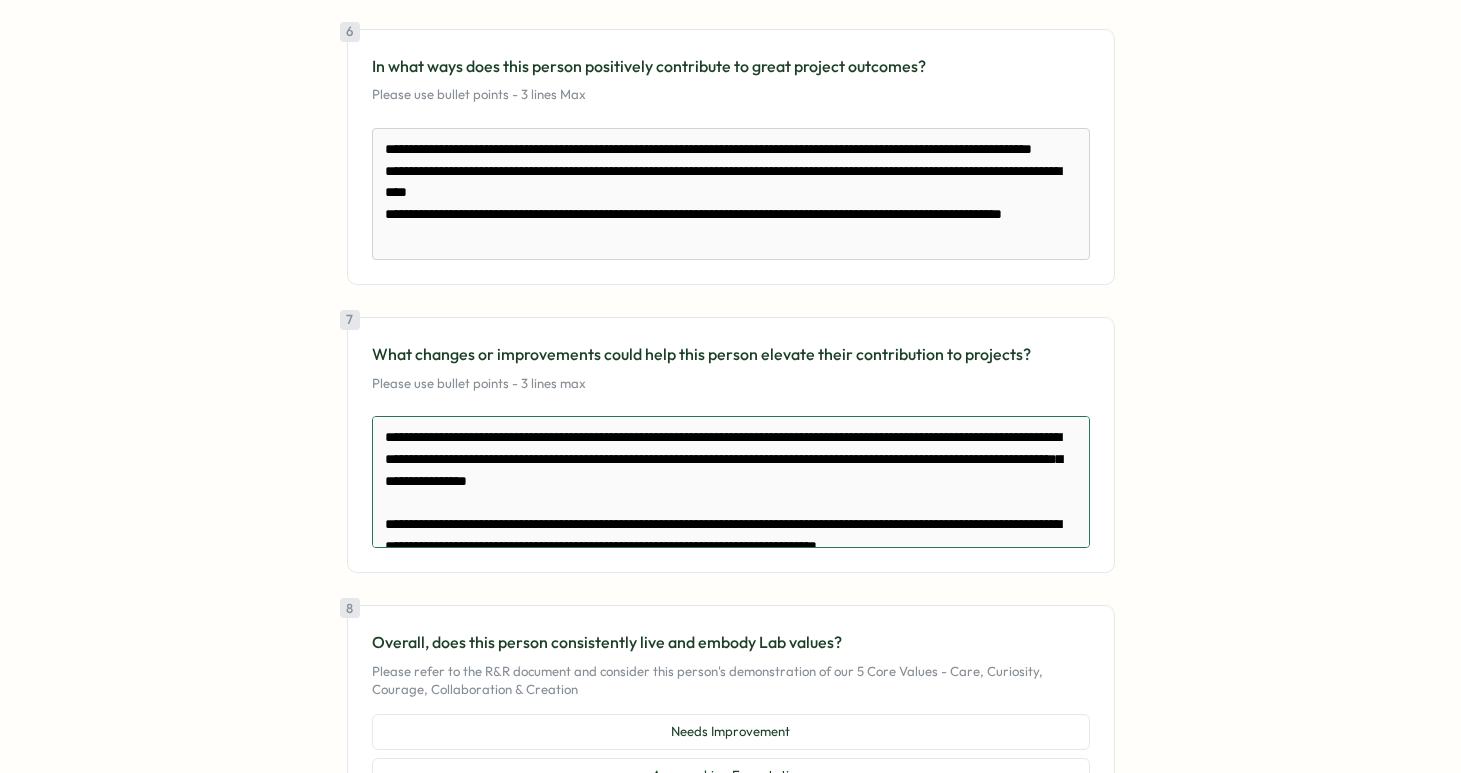 type on "*" 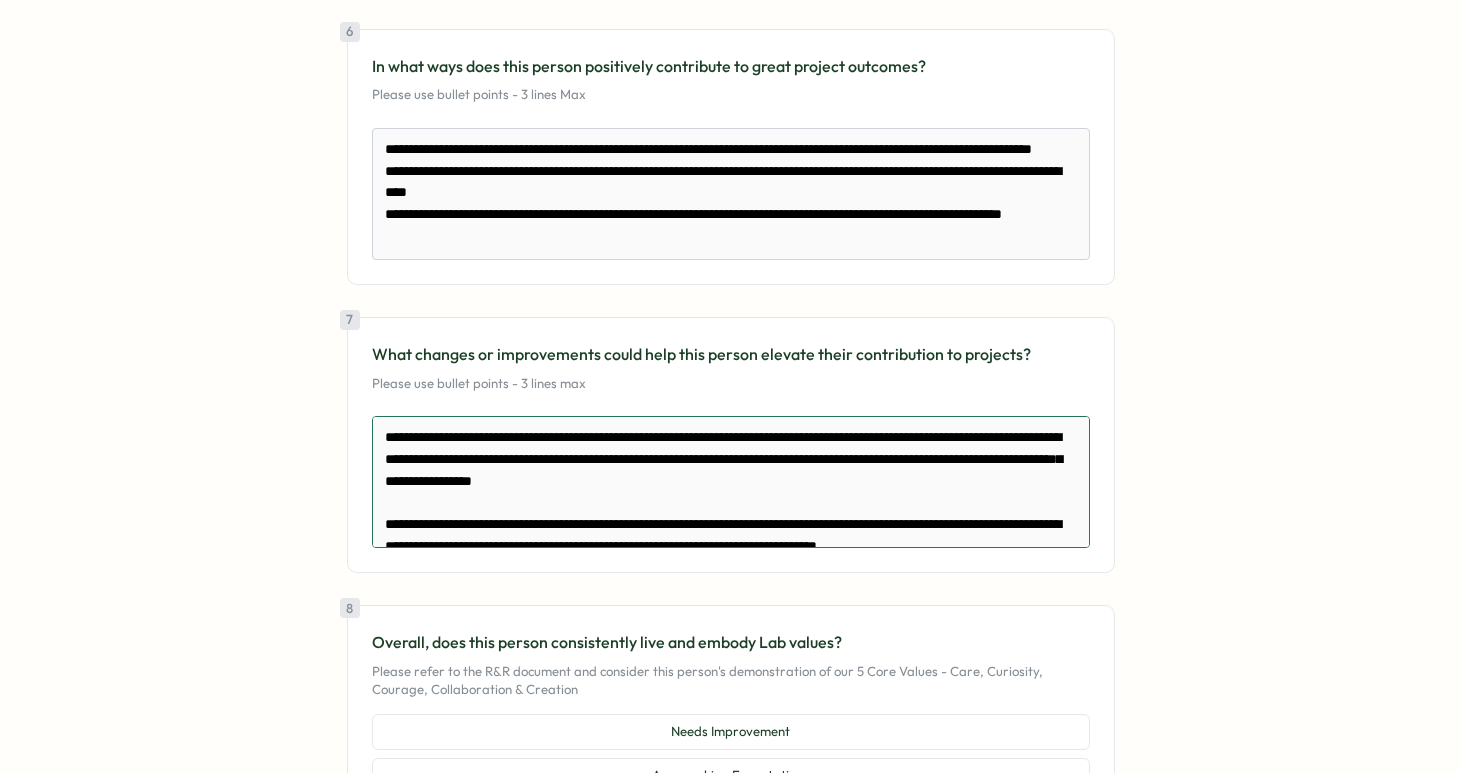 type on "*" 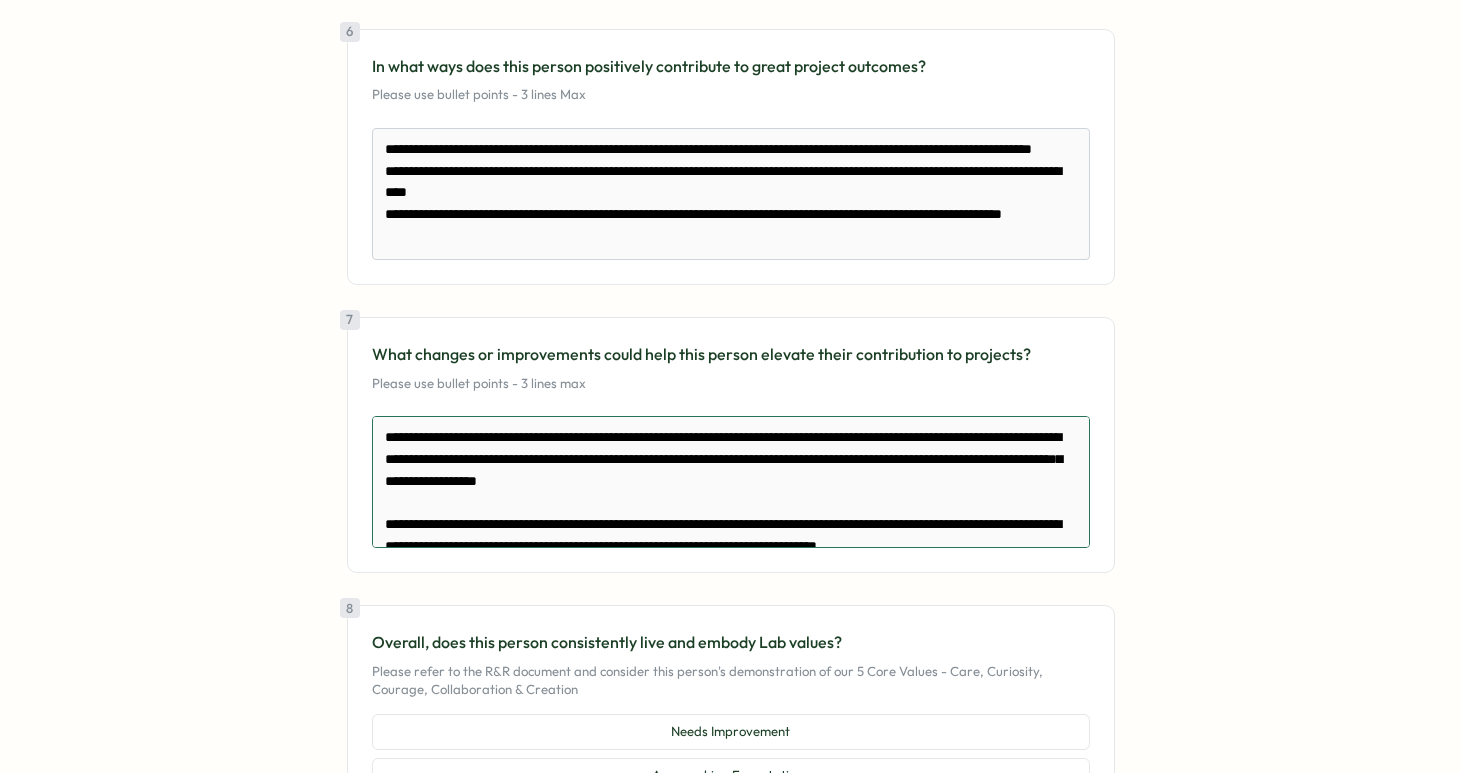 type on "*" 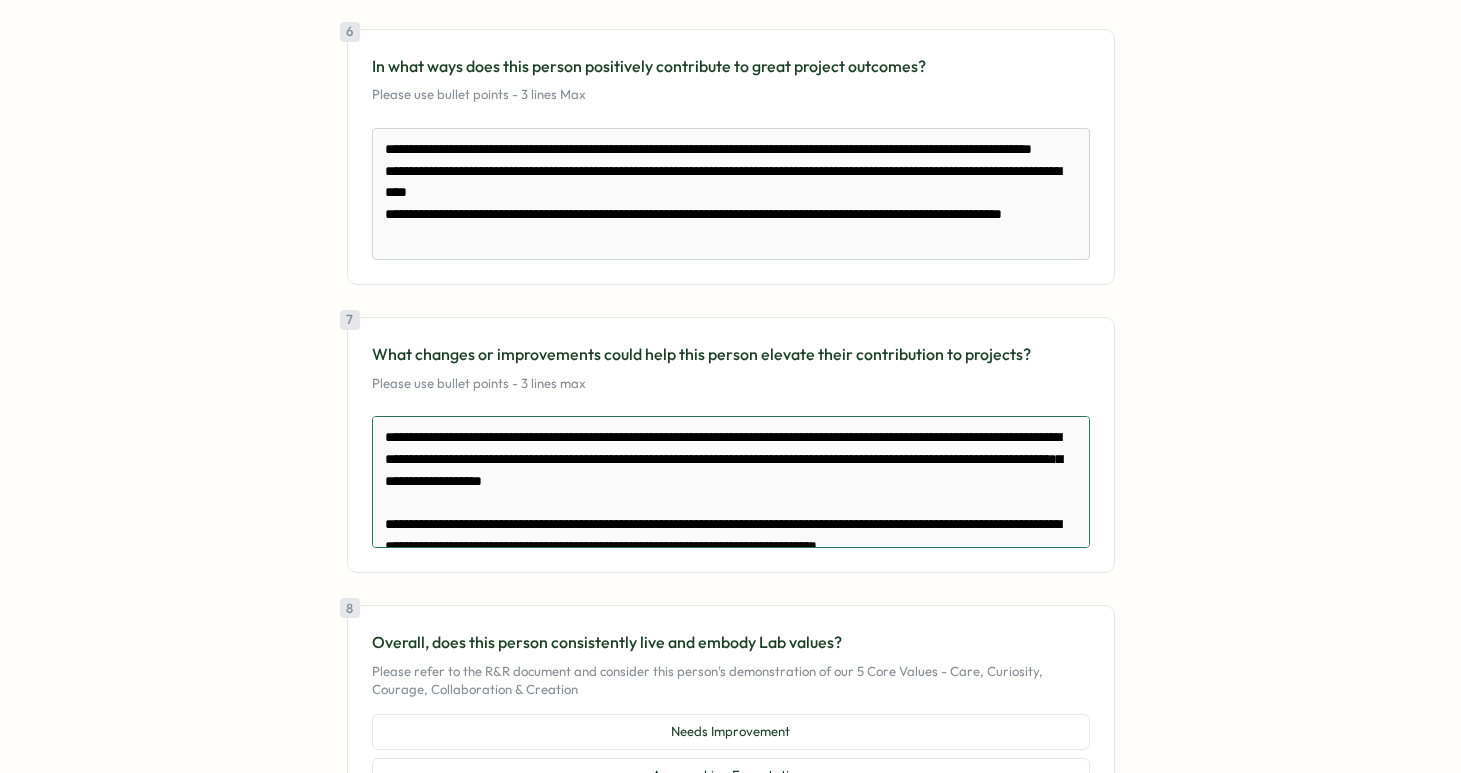 type on "*" 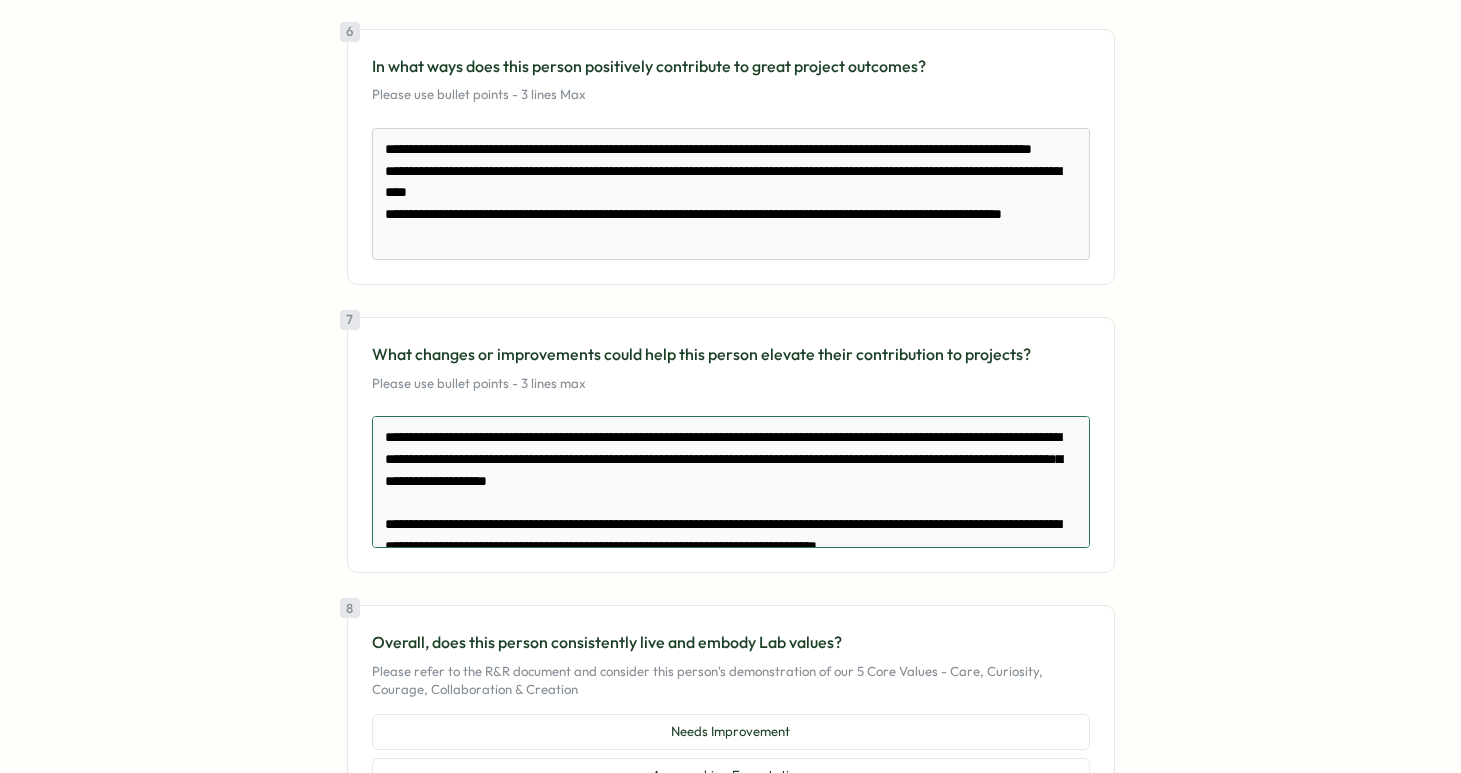 type on "*" 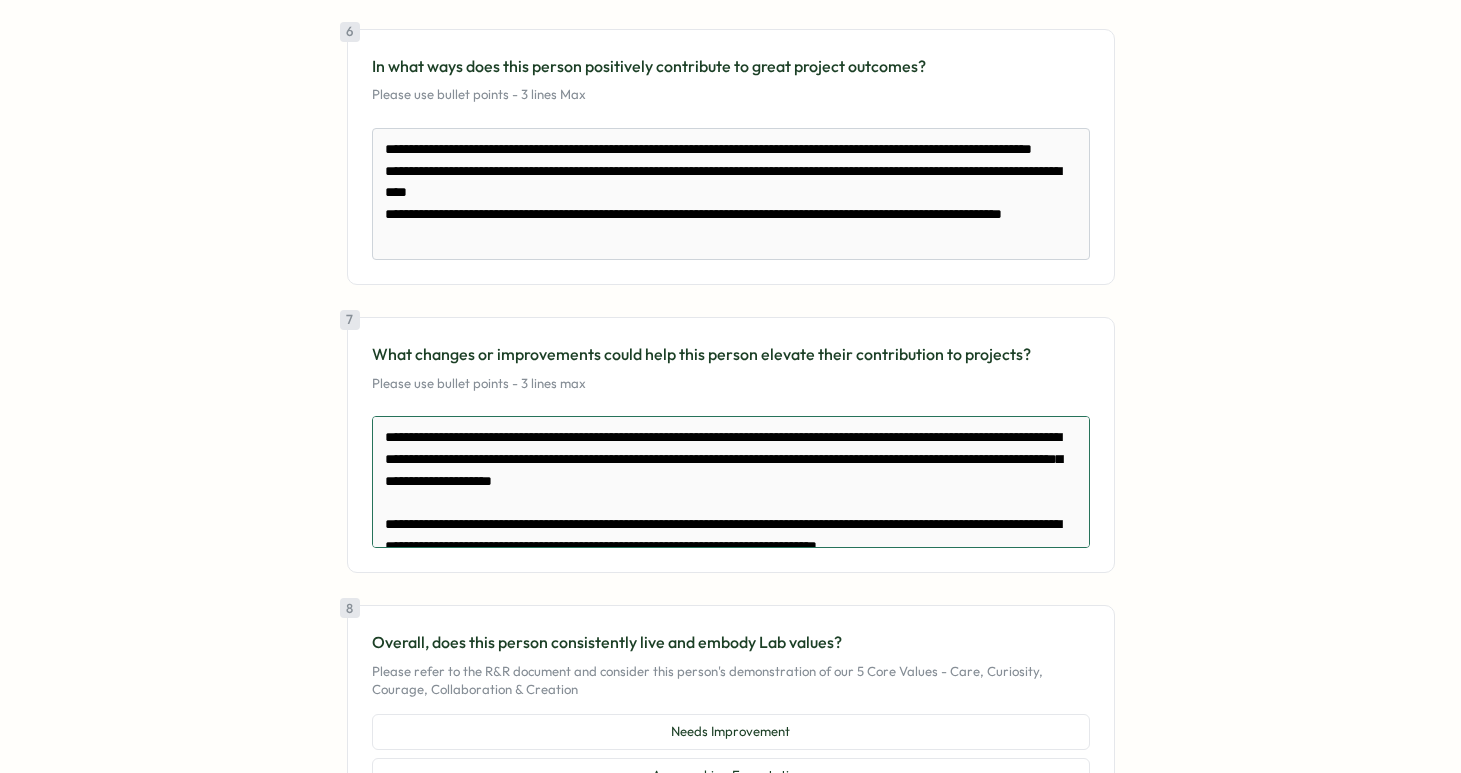 type on "*" 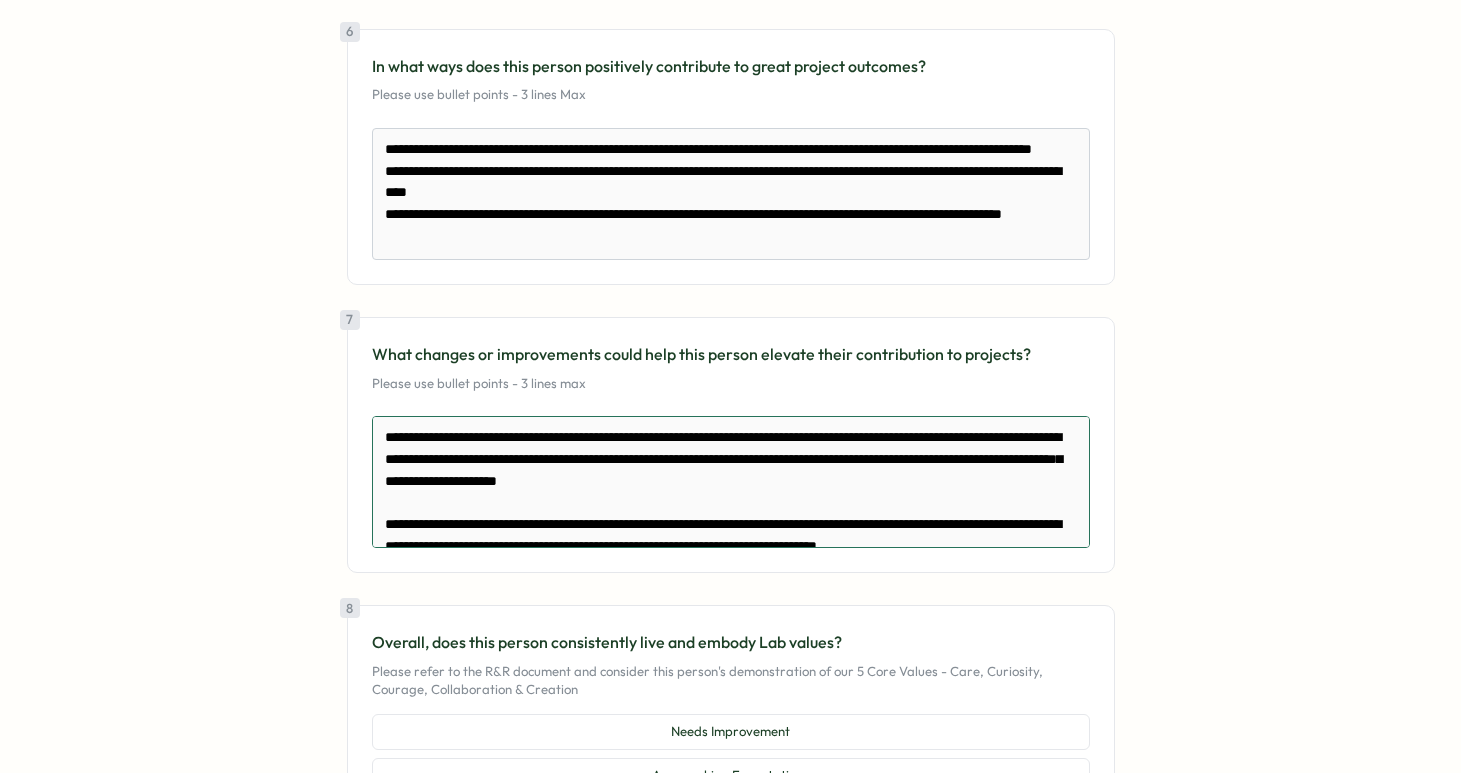 type on "*" 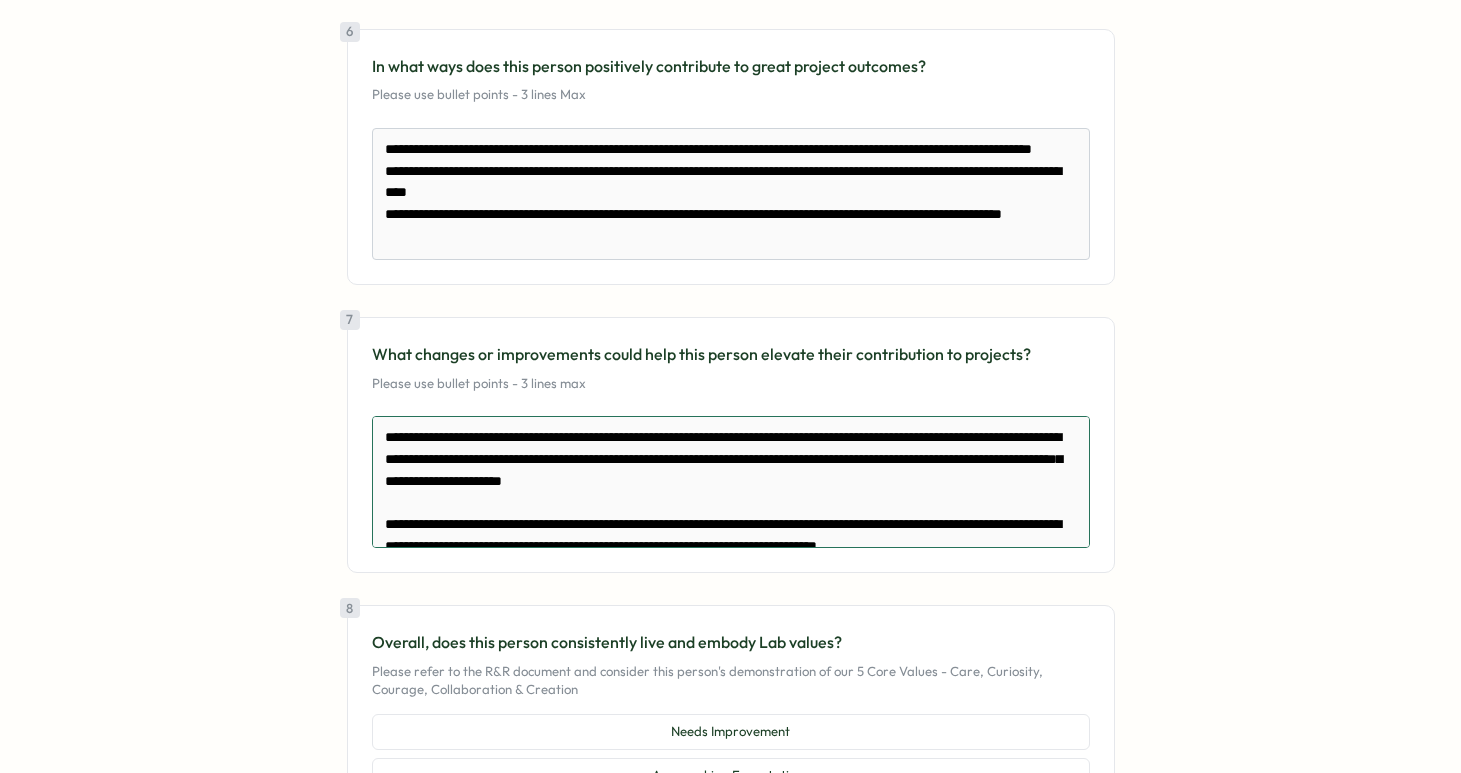 type on "**********" 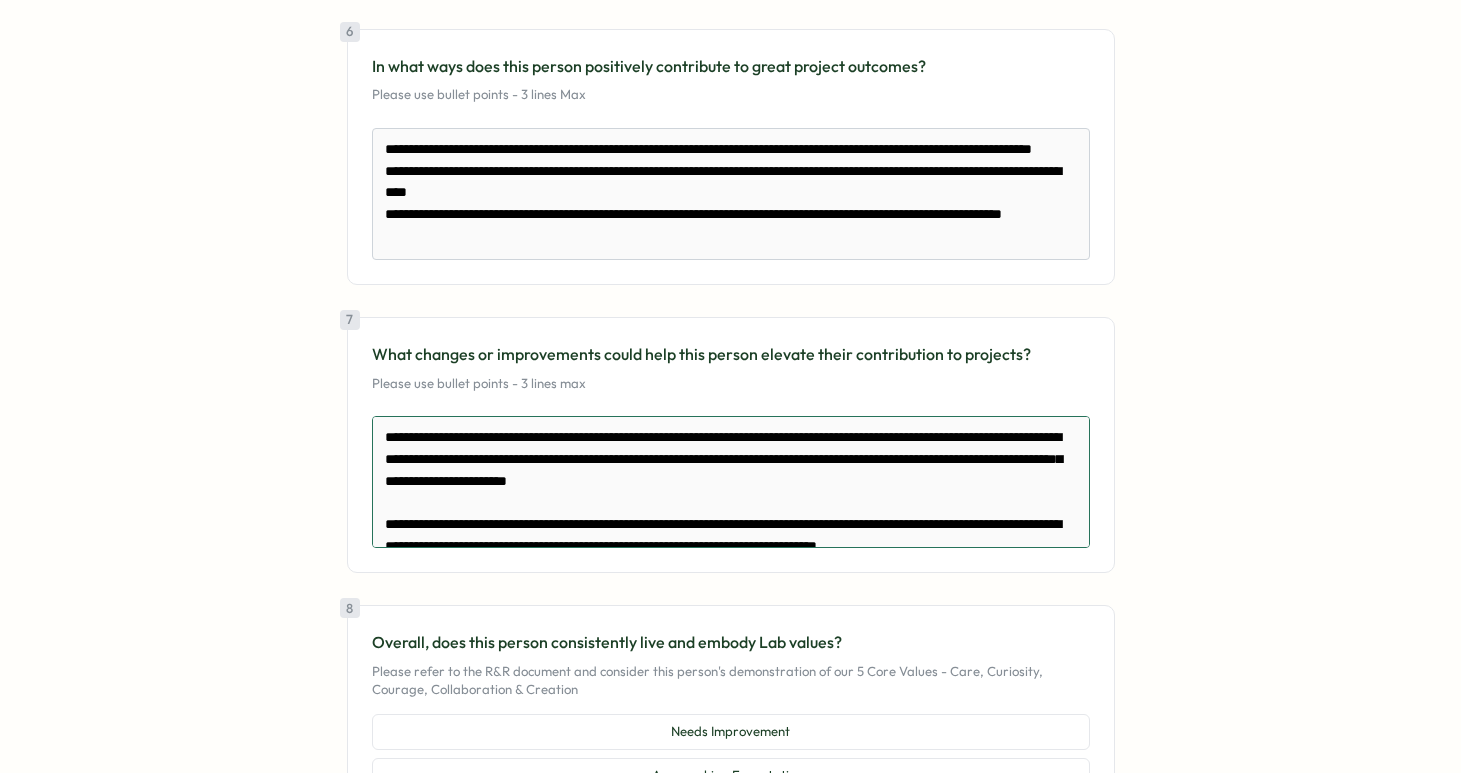 type on "*" 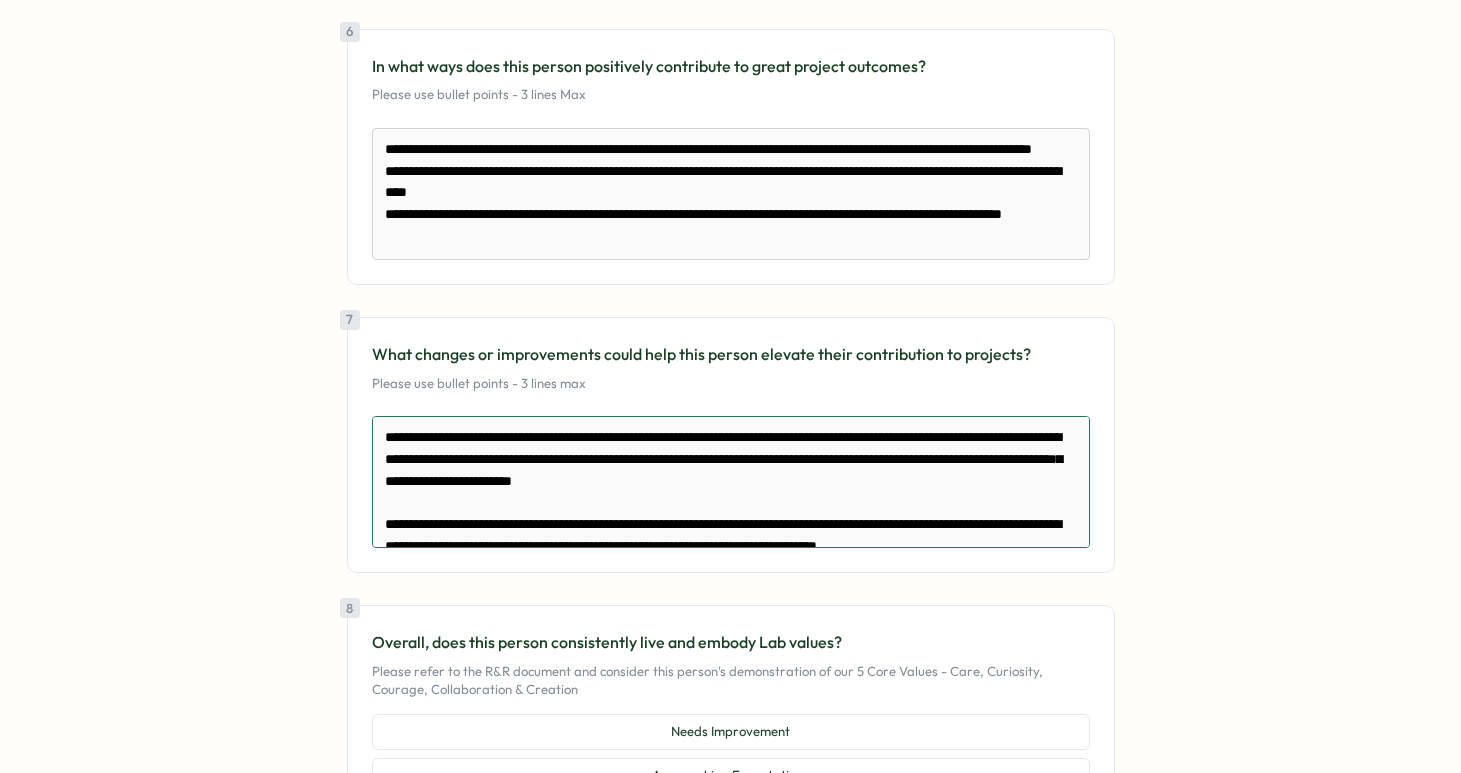 type on "*" 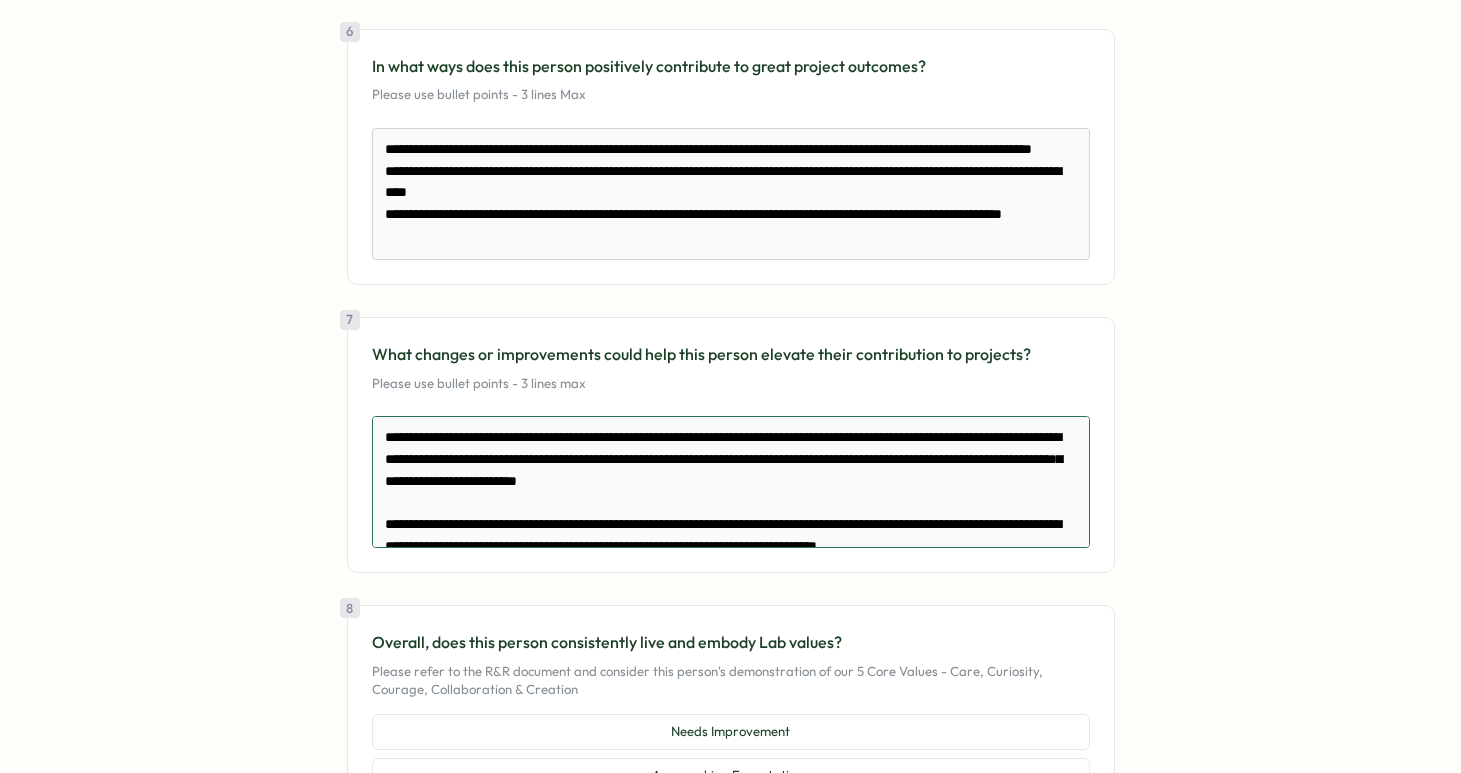 type on "**********" 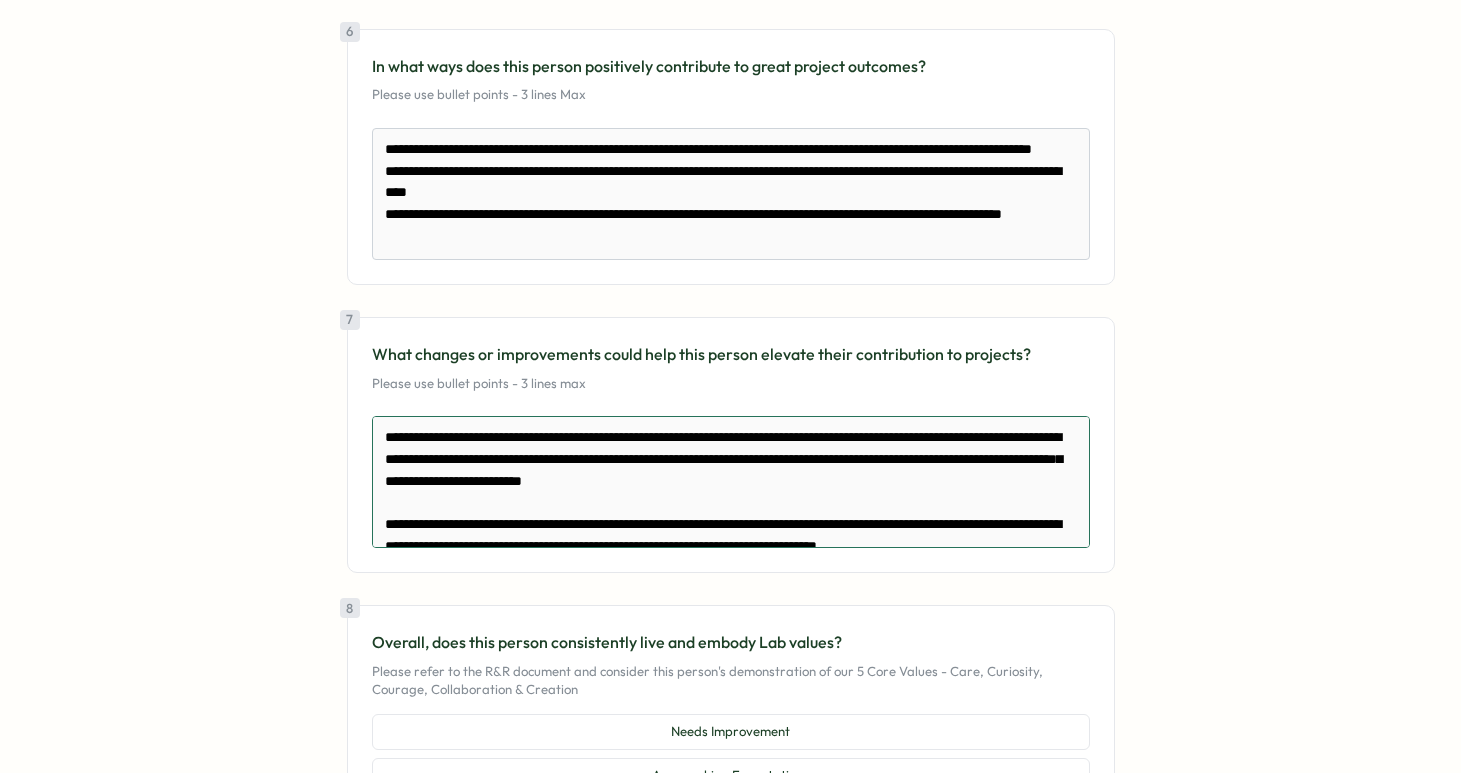 type on "*" 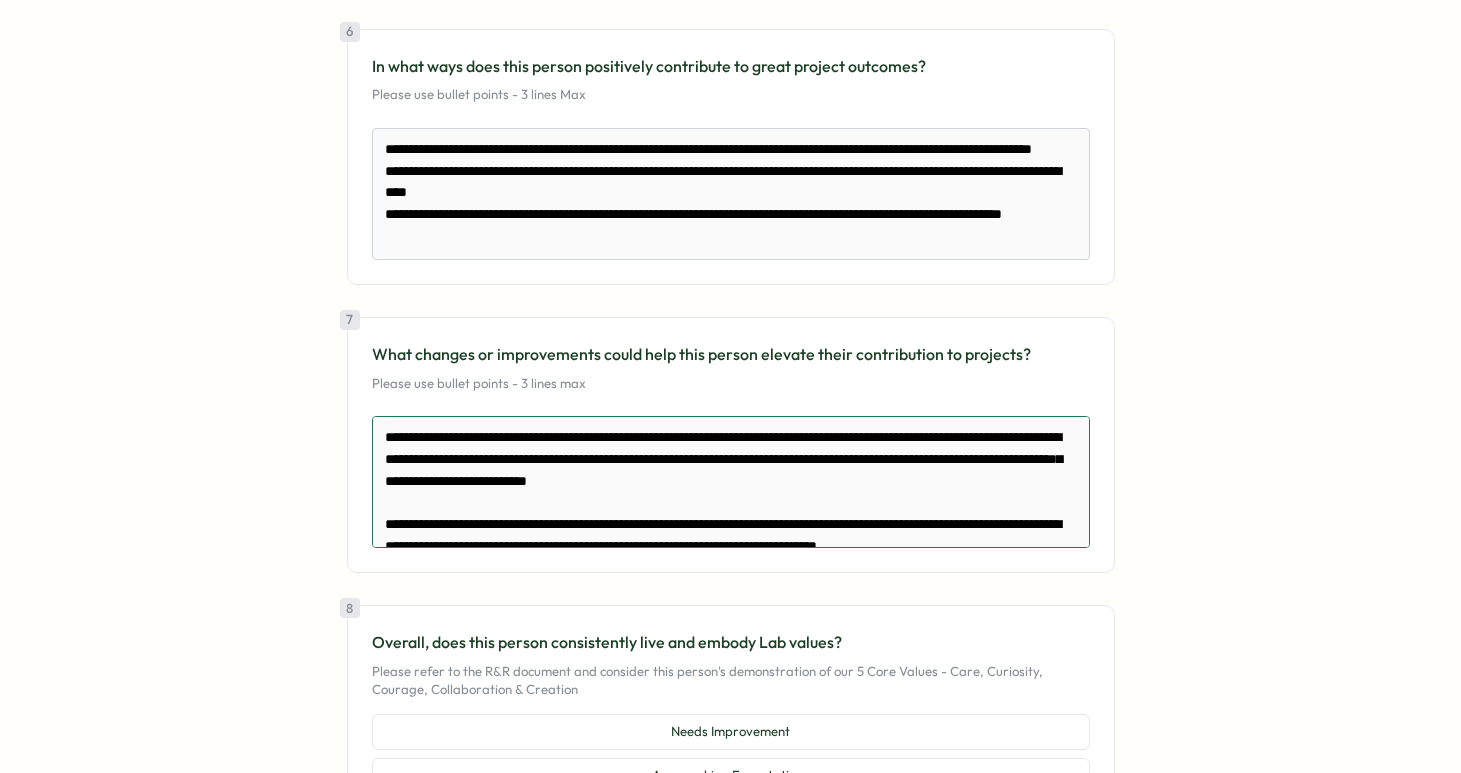 type on "*" 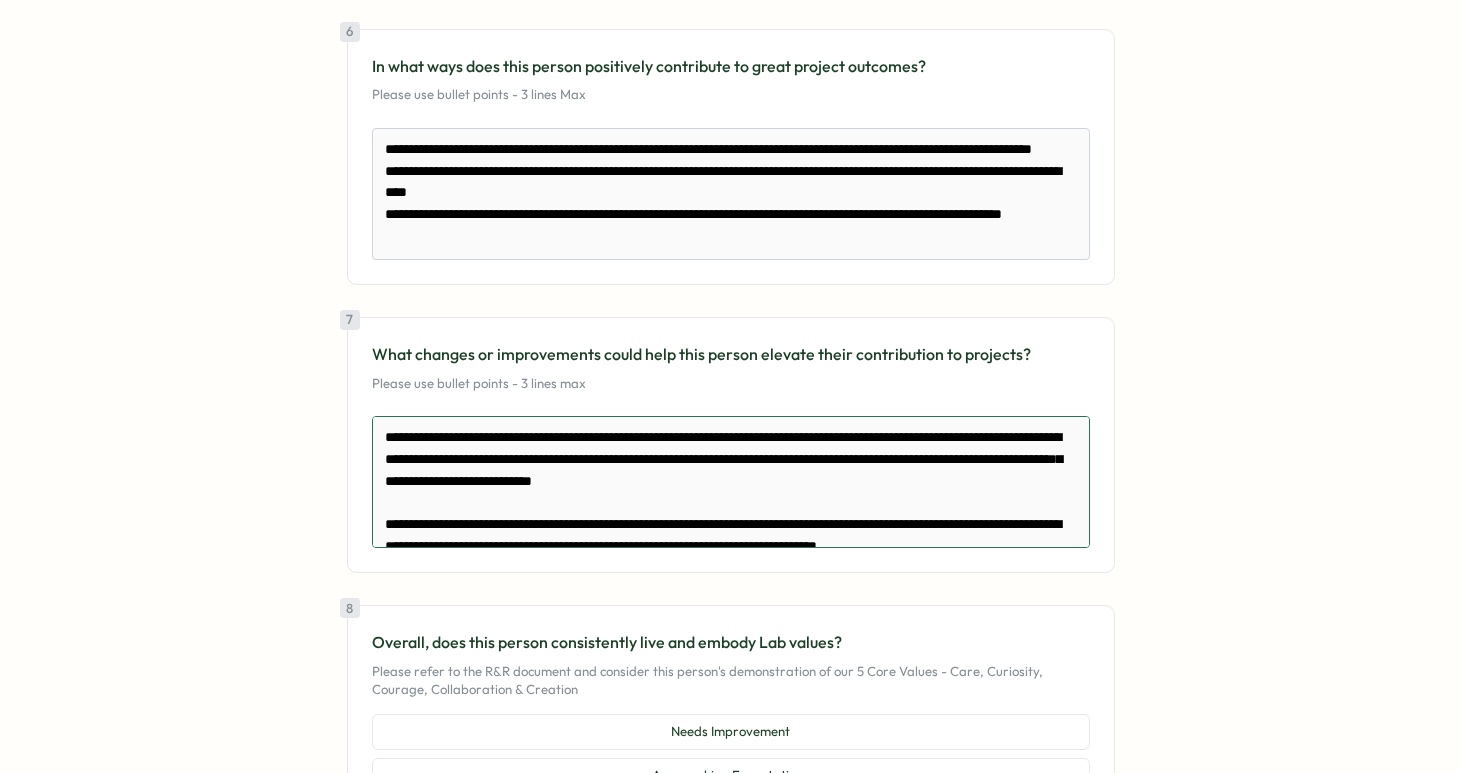 type on "*" 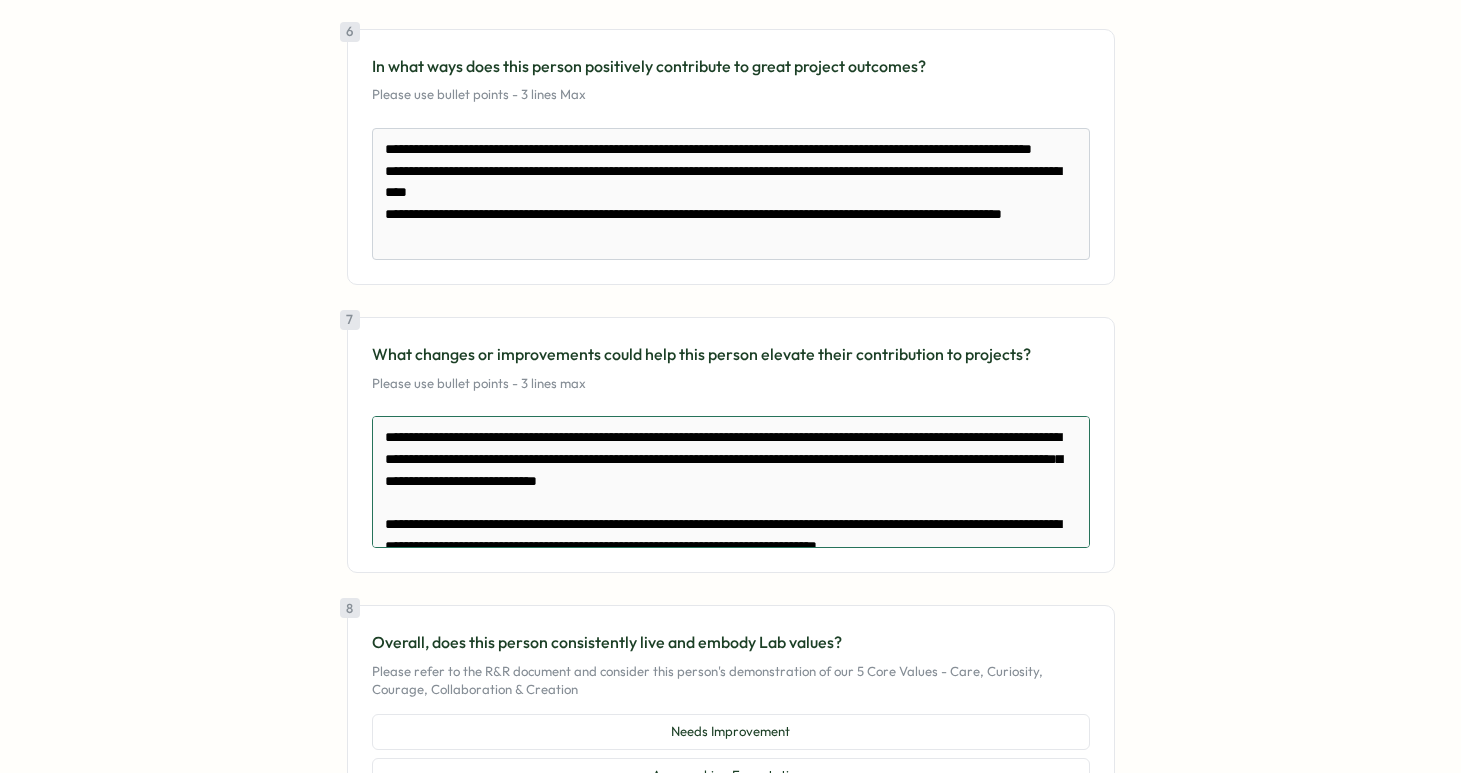 type on "*" 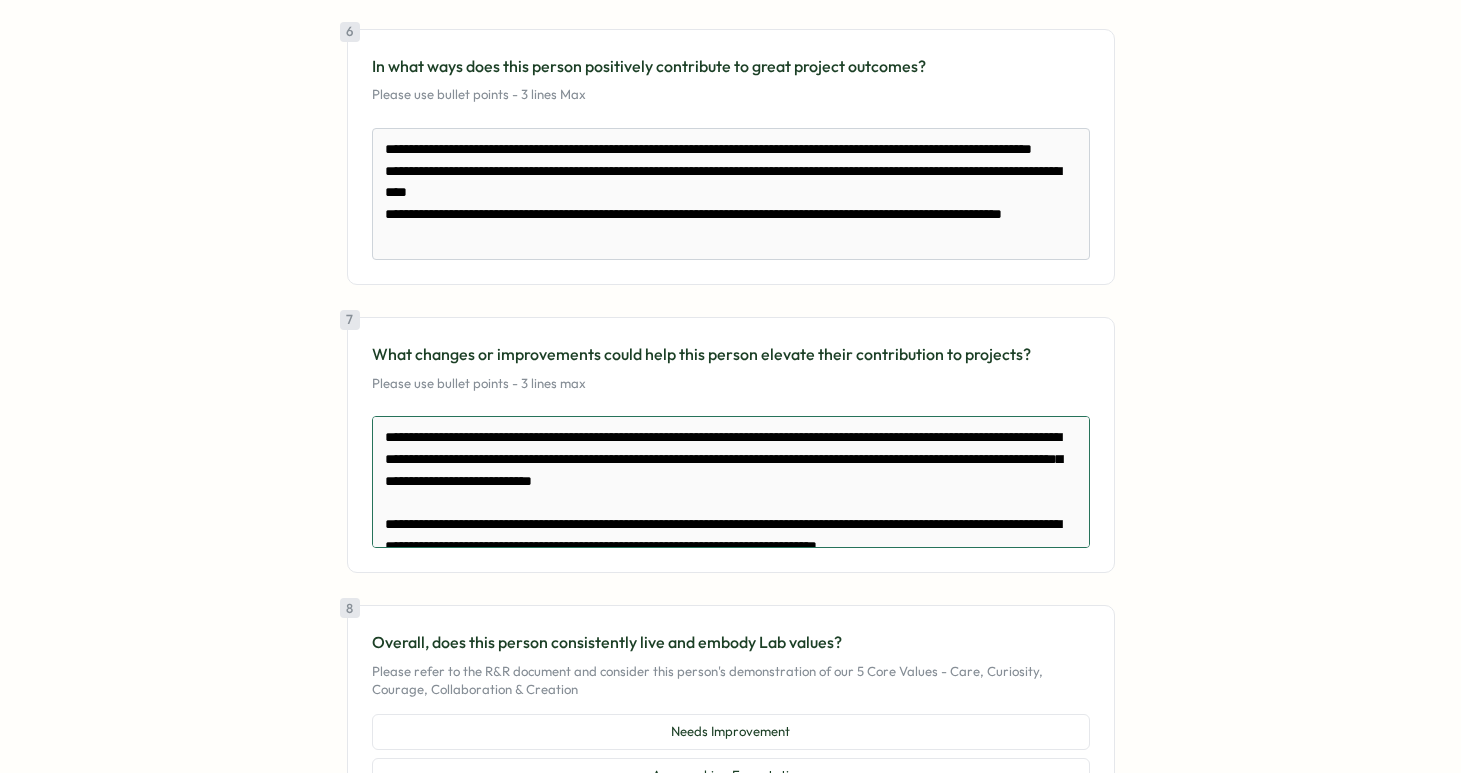 type on "*" 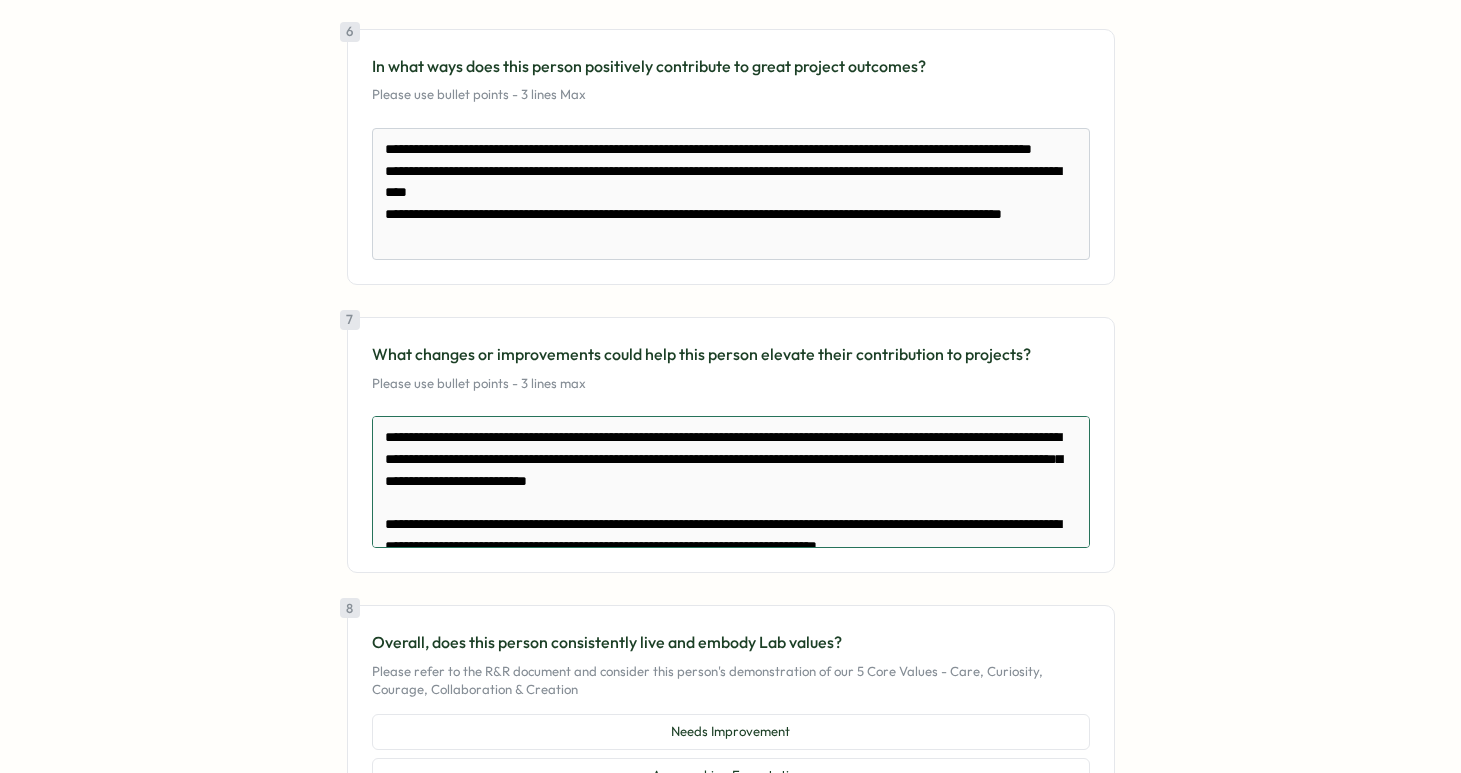 type on "*" 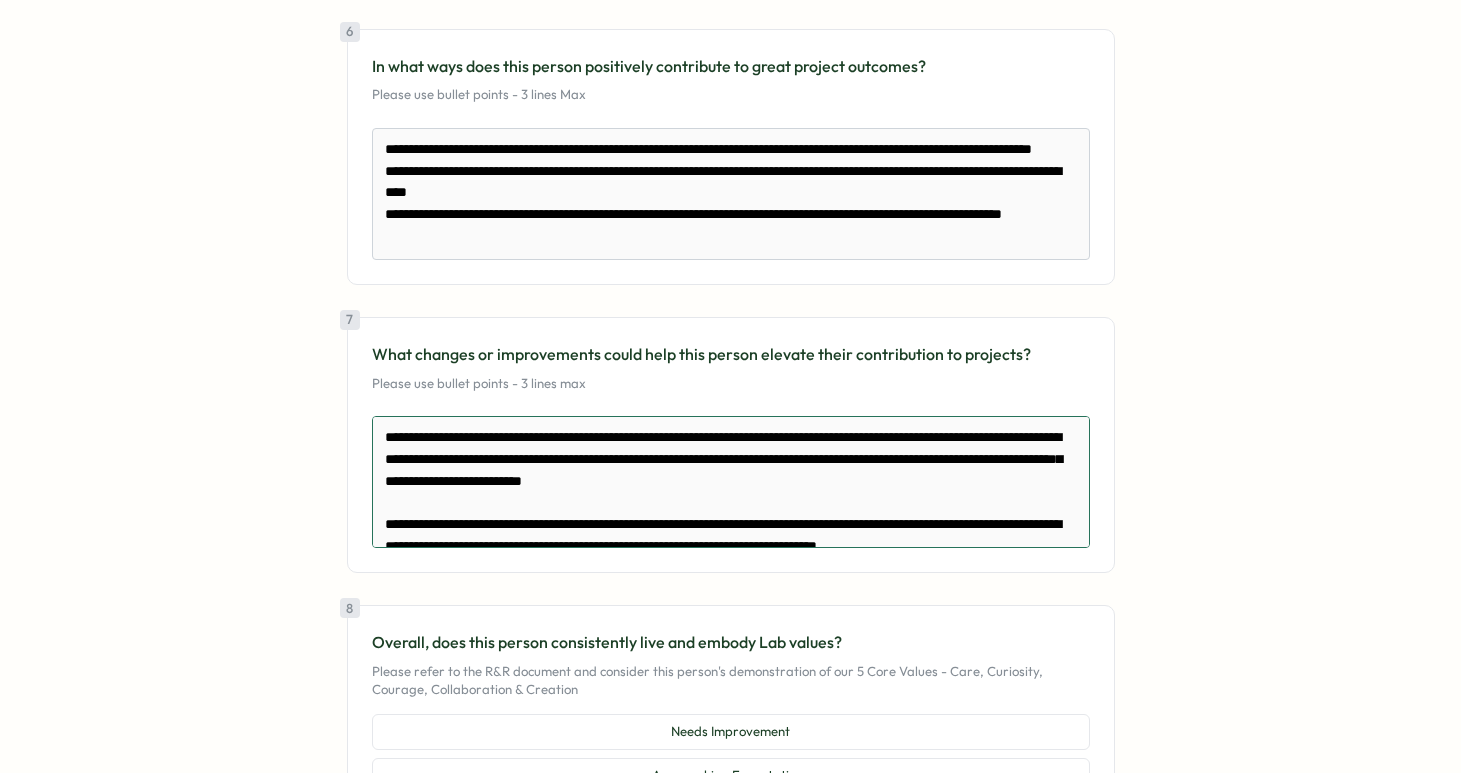 type on "*" 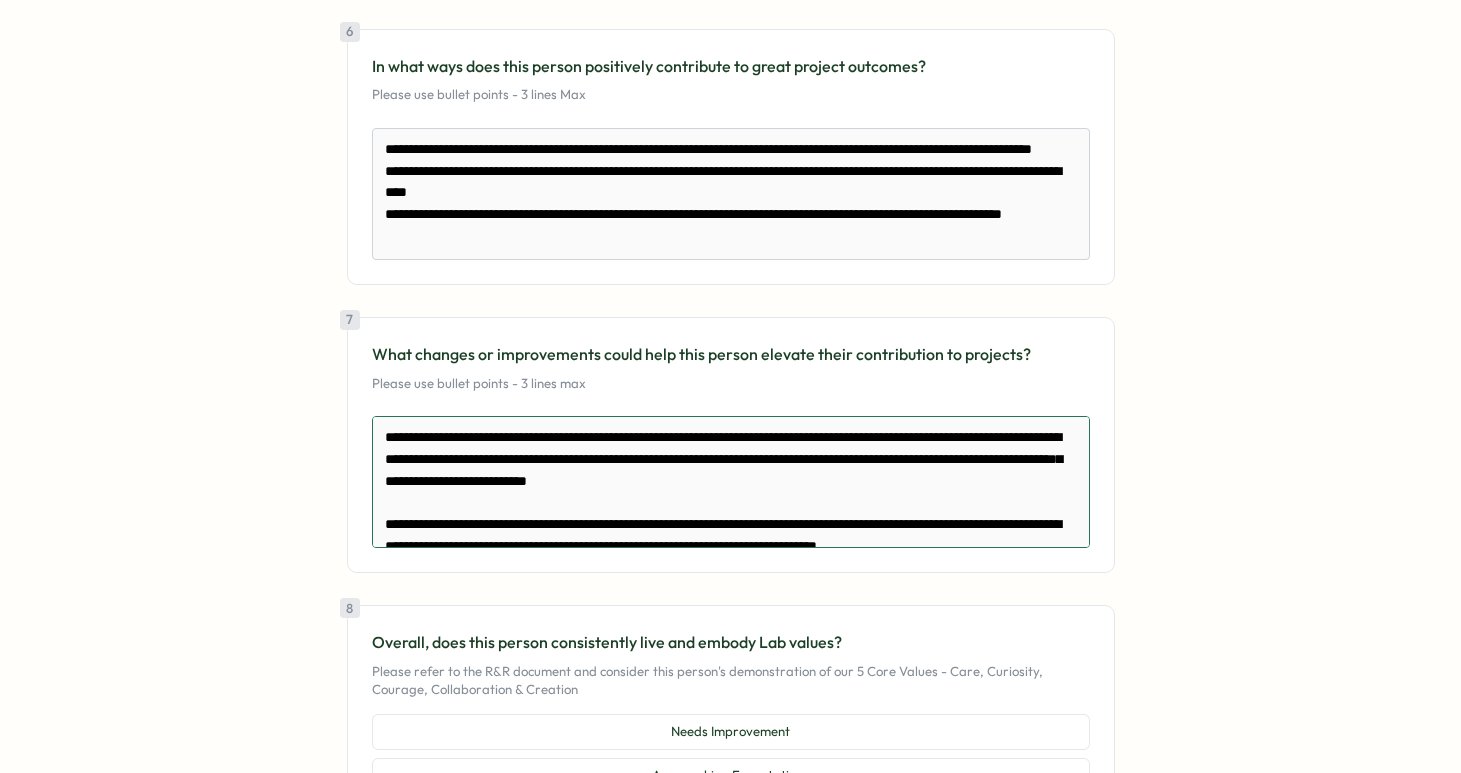 type on "**********" 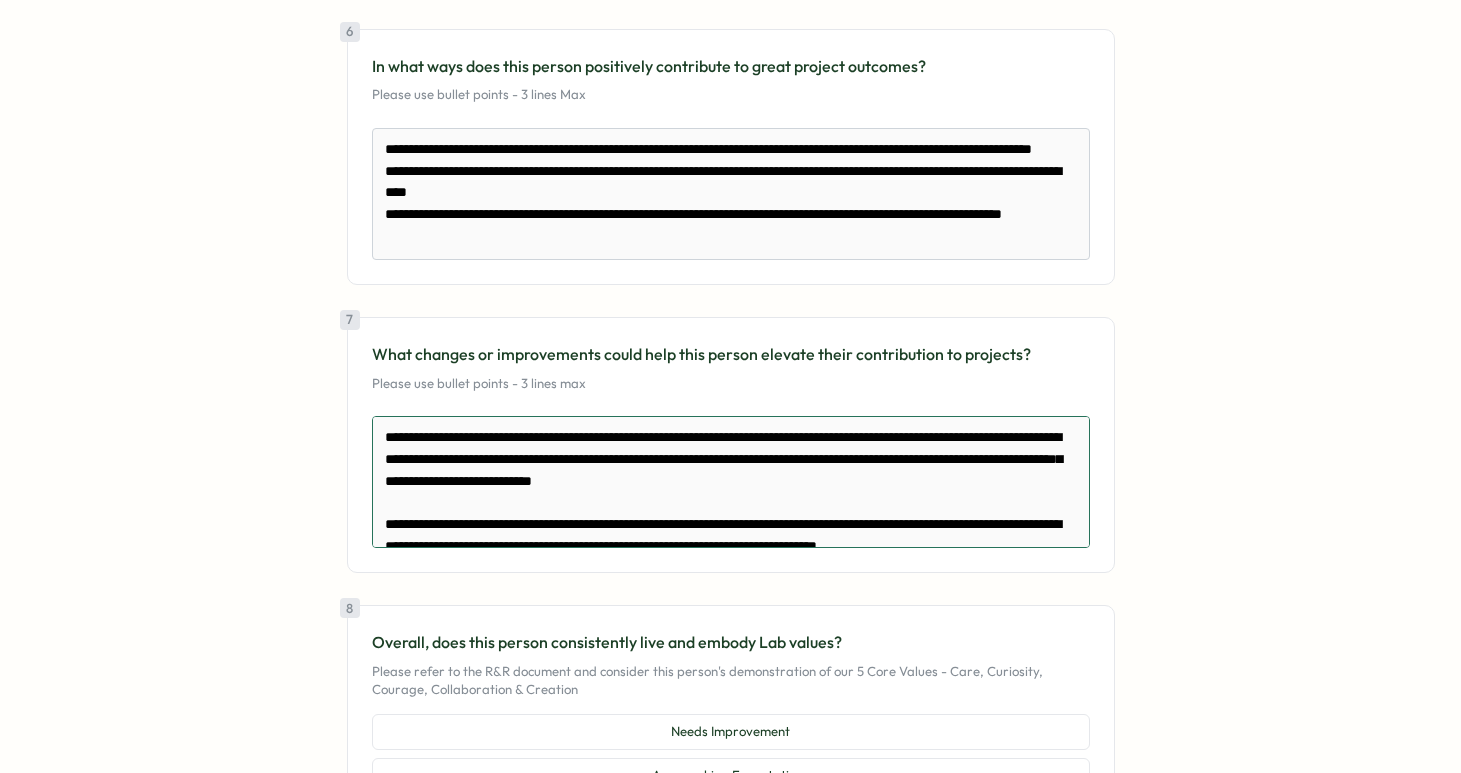 type on "*" 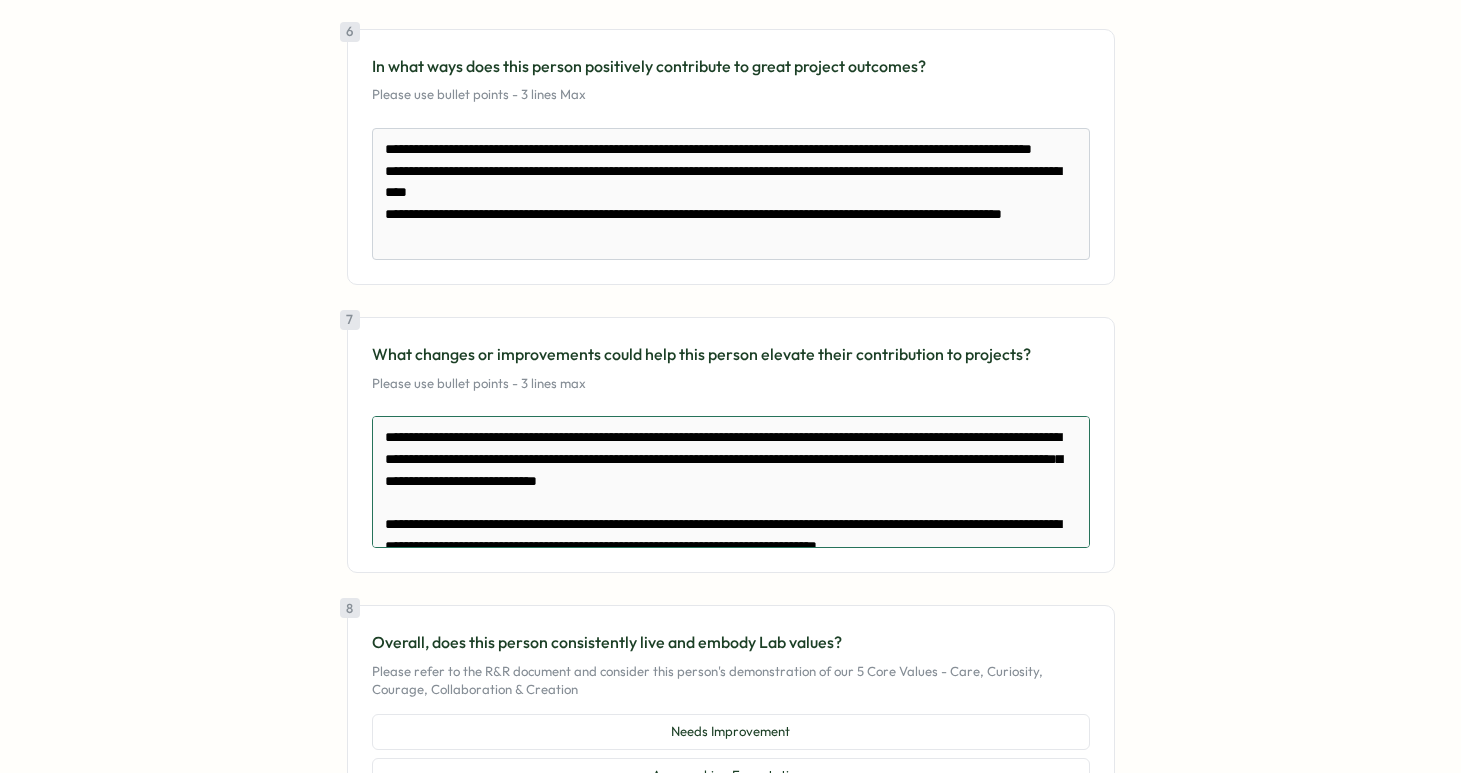 type on "**********" 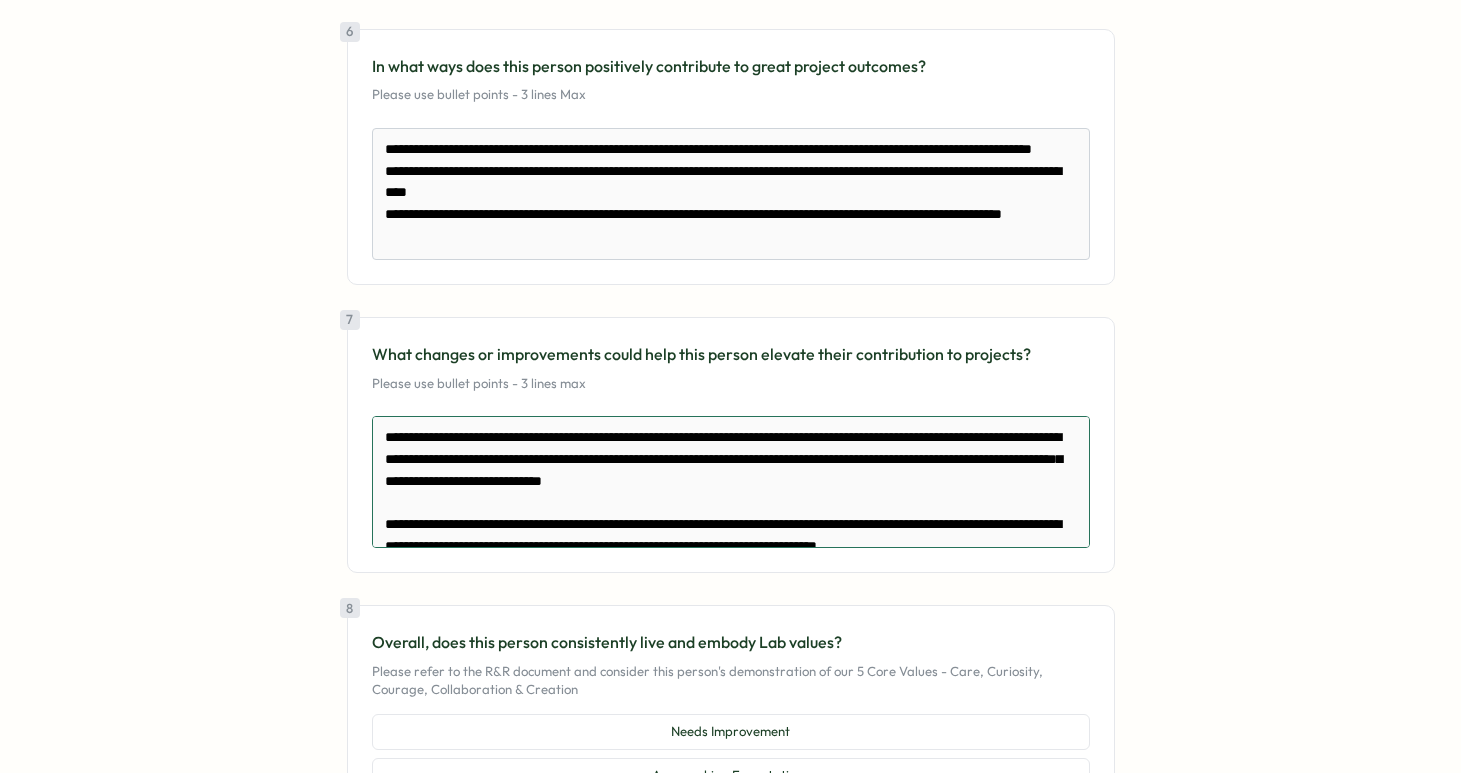 type on "*" 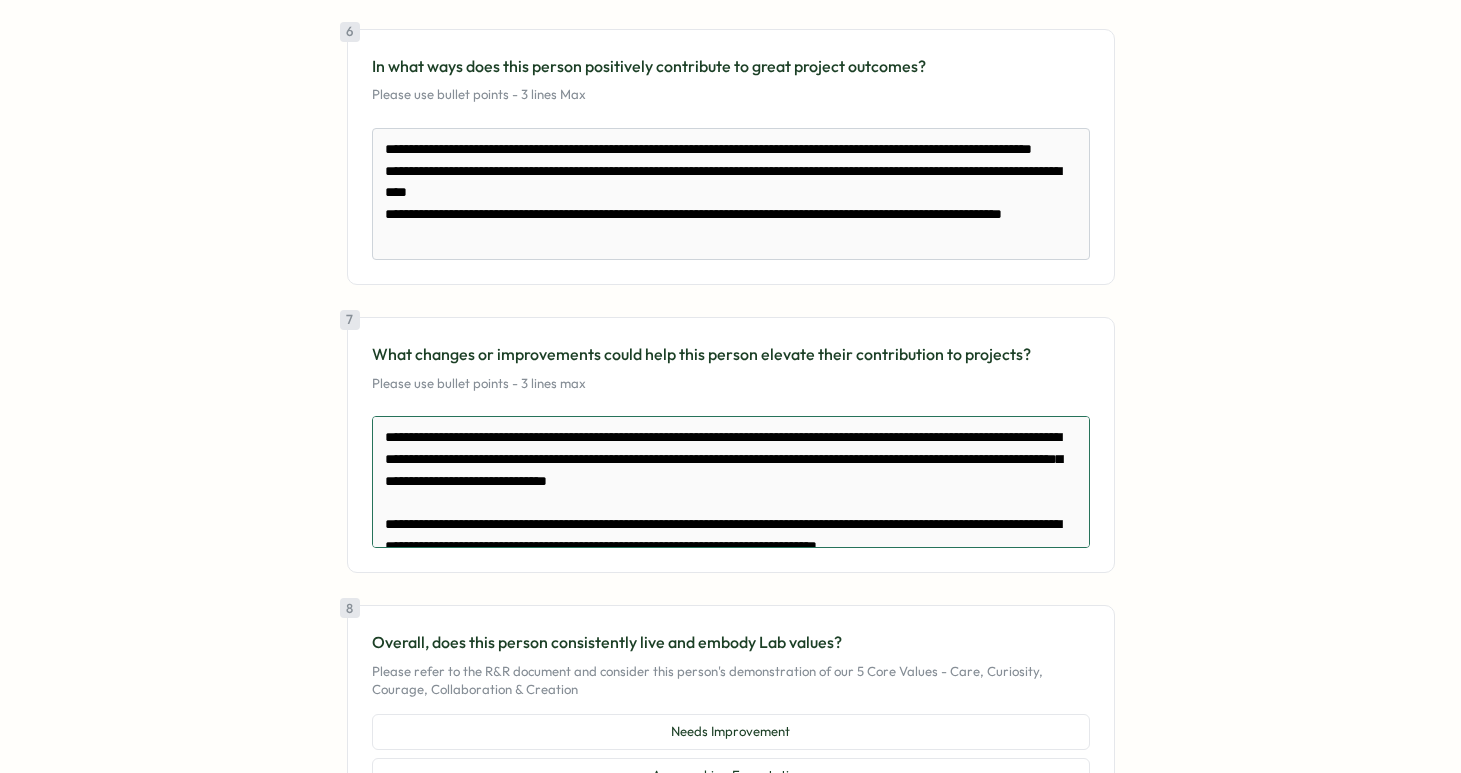 type on "*" 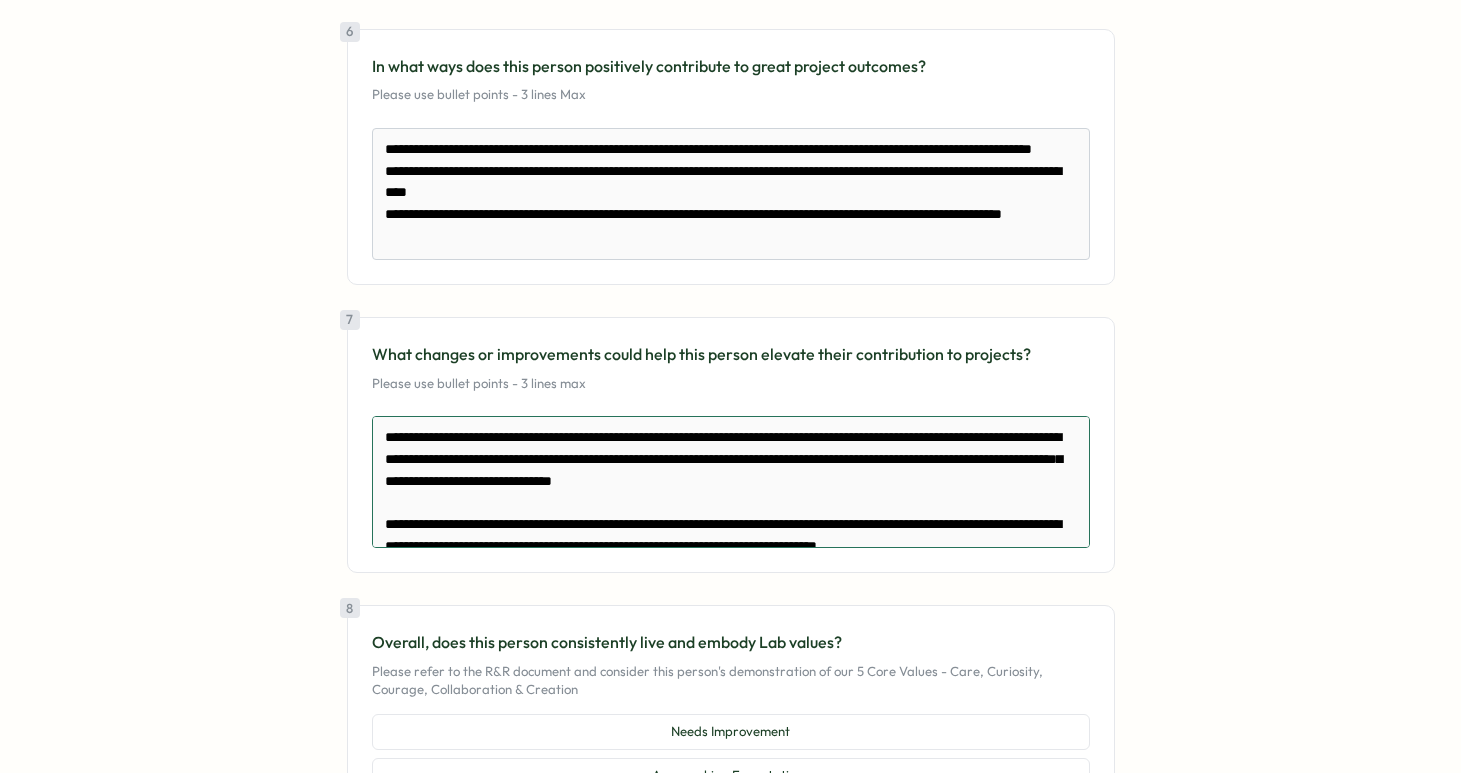 type on "*" 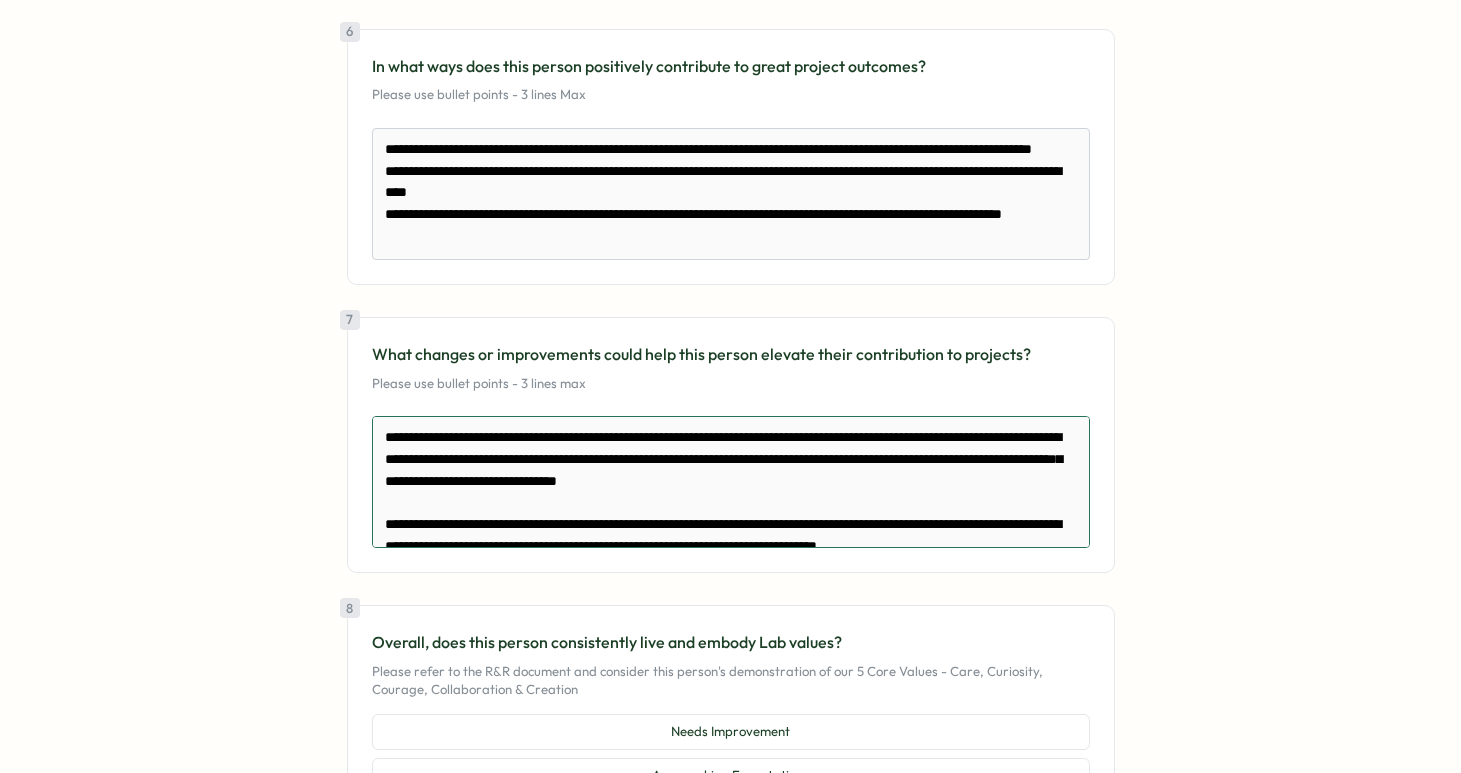 type on "*" 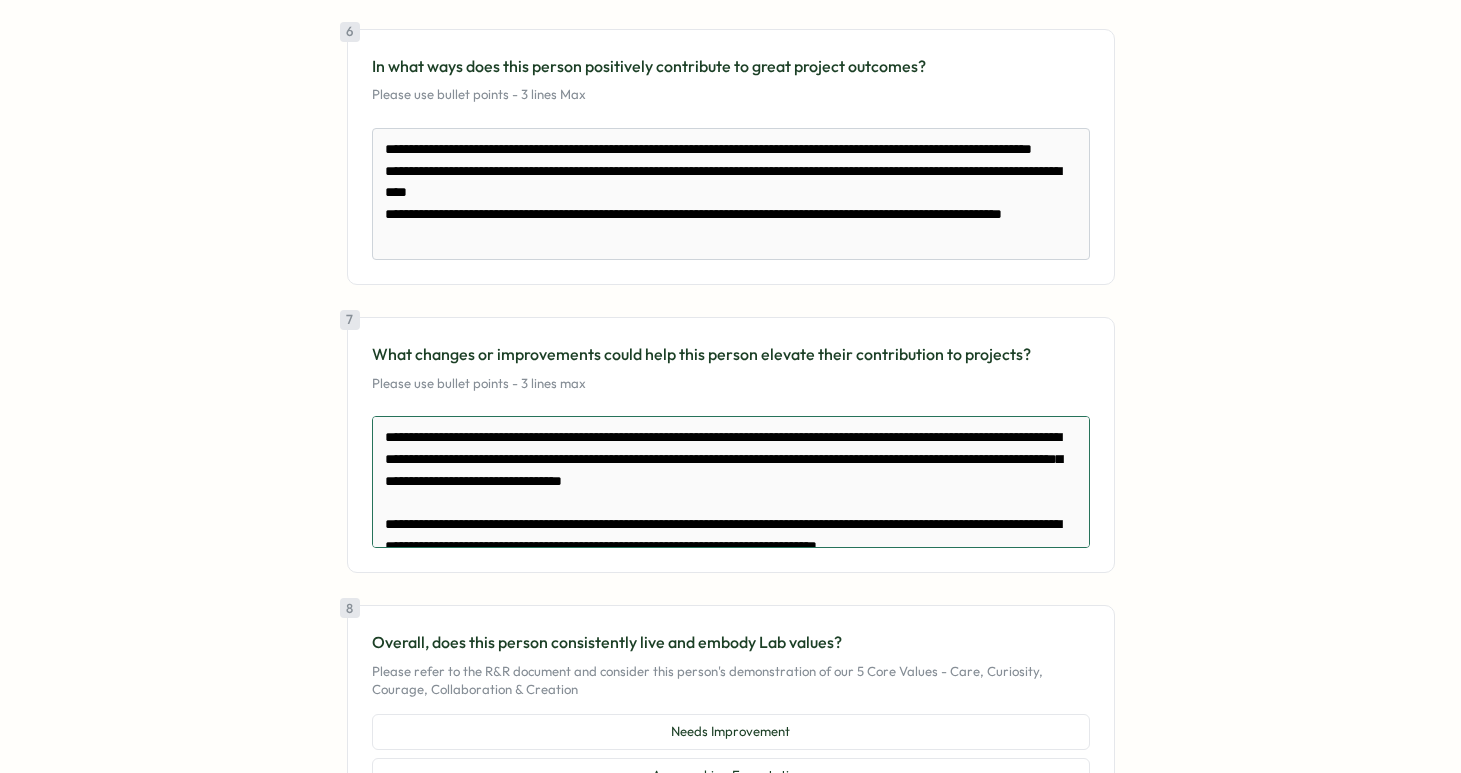 type on "*" 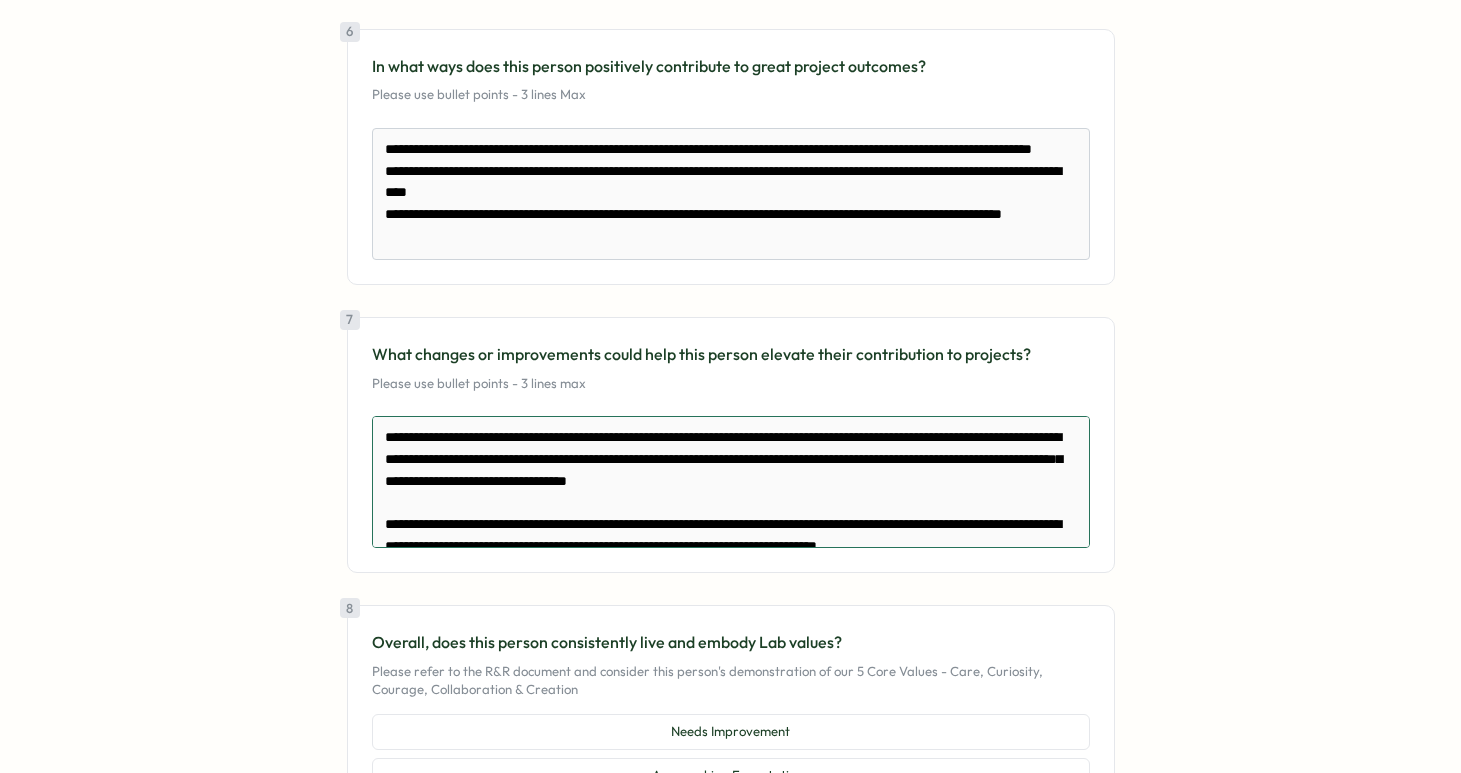 type on "*" 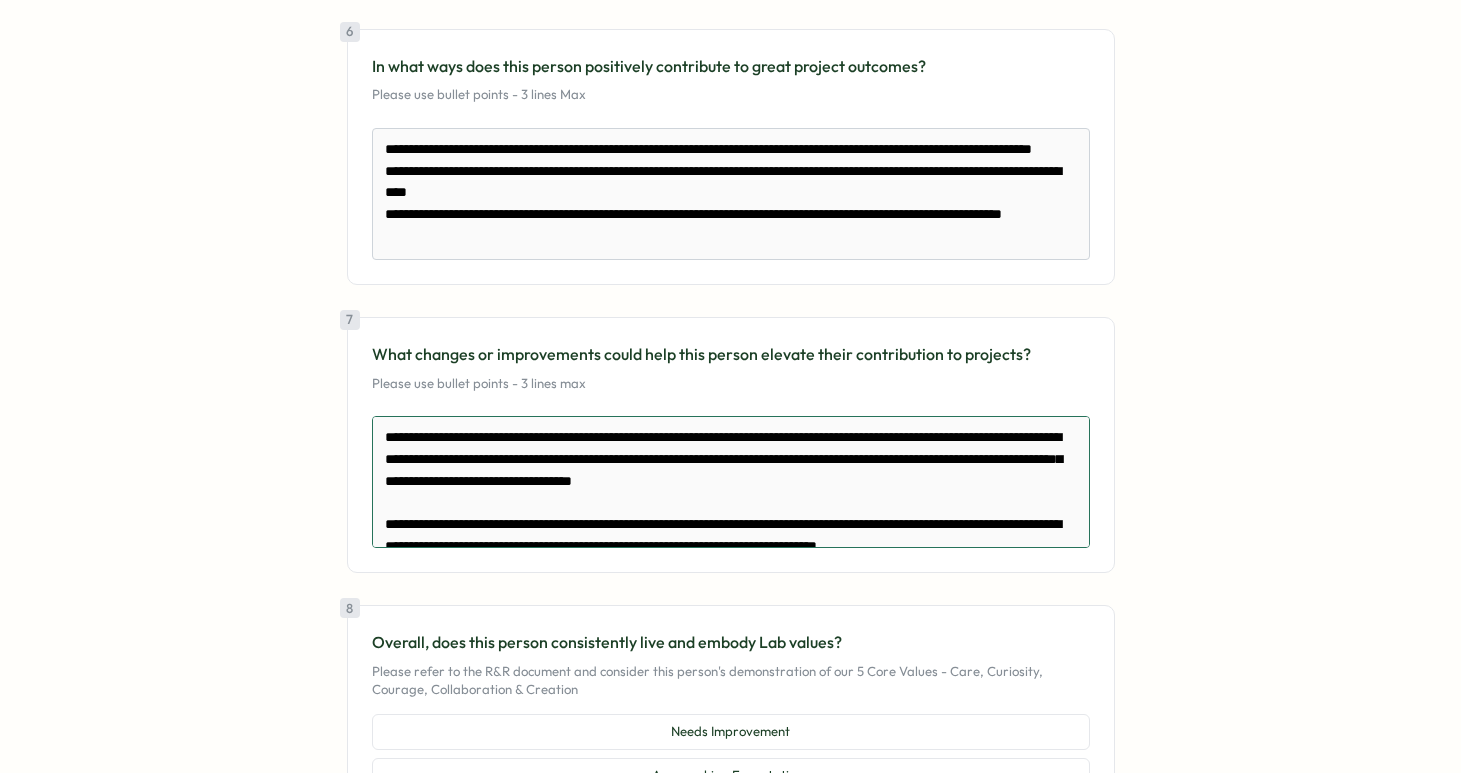 type on "*" 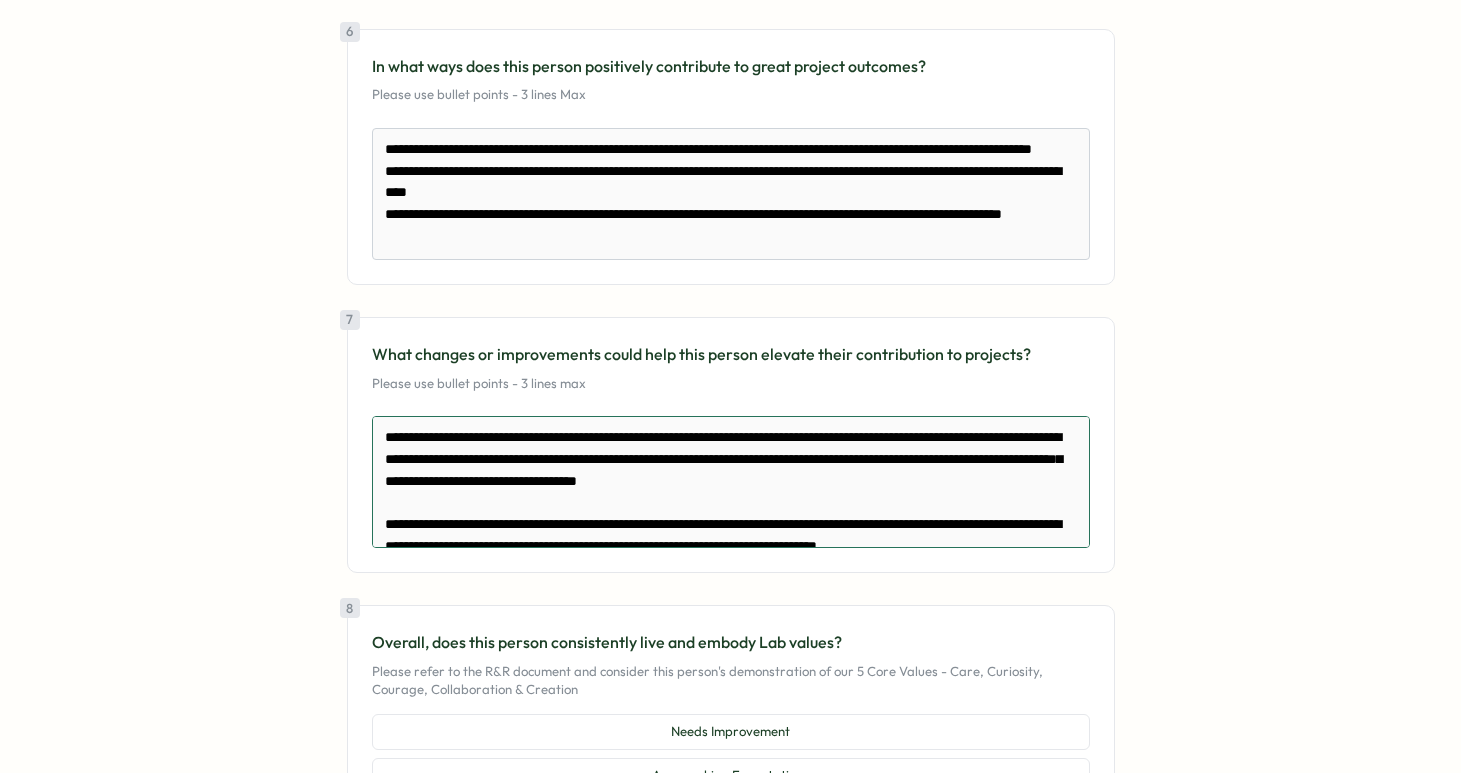 type on "*" 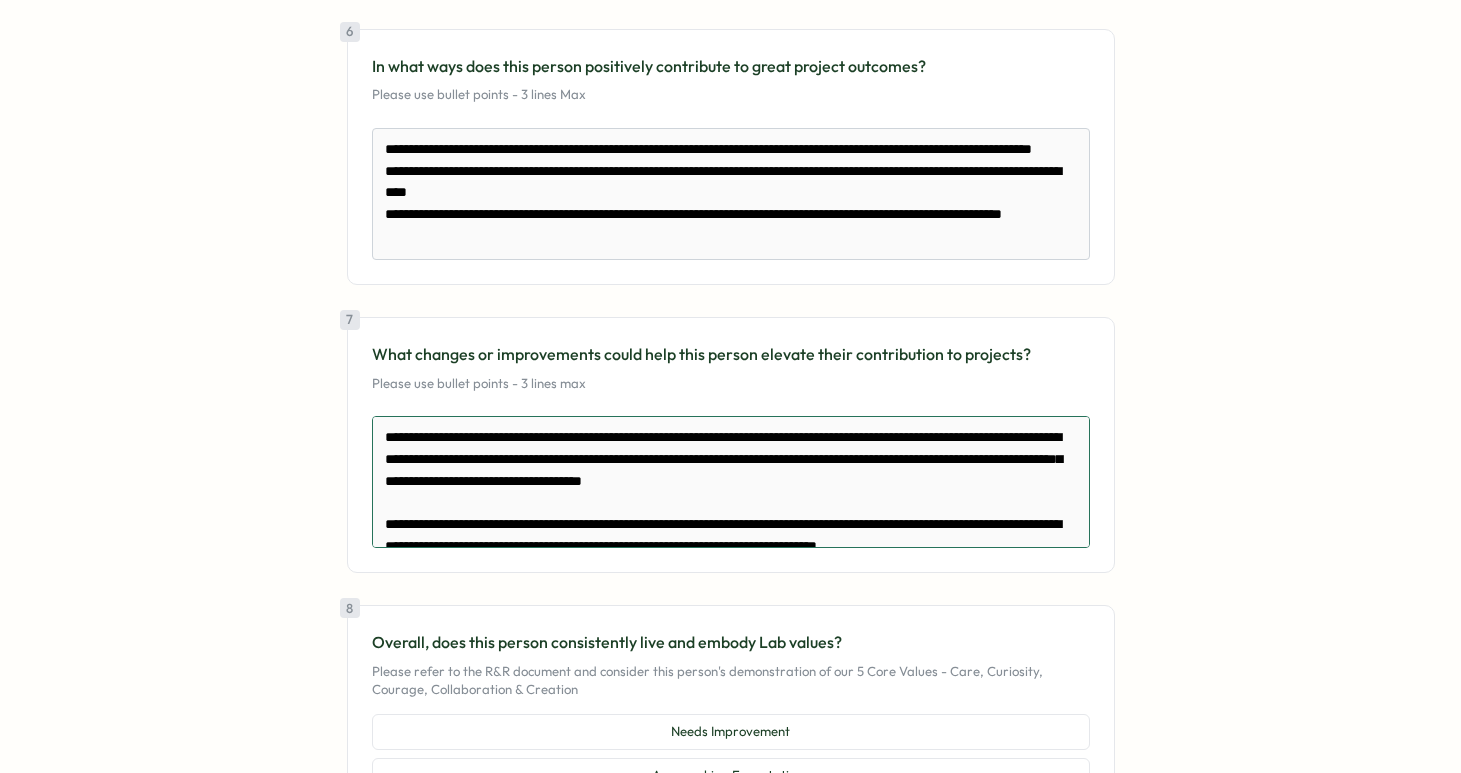 type on "*" 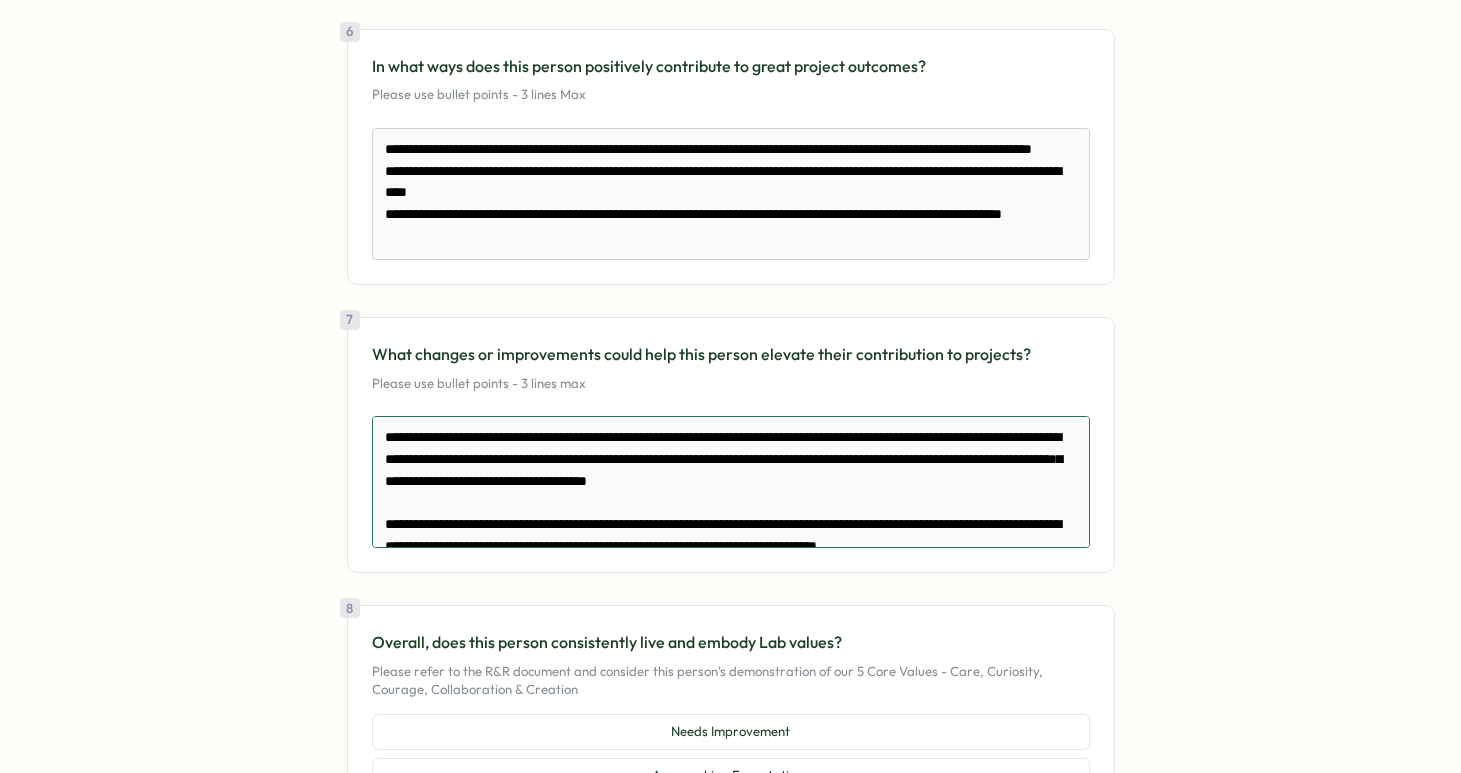 type on "**********" 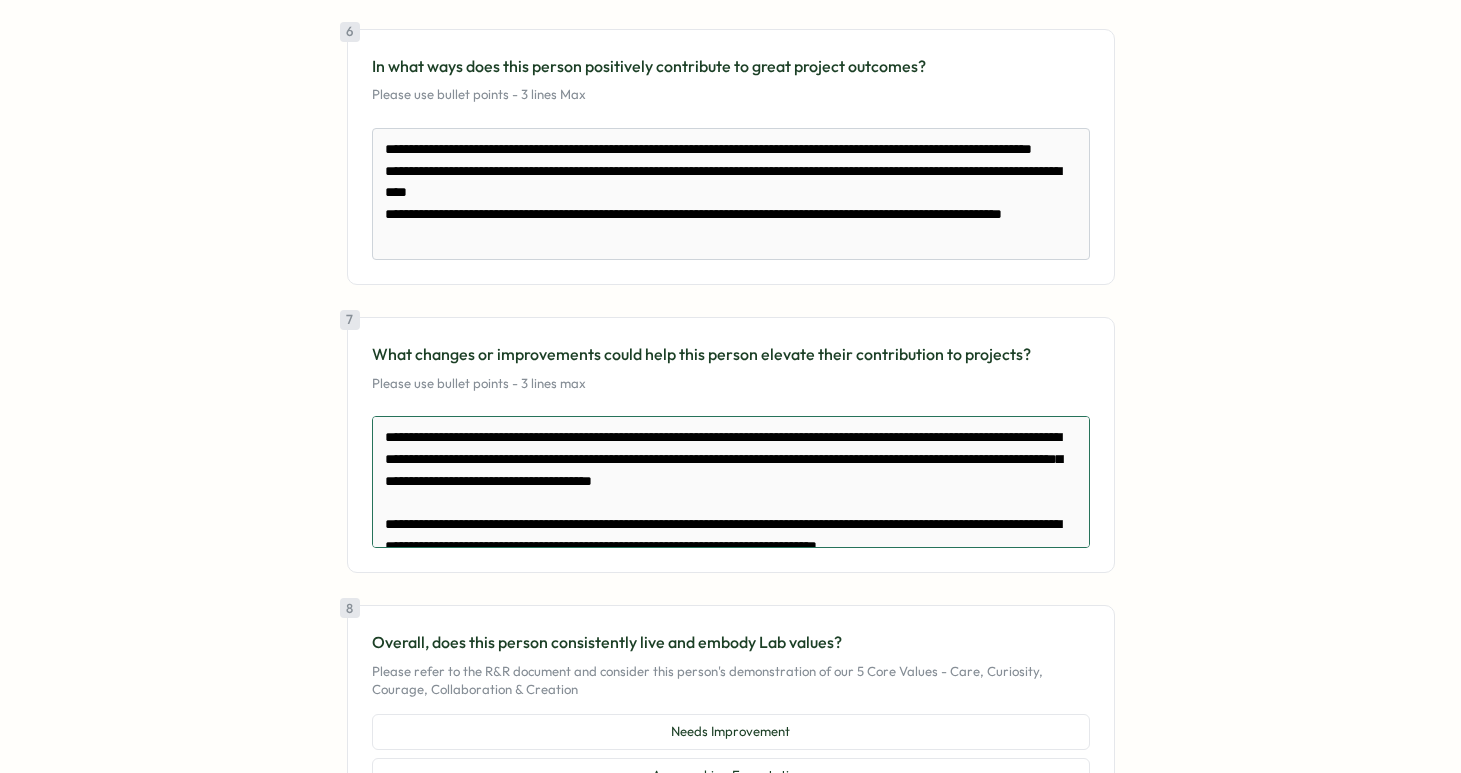 type on "*" 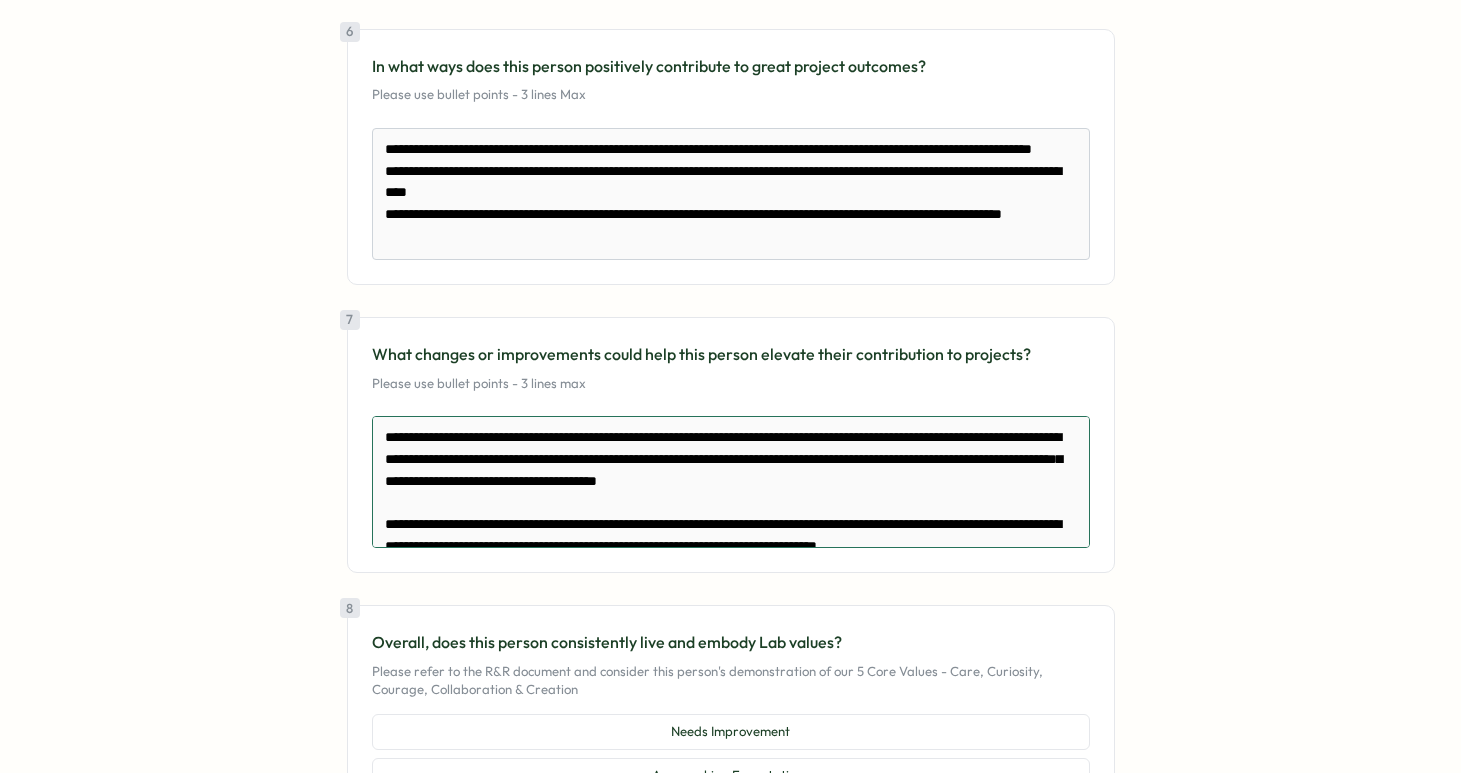 type on "**********" 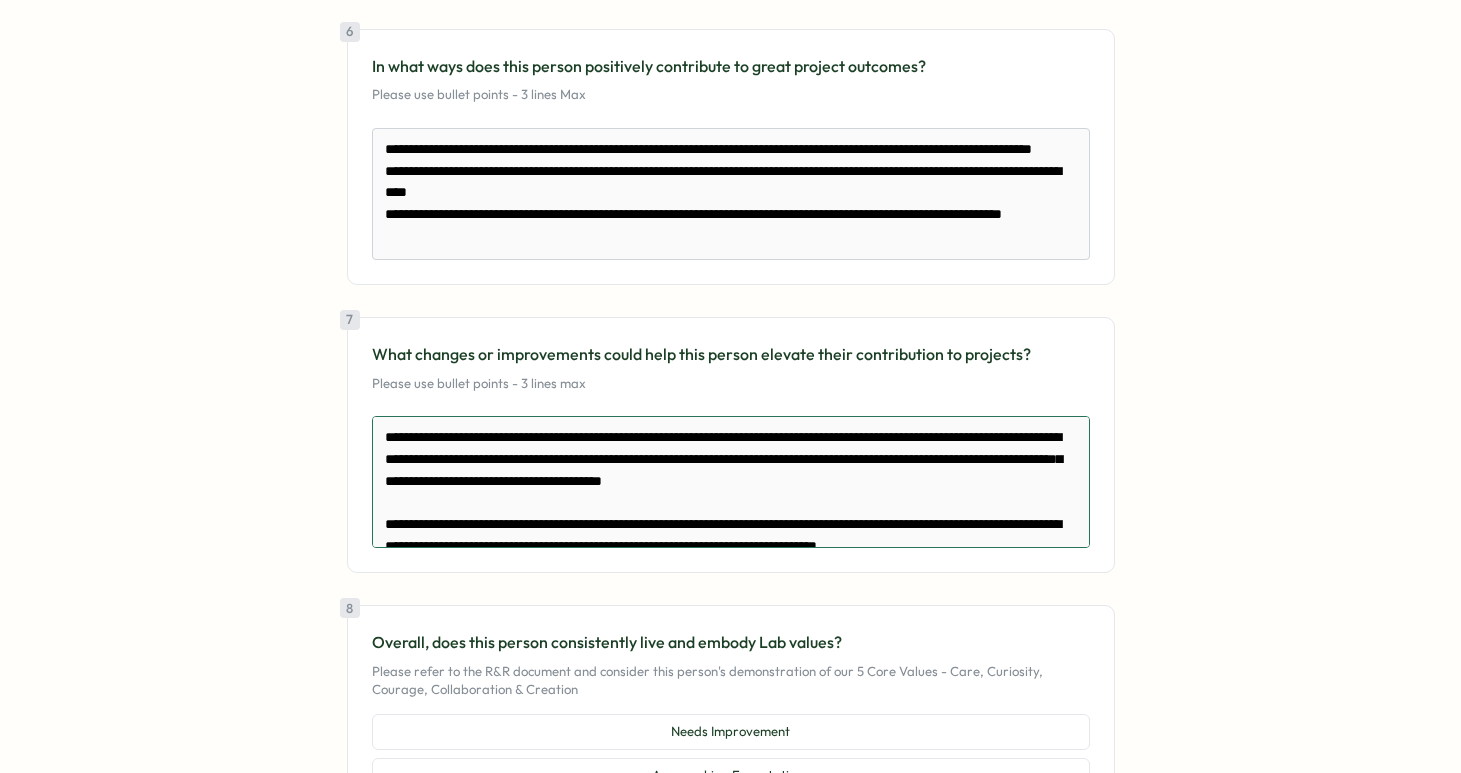 type on "*" 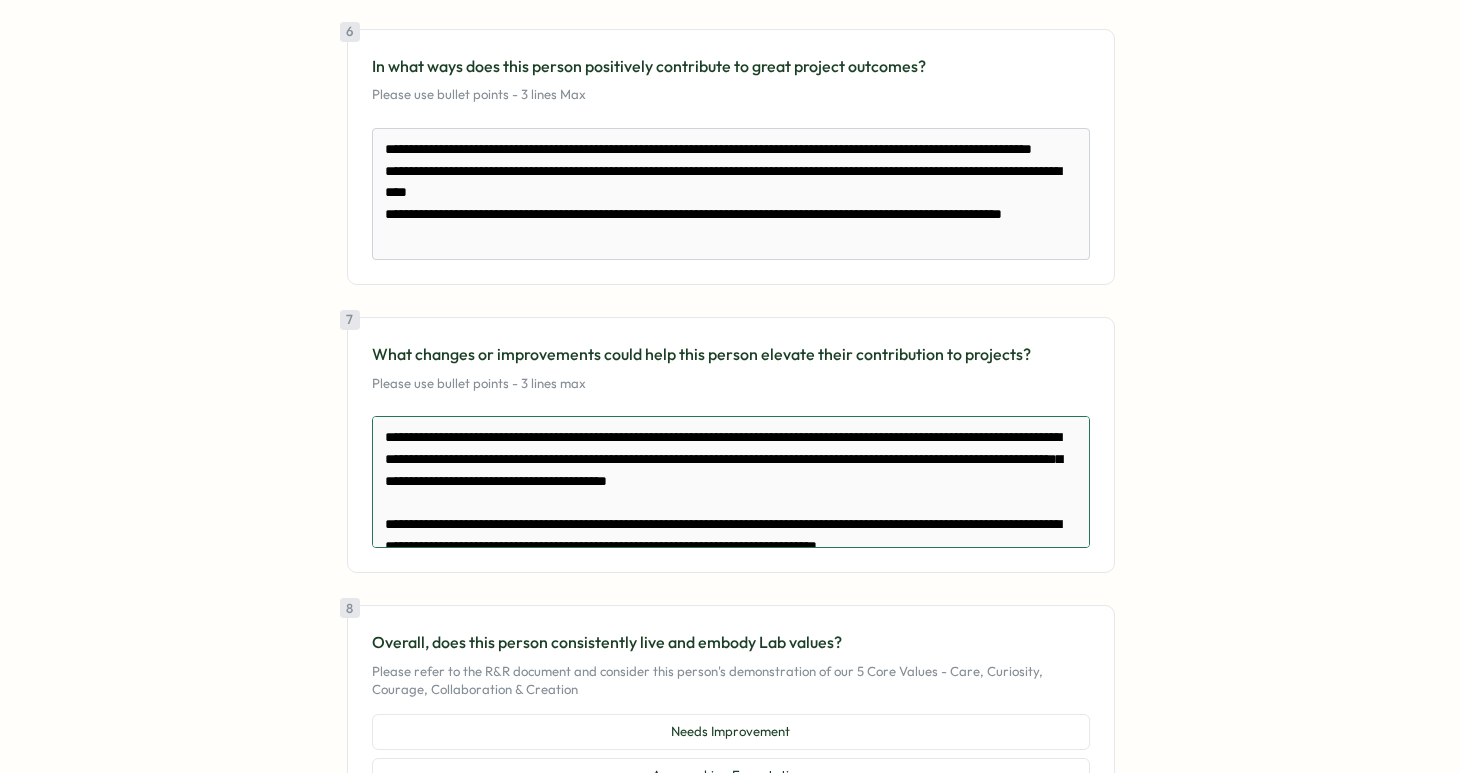 type on "**********" 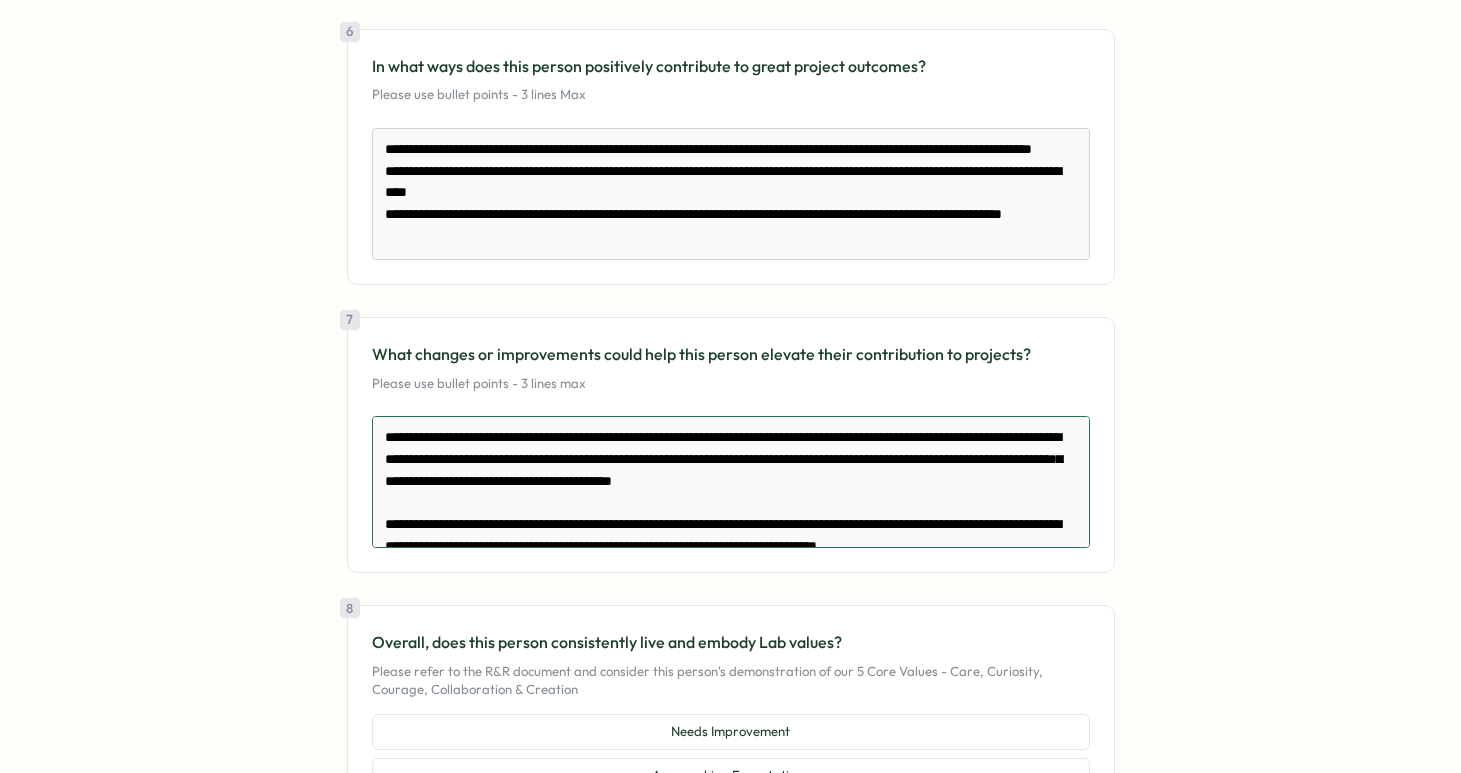 type on "*" 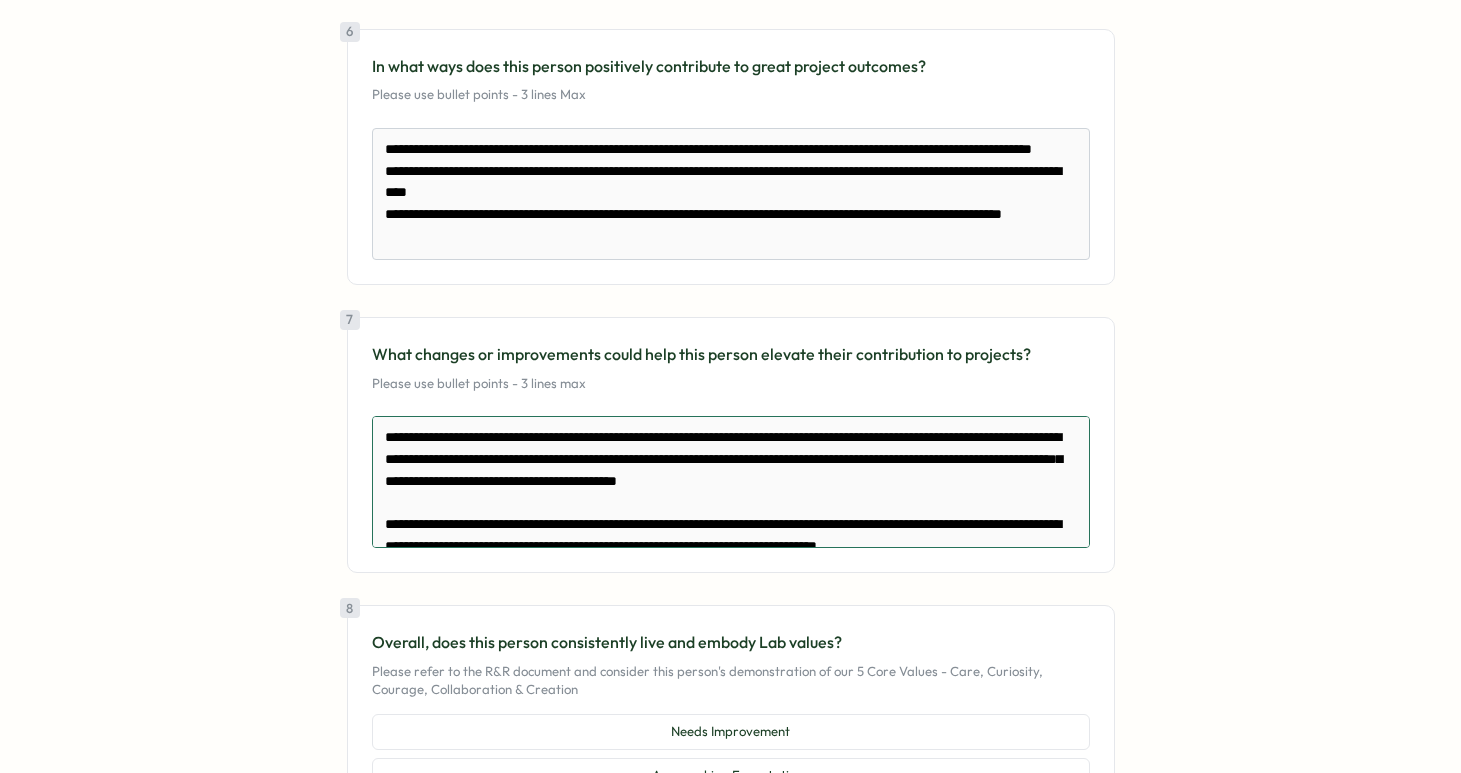 type on "*" 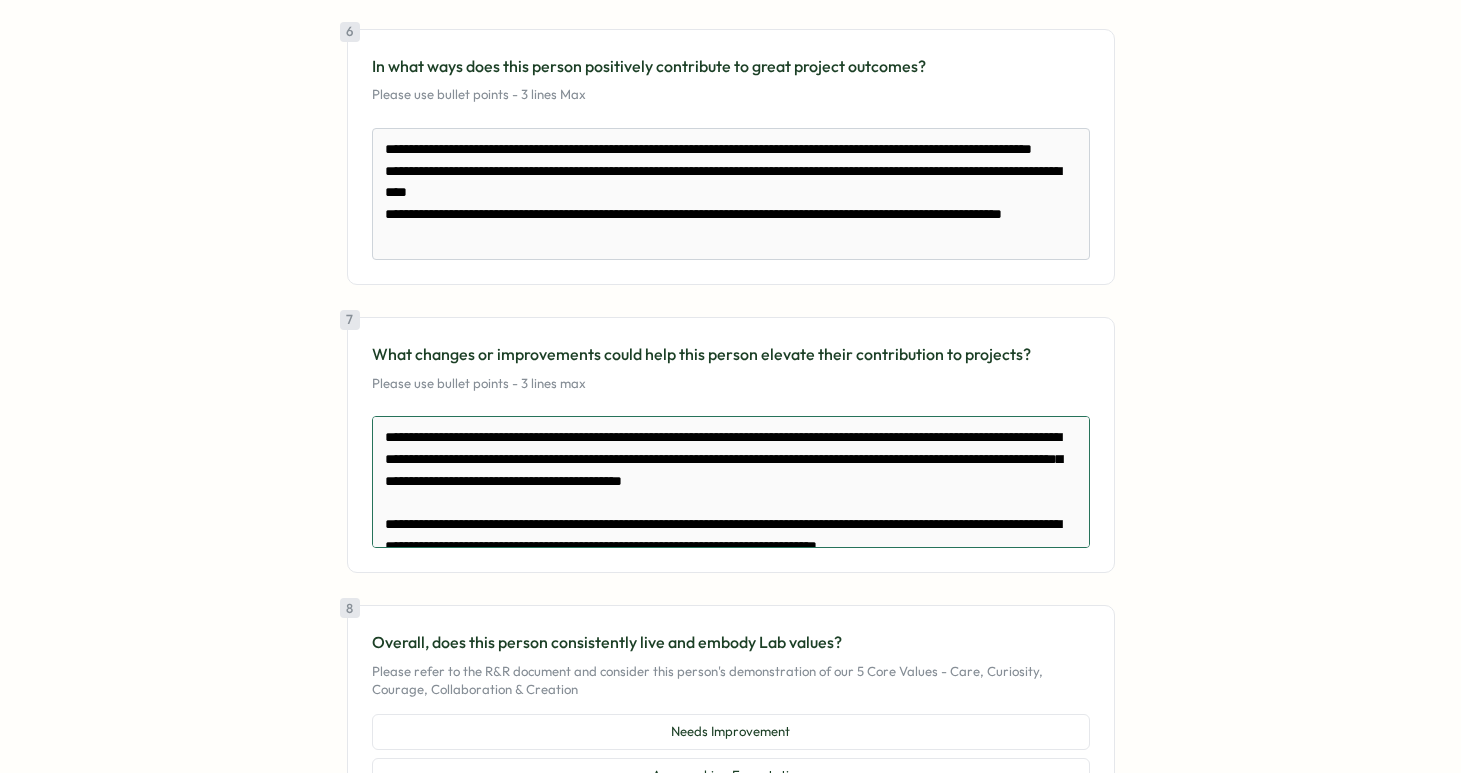 type on "*" 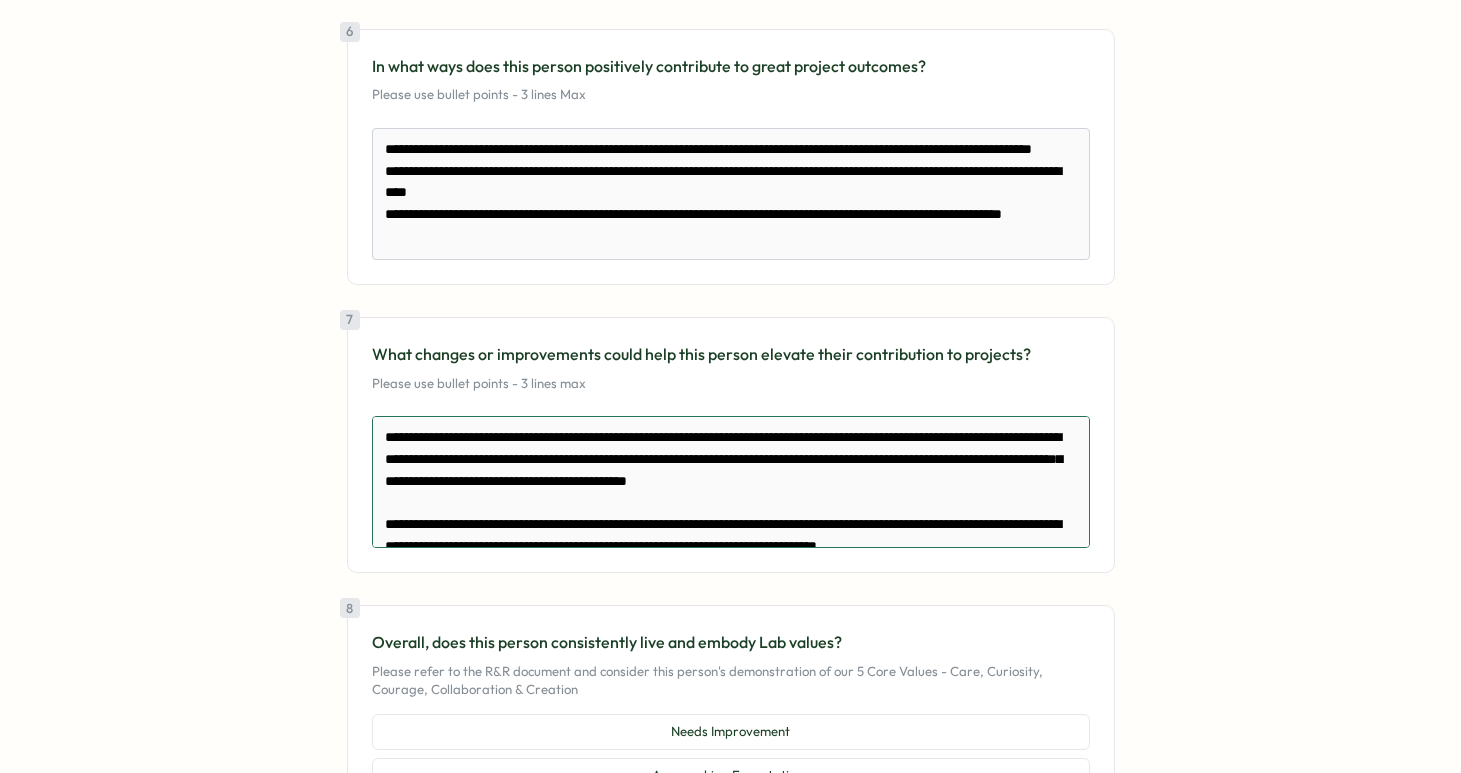 type on "*" 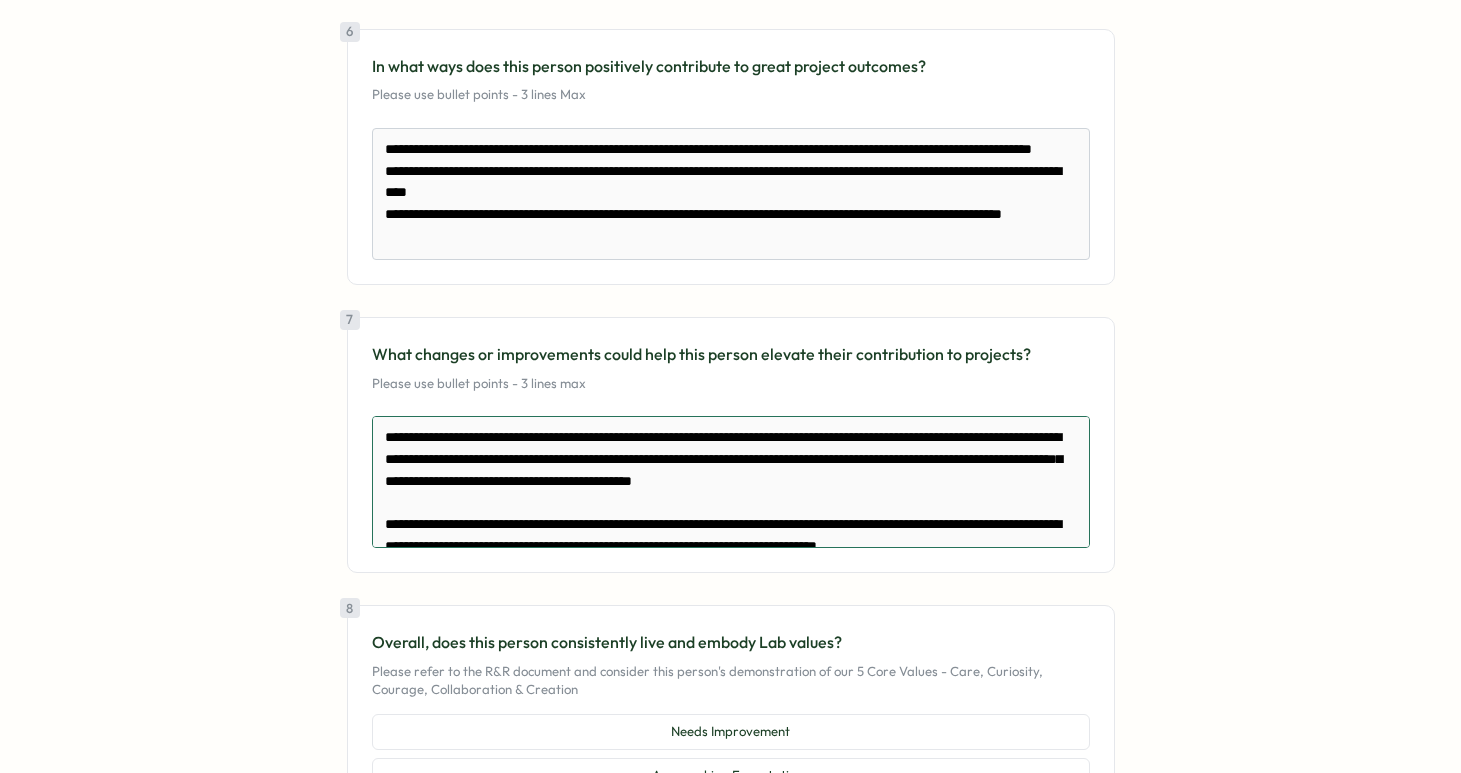 type on "*" 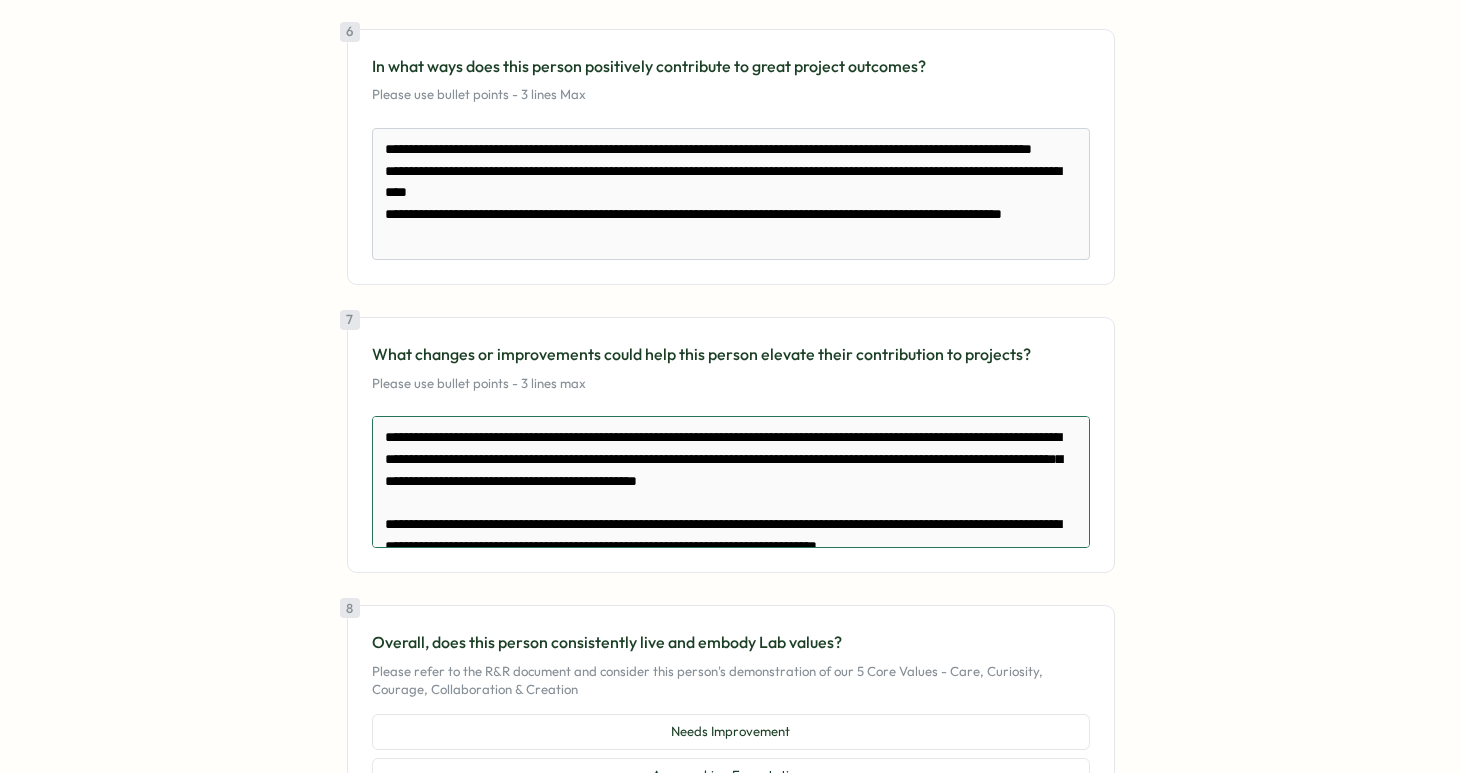 type on "*" 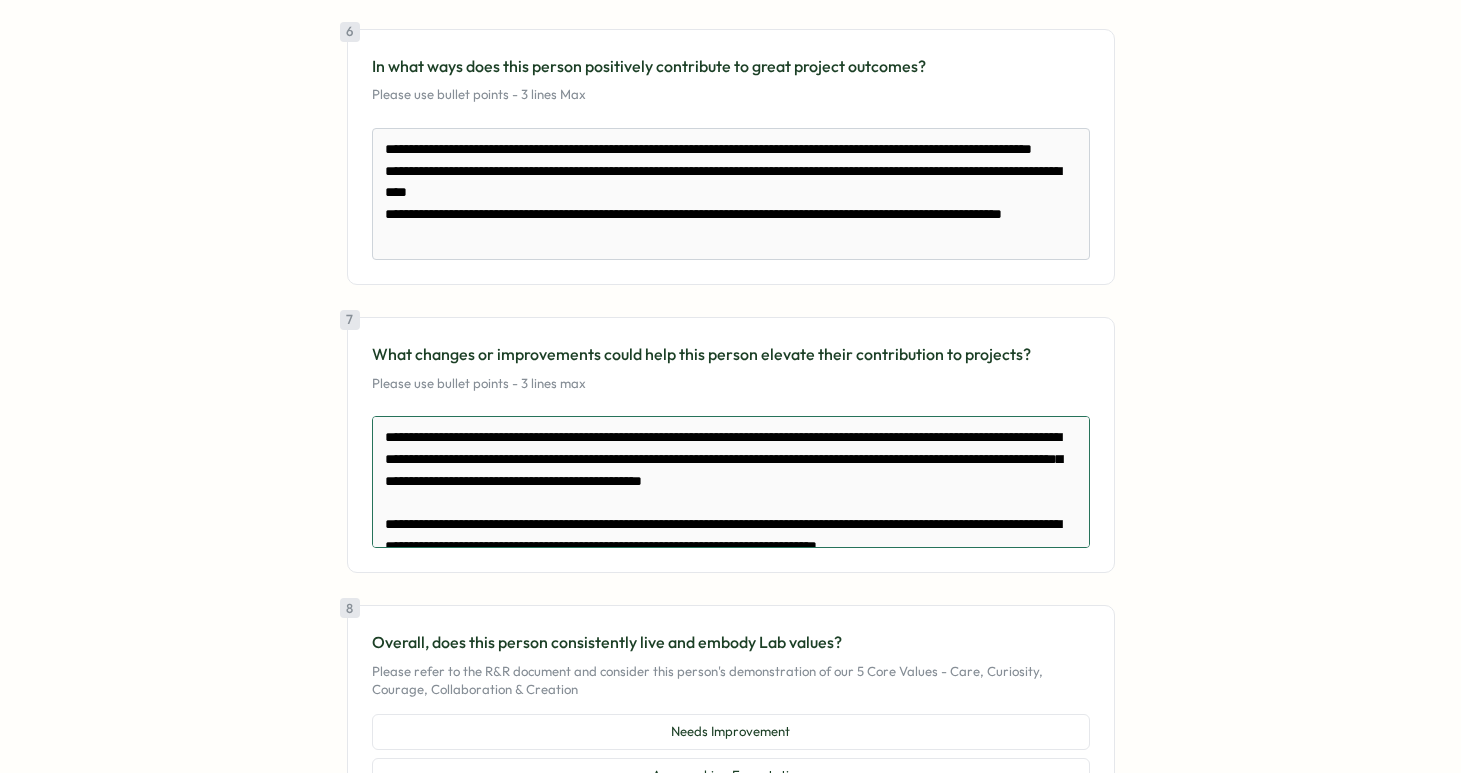 type on "**********" 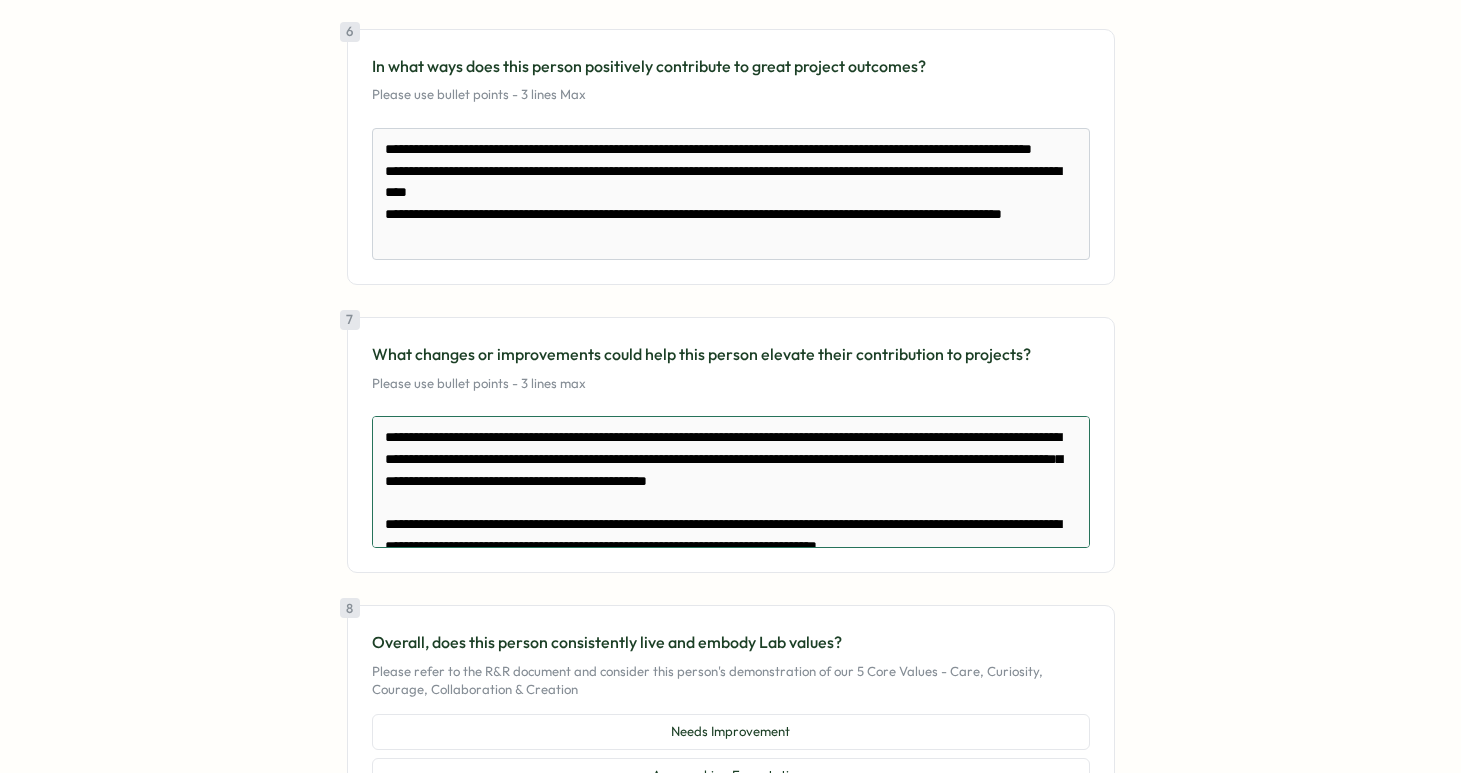 type on "*" 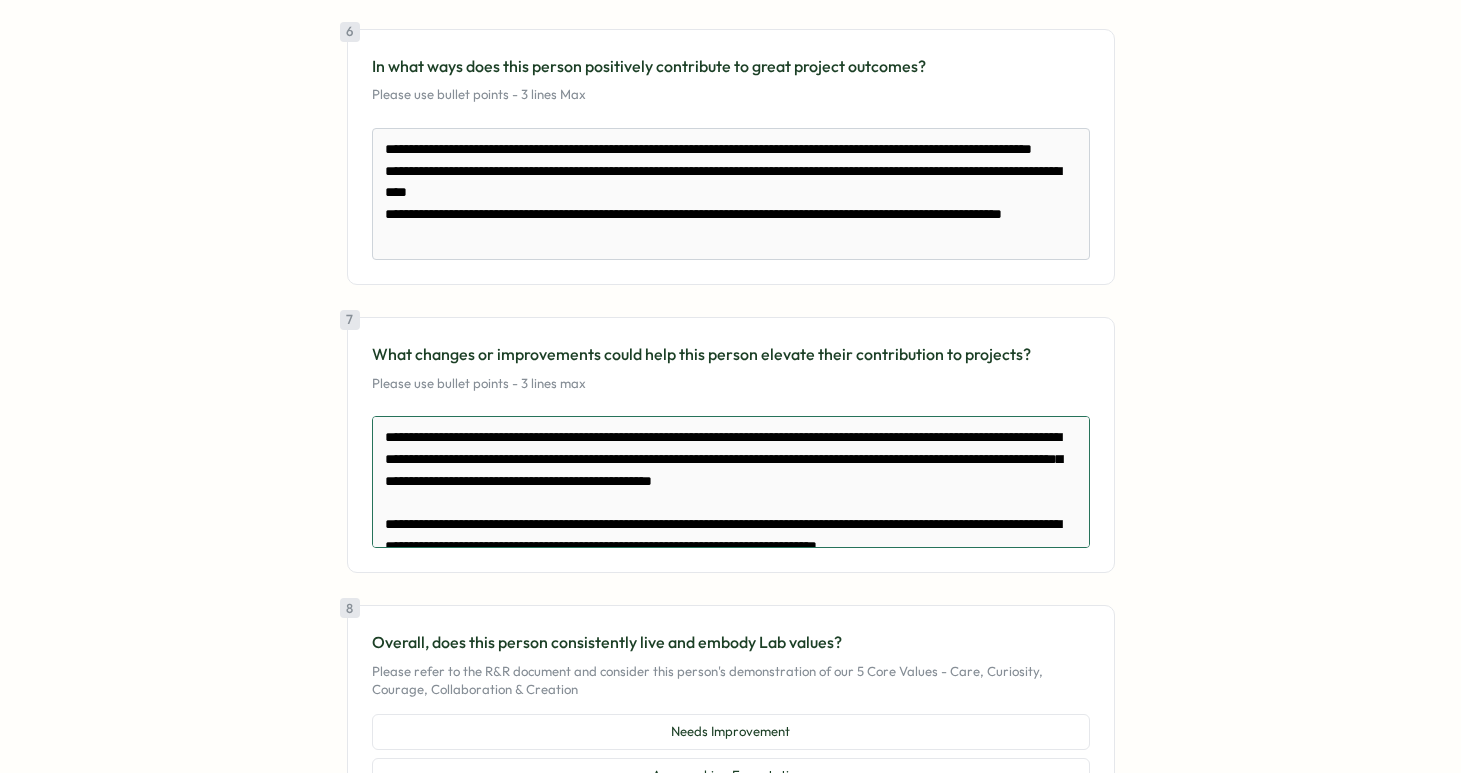 type on "**********" 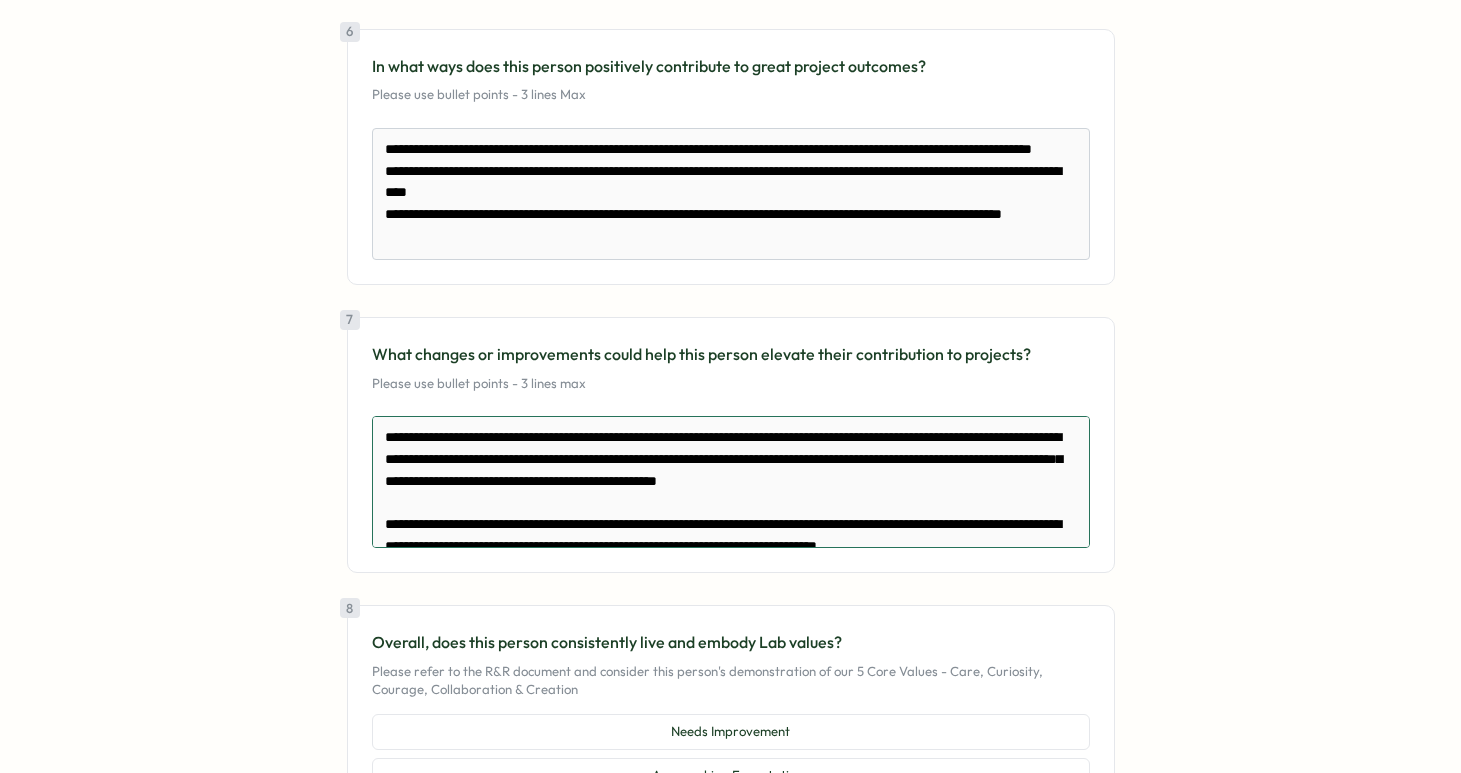 type on "*" 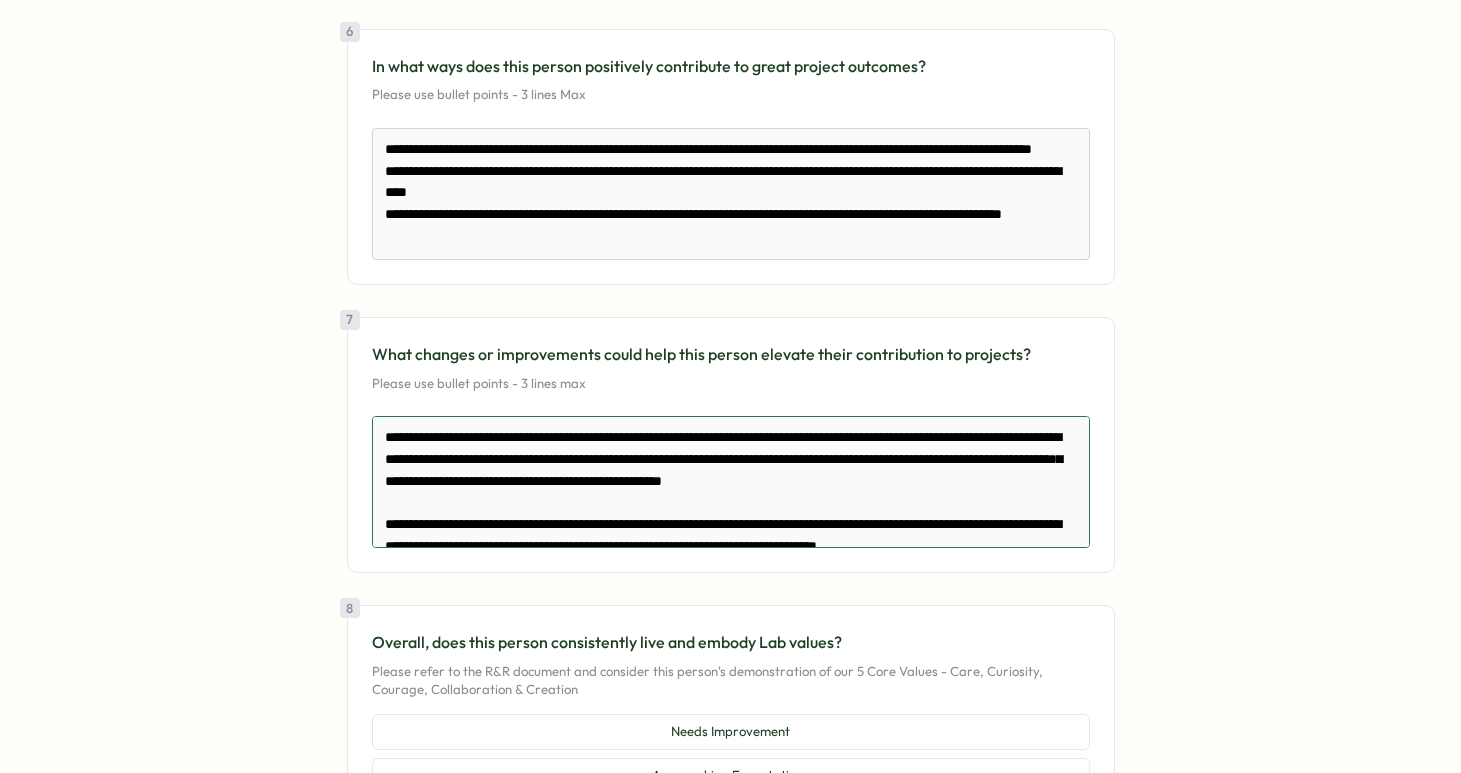type on "*" 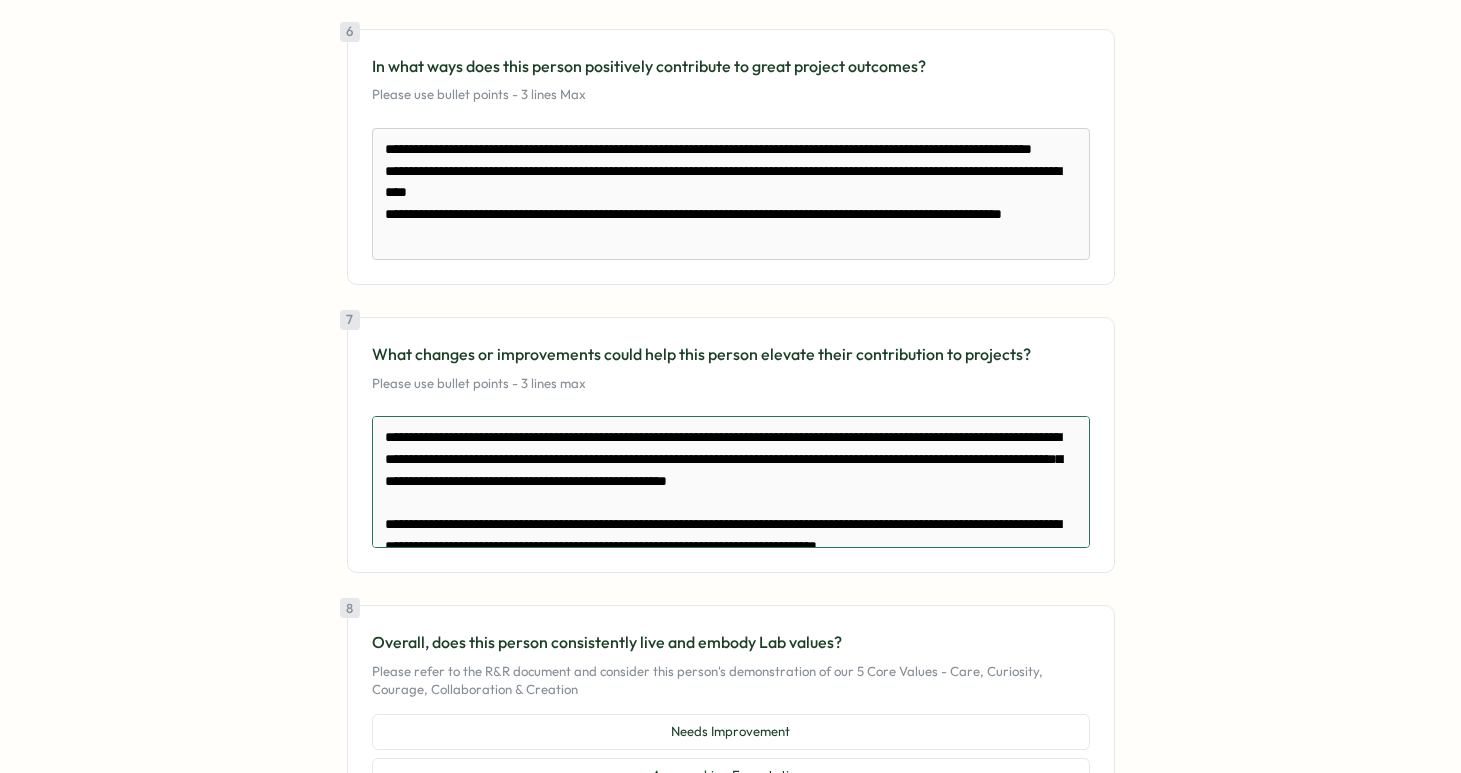 type on "*" 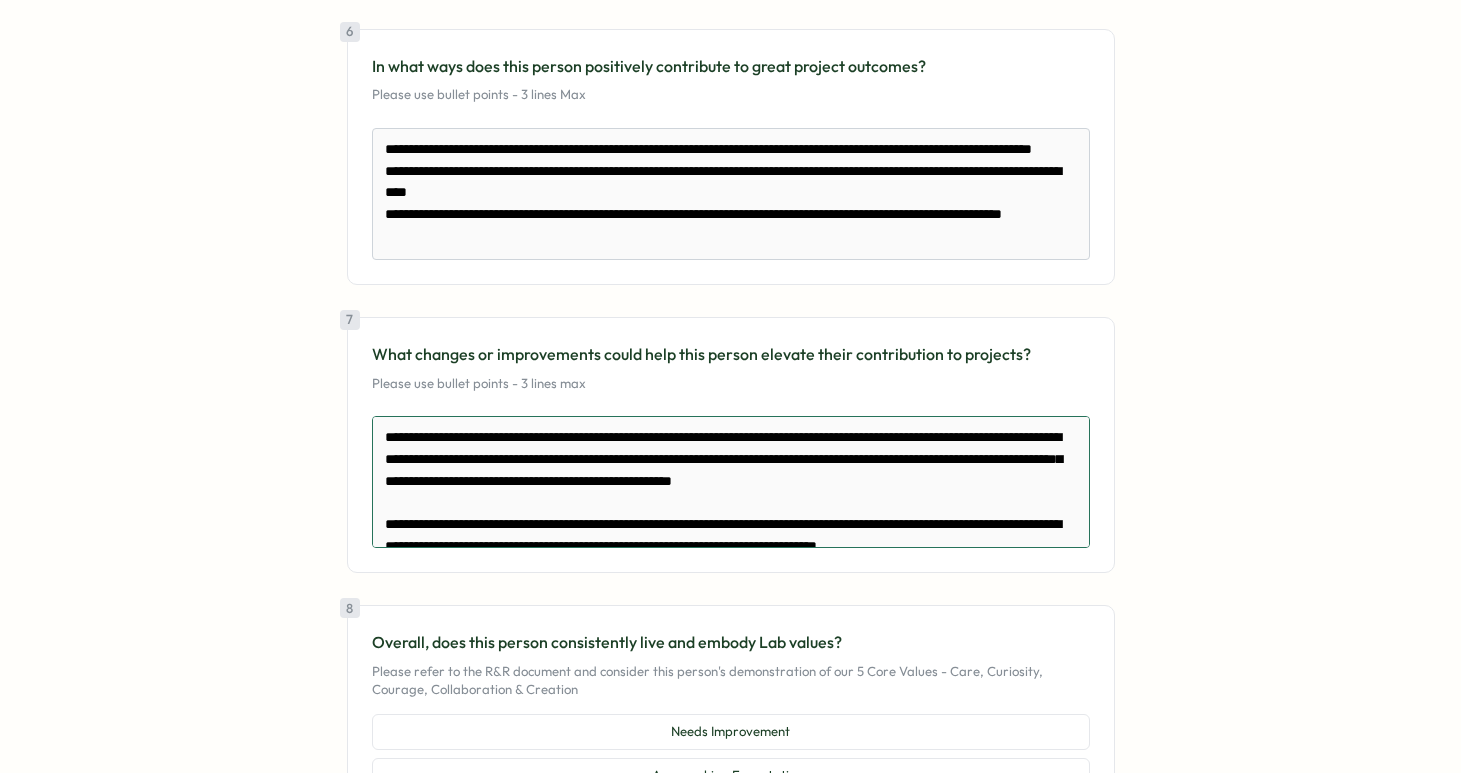 type on "*" 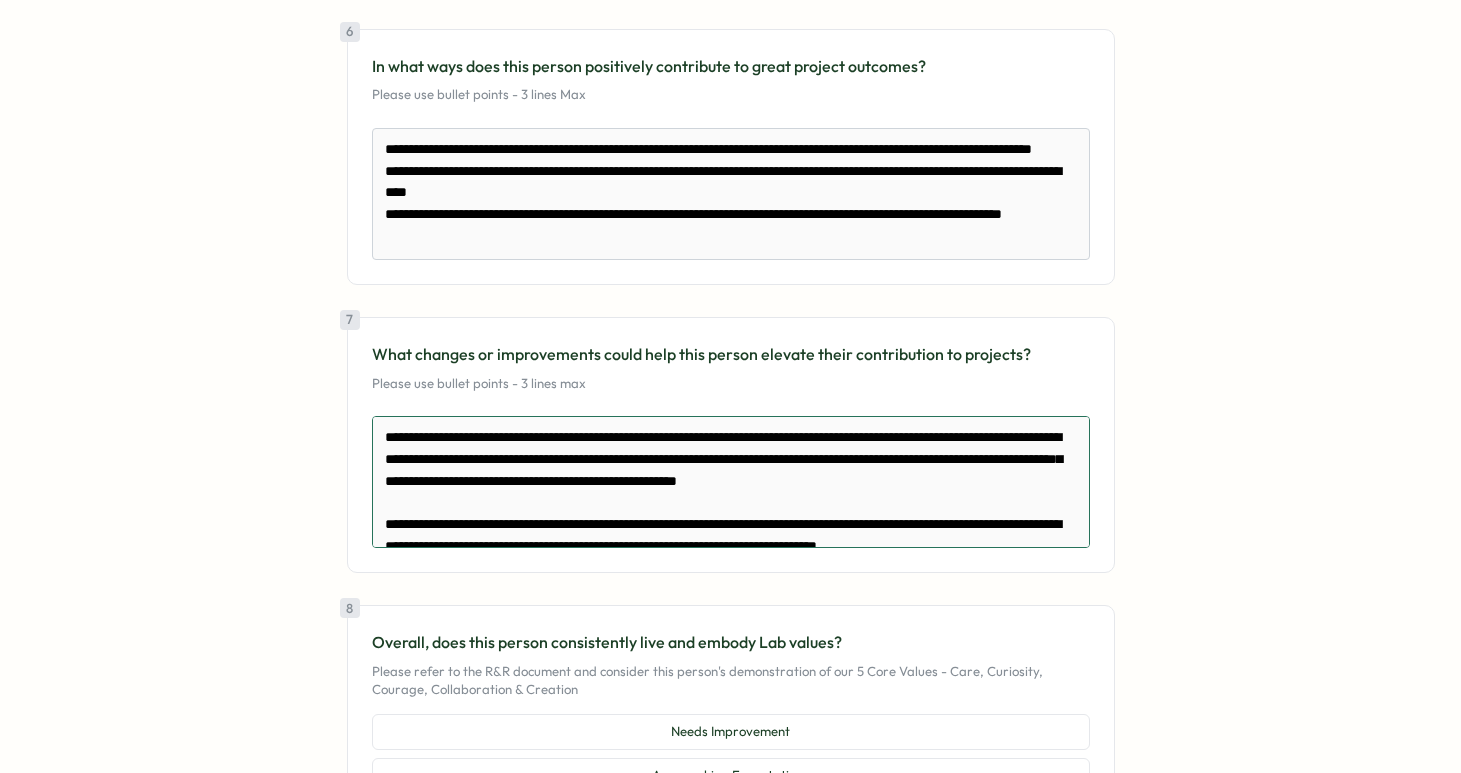 type on "*" 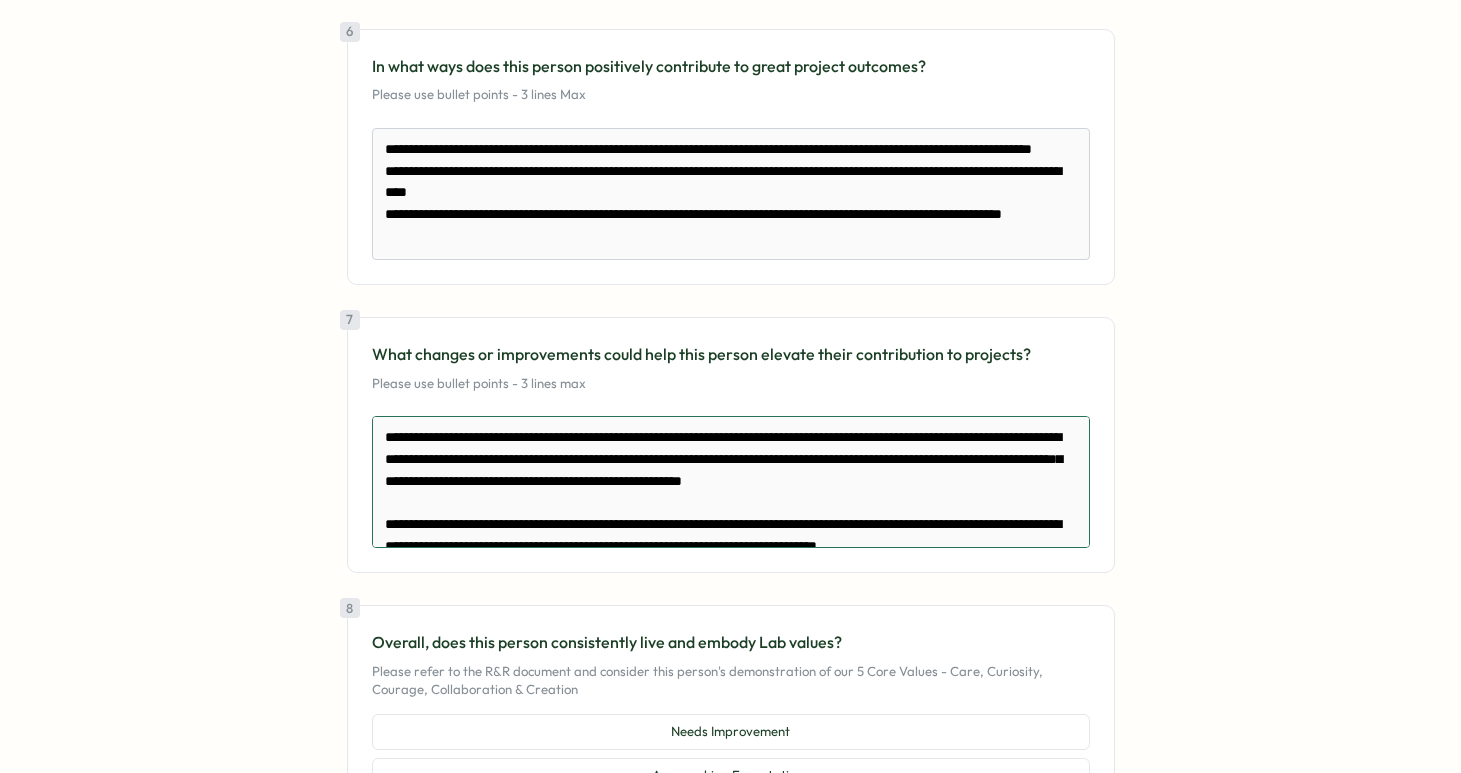type on "**********" 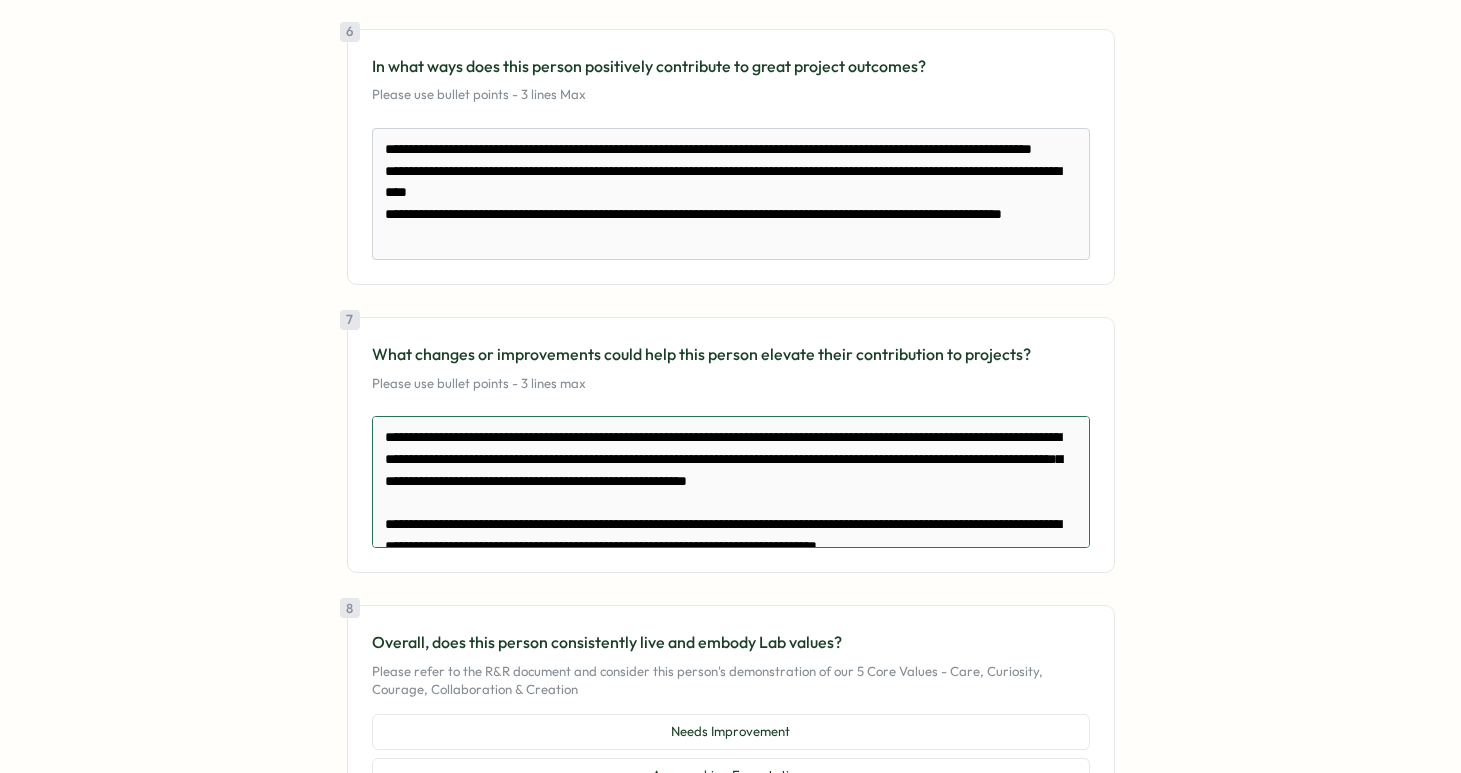 type on "*" 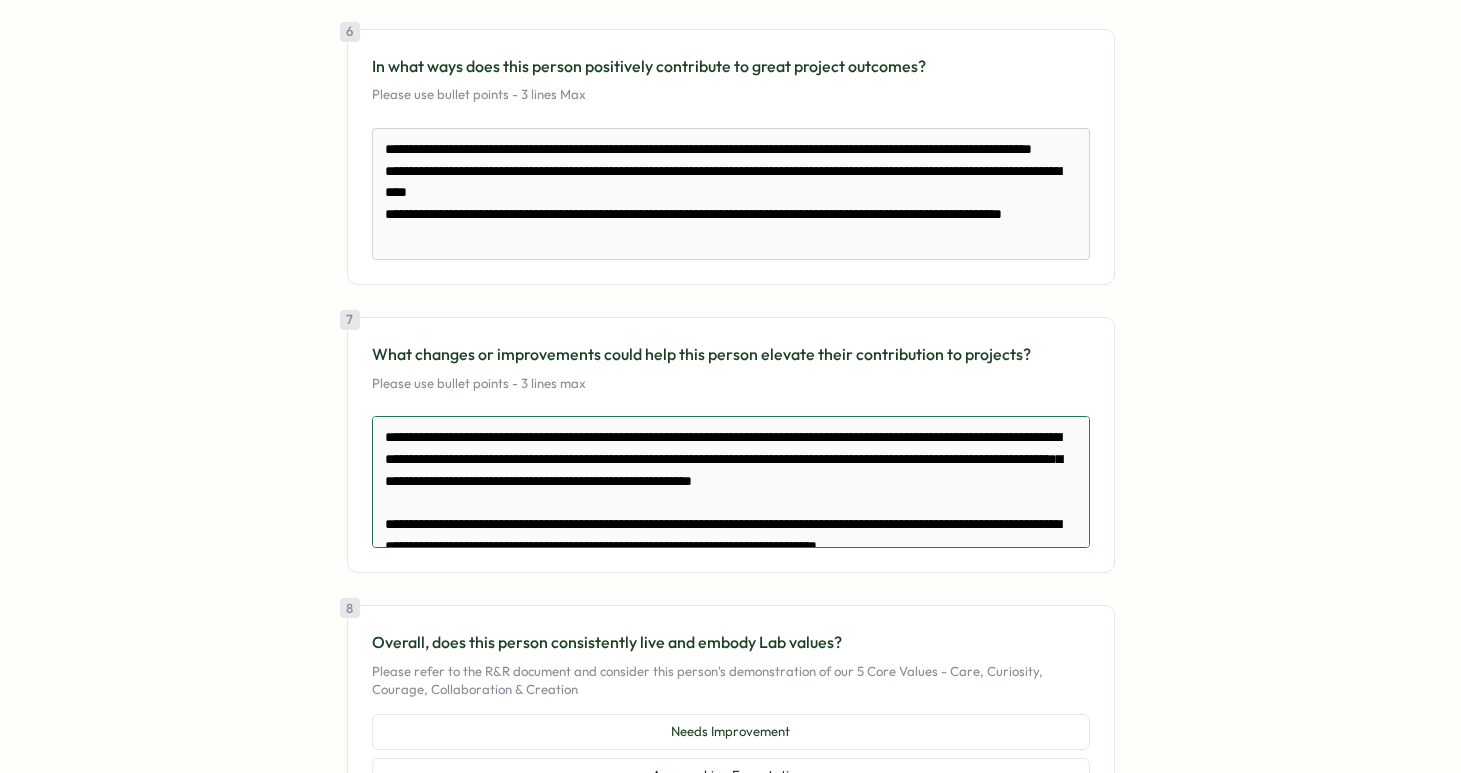 type on "*" 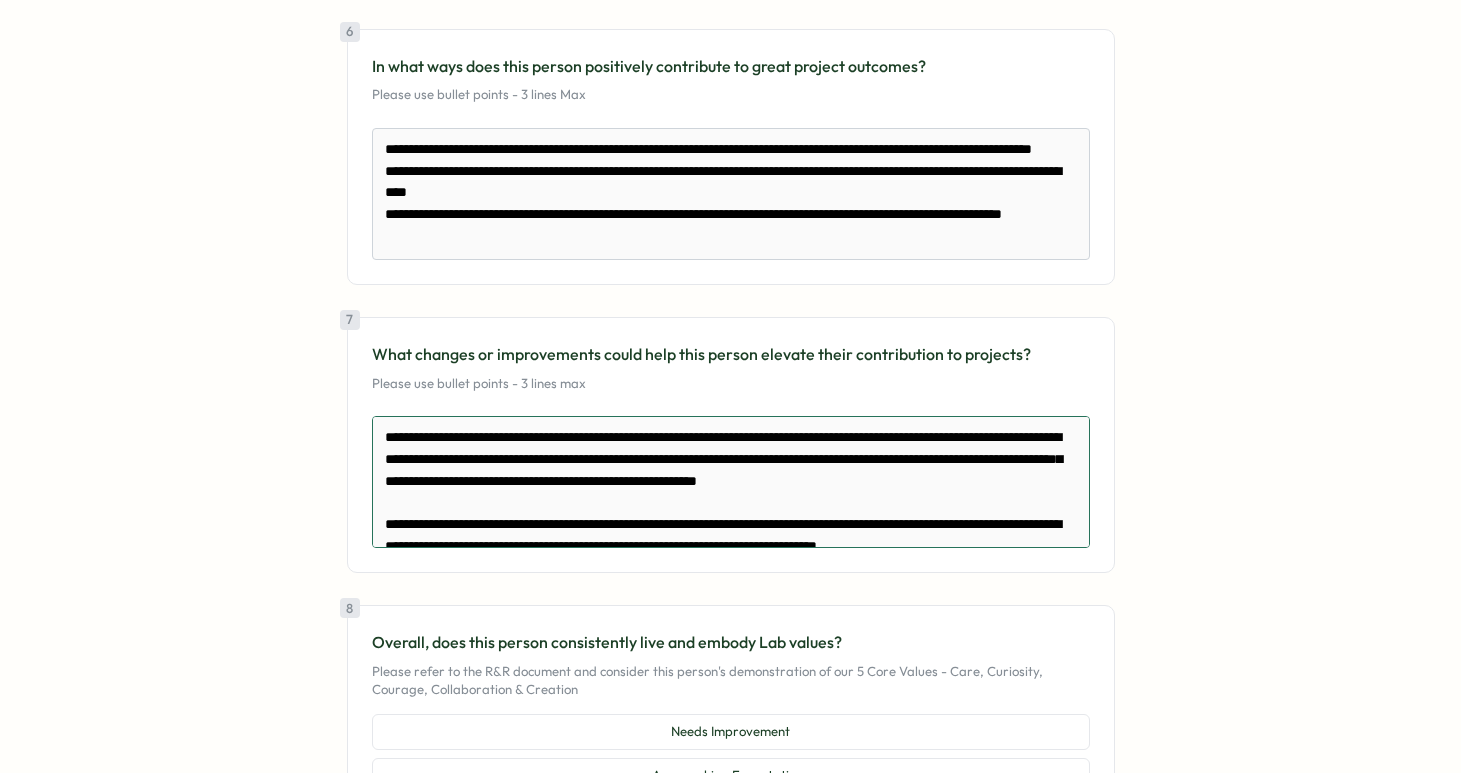 type on "*" 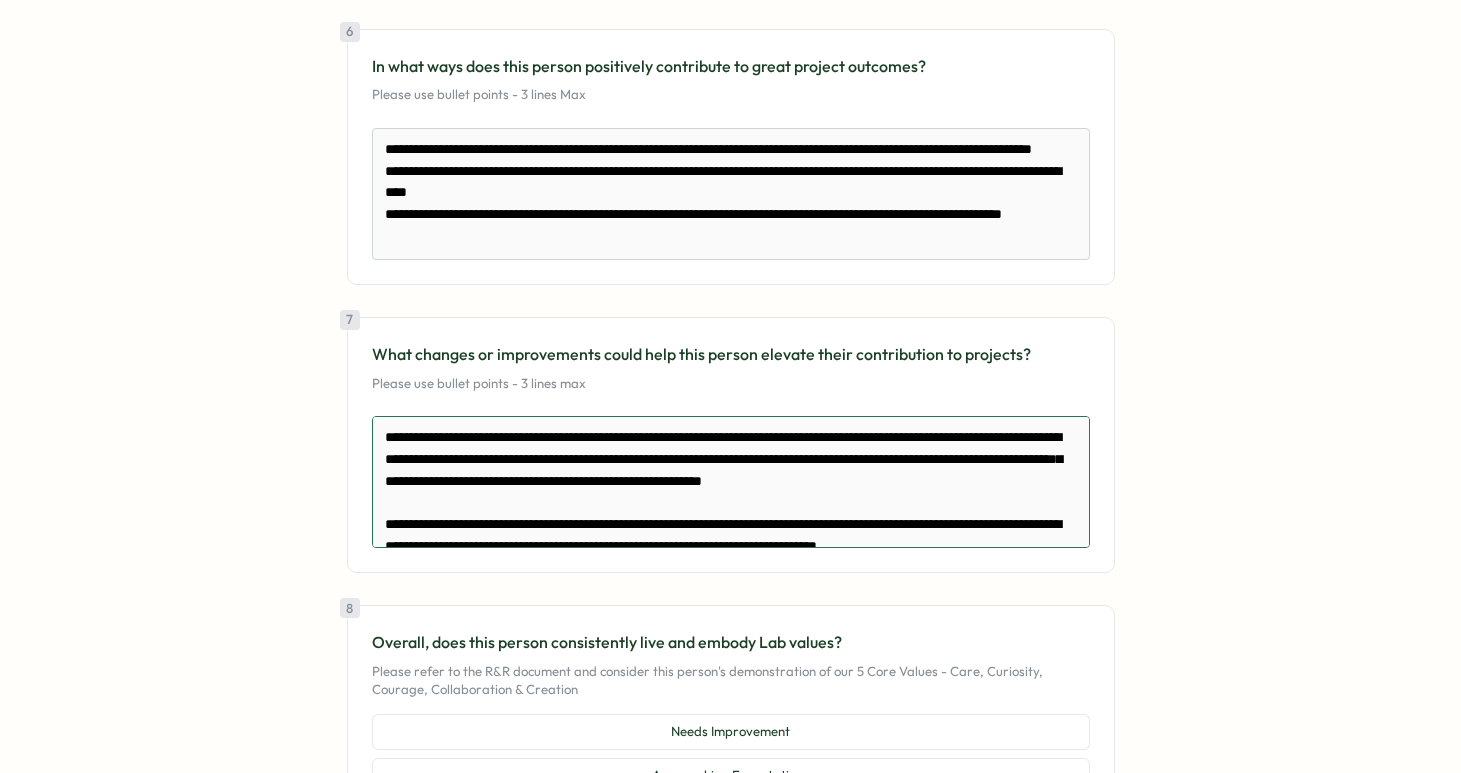 type on "*" 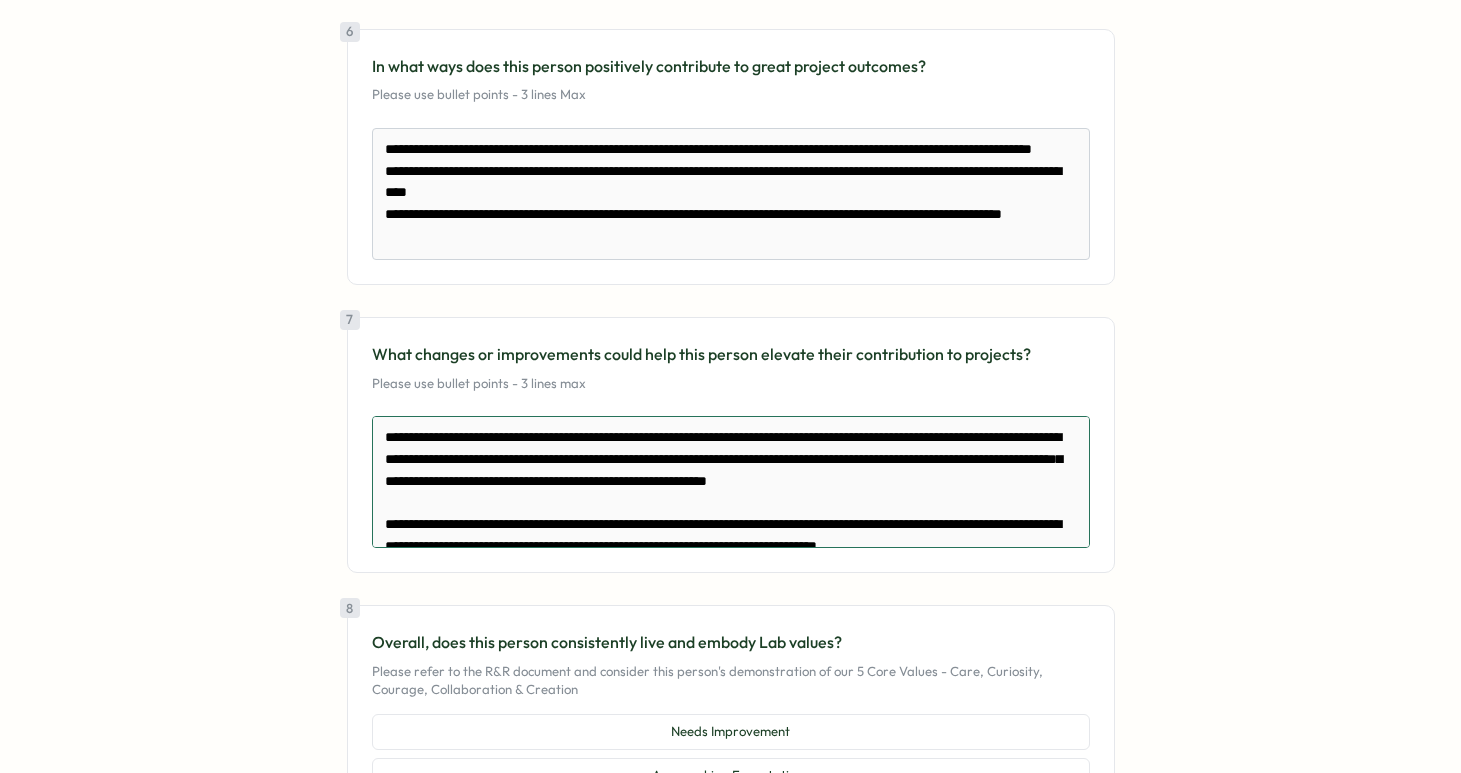 type on "*" 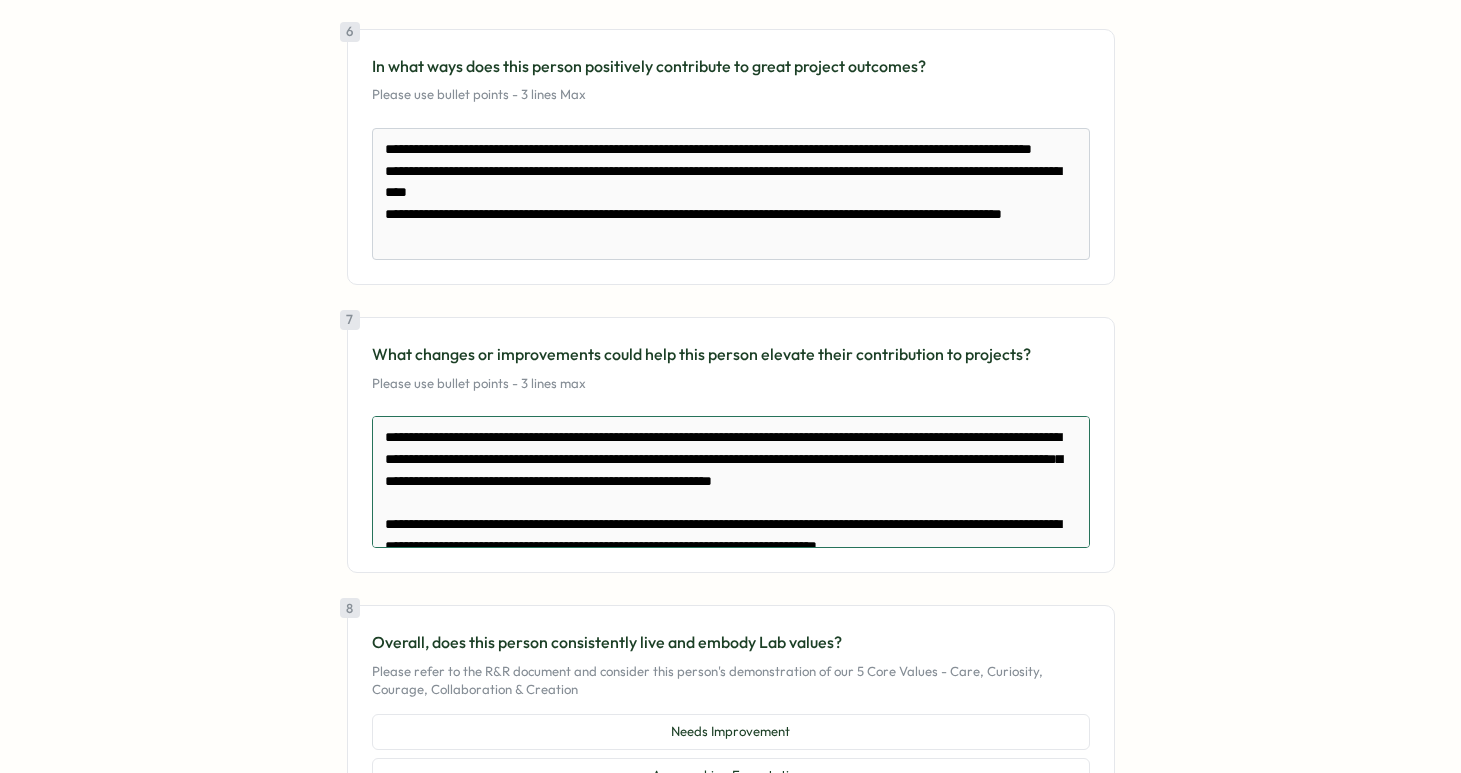 type on "*" 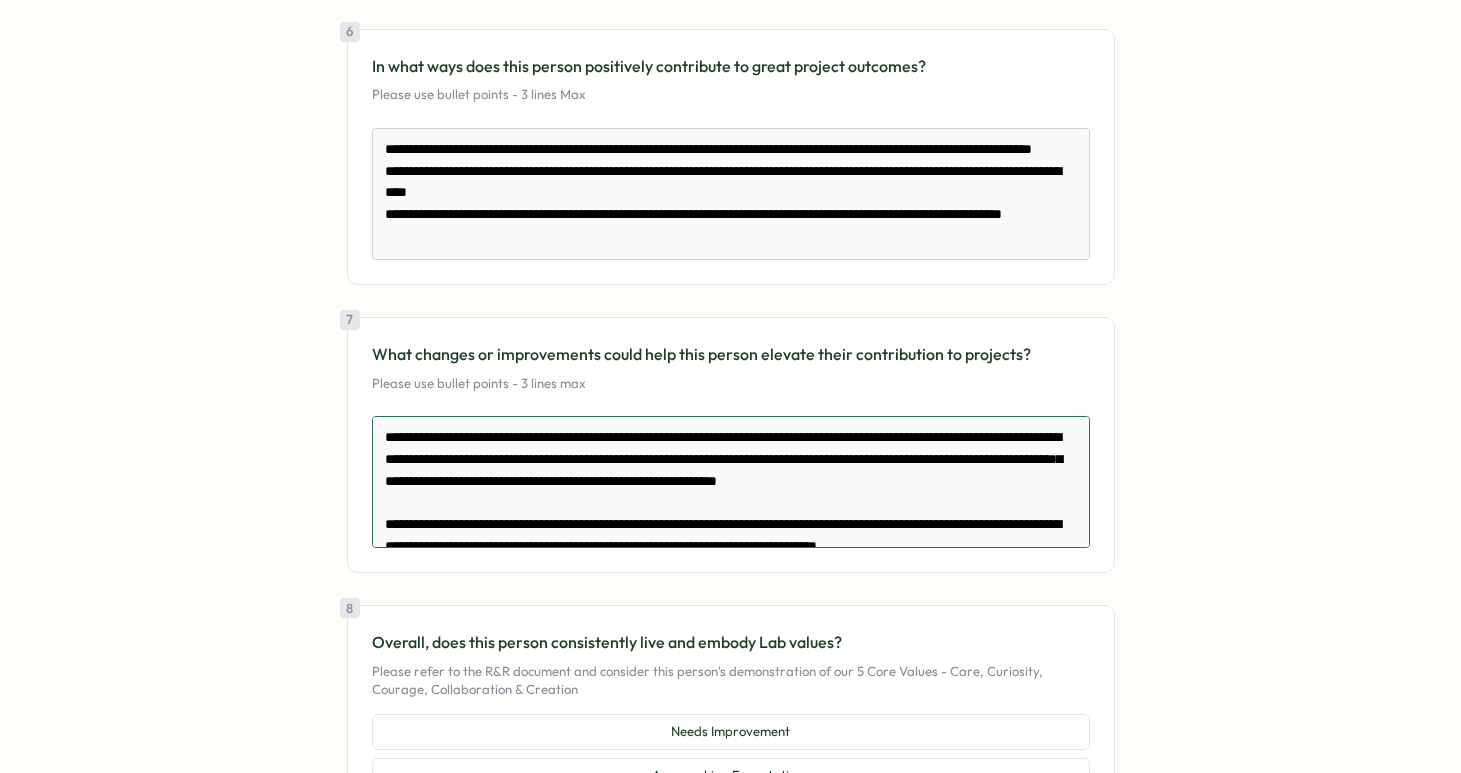 type on "*" 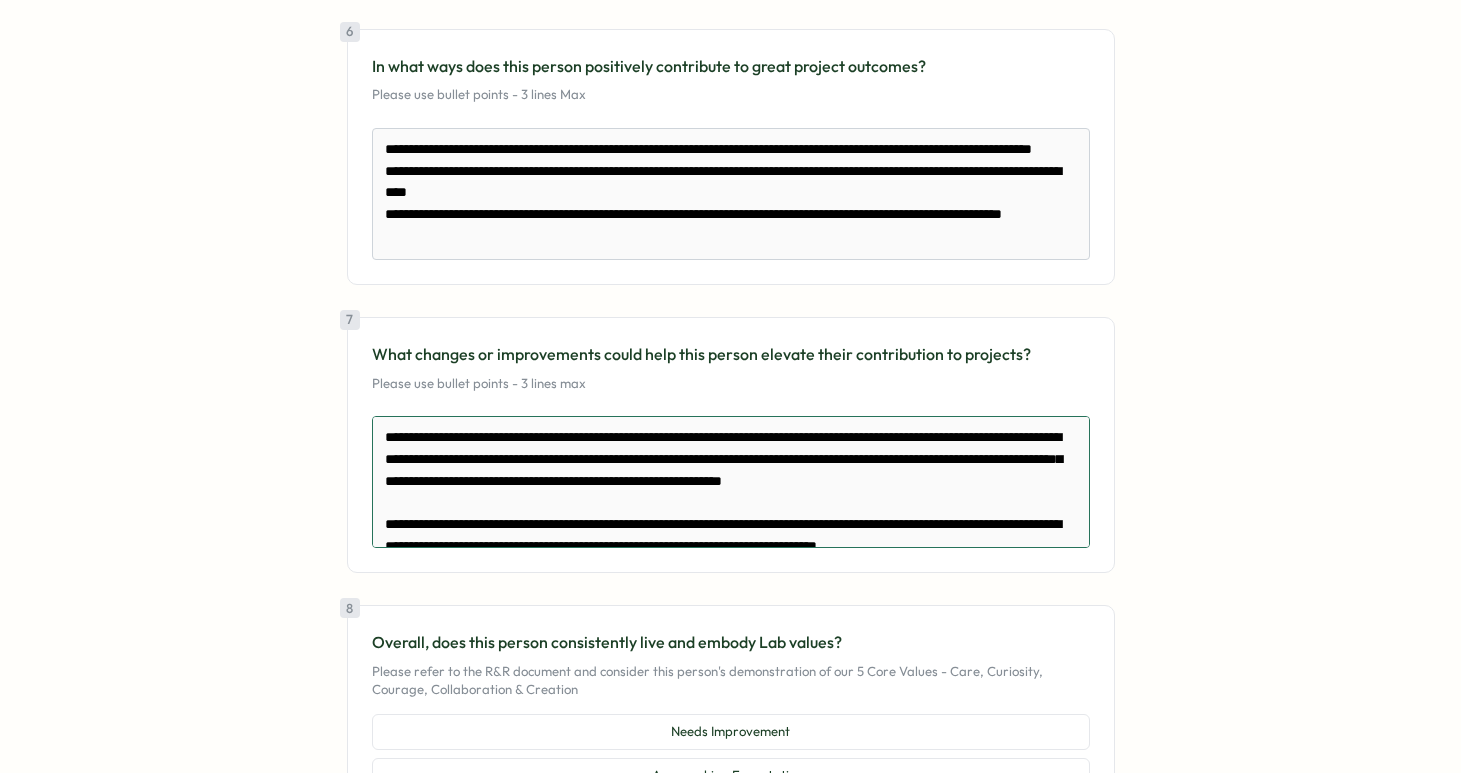 type on "*" 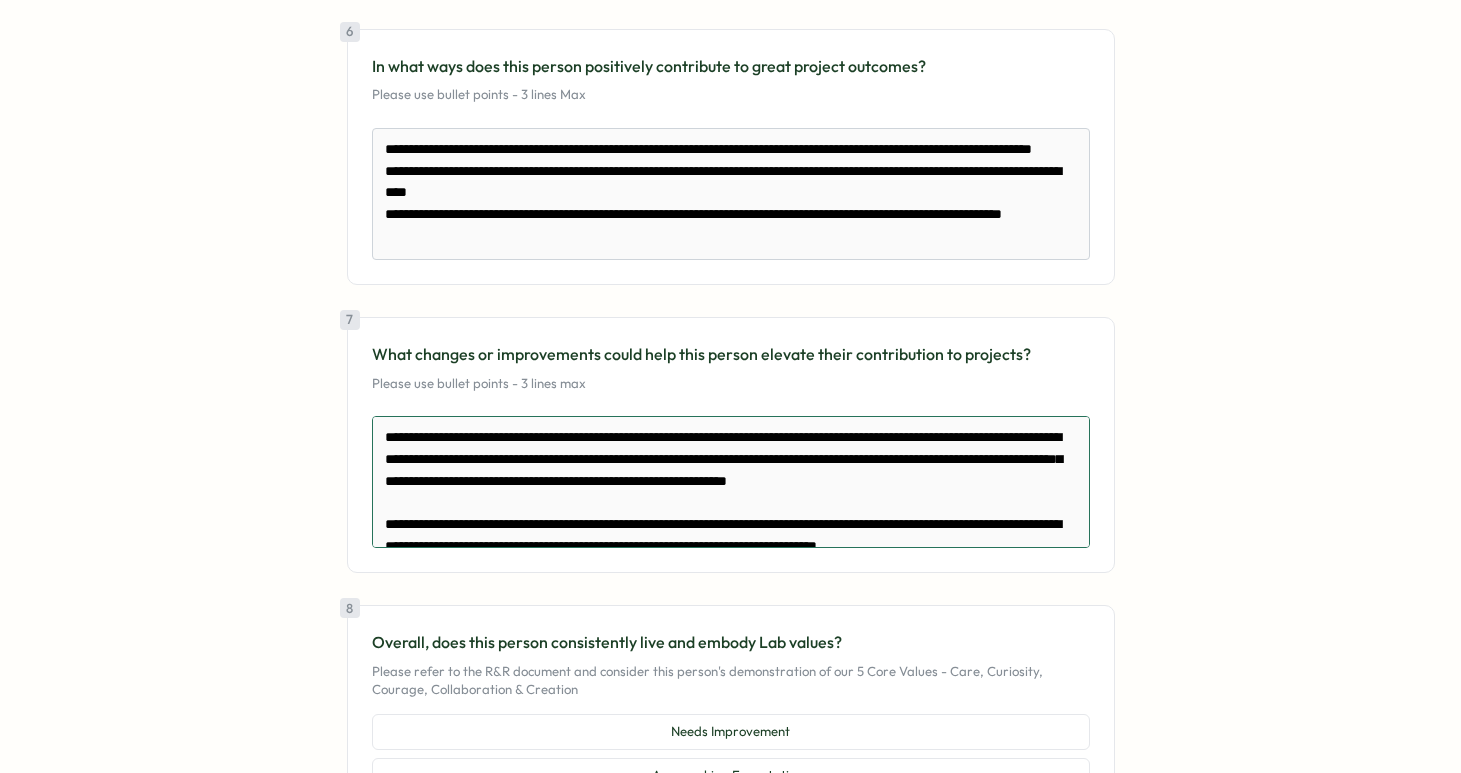 type on "*" 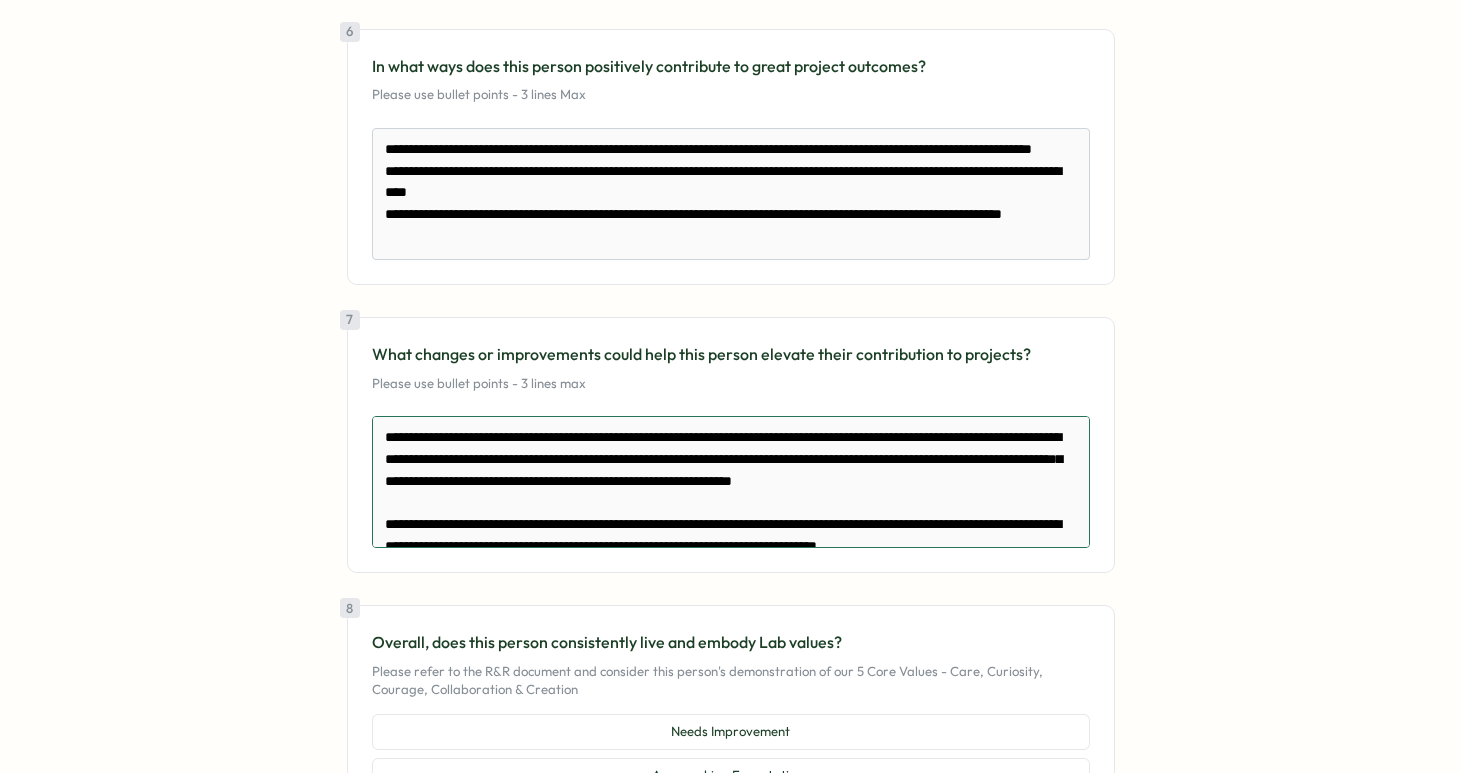 type on "*" 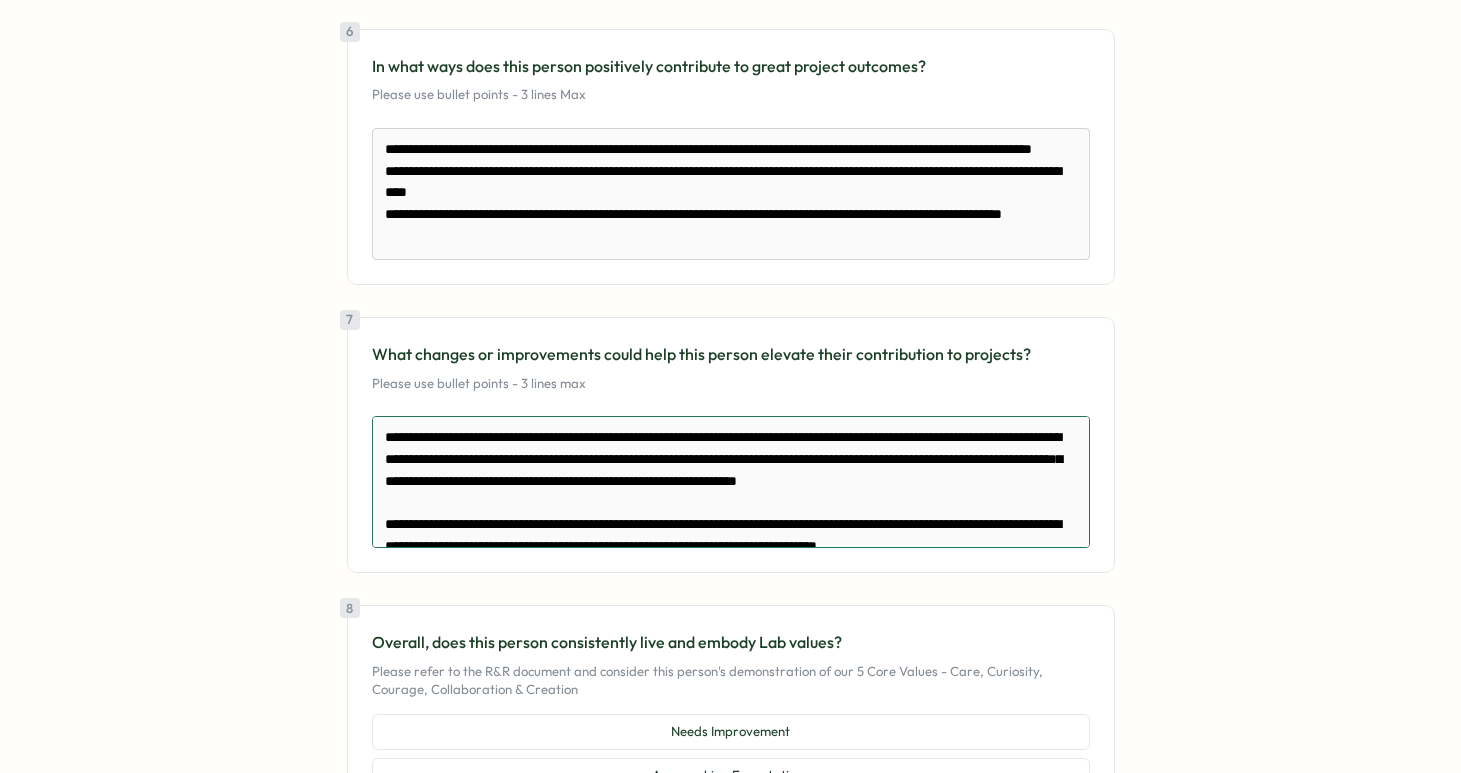 type on "*" 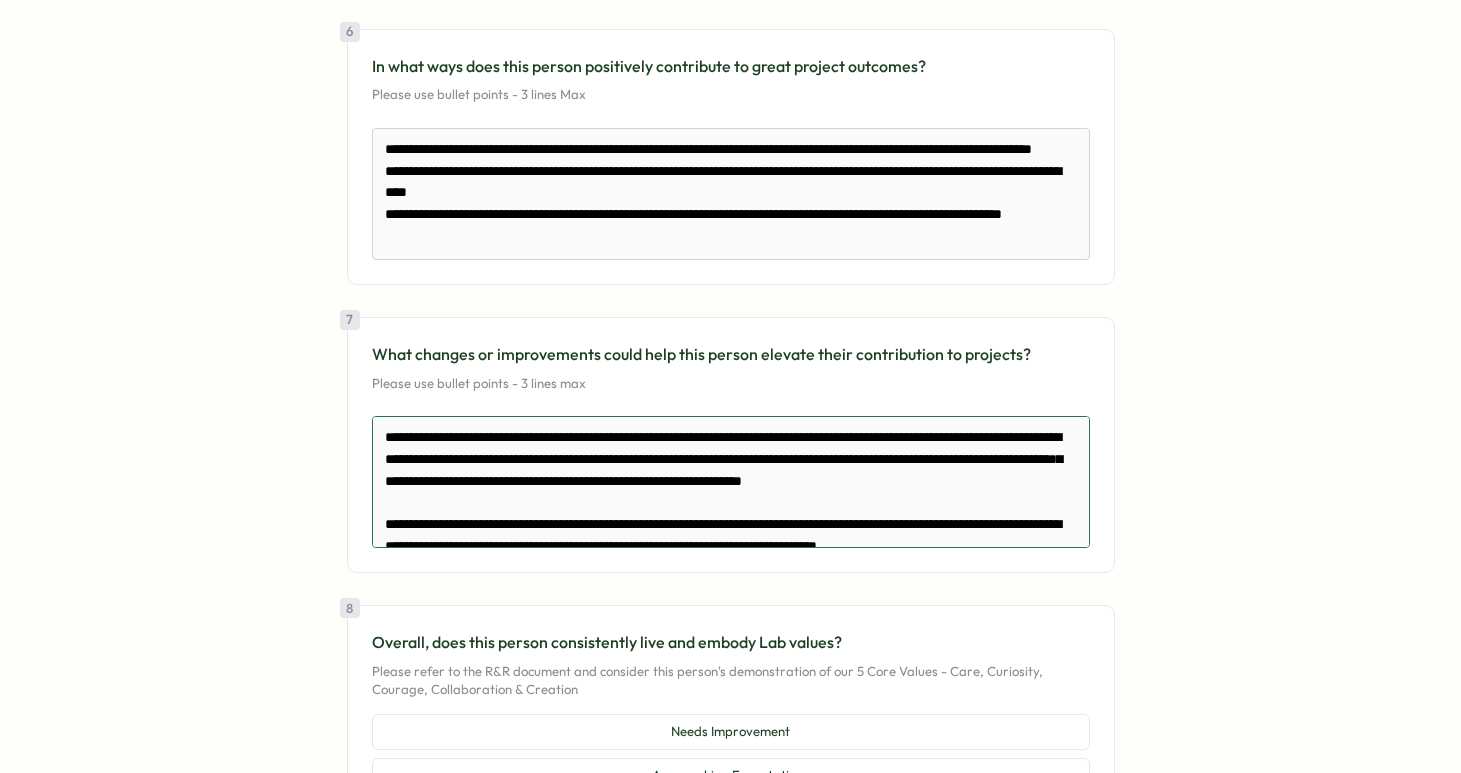 type on "*" 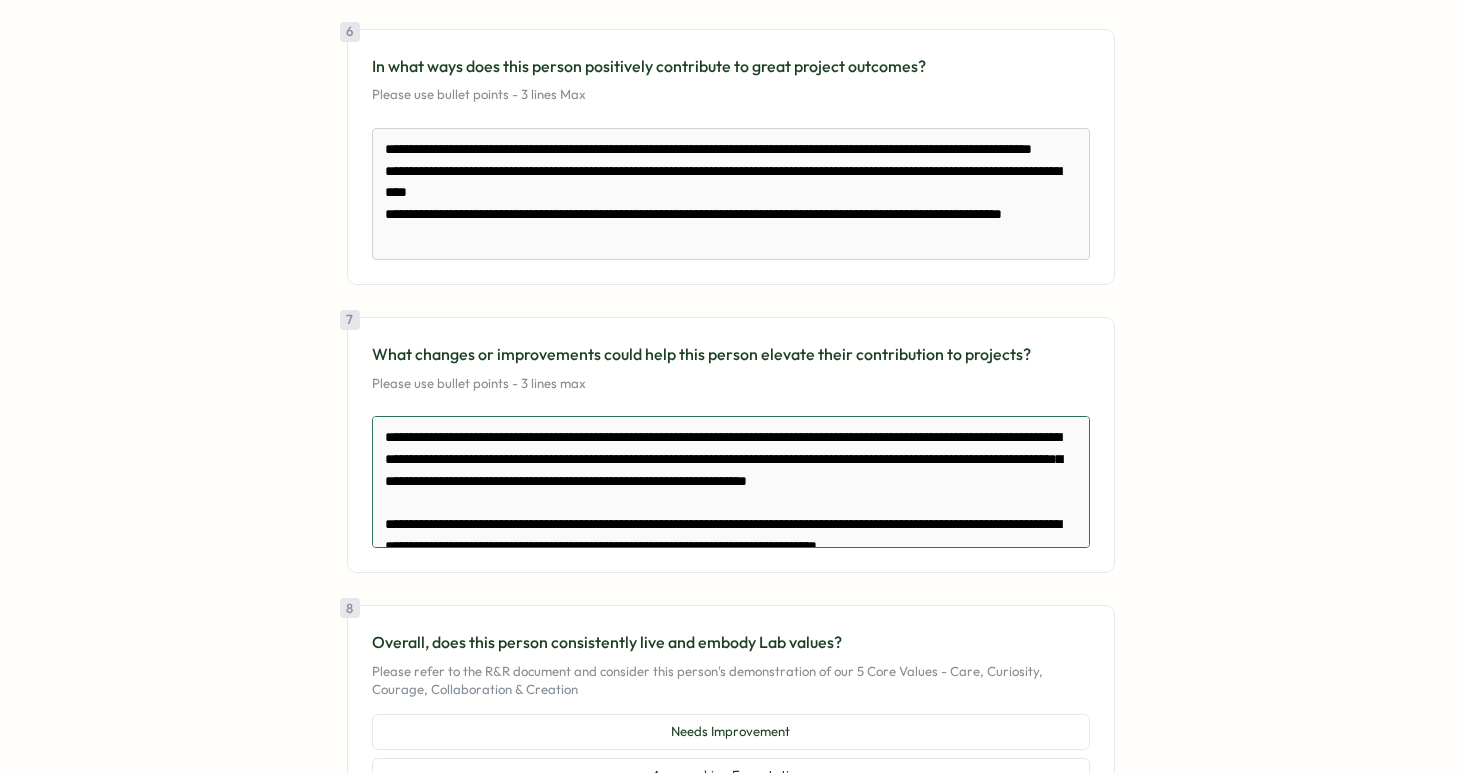 type on "*" 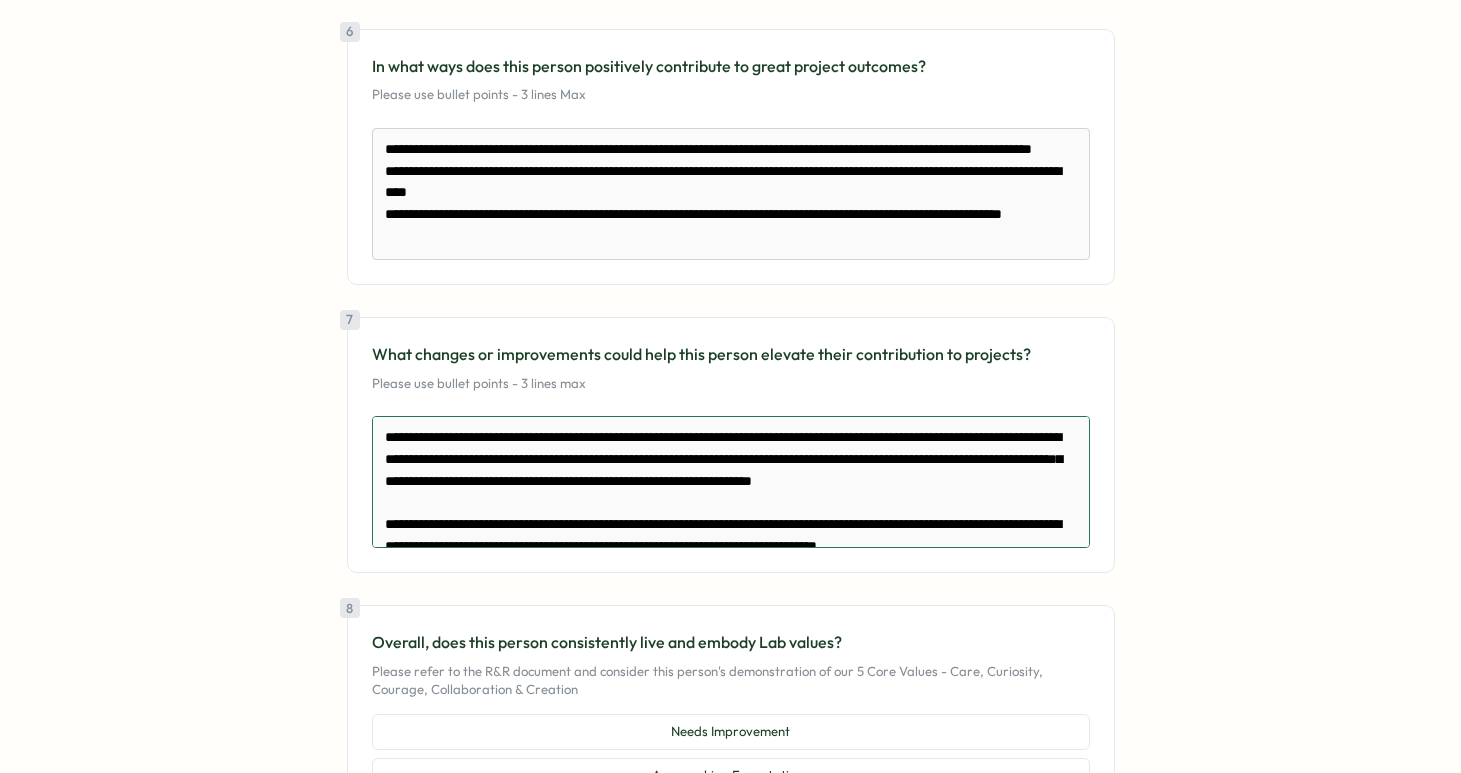 type on "**********" 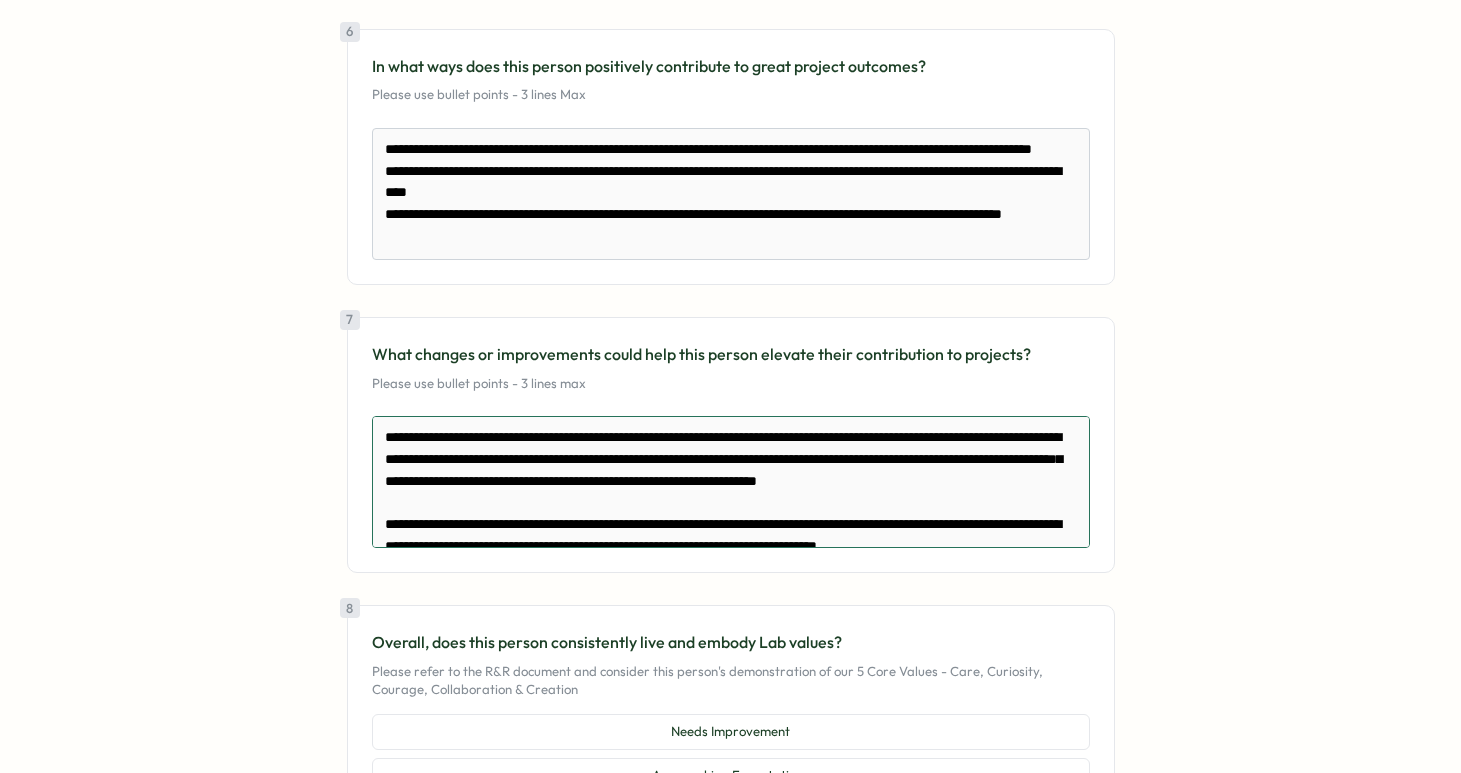 type on "*" 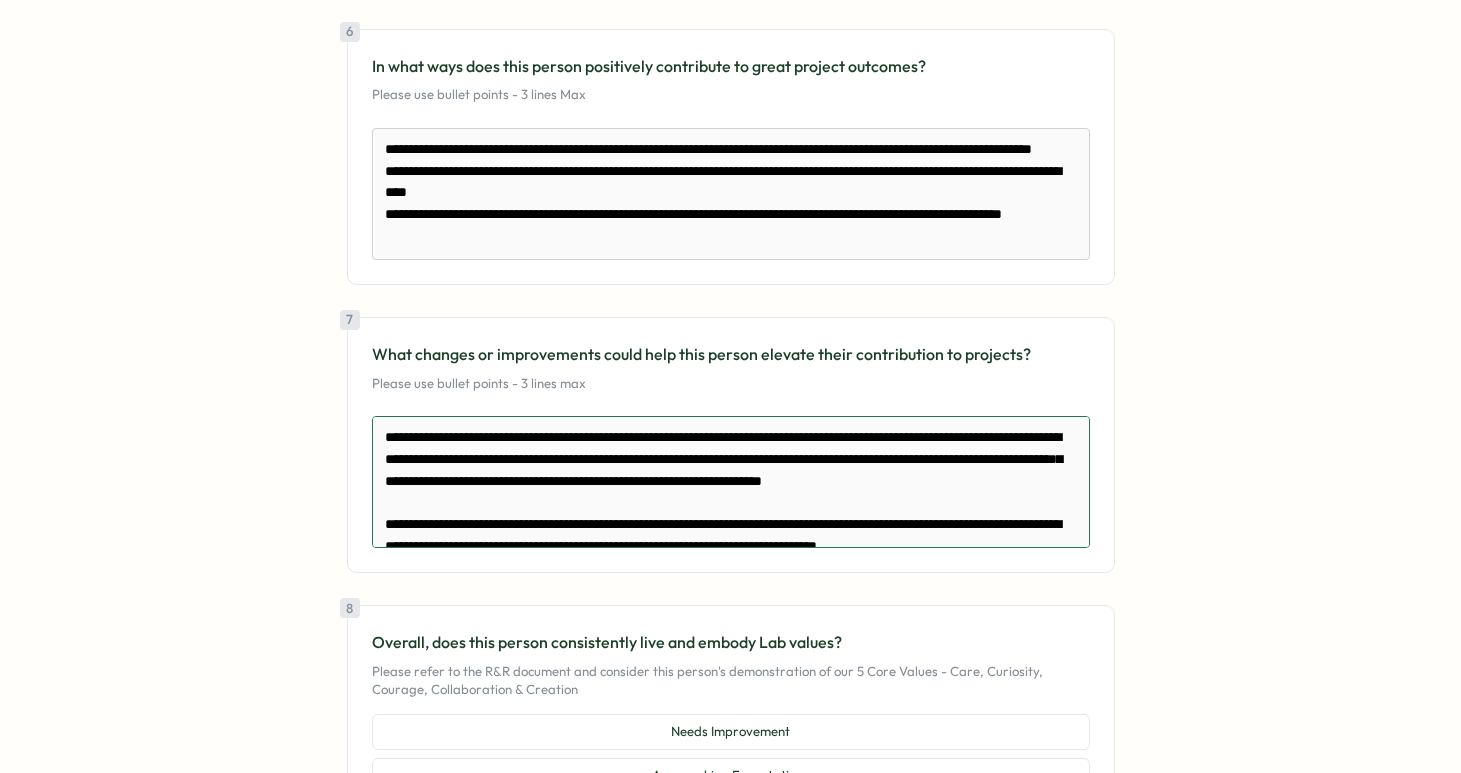 type on "*" 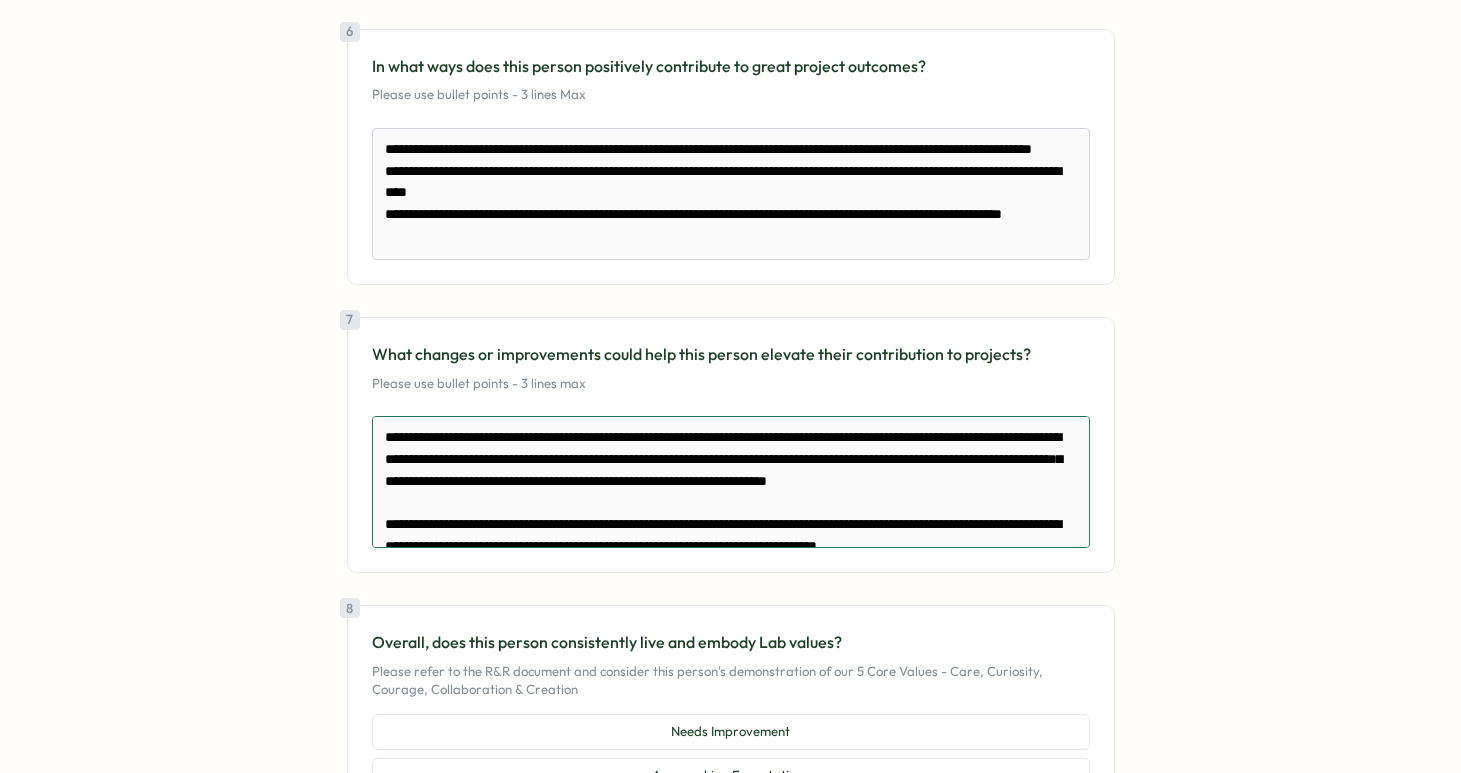 type 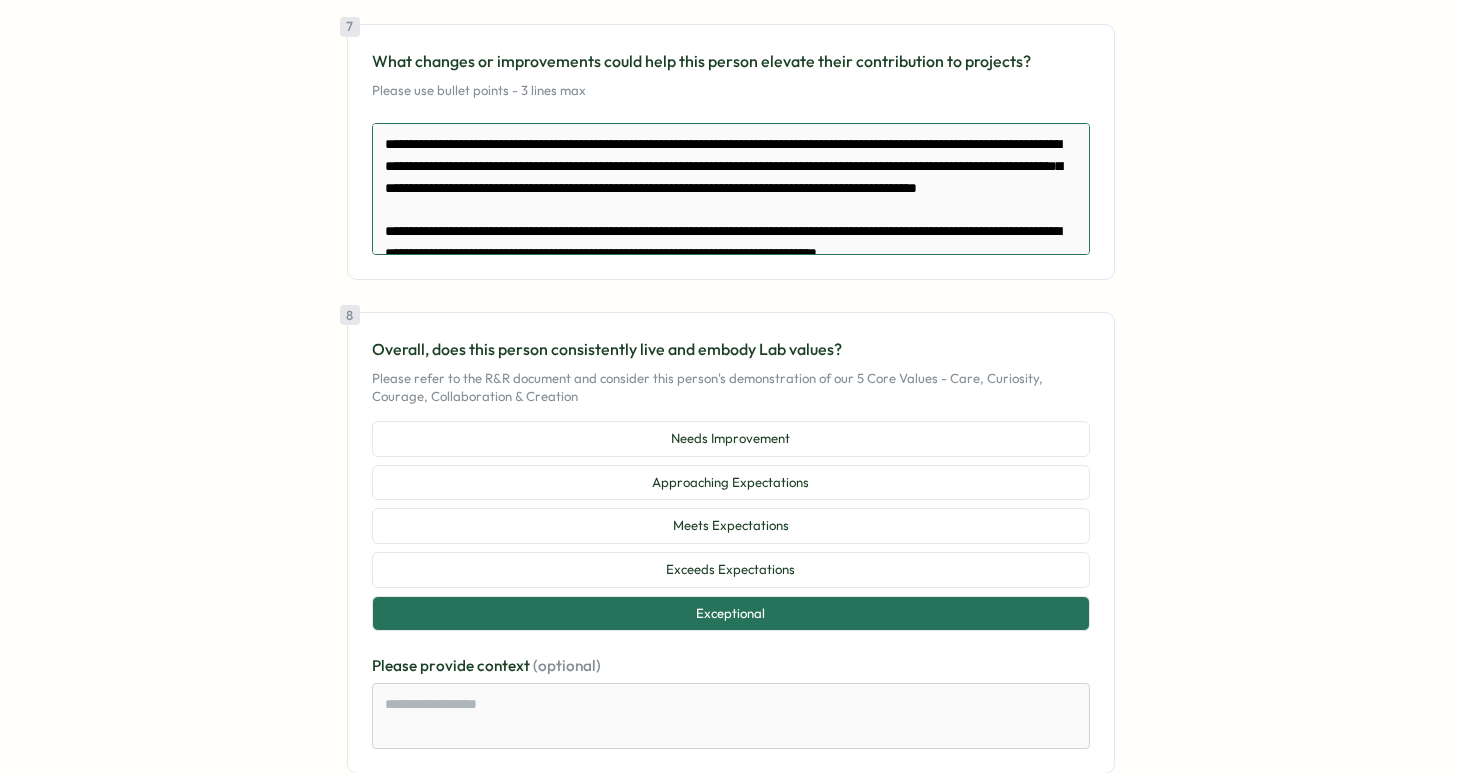 scroll, scrollTop: 3489, scrollLeft: 0, axis: vertical 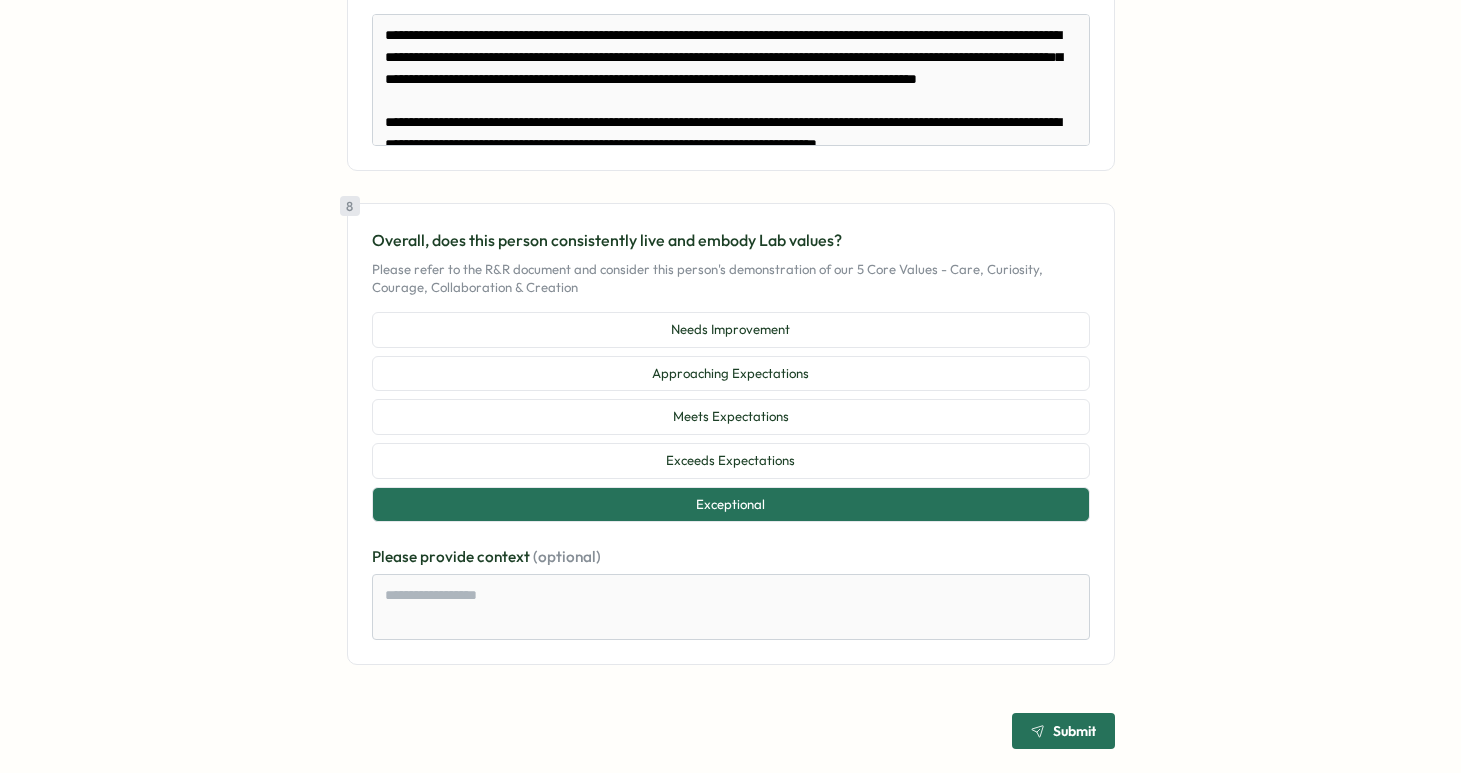 click on "Submit" at bounding box center (1074, 731) 